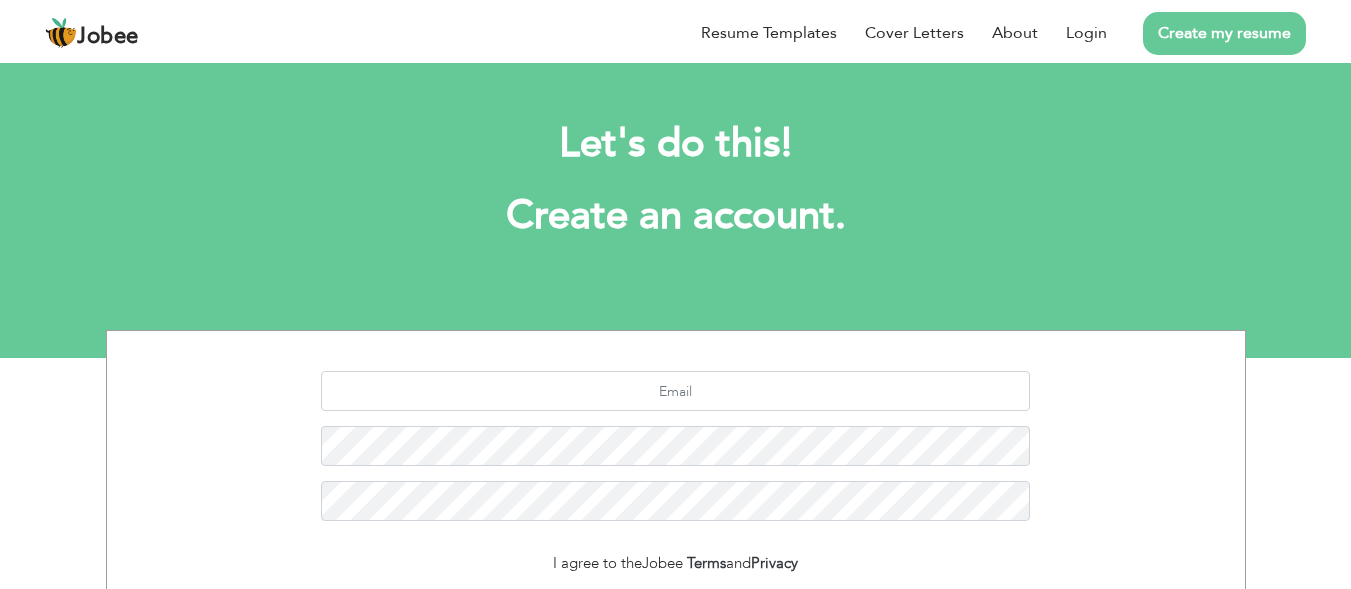 scroll, scrollTop: 0, scrollLeft: 0, axis: both 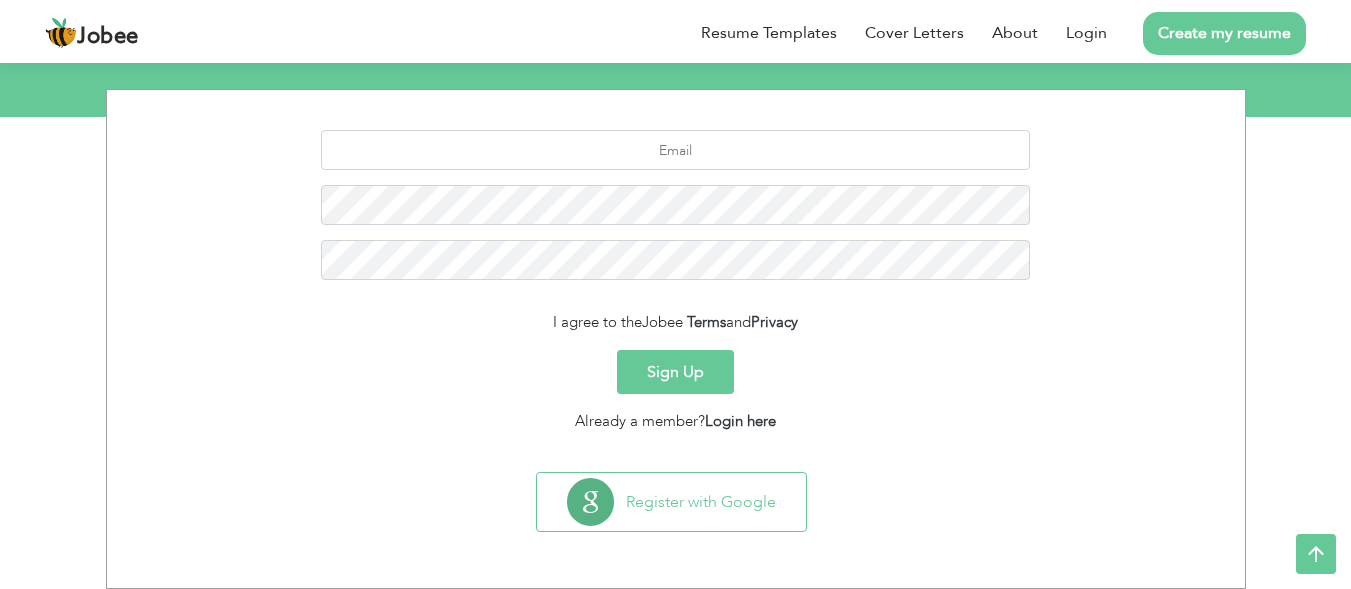 click on "Sign Up" at bounding box center [675, 372] 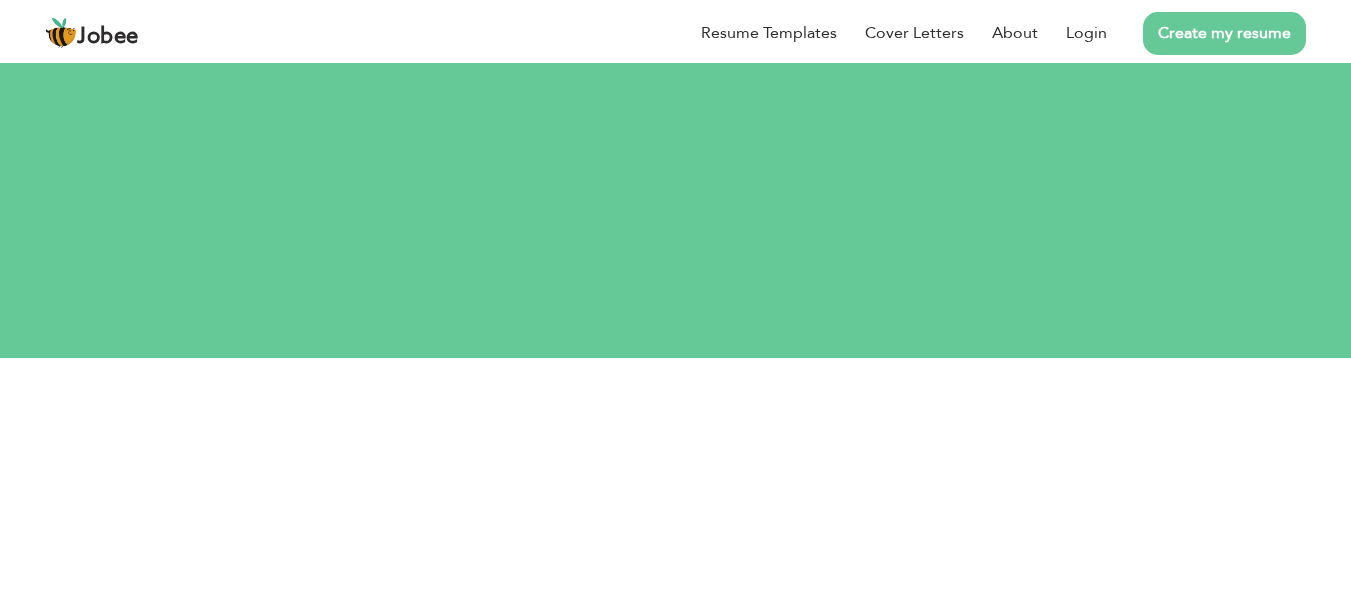 scroll, scrollTop: 0, scrollLeft: 0, axis: both 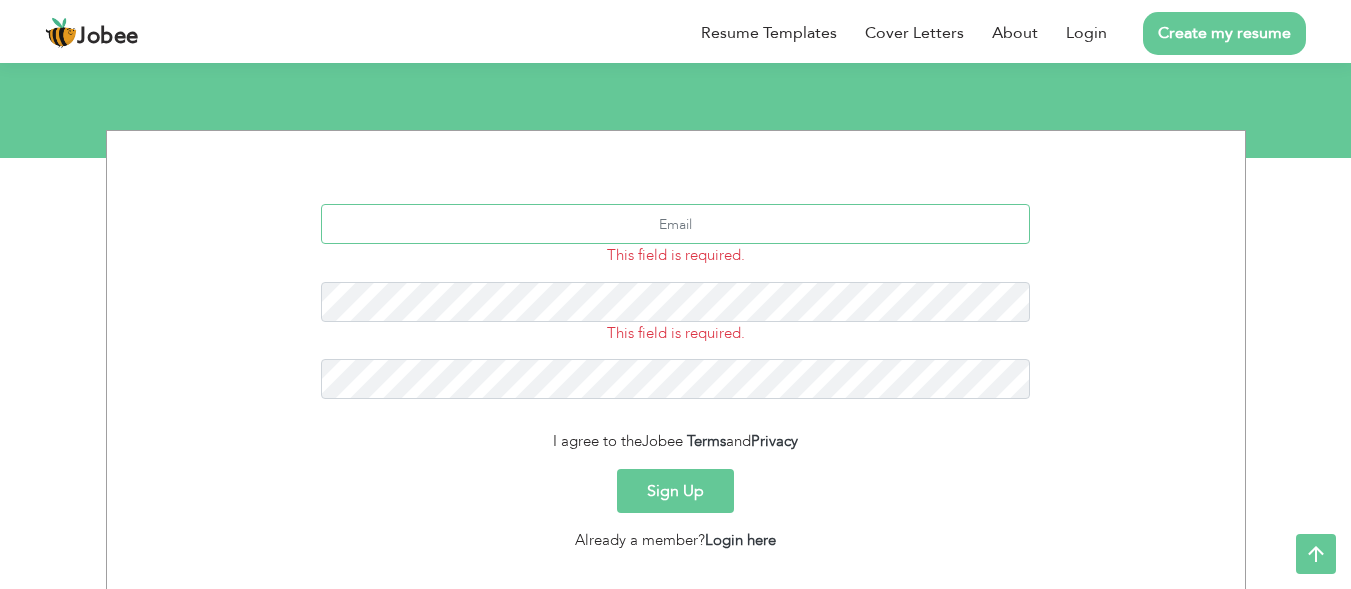 click at bounding box center [675, 224] 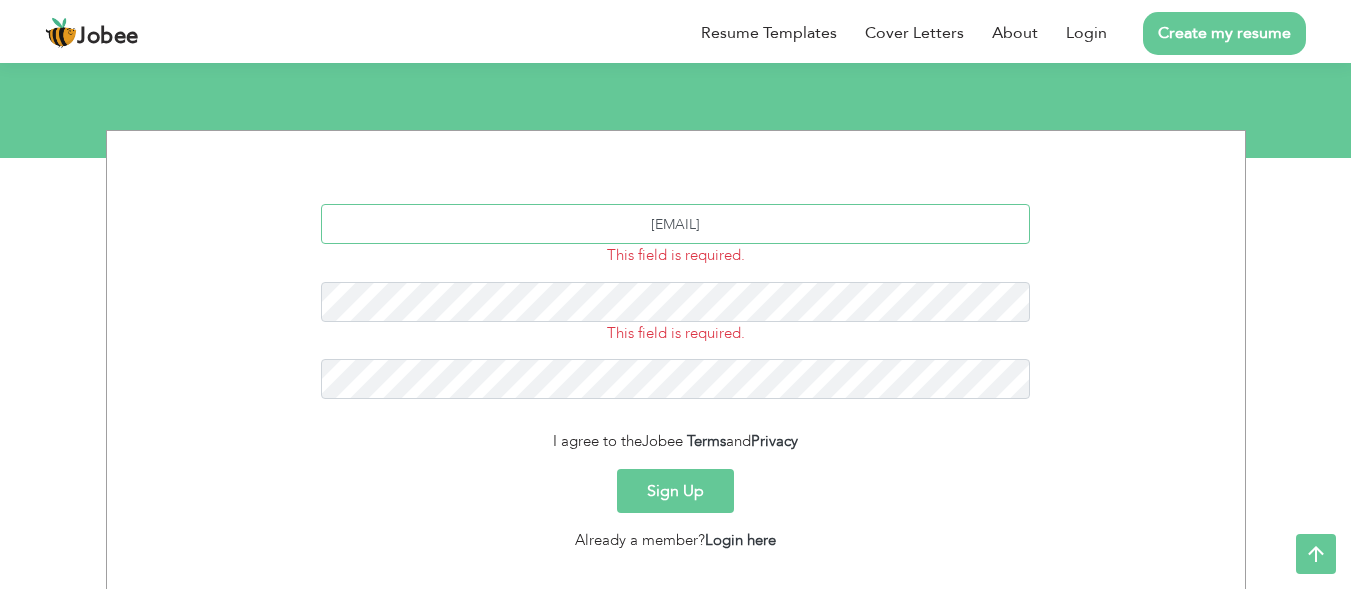 type on "mehtabmirza003@gmail.com" 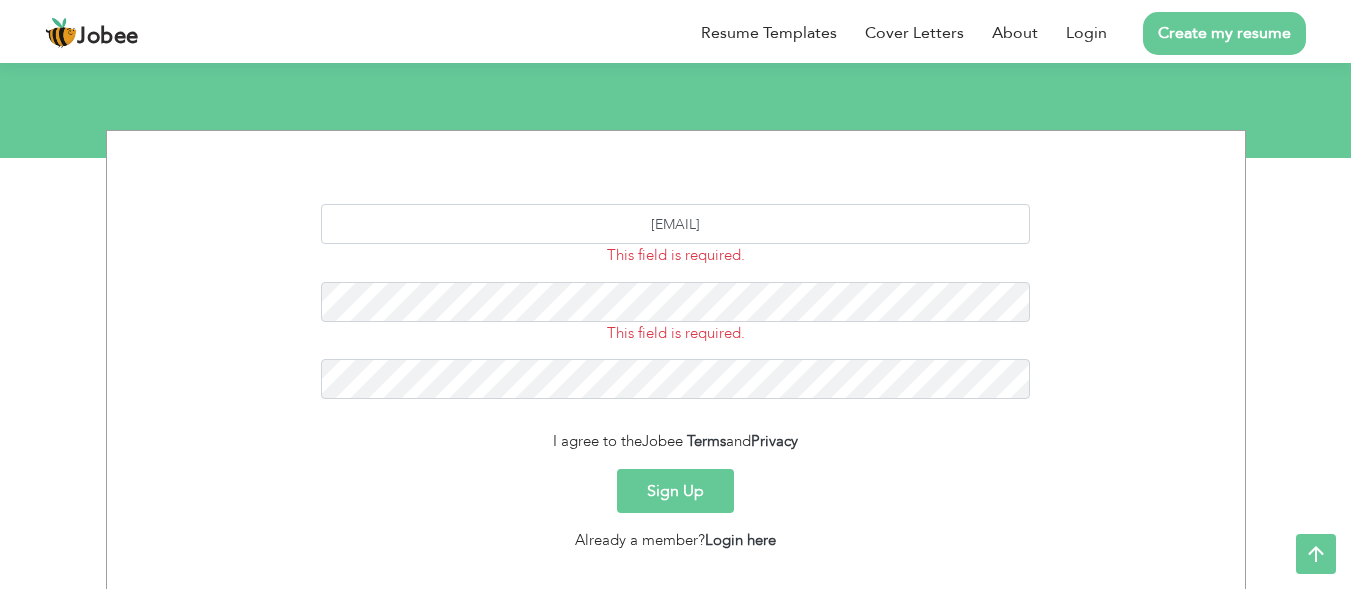 click on "Sign Up" at bounding box center [675, 491] 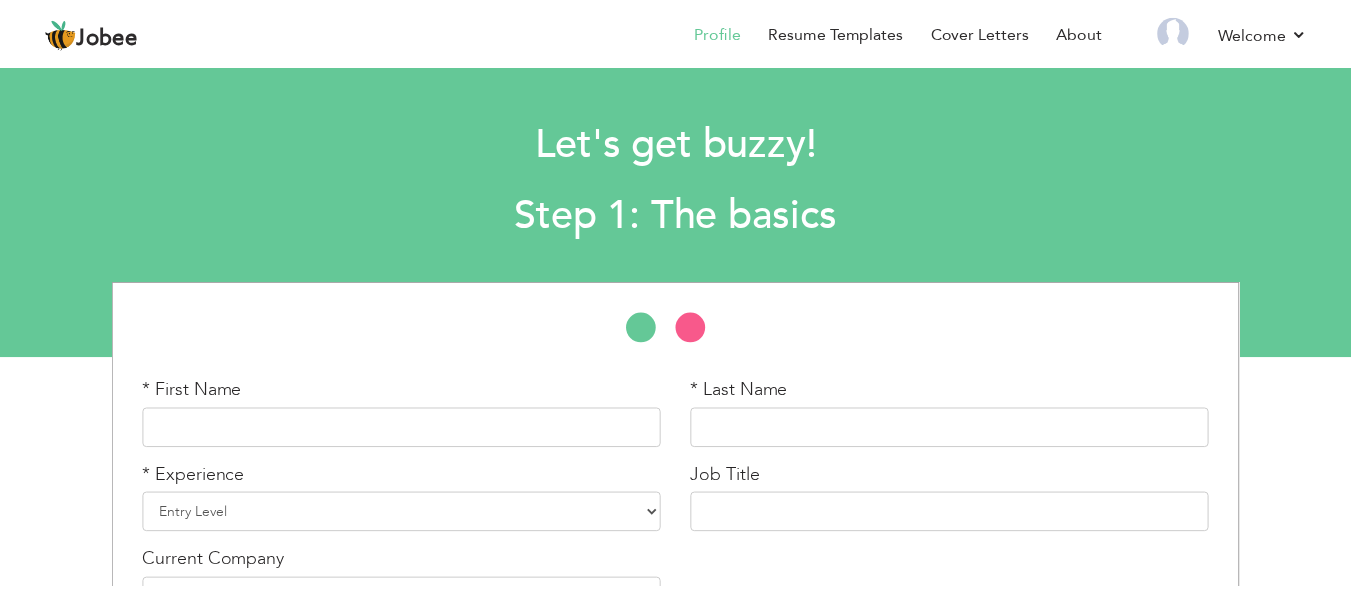 scroll, scrollTop: 0, scrollLeft: 0, axis: both 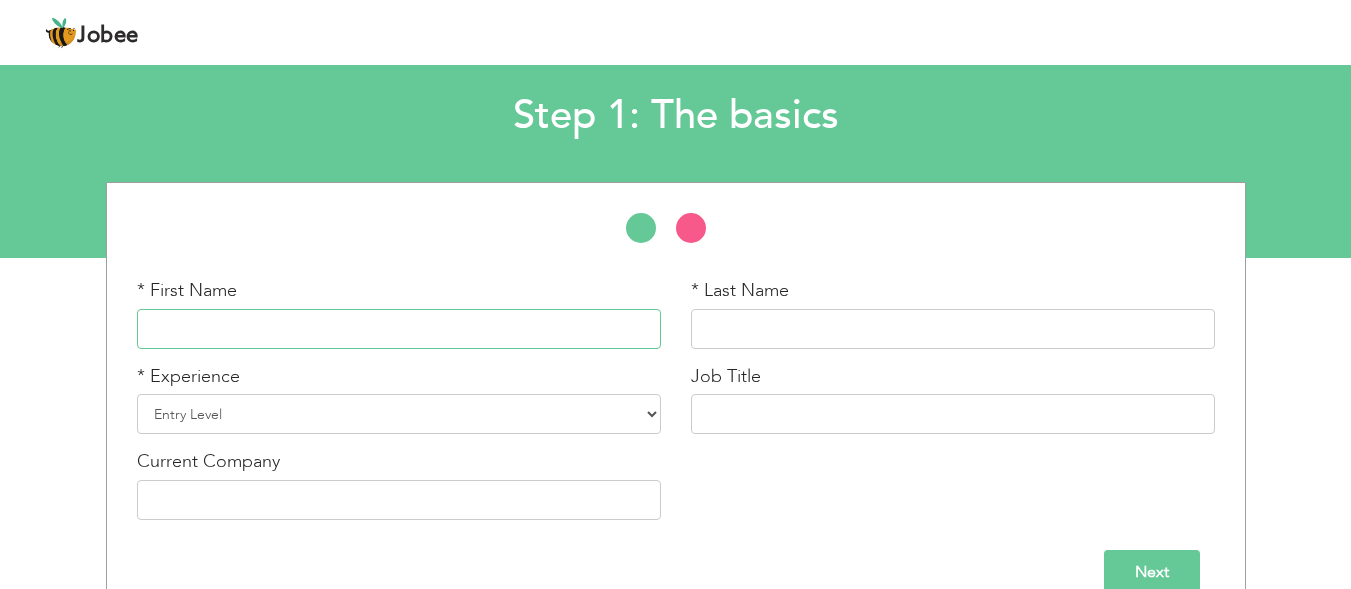 click at bounding box center [399, 329] 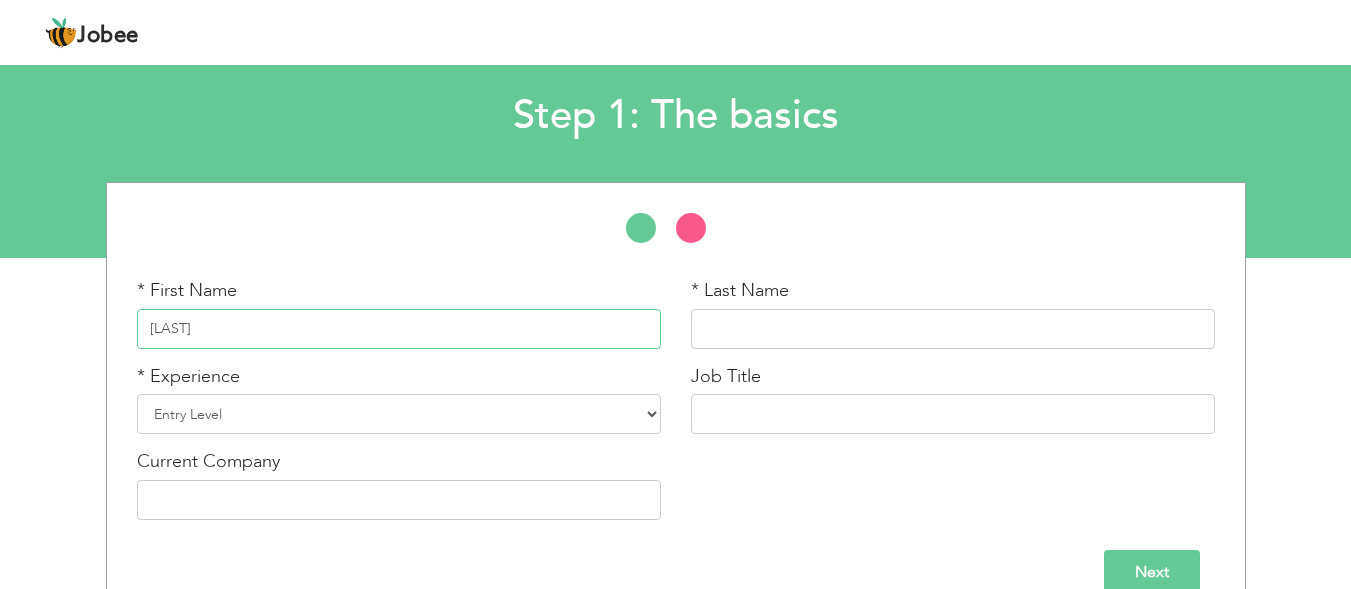 type on "[FIRST]" 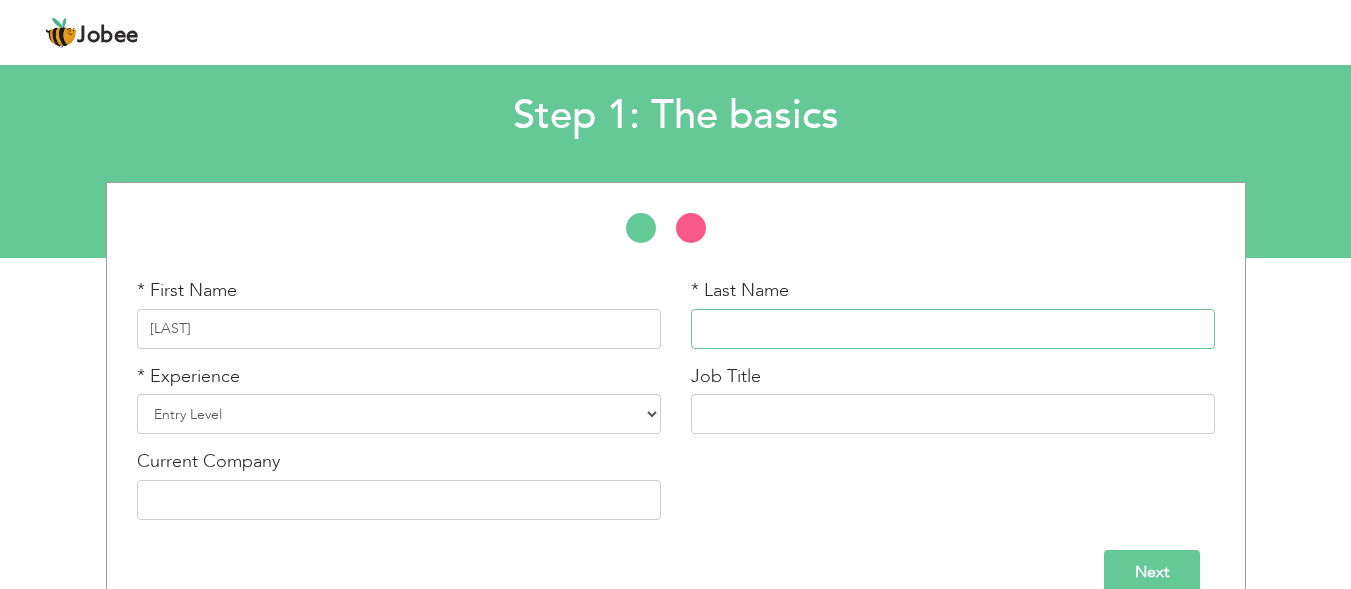 click at bounding box center (953, 329) 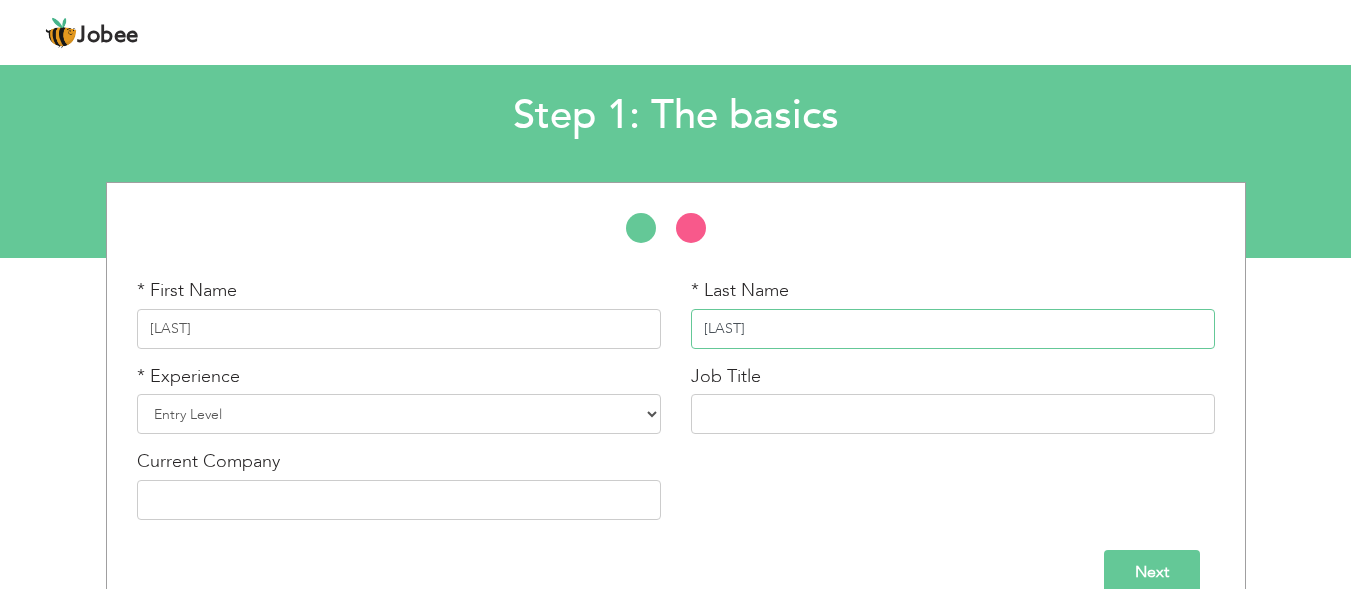 type on "Mirza" 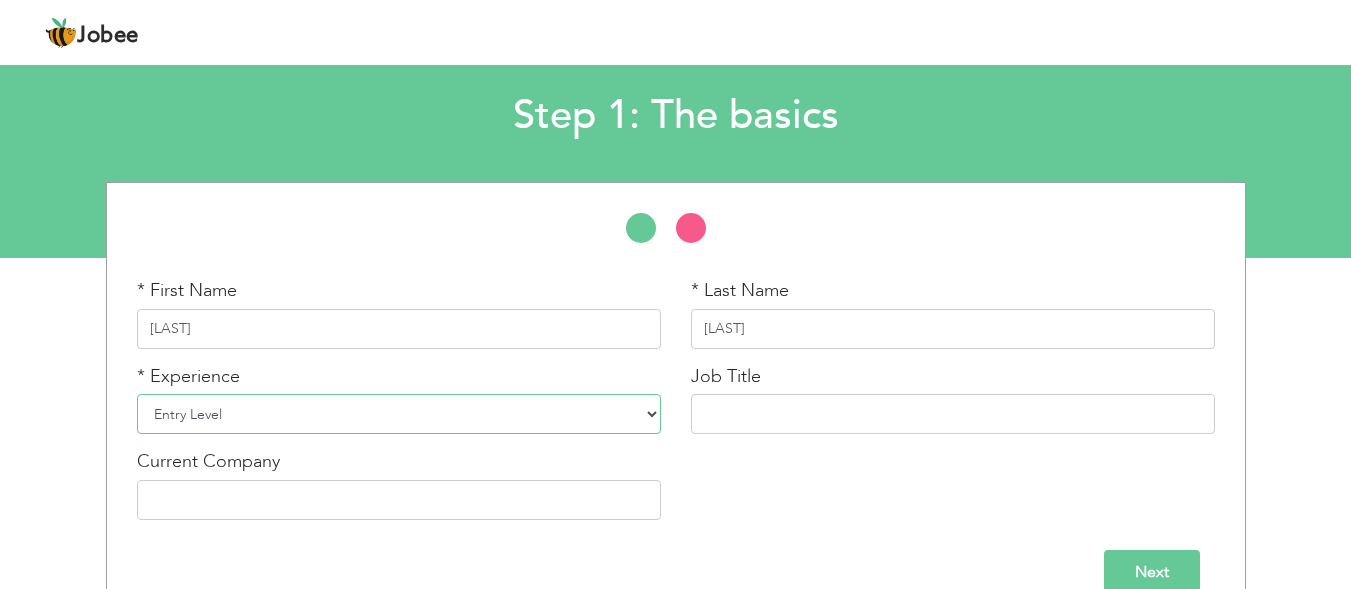 click on "Entry Level
Less than 1 Year
1 Year
2 Years
3 Years
4 Years
5 Years
6 Years
7 Years
8 Years
9 Years
10 Years
11 Years
12 Years
13 Years
14 Years
15 Years
16 Years
17 Years
18 Years
19 Years
20 Years
21 Years
22 Years
23 Years
24 Years
25 Years
26 Years
27 Years
28 Years
29 Years
30 Years
31 Years
32 Years
33 Years
34 Years
35 Years
More than 35 Years" at bounding box center [399, 414] 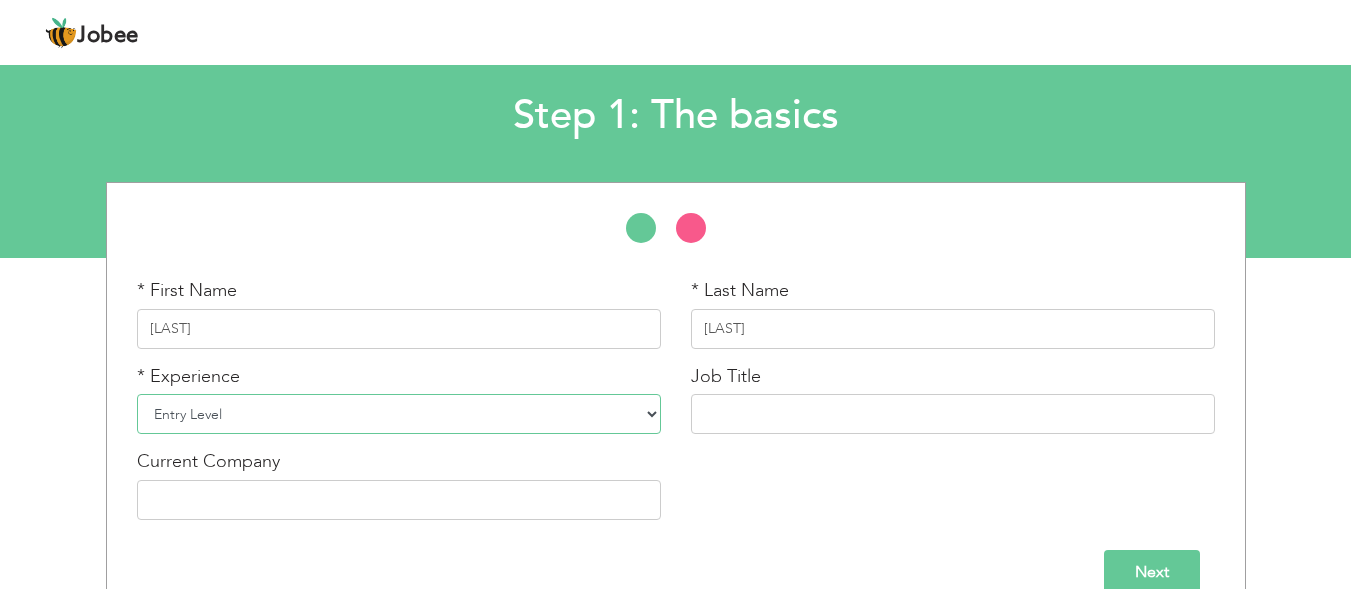 select on "4" 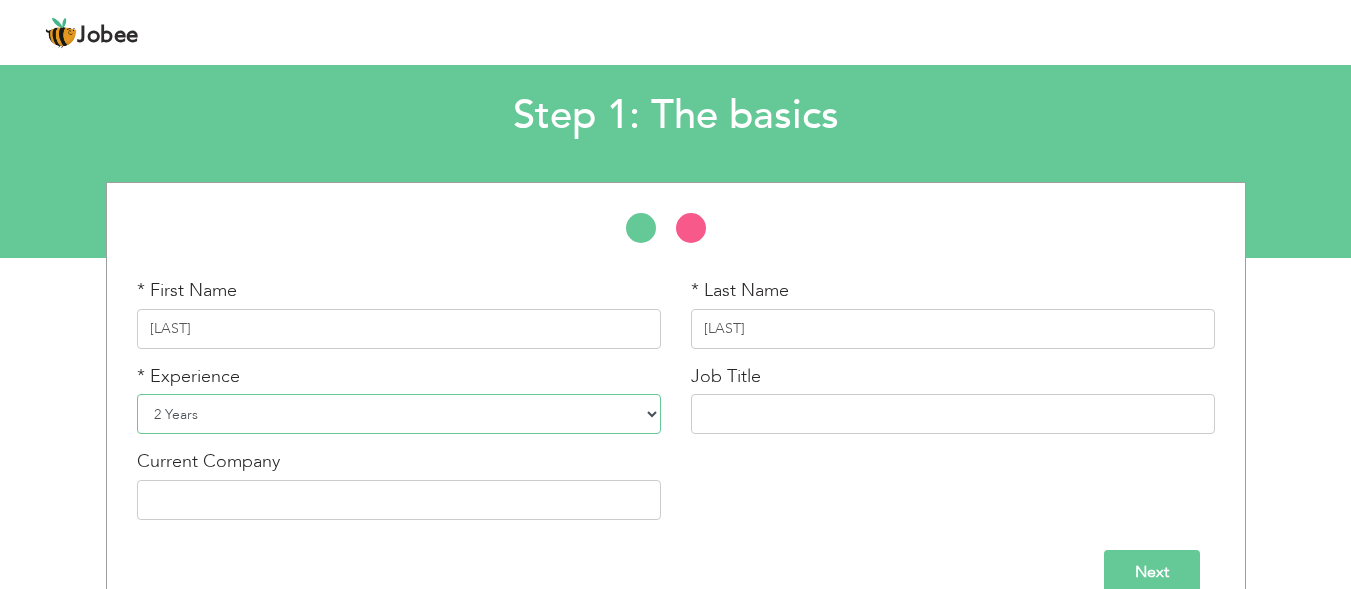 click on "Entry Level
Less than 1 Year
1 Year
2 Years
3 Years
4 Years
5 Years
6 Years
7 Years
8 Years
9 Years
10 Years
11 Years
12 Years
13 Years
14 Years
15 Years
16 Years
17 Years
18 Years
19 Years
20 Years
21 Years
22 Years
23 Years
24 Years
25 Years
26 Years
27 Years
28 Years
29 Years
30 Years
31 Years
32 Years
33 Years
34 Years
35 Years
More than 35 Years" at bounding box center (399, 414) 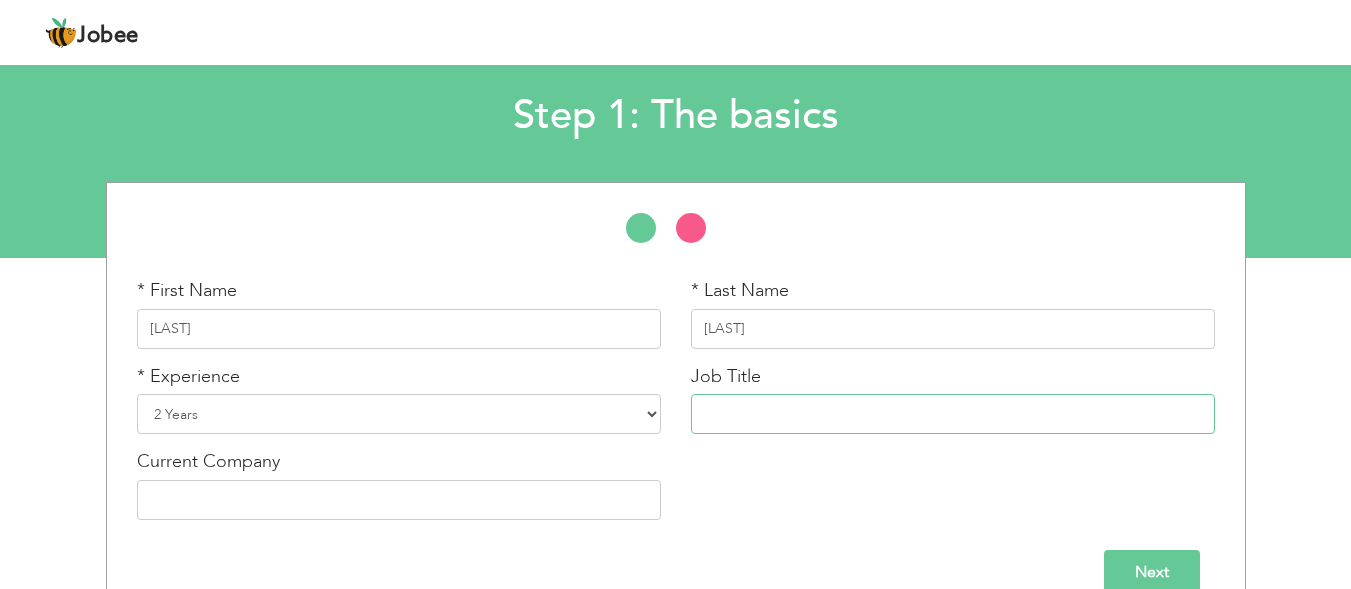 click at bounding box center [953, 414] 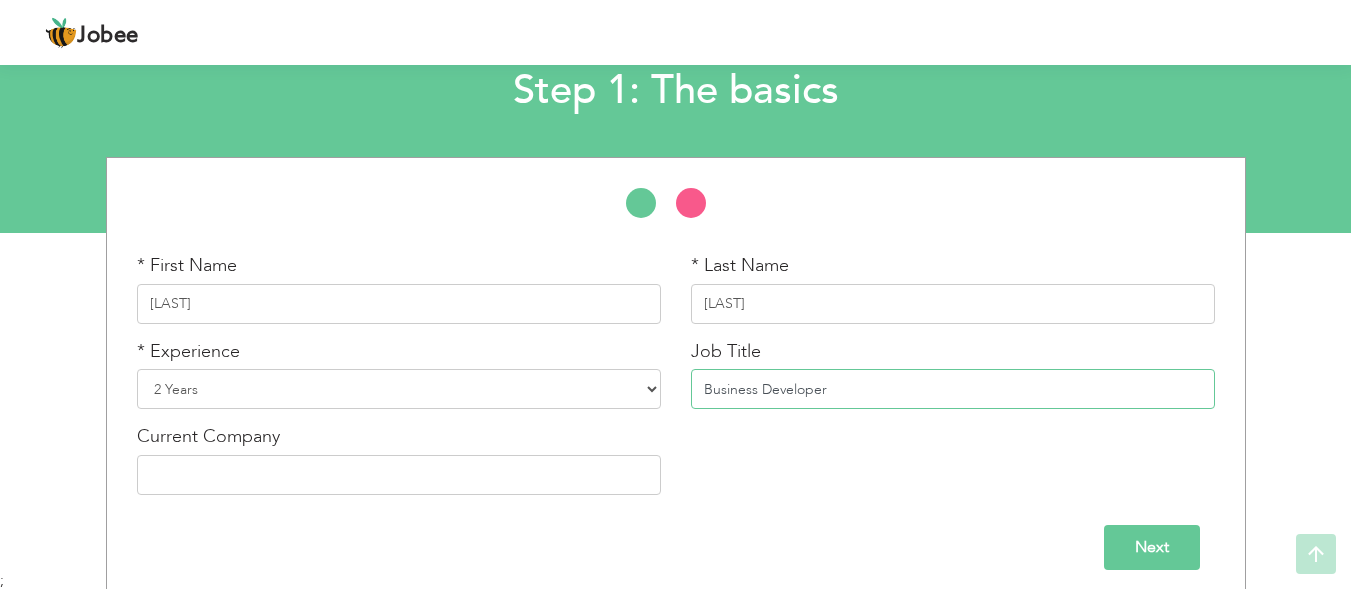 scroll, scrollTop: 137, scrollLeft: 0, axis: vertical 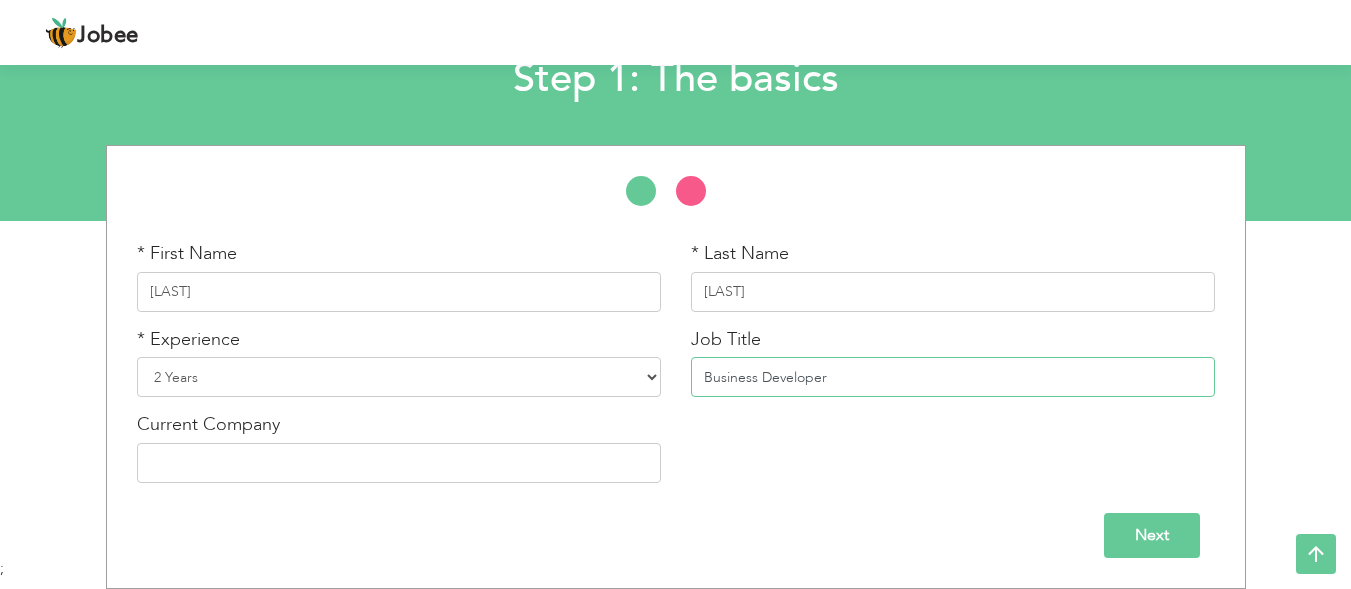 type on "Business Developer" 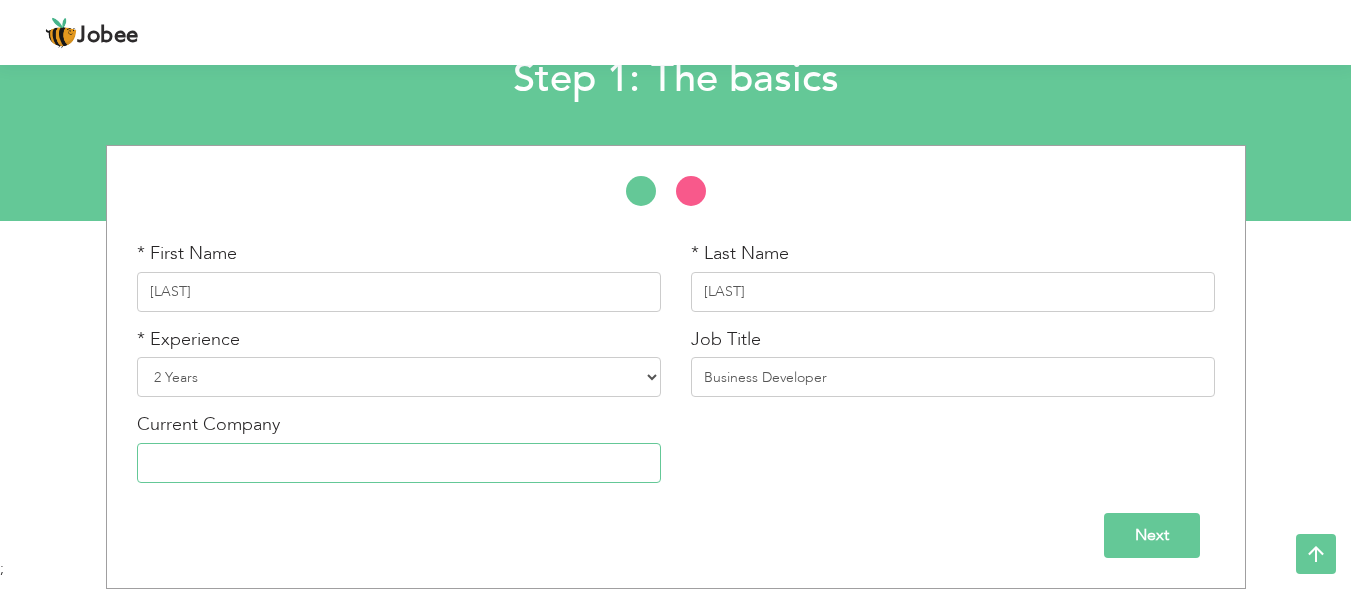 click at bounding box center [399, 463] 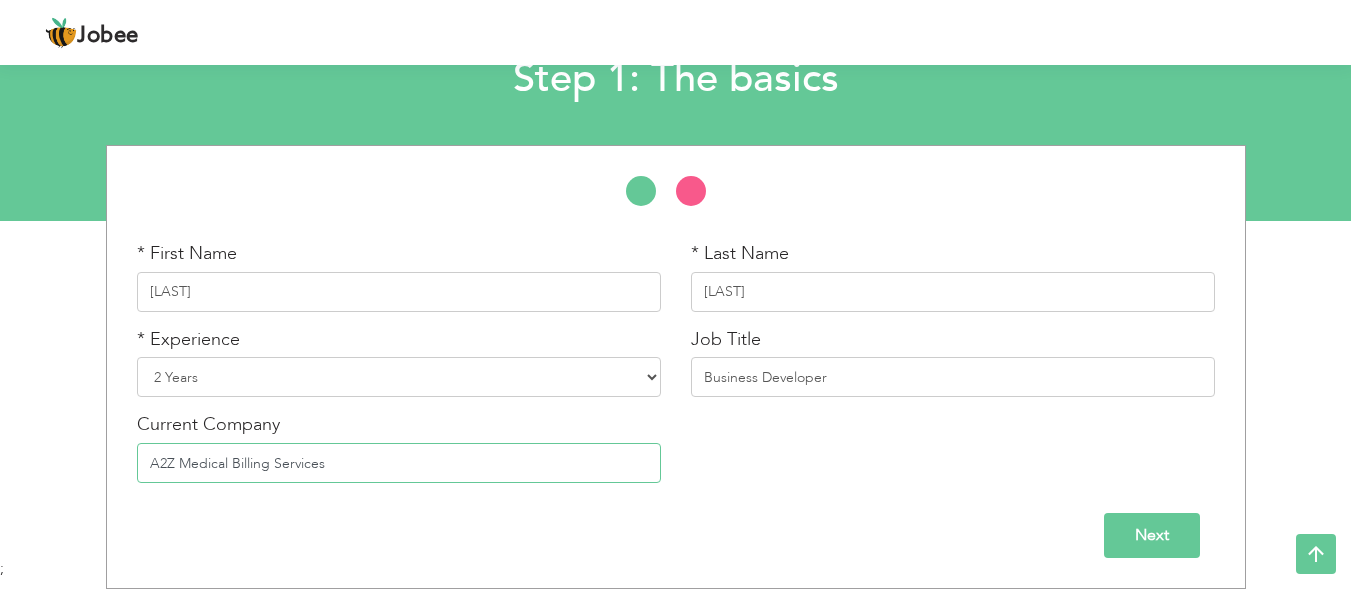 type on "A2Z Medical Billing Services" 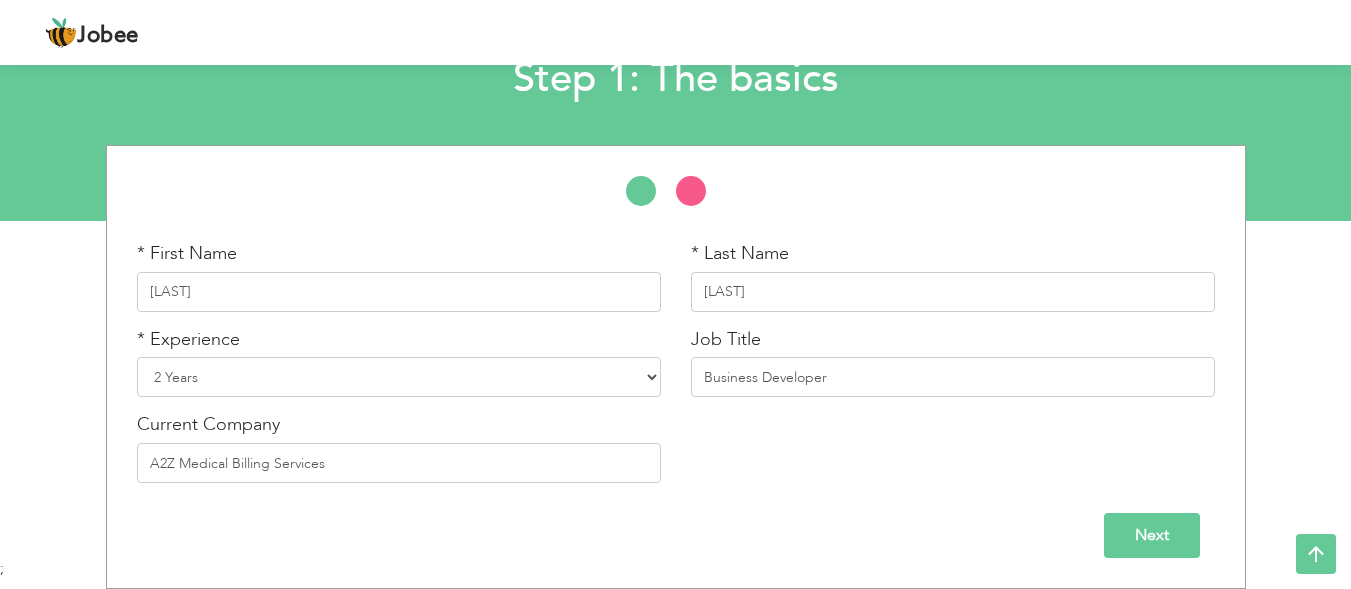 click on "Next" at bounding box center [1152, 535] 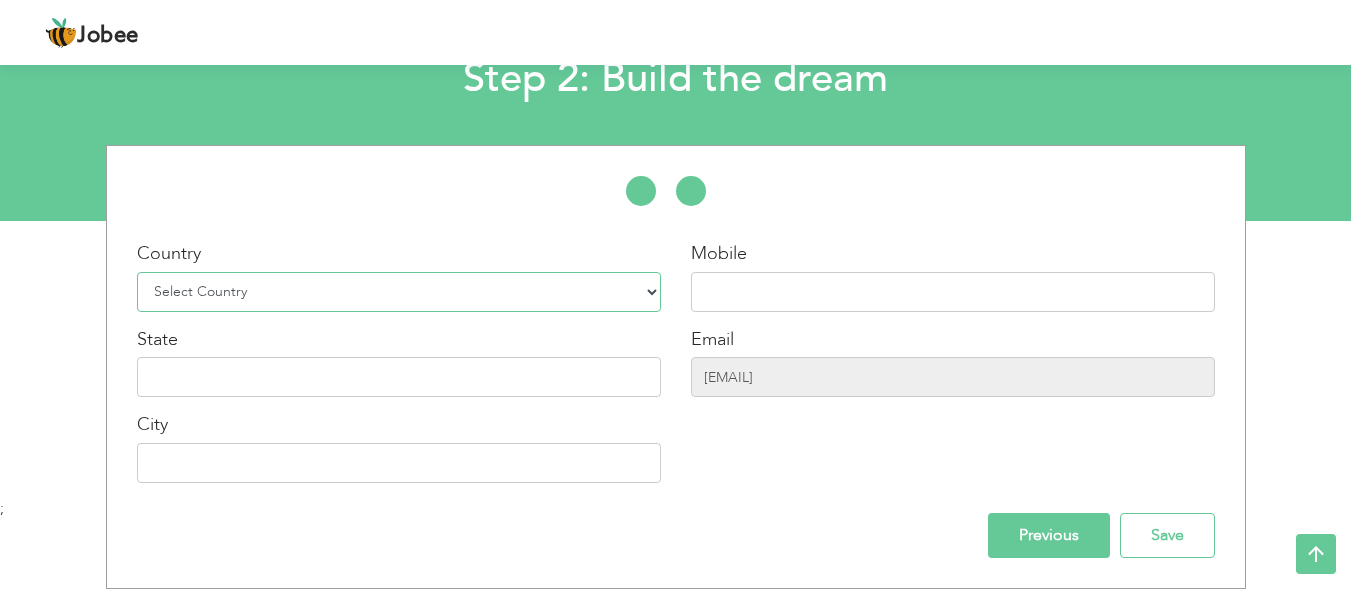 click on "Select Country
Afghanistan
Albania
Algeria
American Samoa
Andorra
Angola
Anguilla
Antarctica
Antigua and Barbuda
Argentina
Armenia
Aruba
Australia
Austria
Azerbaijan
Bahamas
Bahrain
Bangladesh
Barbados
Belarus
Belgium
Belize
Benin
Bermuda
Bhutan
Bolivia
Bosnia-Herzegovina
Botswana
Bouvet Island
Brazil
British Indian Ocean Territory
Brunei Darussalam
Bulgaria
Burkina Faso
Burundi
Cambodia
Cameroon
Canada
Cape Verde
Cayman Islands
Central African Republic
Chad
Chile
China
Christmas Island
Cocos (Keeling) Islands
Colombia
Comoros
Congo
Congo, Dem. Republic
Cook Islands
Costa Rica
Croatia
Cuba
Cyprus
Czech Rep
Denmark
Djibouti
Dominica
Dominican Republic
Ecuador
Egypt
El Salvador
Equatorial Guinea
Eritrea
Estonia
Ethiopia
European Union
Falkland Islands (Malvinas)
Faroe Islands
Fiji
Finland
France
French Guiana
French Southern Territories
Gabon
Gambia
Georgia" at bounding box center [399, 292] 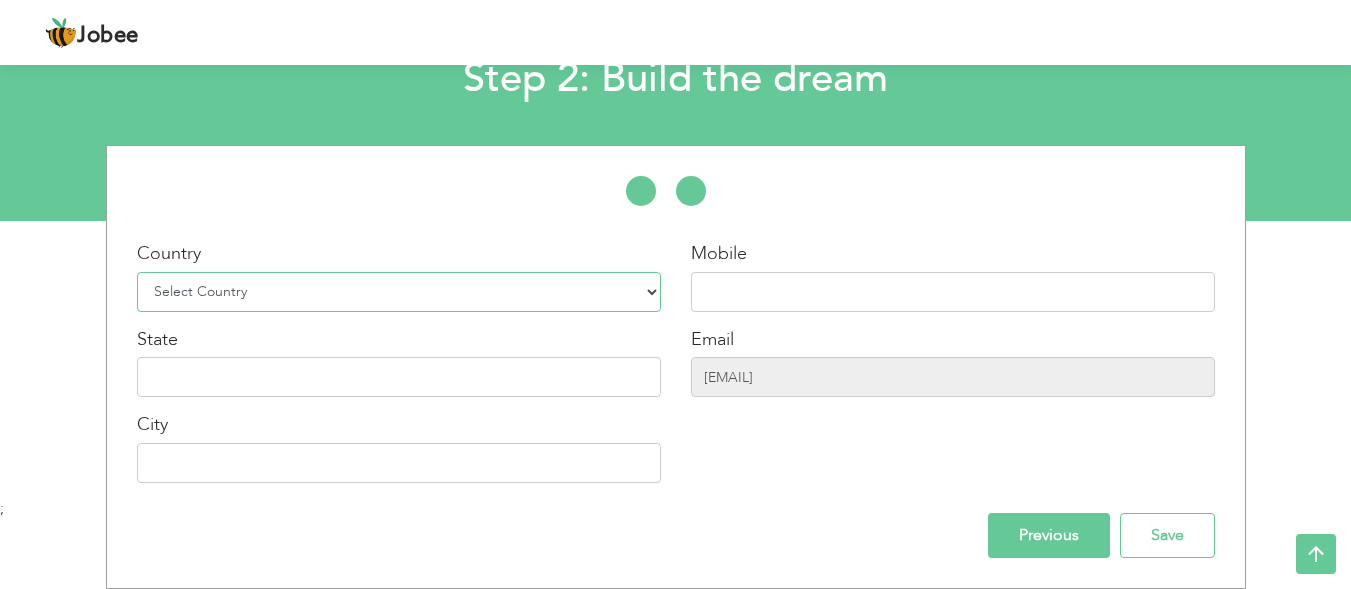 select on "166" 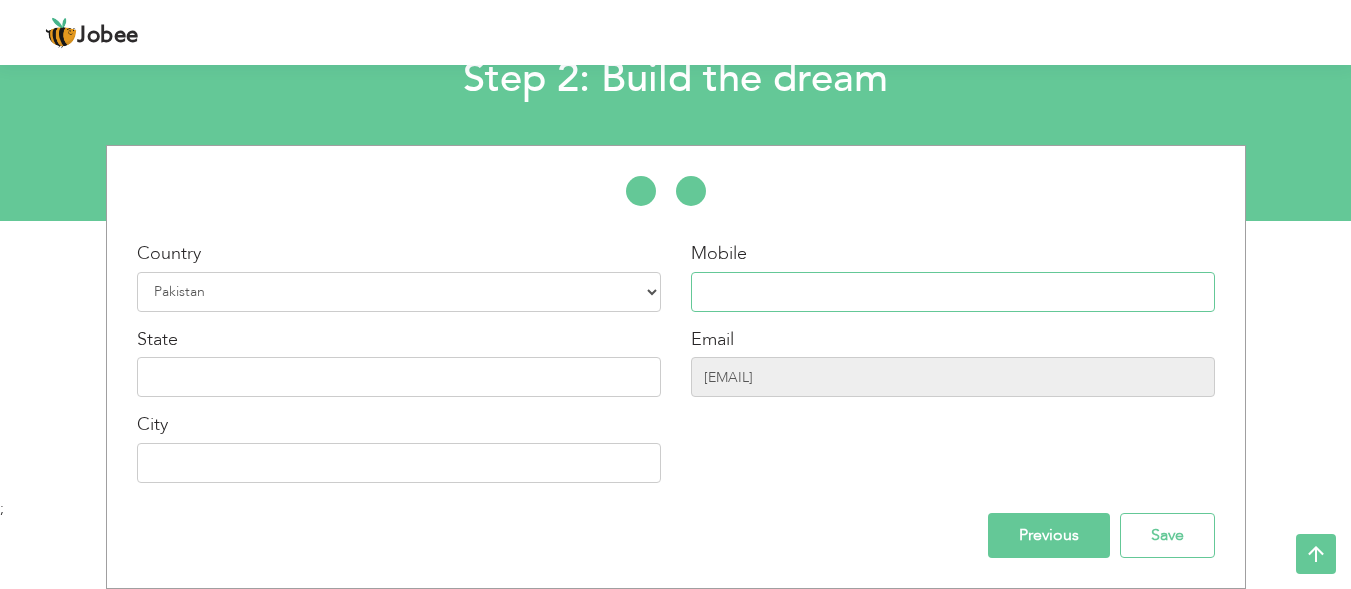 click at bounding box center (953, 292) 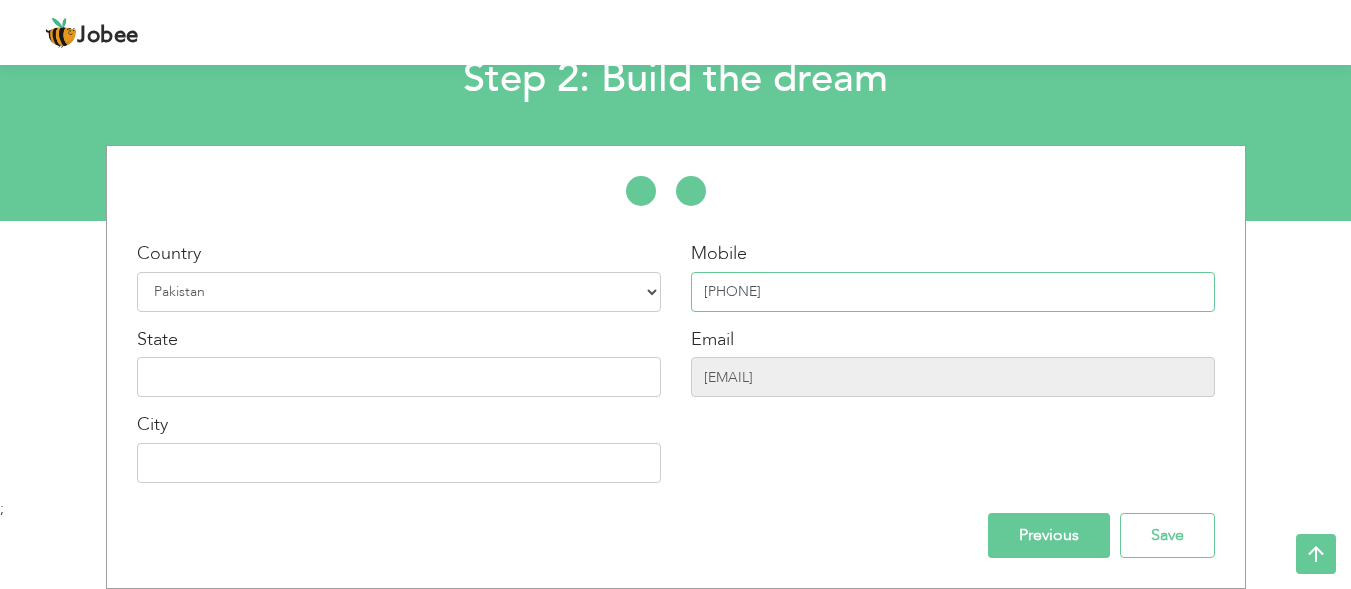 type on "[PHONE]" 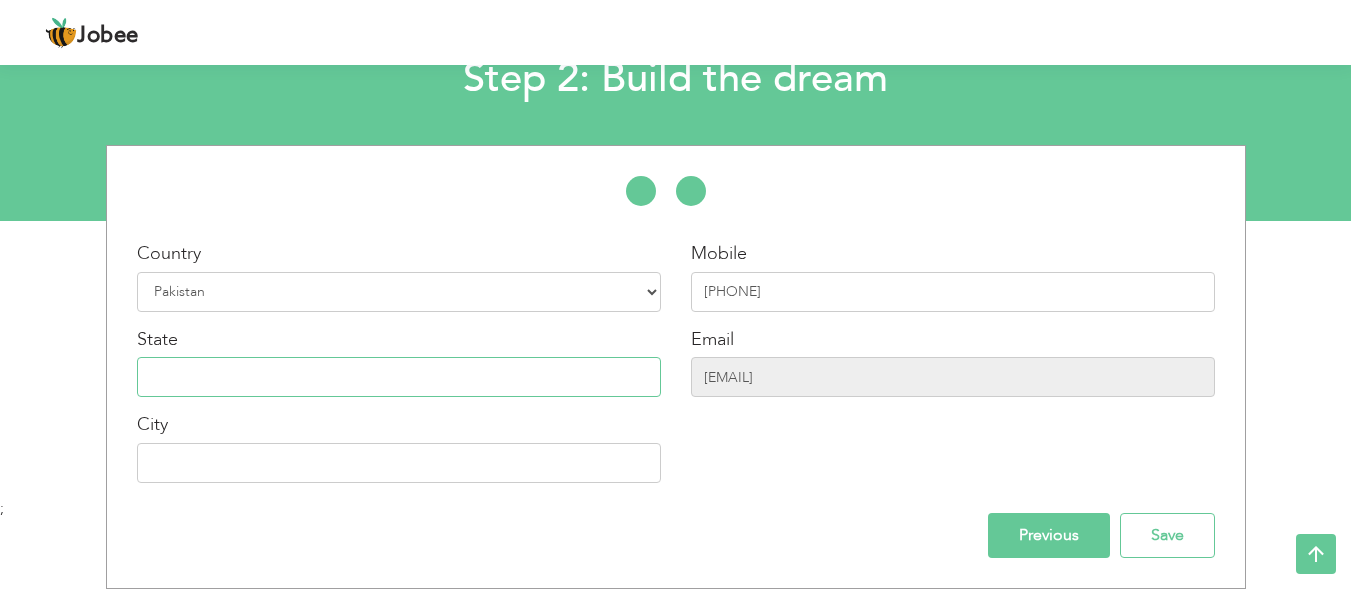 click at bounding box center (399, 377) 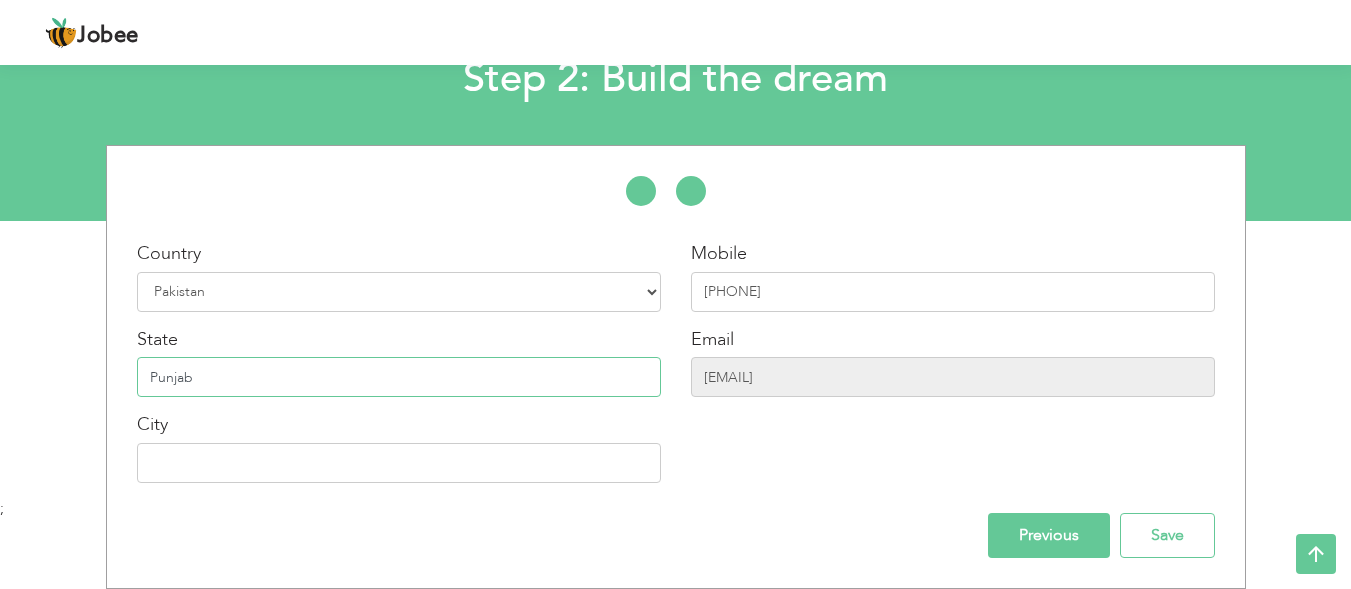 type on "Punjab" 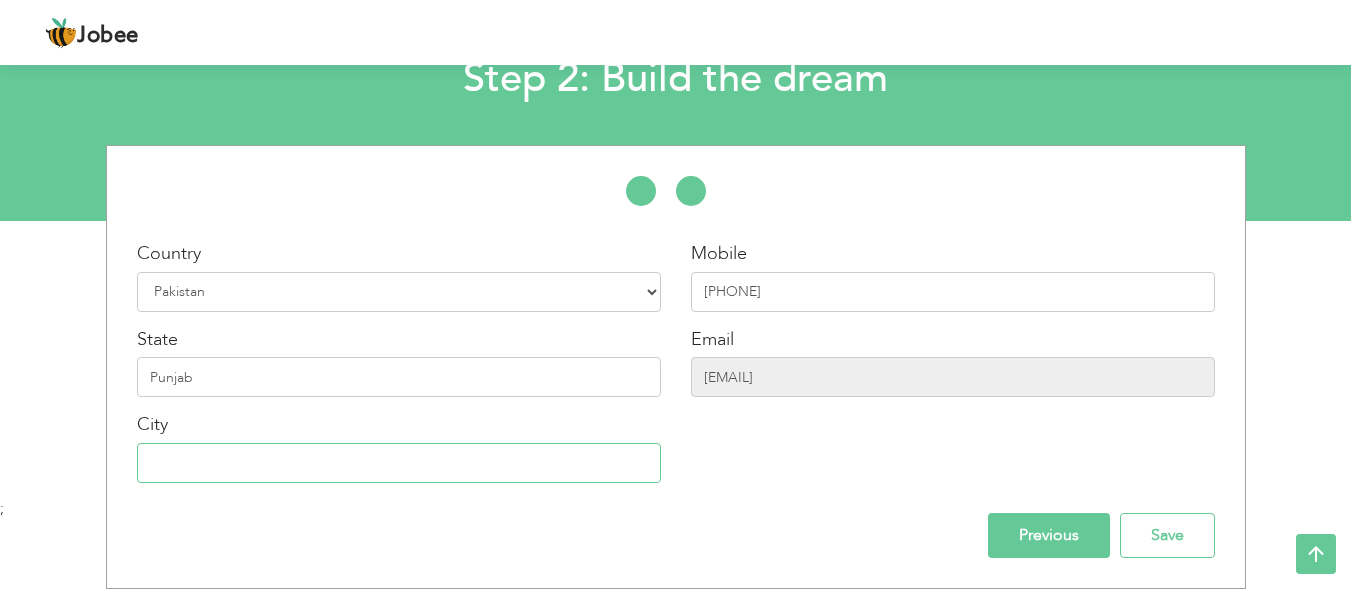 click at bounding box center [399, 463] 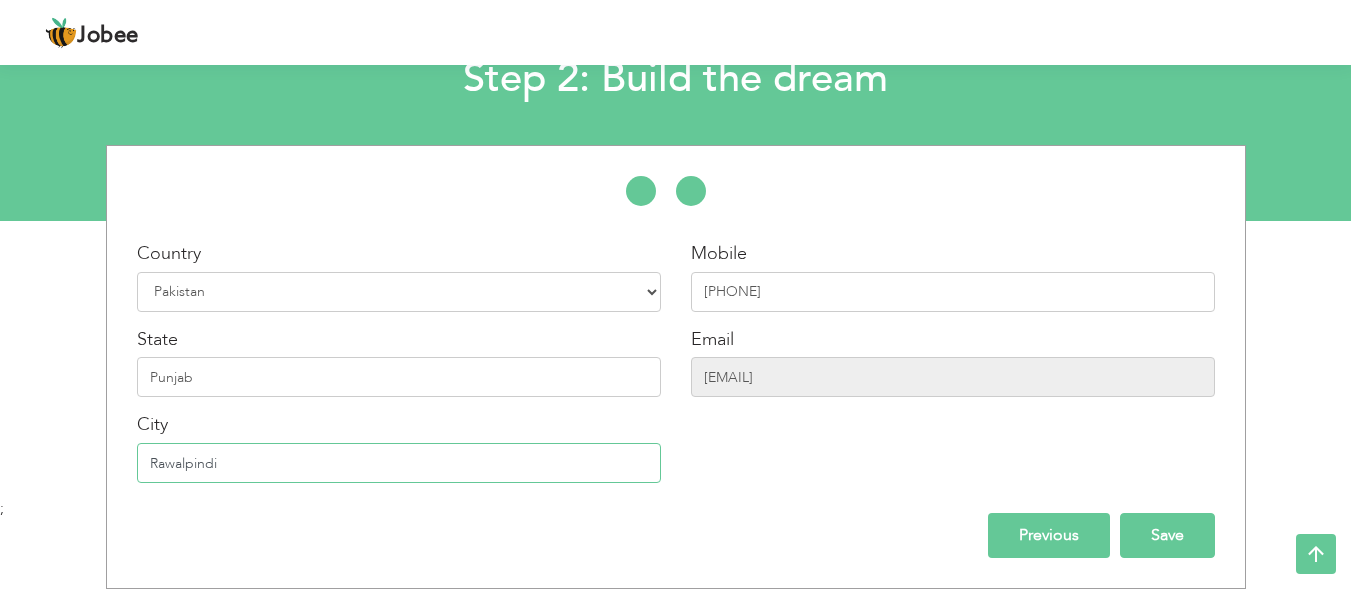 type on "Rawalpindi" 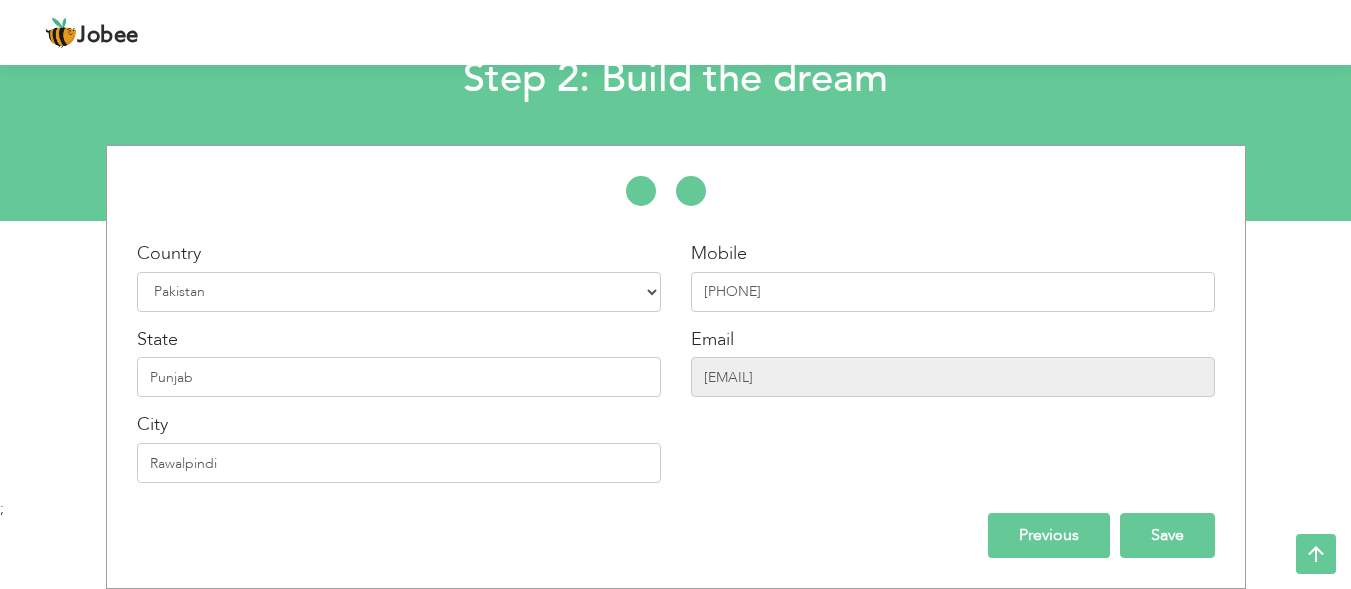 click on "Save" at bounding box center [1167, 535] 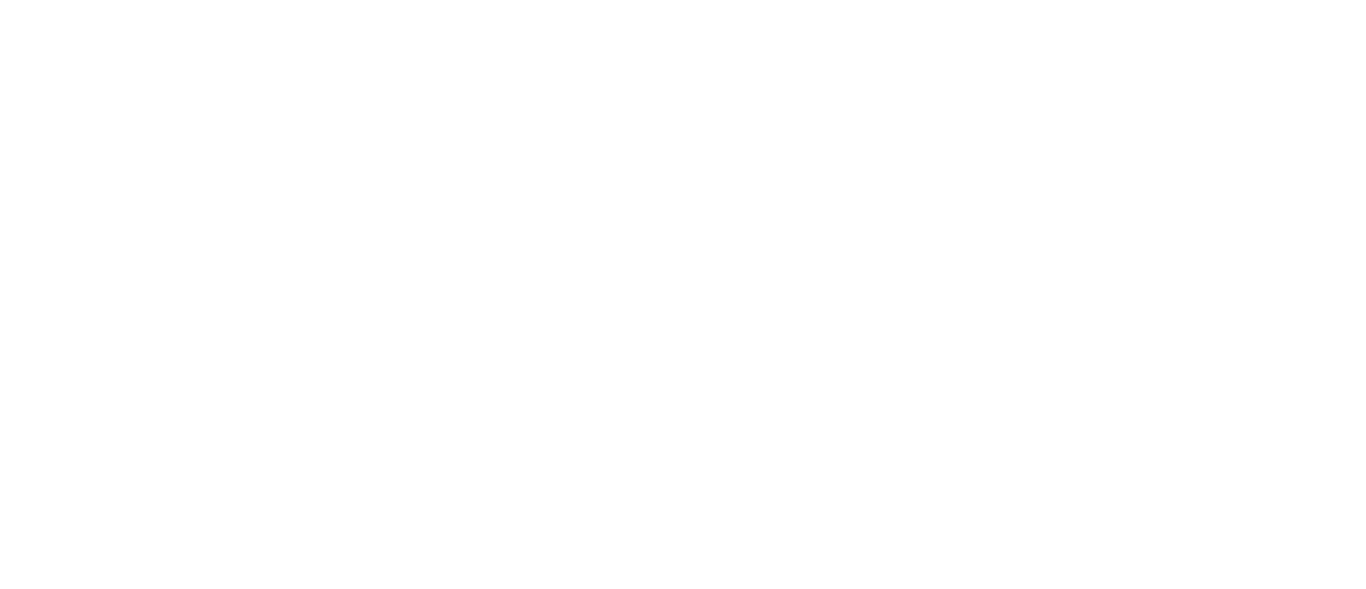 scroll, scrollTop: 0, scrollLeft: 0, axis: both 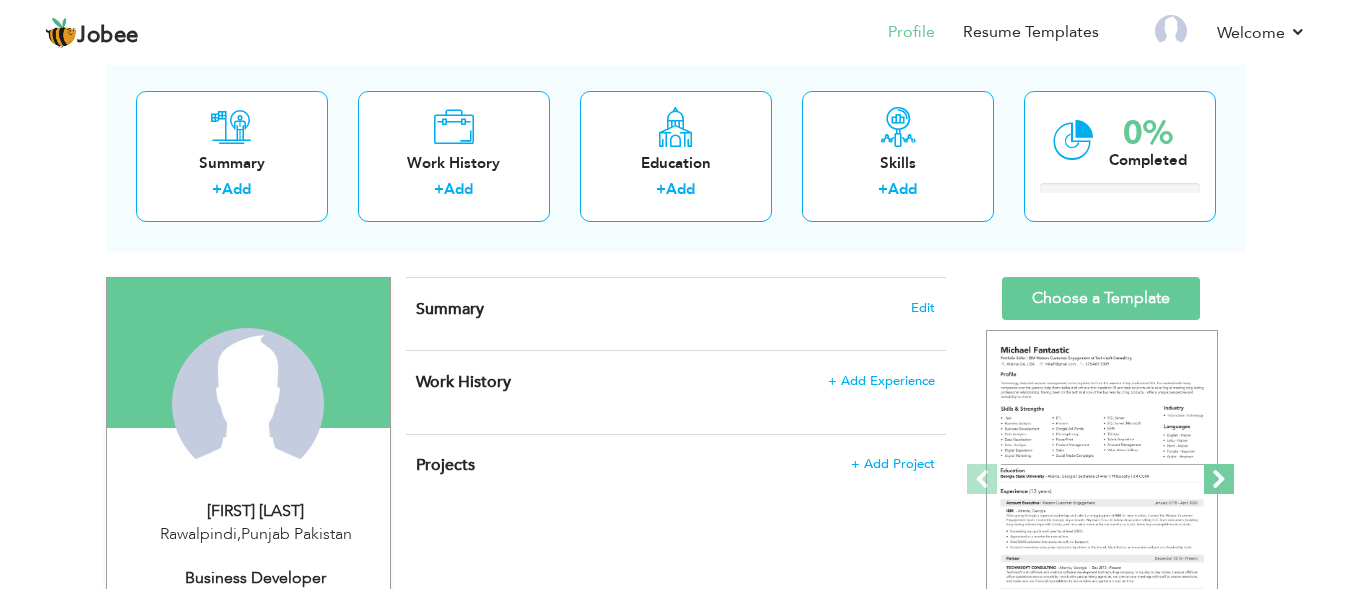 click at bounding box center (1219, 479) 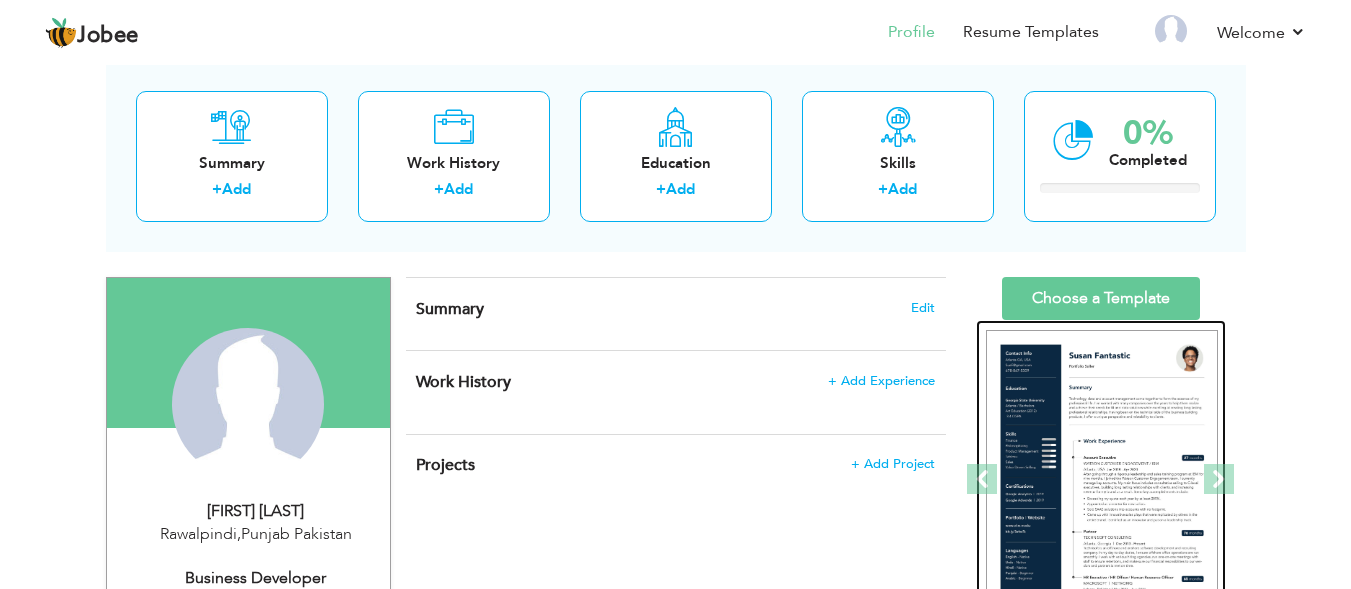 click at bounding box center [1102, 480] 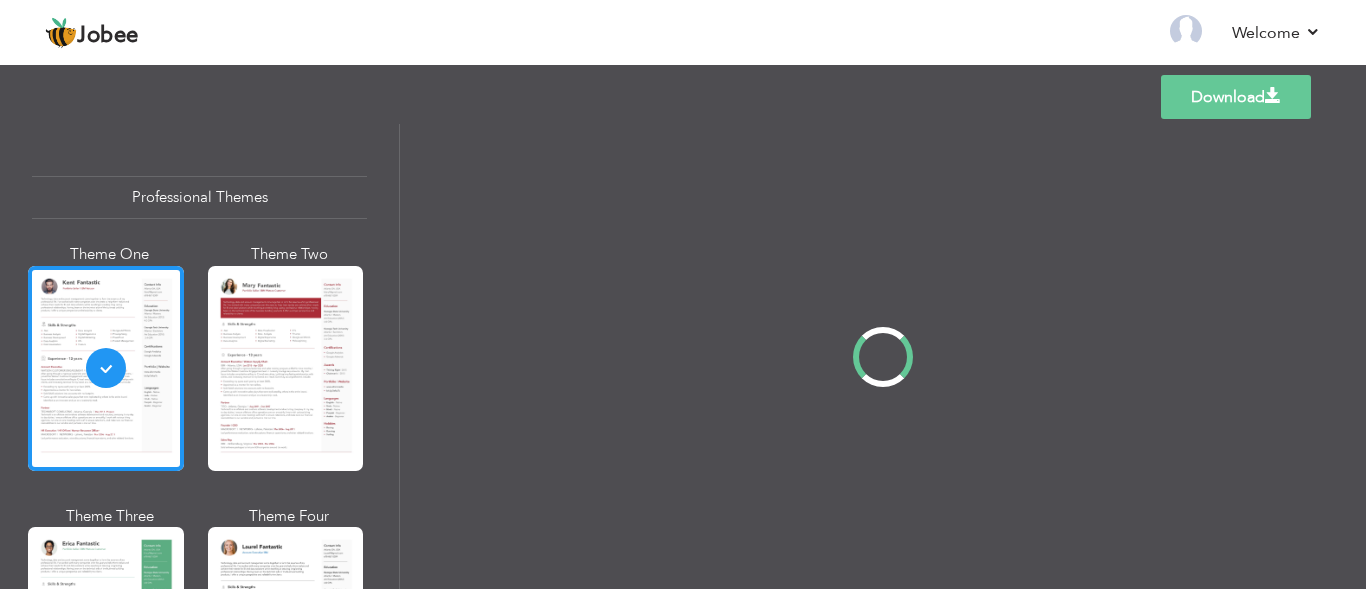 scroll, scrollTop: 0, scrollLeft: 0, axis: both 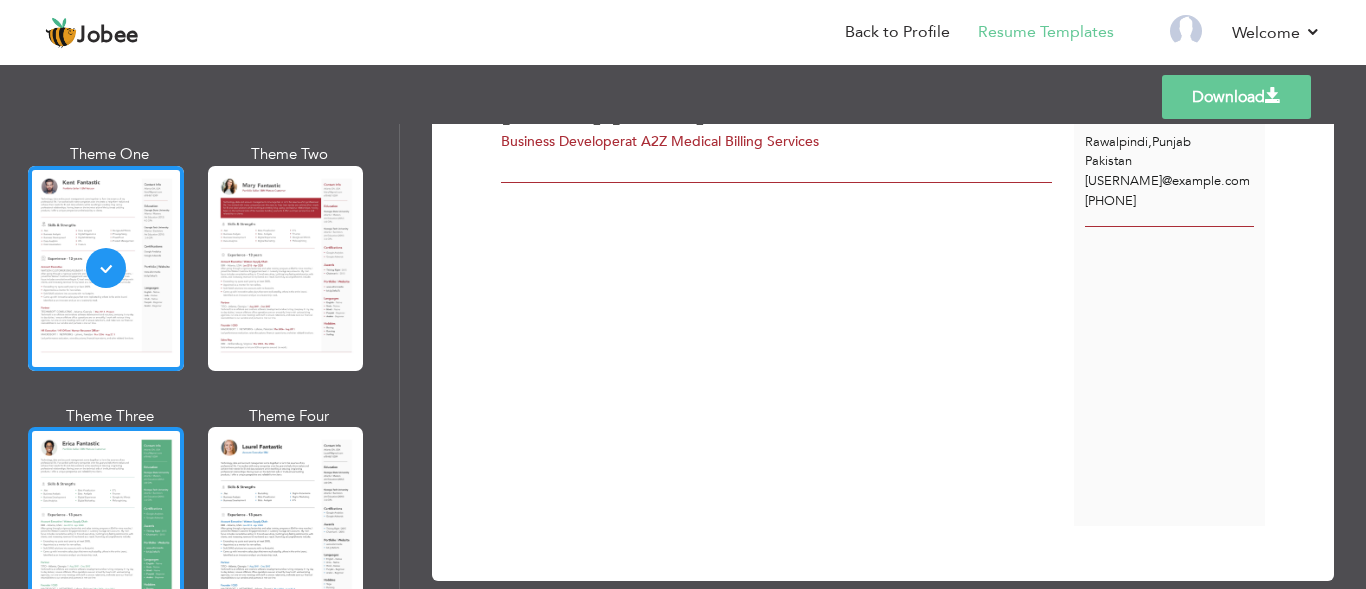 click at bounding box center (106, 529) 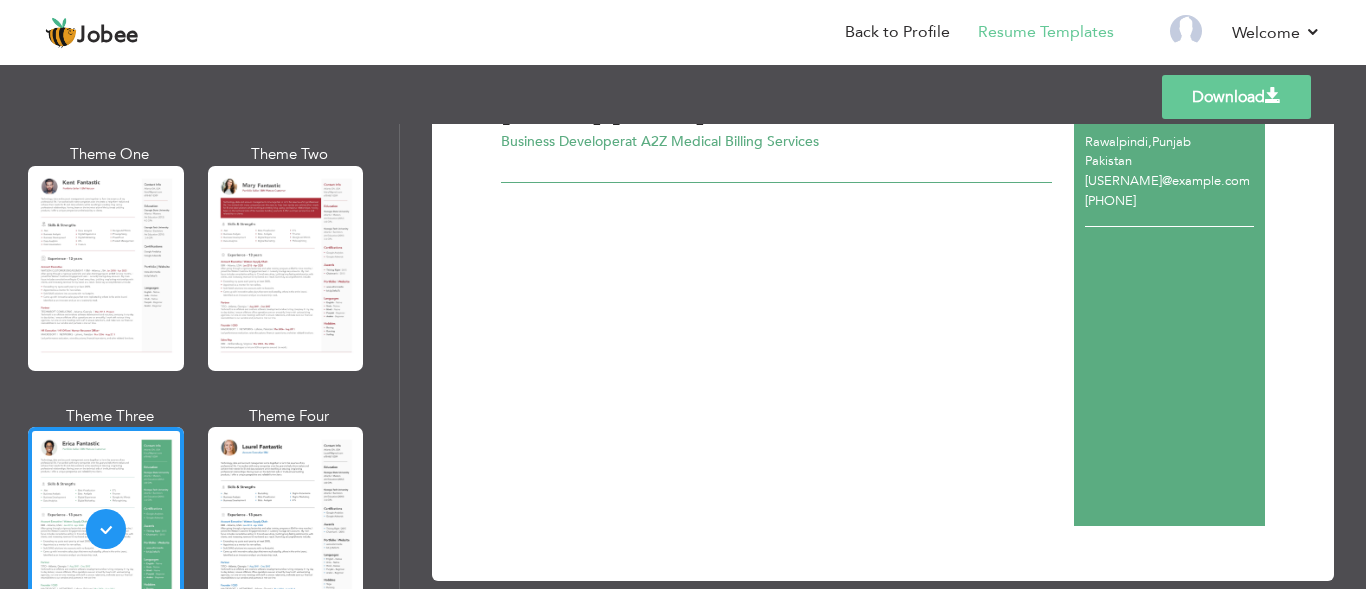 scroll, scrollTop: 134, scrollLeft: 0, axis: vertical 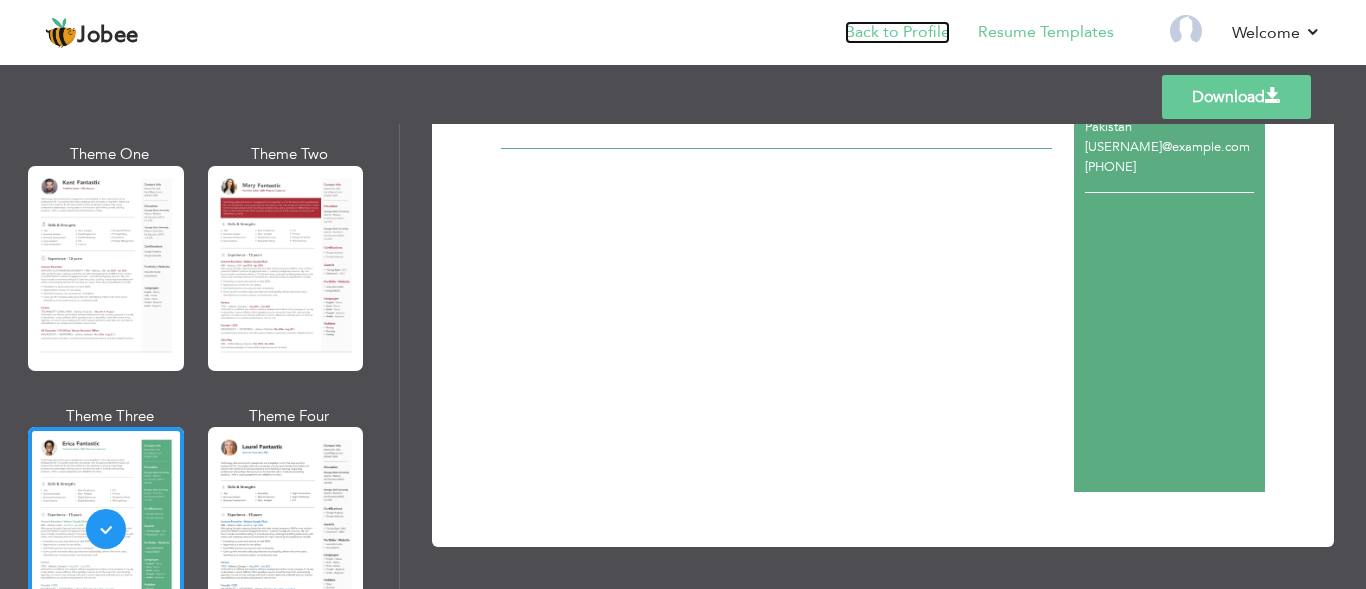 click on "Back to Profile" at bounding box center (897, 32) 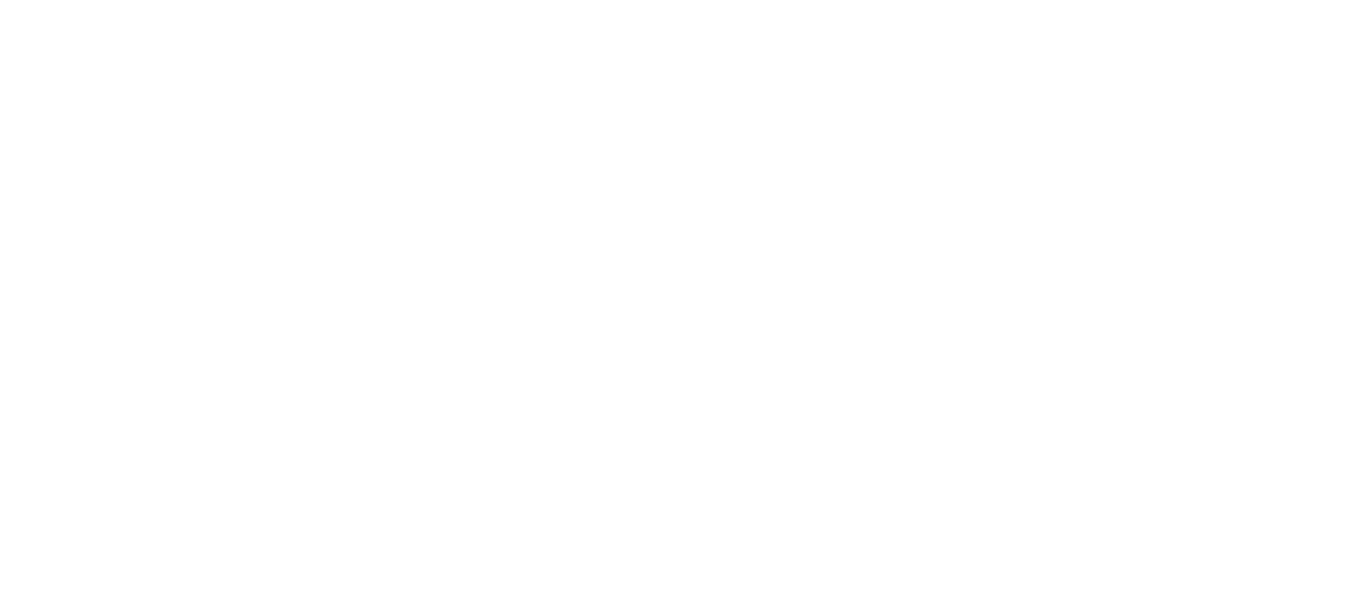 scroll, scrollTop: 0, scrollLeft: 0, axis: both 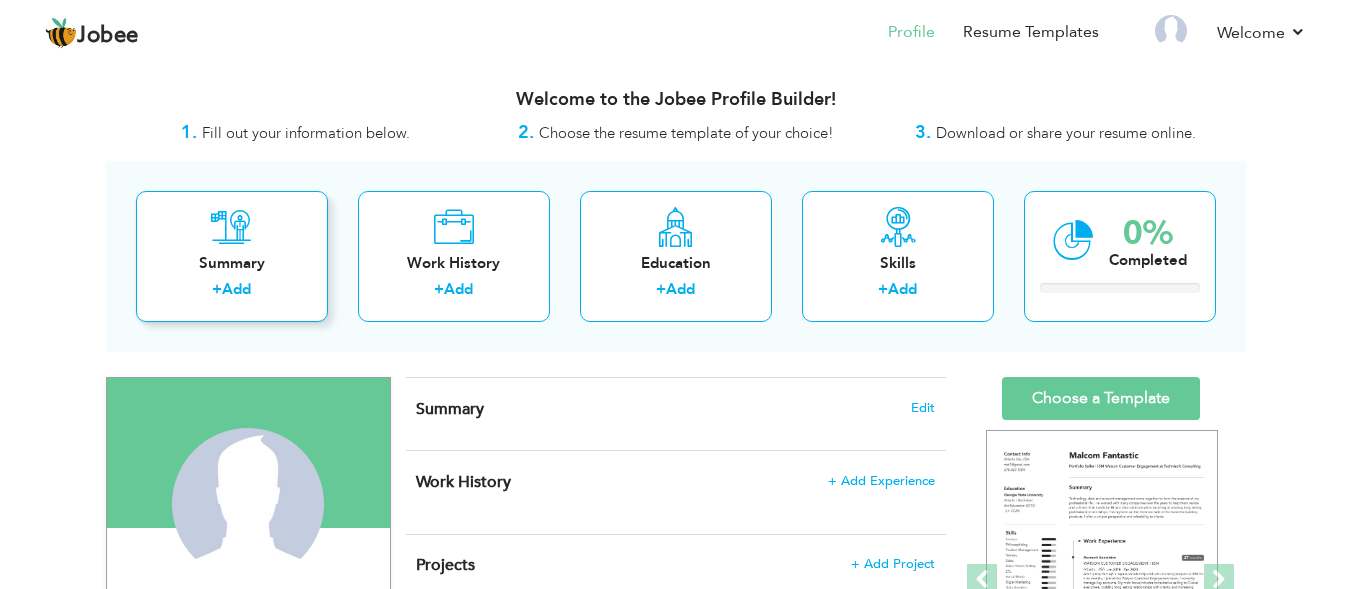 click on "Summary
+  Add" at bounding box center (232, 256) 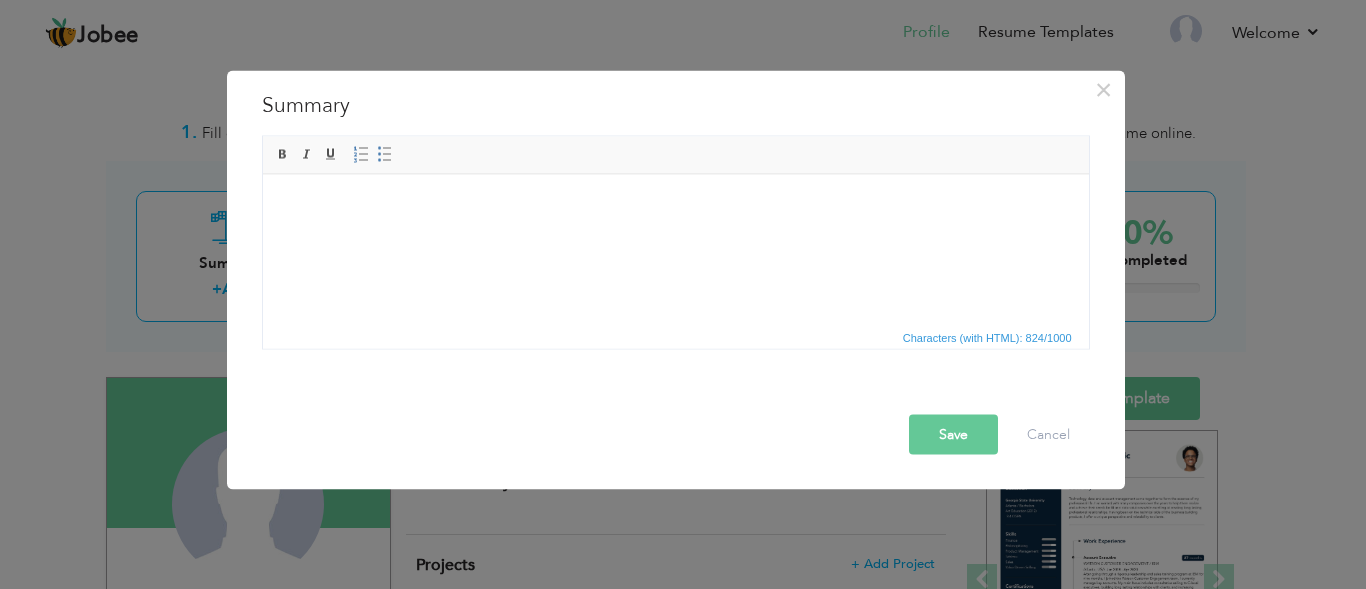 scroll, scrollTop: 12, scrollLeft: 0, axis: vertical 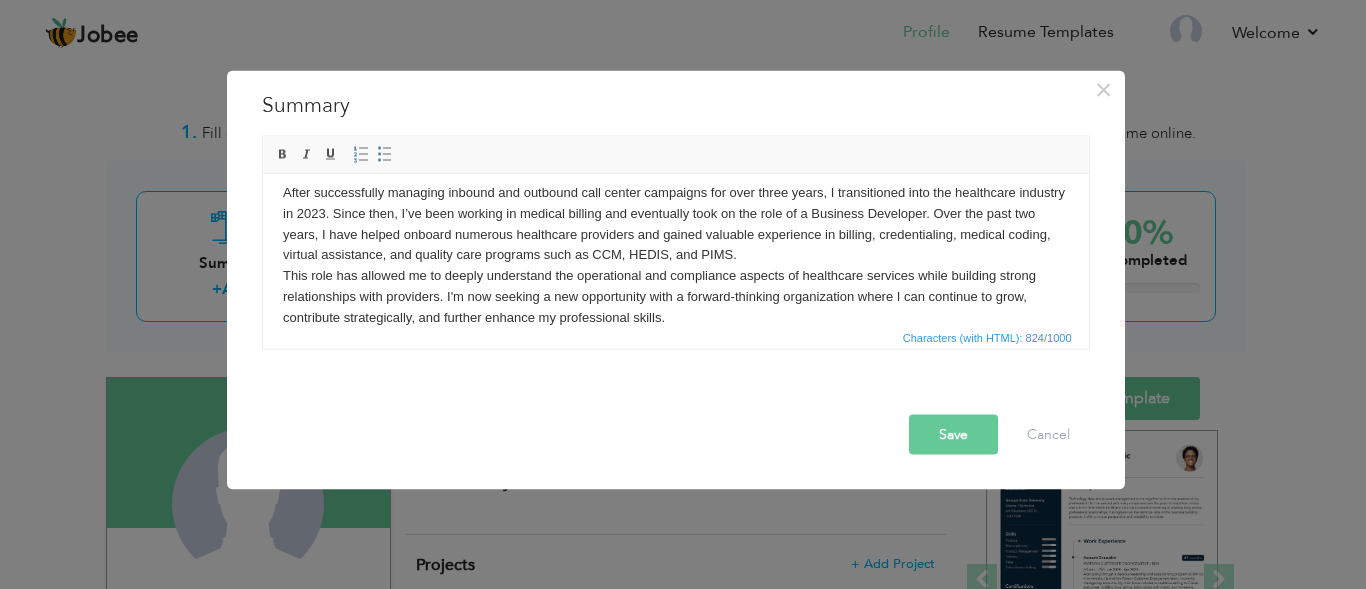 click on "Save" at bounding box center (953, 434) 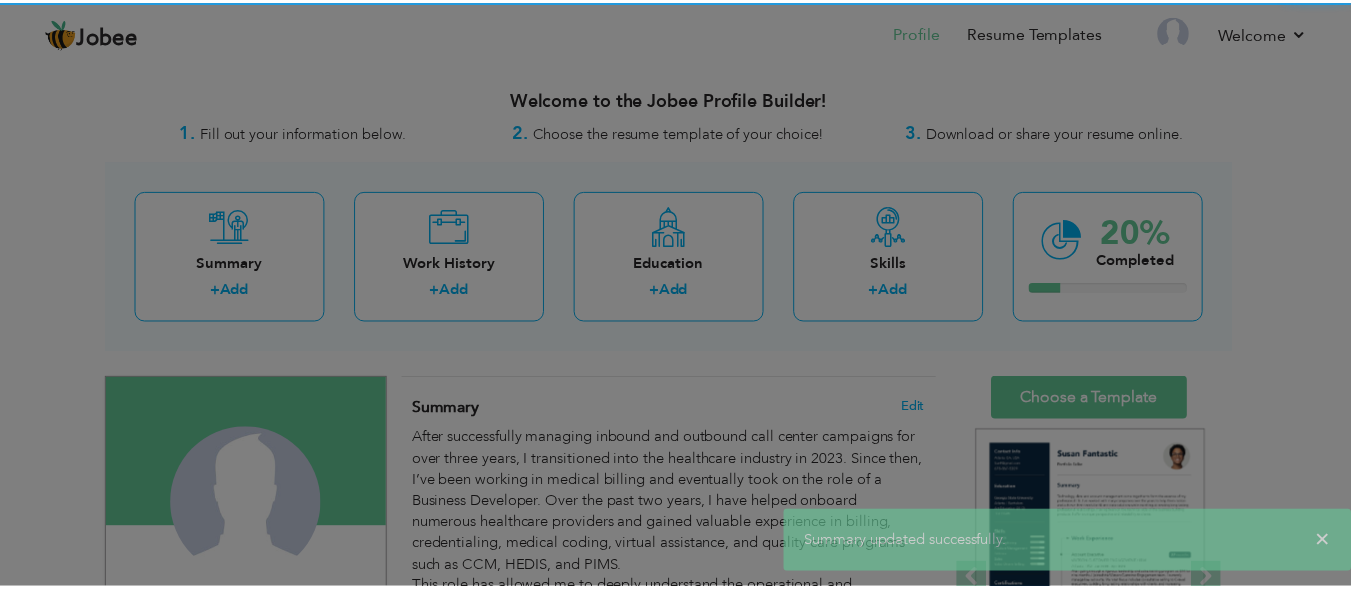 scroll, scrollTop: 0, scrollLeft: 0, axis: both 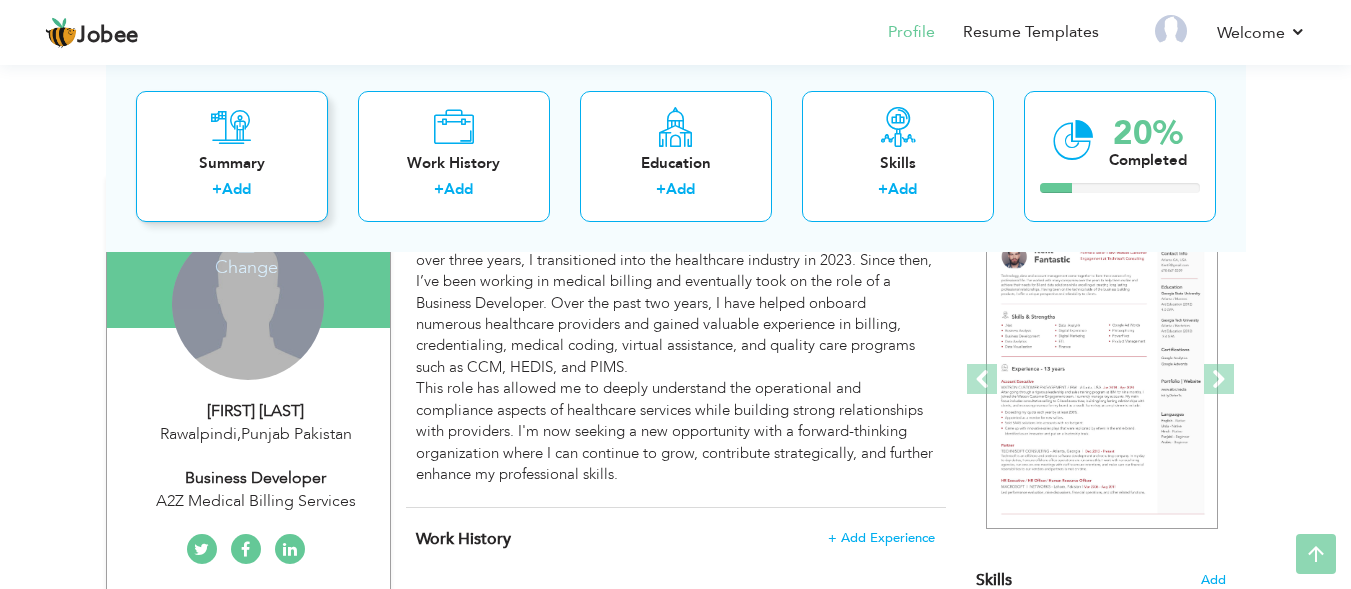click at bounding box center [231, 126] 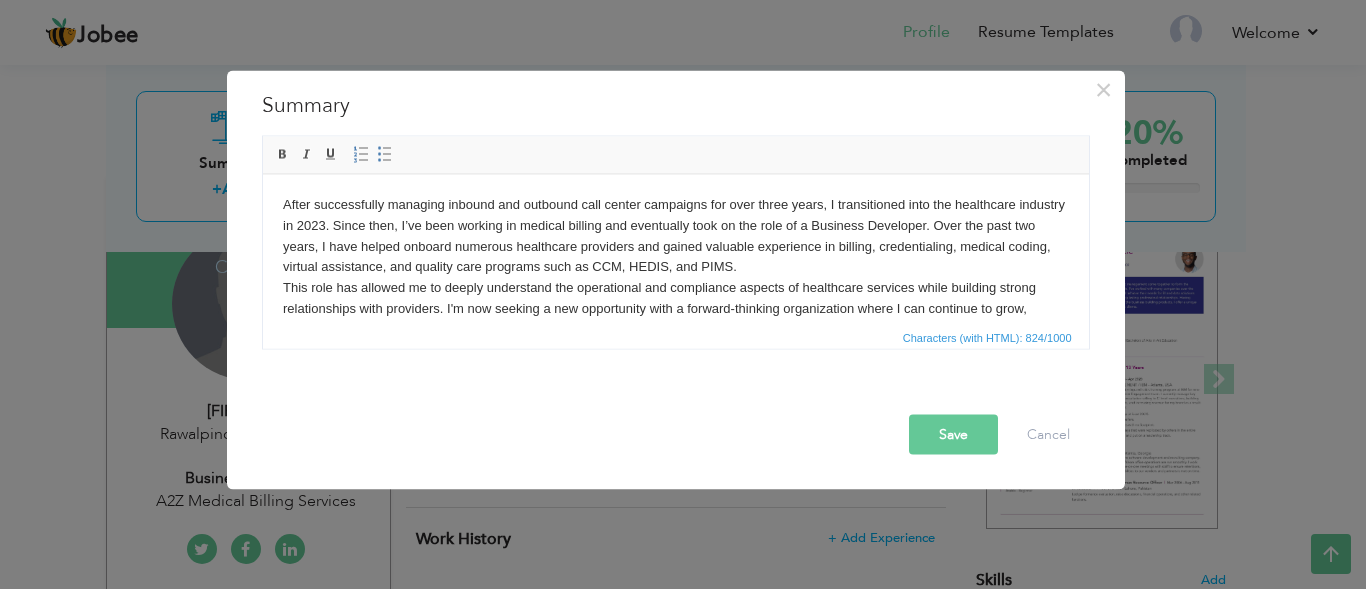 click on "After successfully managing inbound and outbound call center campaigns for over three years, I transitioned into the healthcare industry in 2023. Since then, I’ve been working in medical billing and eventually took on the role of a Business Developer. Over the past two years, I have helped onboard numerous healthcare providers and gained valuable experience in billing, credentialing, medical coding, virtual assistance, and quality care programs such as CCM, HEDIS, and PIMS. This role has allowed me to deeply understand the operational and compliance aspects of healthcare services while building strong relationships with providers. I'm now seeking a new opportunity with a forward-thinking organization where I can continue to grow, contribute strategically, and further enhance my professional skills." at bounding box center (675, 267) 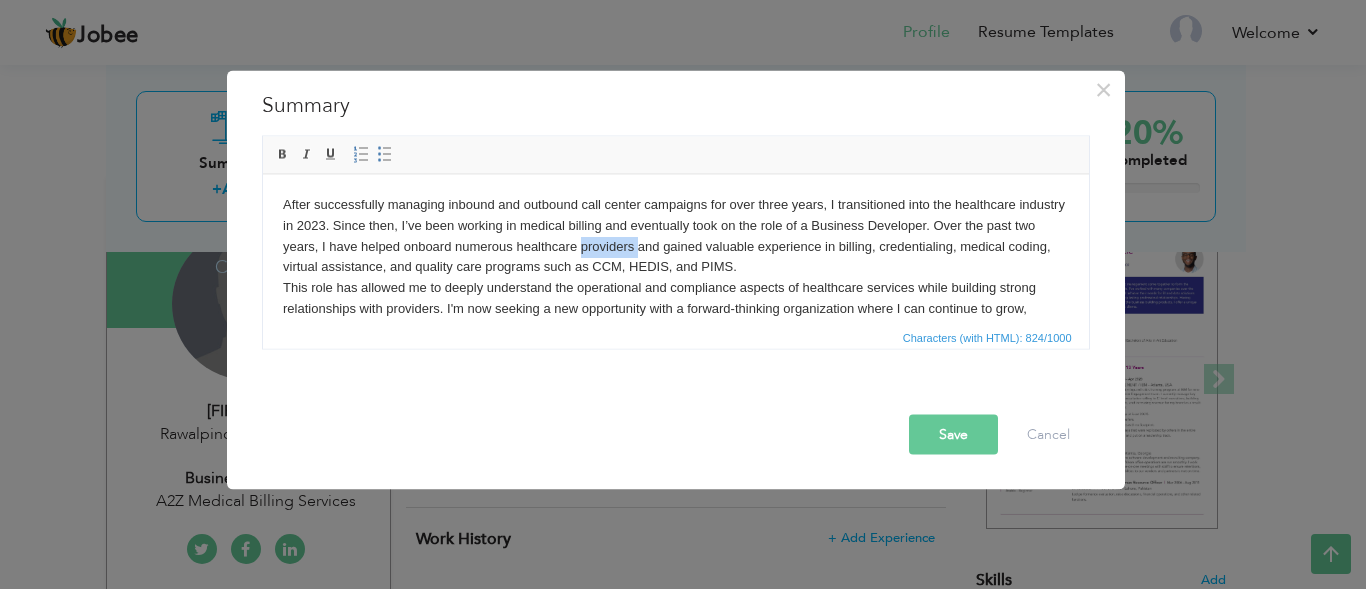 click on "After successfully managing inbound and outbound call center campaigns for over three years, I transitioned into the healthcare industry in 2023. Since then, I’ve been working in medical billing and eventually took on the role of a Business Developer. Over the past two years, I have helped onboard numerous healthcare providers and gained valuable experience in billing, credentialing, medical coding, virtual assistance, and quality care programs such as CCM, HEDIS, and PIMS. This role has allowed me to deeply understand the operational and compliance aspects of healthcare services while building strong relationships with providers. I'm now seeking a new opportunity with a forward-thinking organization where I can continue to grow, contribute strategically, and further enhance my professional skills." at bounding box center (675, 267) 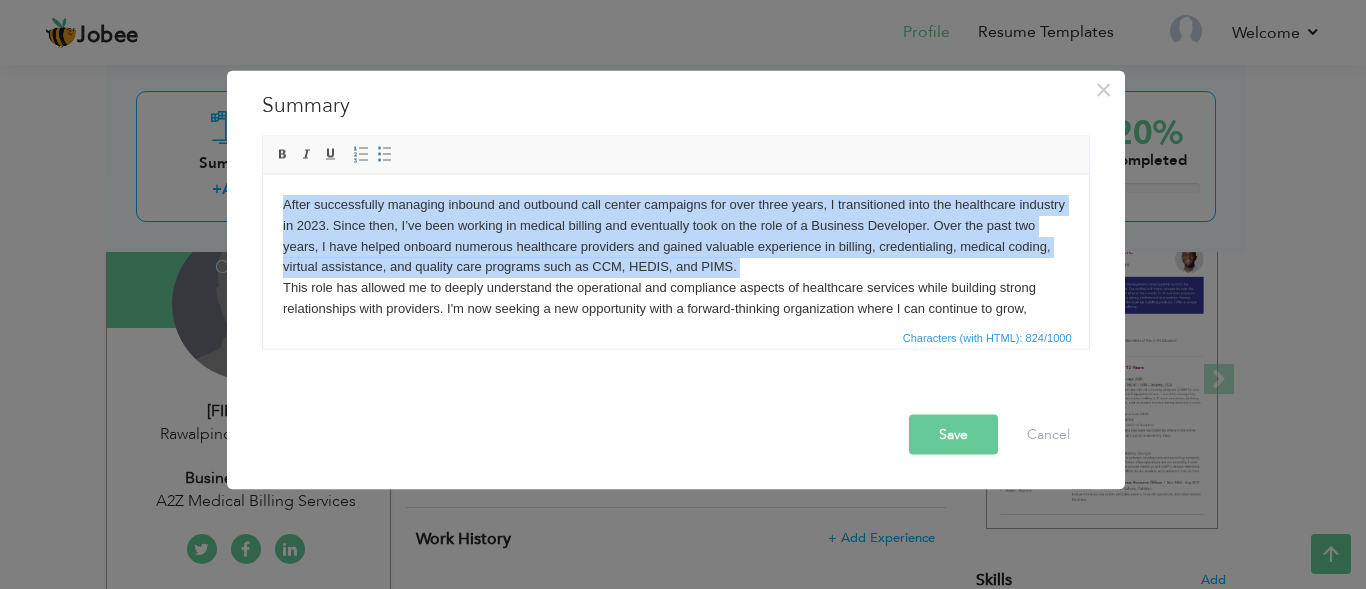 click on "After successfully managing inbound and outbound call center campaigns for over three years, I transitioned into the healthcare industry in 2023. Since then, I’ve been working in medical billing and eventually took on the role of a Business Developer. Over the past two years, I have helped onboard numerous healthcare providers and gained valuable experience in billing, credentialing, medical coding, virtual assistance, and quality care programs such as CCM, HEDIS, and PIMS. This role has allowed me to deeply understand the operational and compliance aspects of healthcare services while building strong relationships with providers. I'm now seeking a new opportunity with a forward-thinking organization where I can continue to grow, contribute strategically, and further enhance my professional skills." at bounding box center (675, 267) 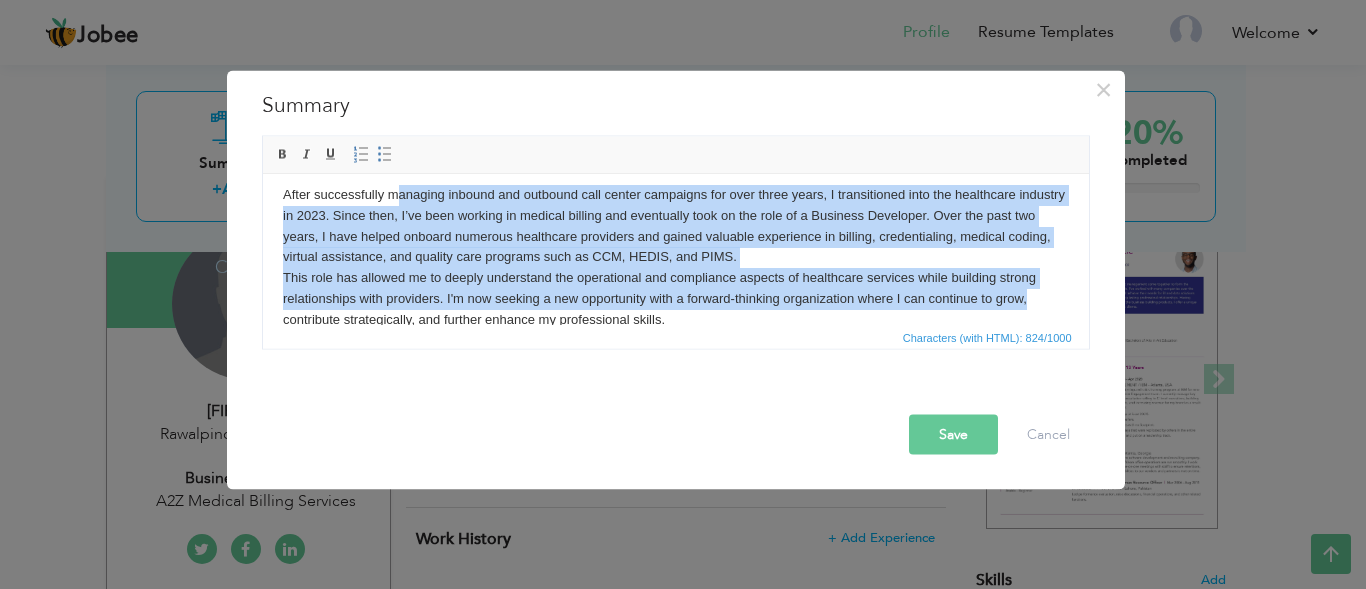 scroll, scrollTop: 0, scrollLeft: 0, axis: both 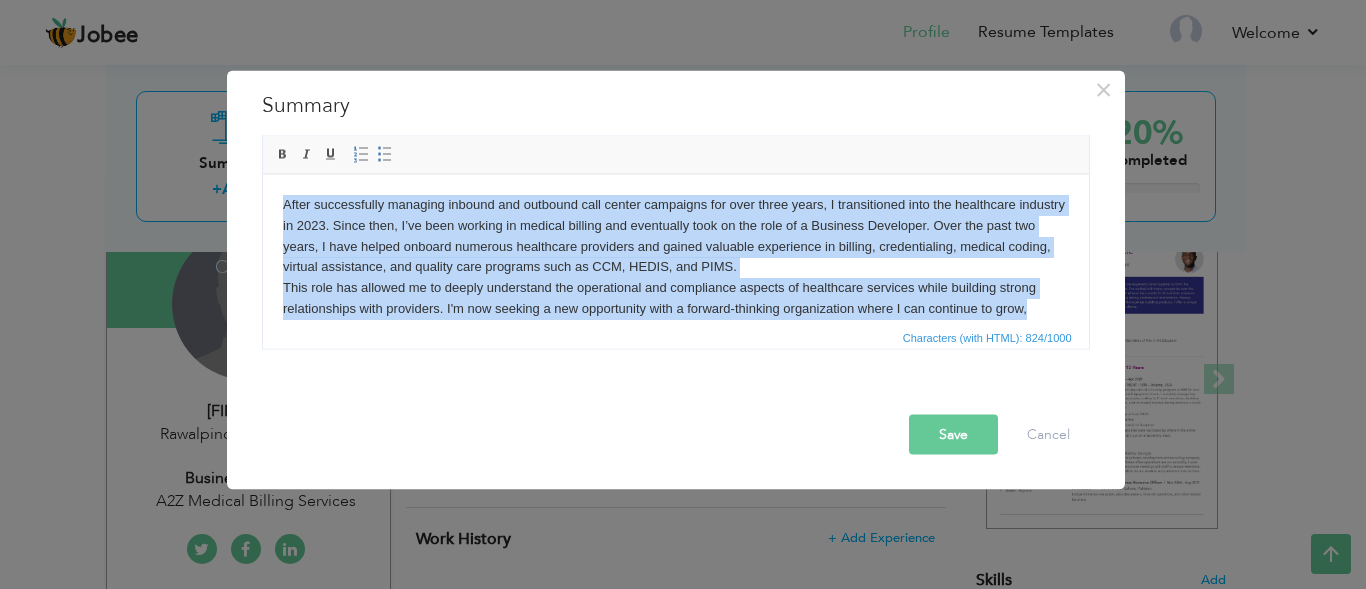 drag, startPoint x: 842, startPoint y: 299, endPoint x: 491, endPoint y: 316, distance: 351.41144 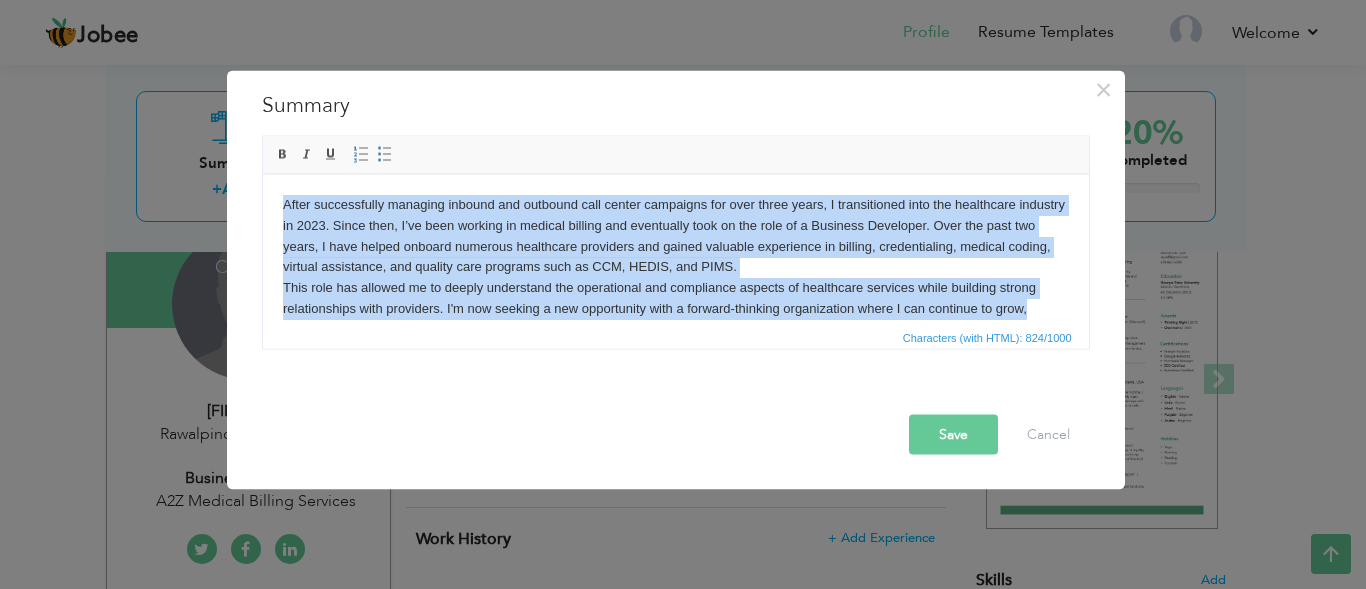 type 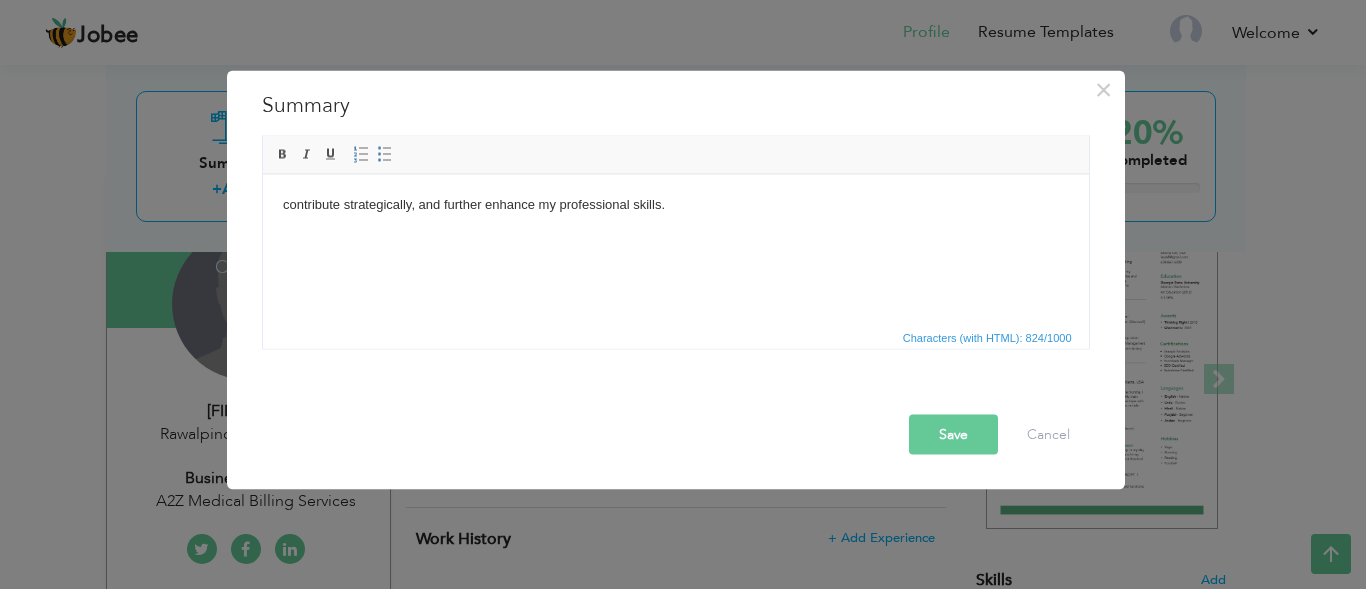 drag, startPoint x: 410, startPoint y: 229, endPoint x: 164, endPoint y: 233, distance: 246.03252 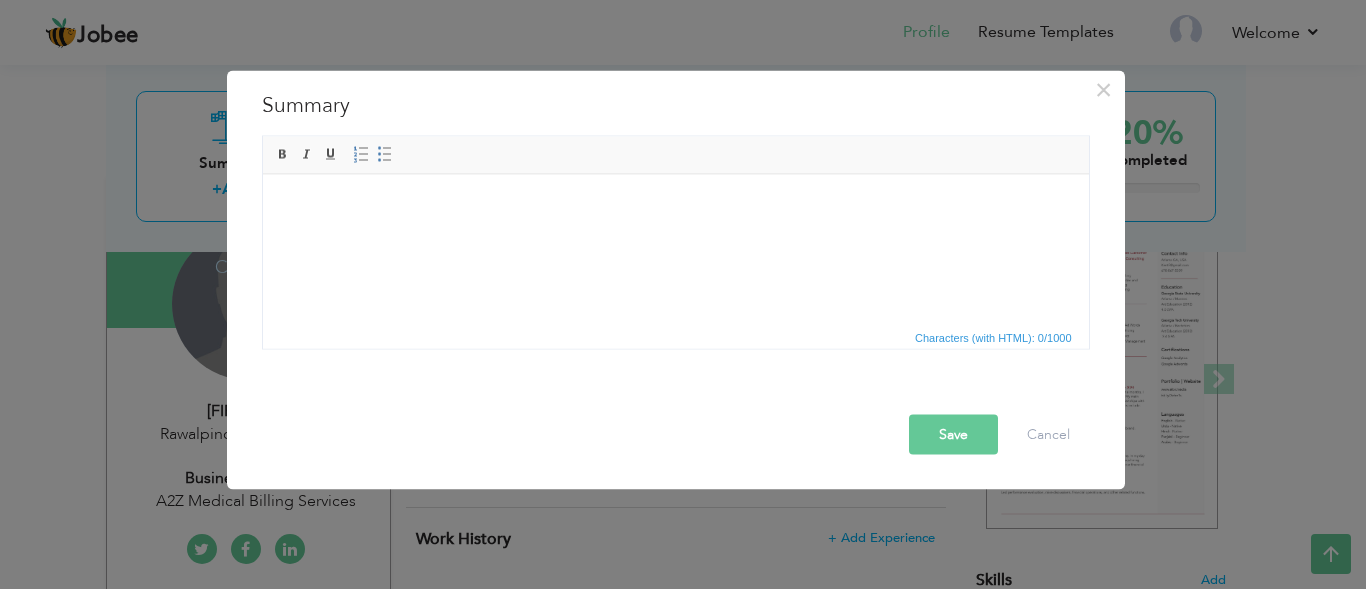 click at bounding box center [675, 204] 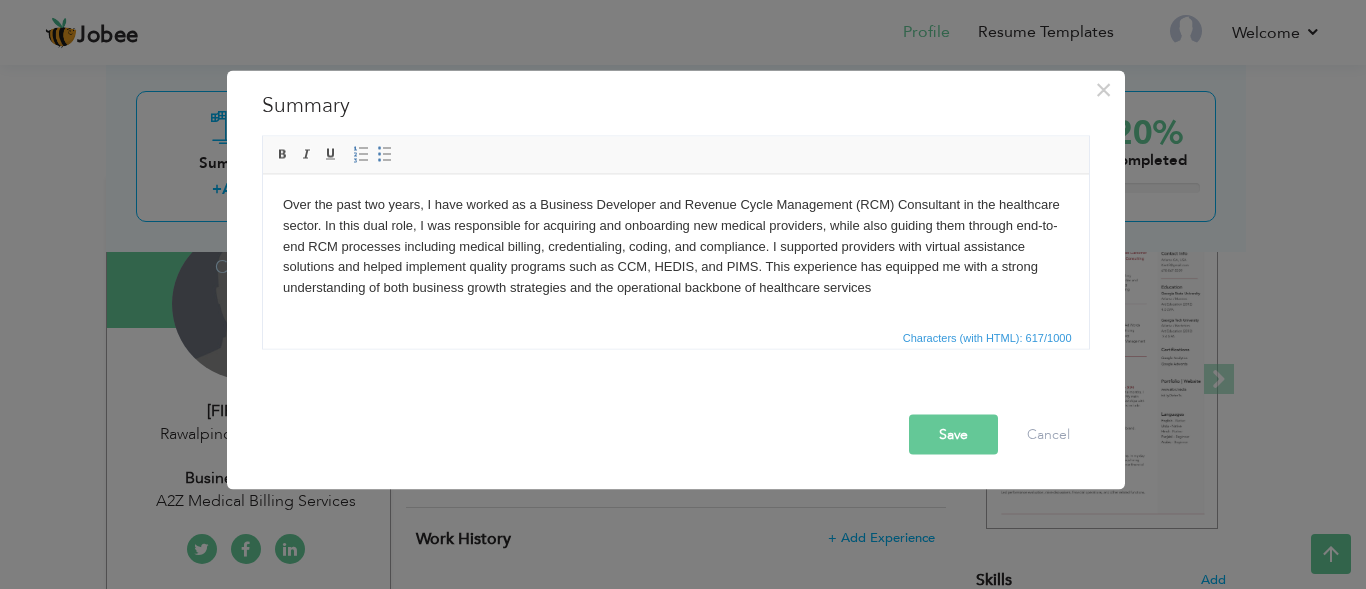 click on "Save" at bounding box center [953, 434] 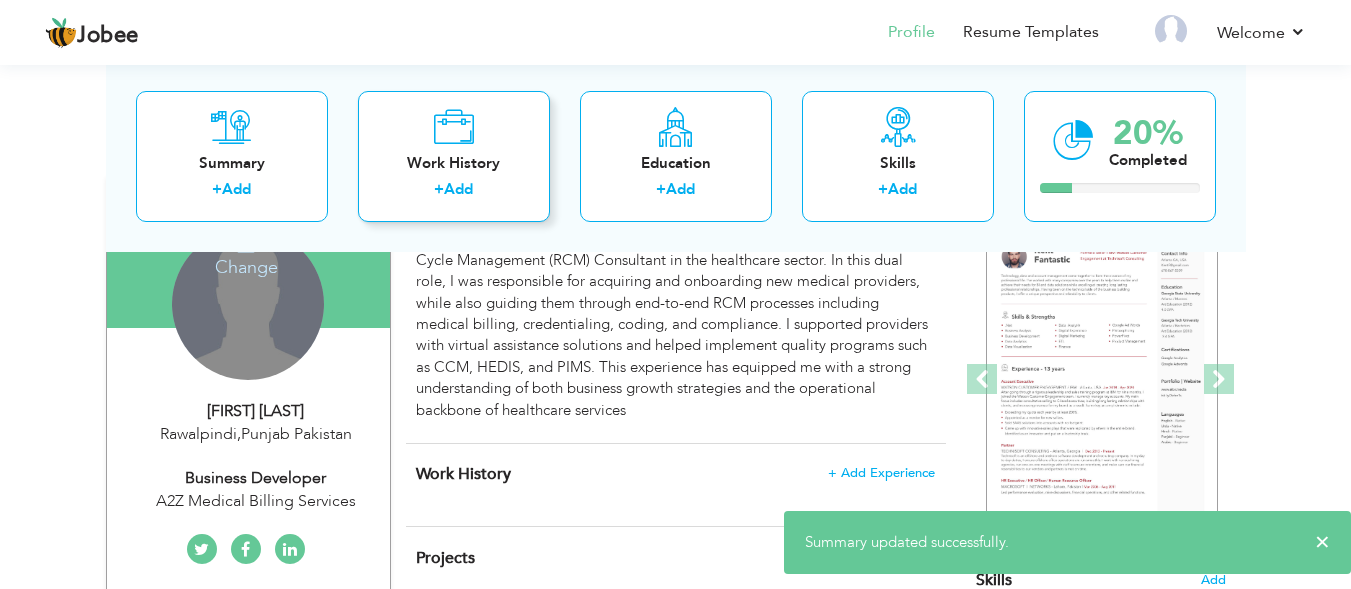 click at bounding box center (453, 126) 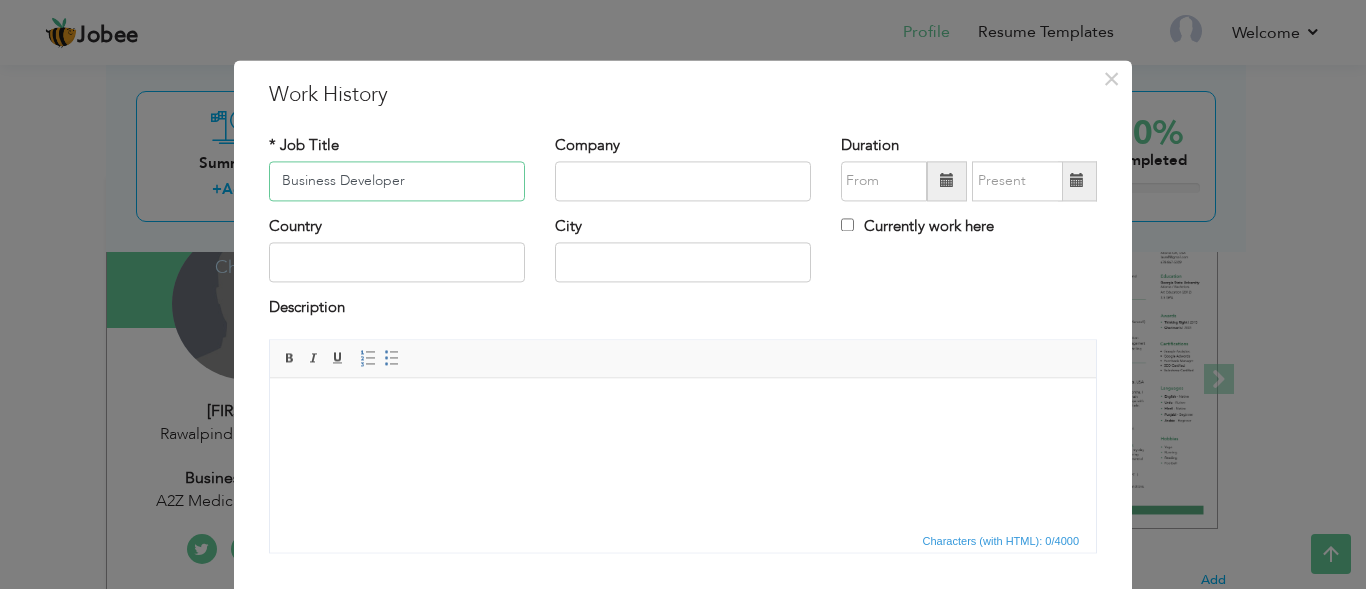 type on "Business Developer" 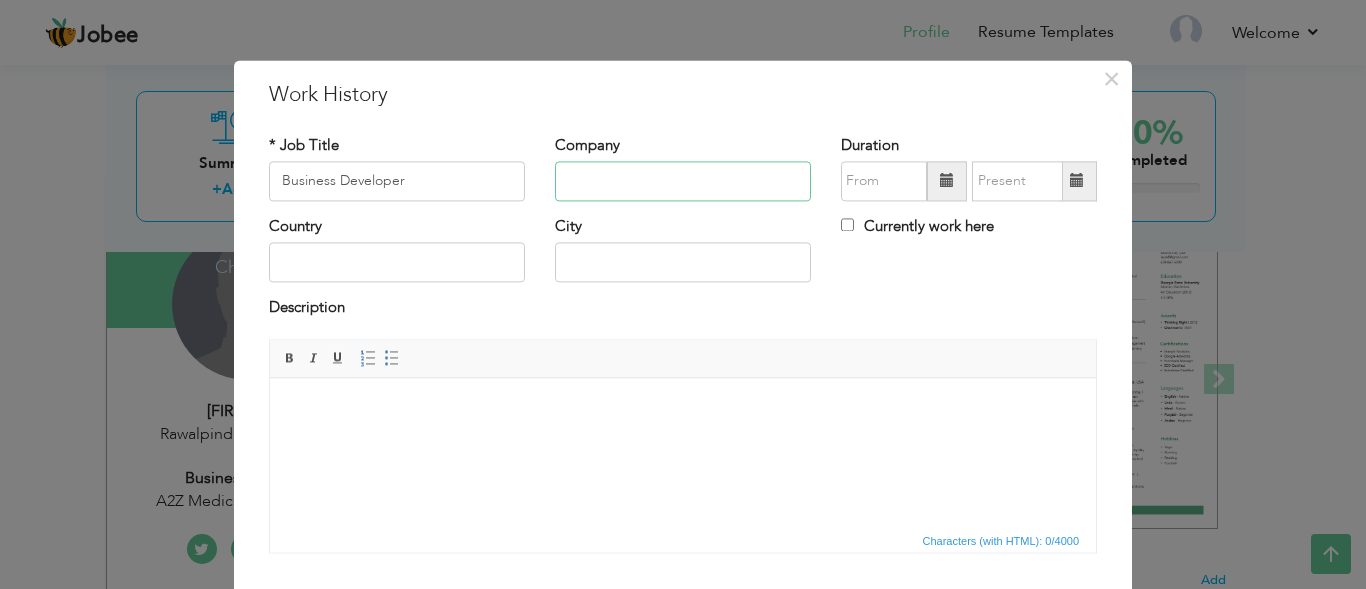 click at bounding box center (683, 181) 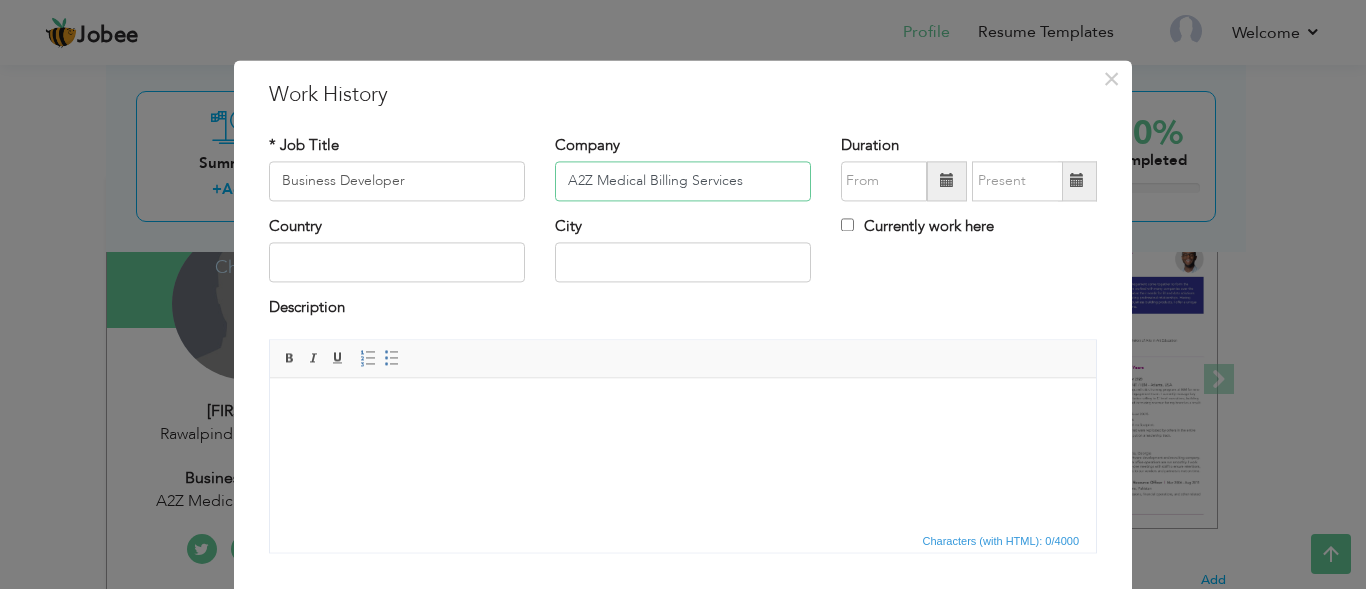 type on "A2Z Medical Billing Services" 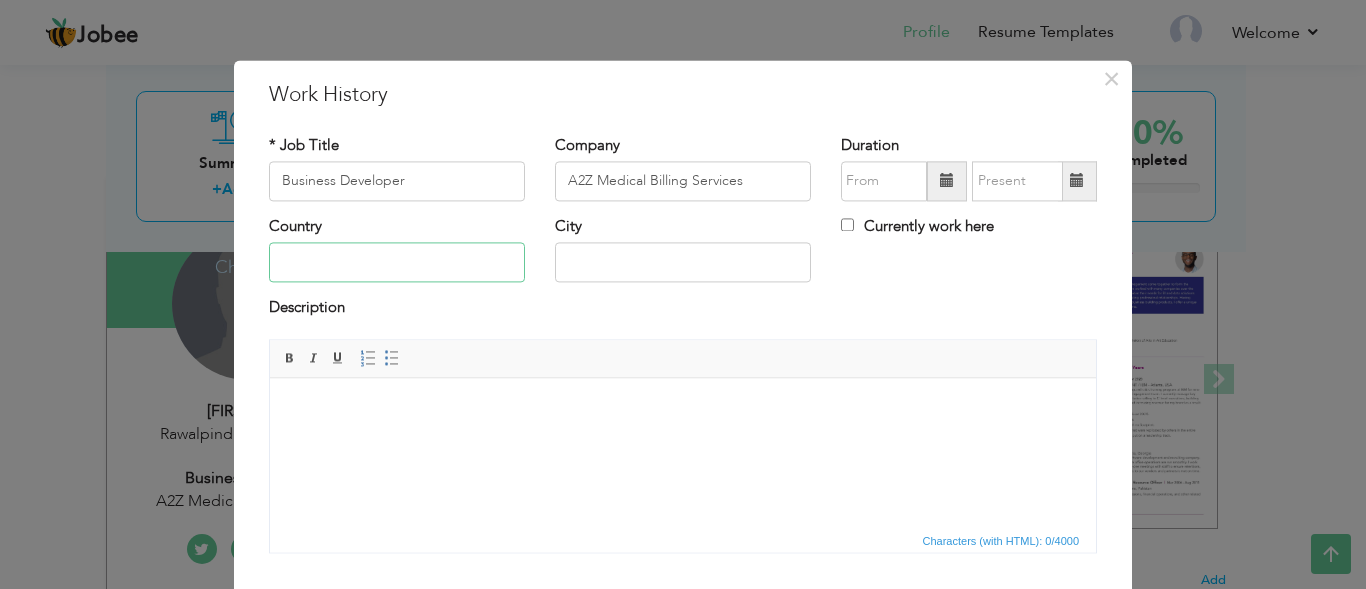 click at bounding box center (397, 263) 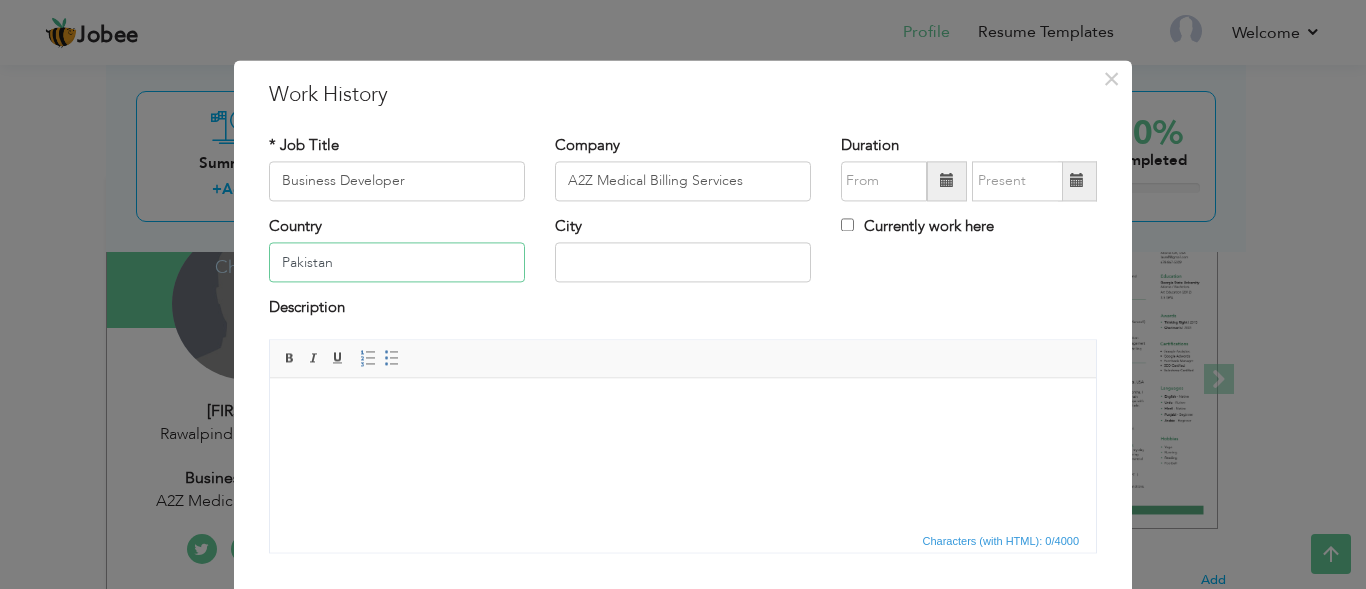 type on "Pakistan" 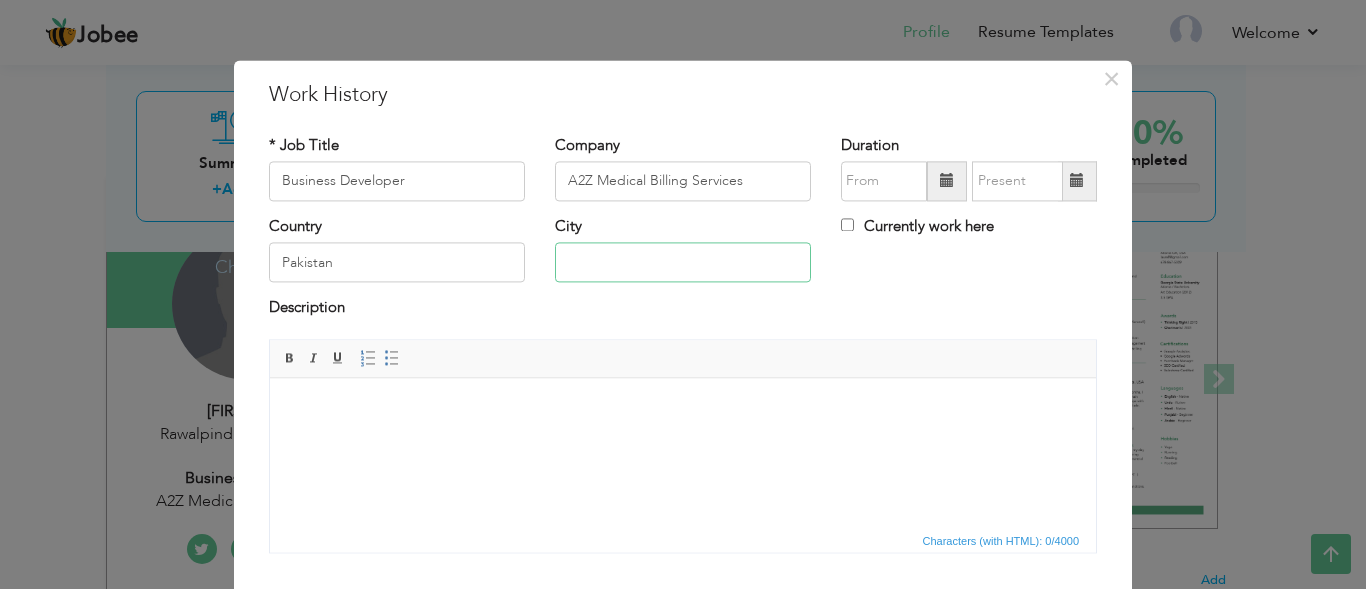 click at bounding box center [683, 263] 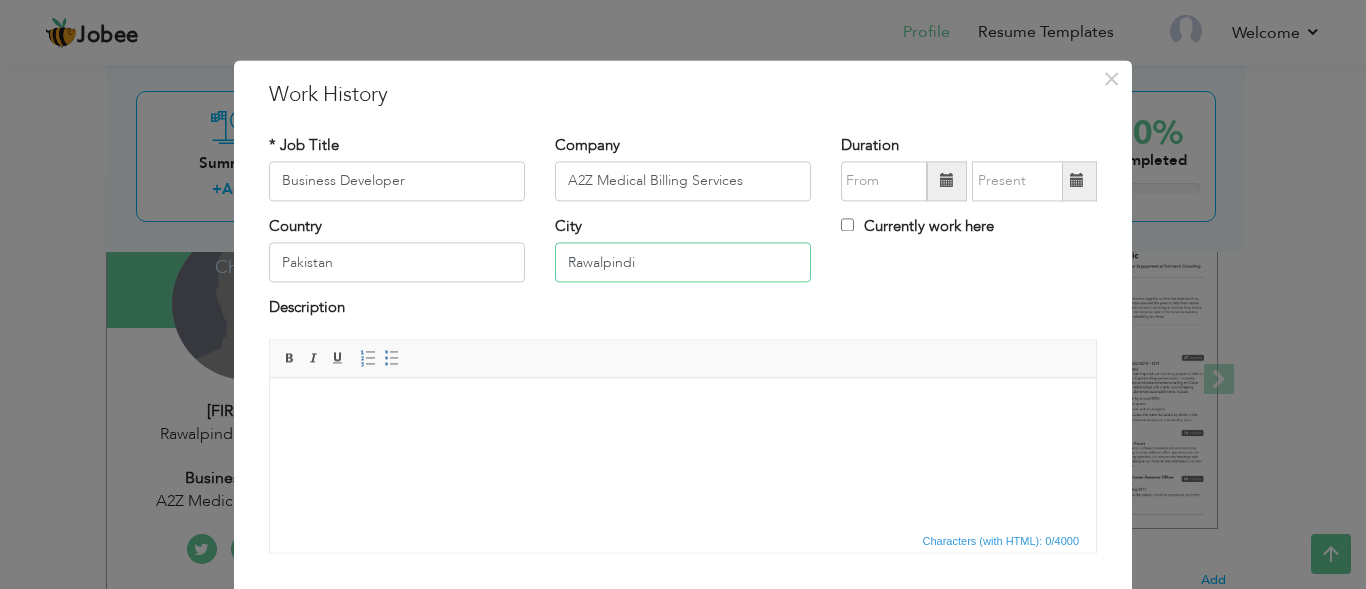 type on "Rawalpindi" 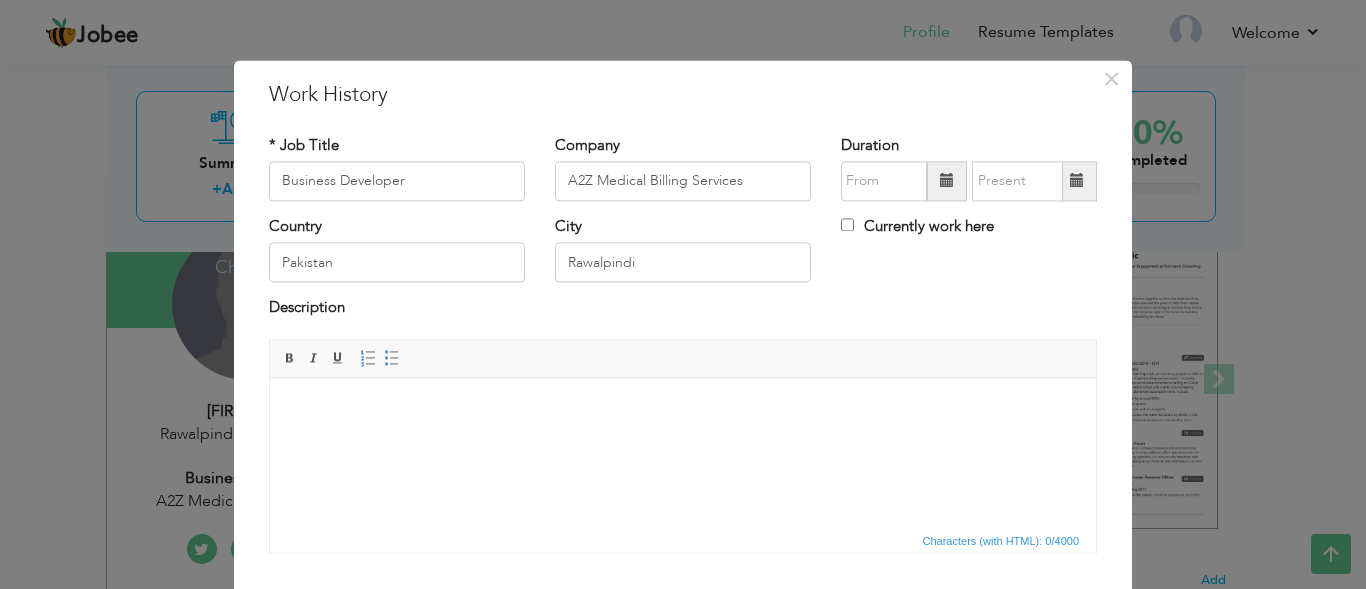 click at bounding box center [683, 408] 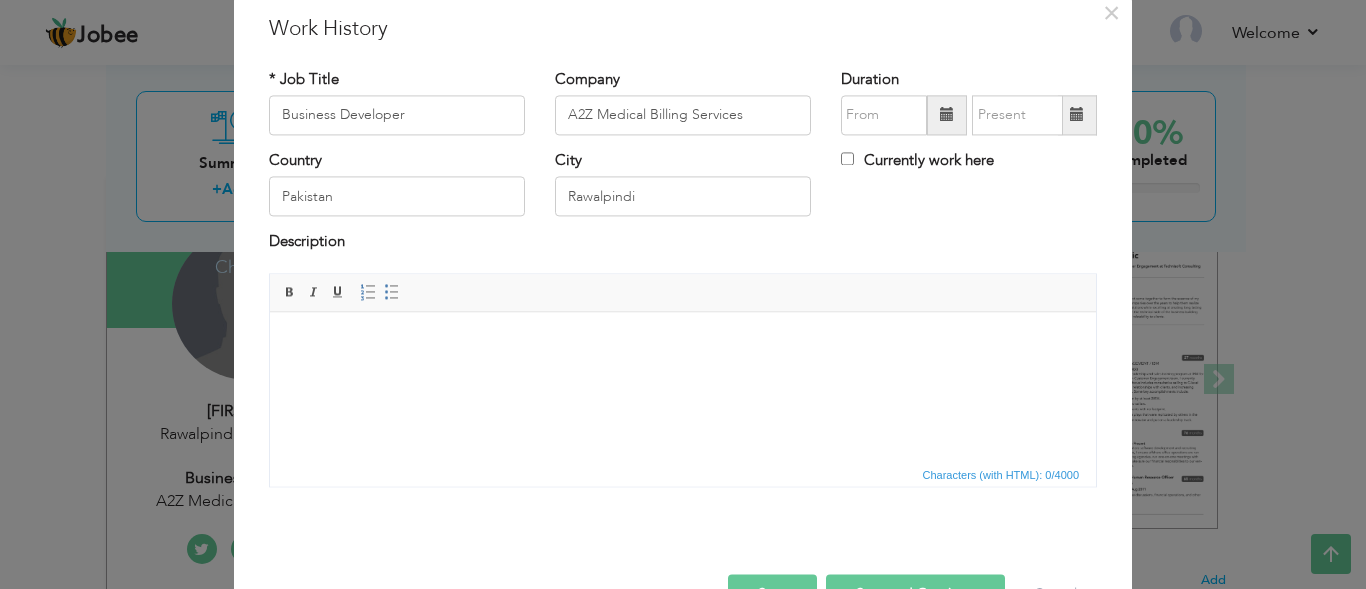 scroll, scrollTop: 100, scrollLeft: 0, axis: vertical 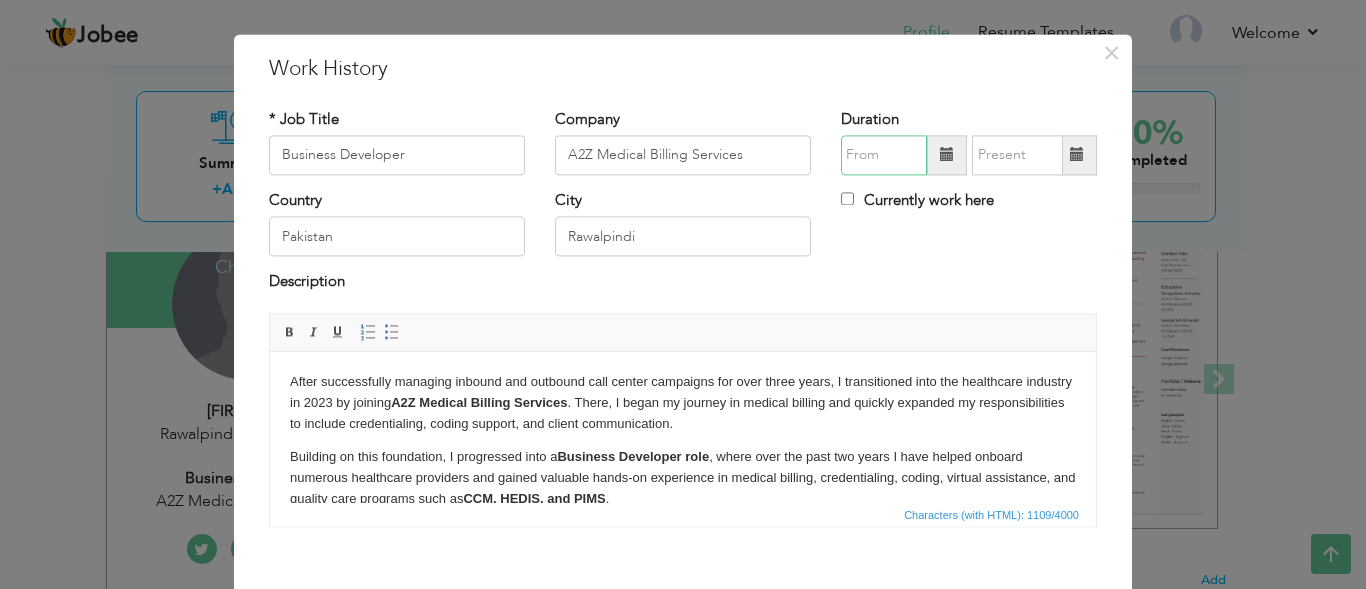 click at bounding box center (884, 155) 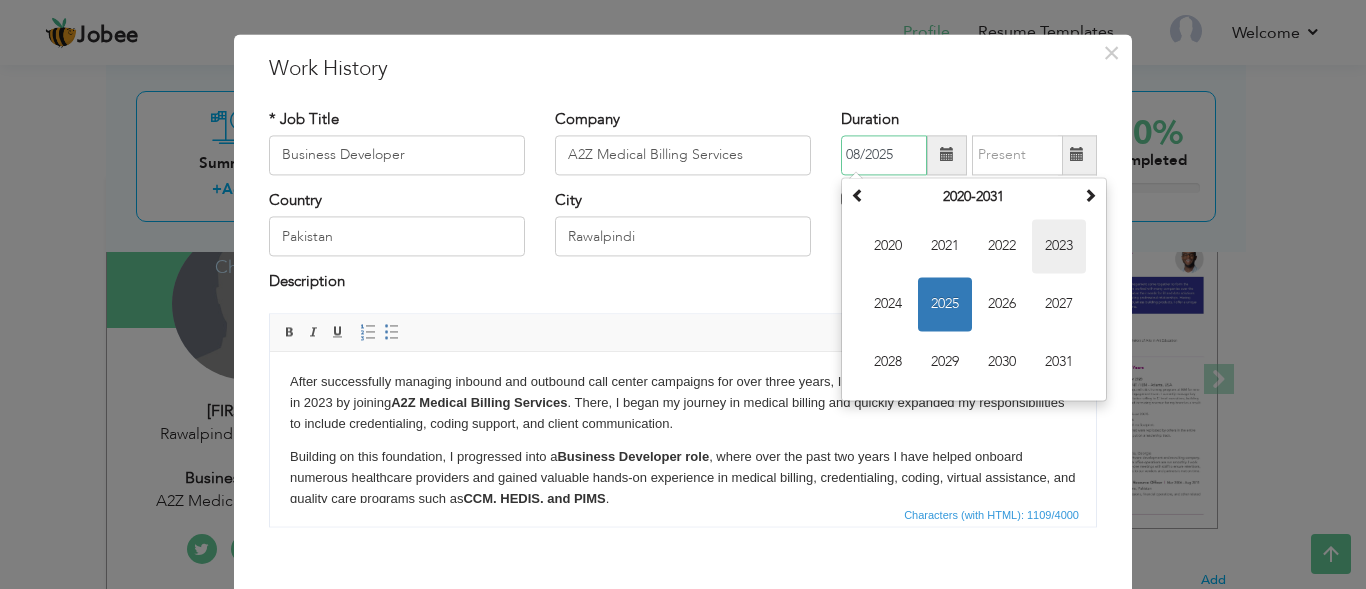 click on "2023" at bounding box center (1059, 246) 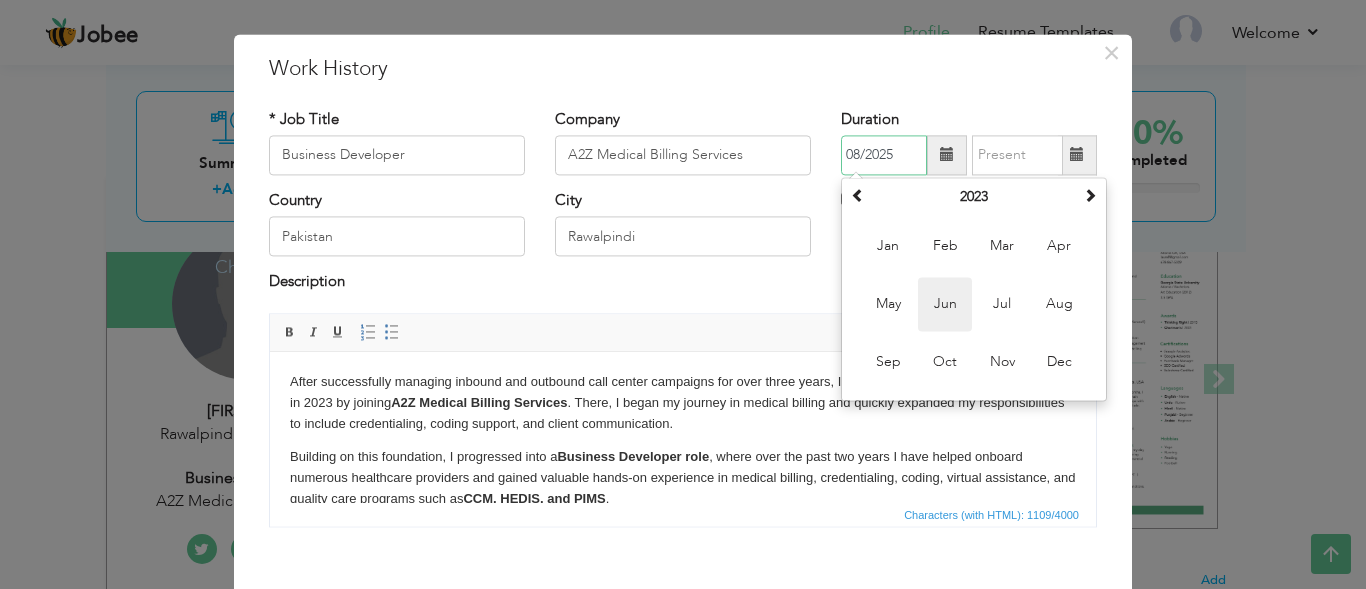 click on "Jun" at bounding box center [945, 304] 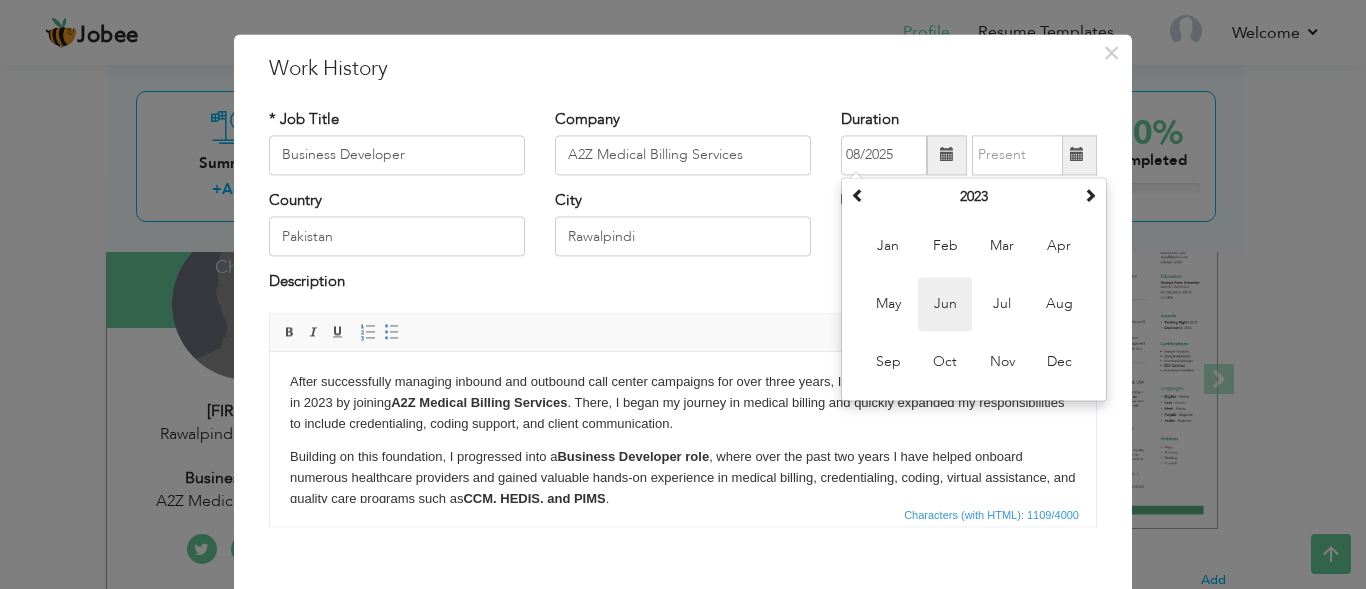 type on "06/2023" 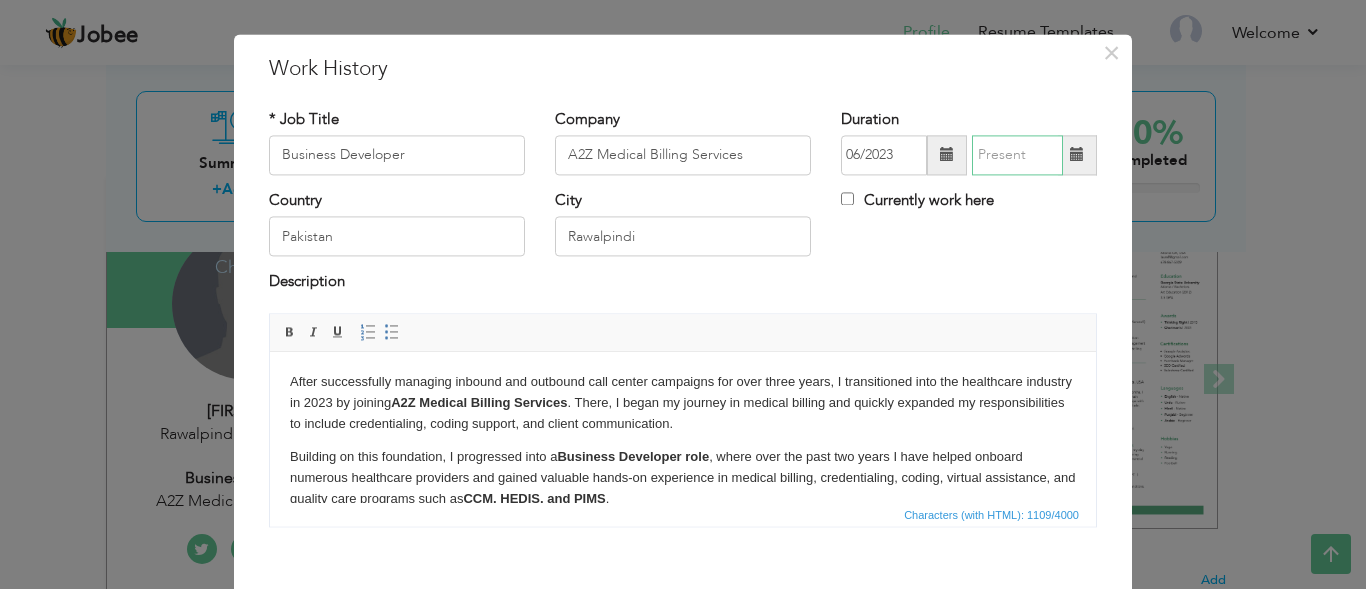 click at bounding box center (1017, 155) 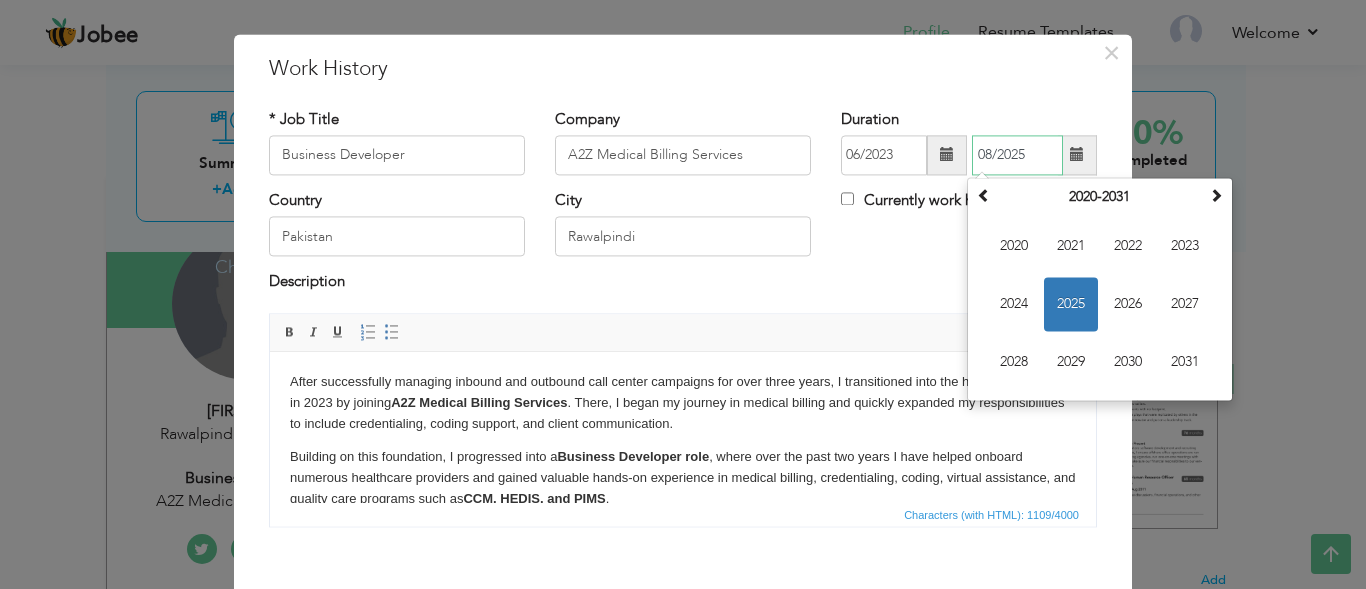 click on "2025" at bounding box center (1071, 304) 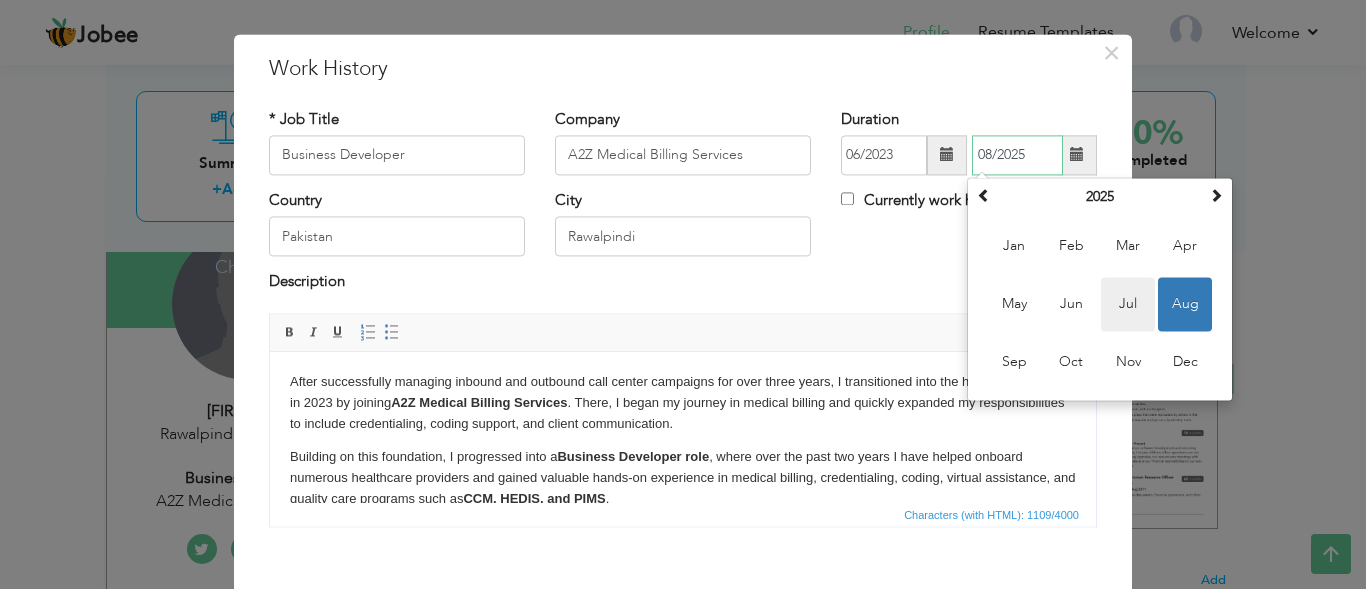 click on "Jul" at bounding box center [1128, 304] 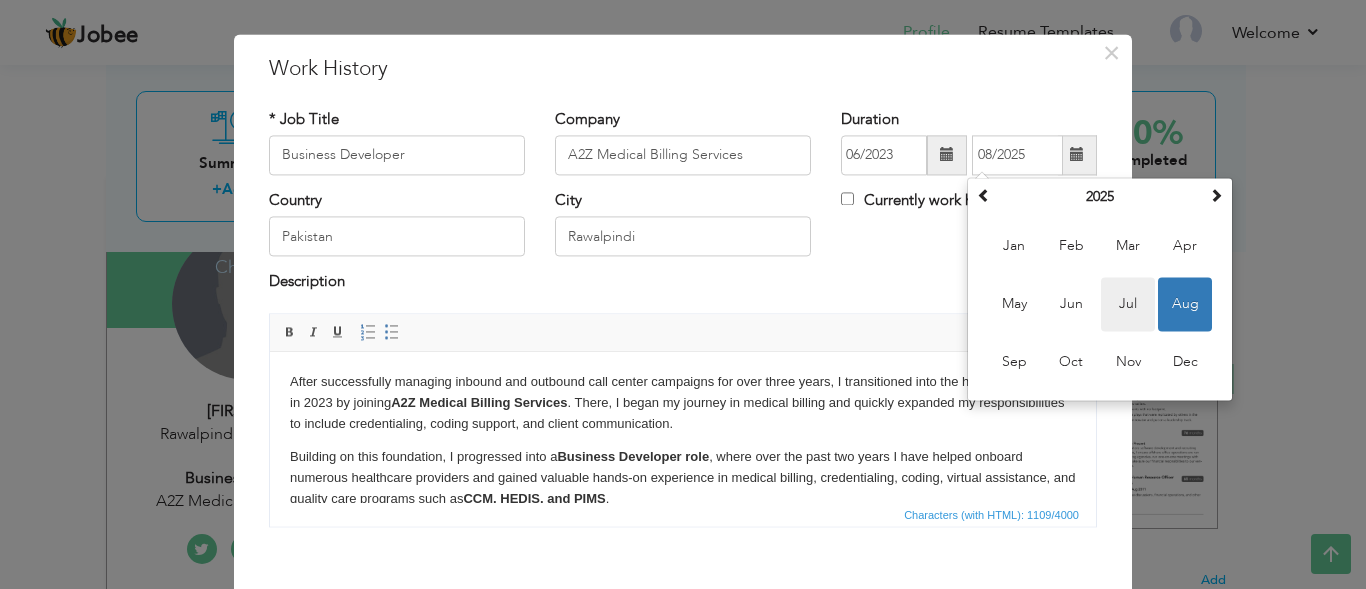 type on "07/2025" 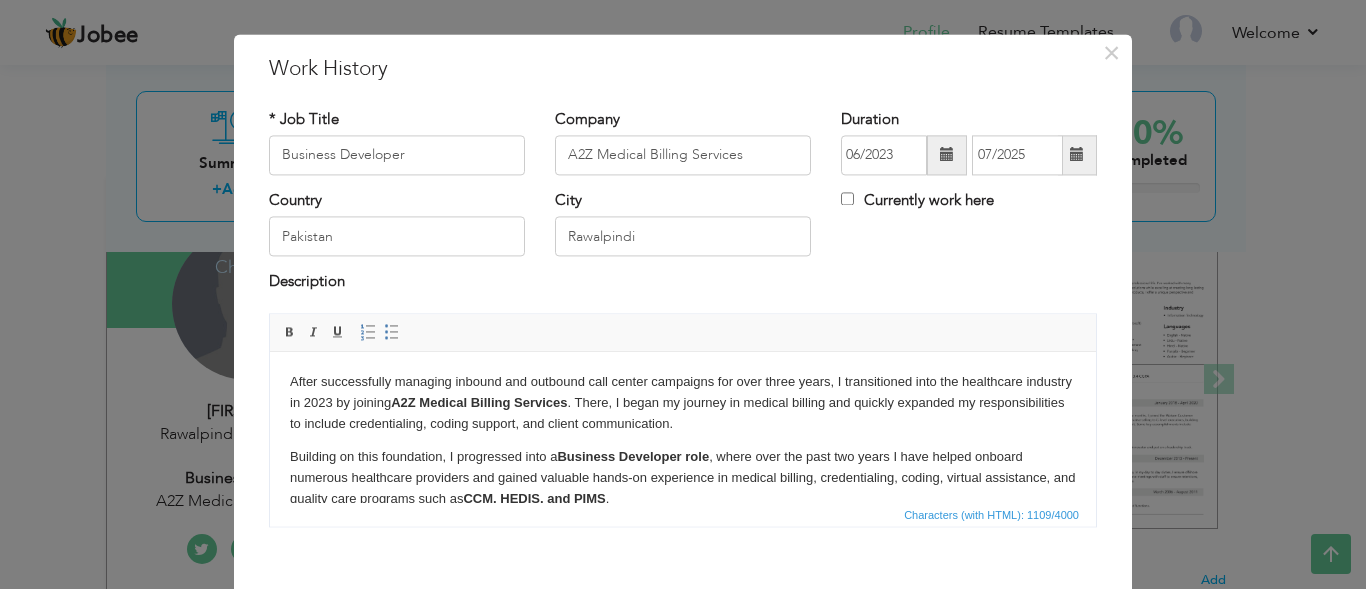 scroll, scrollTop: 126, scrollLeft: 0, axis: vertical 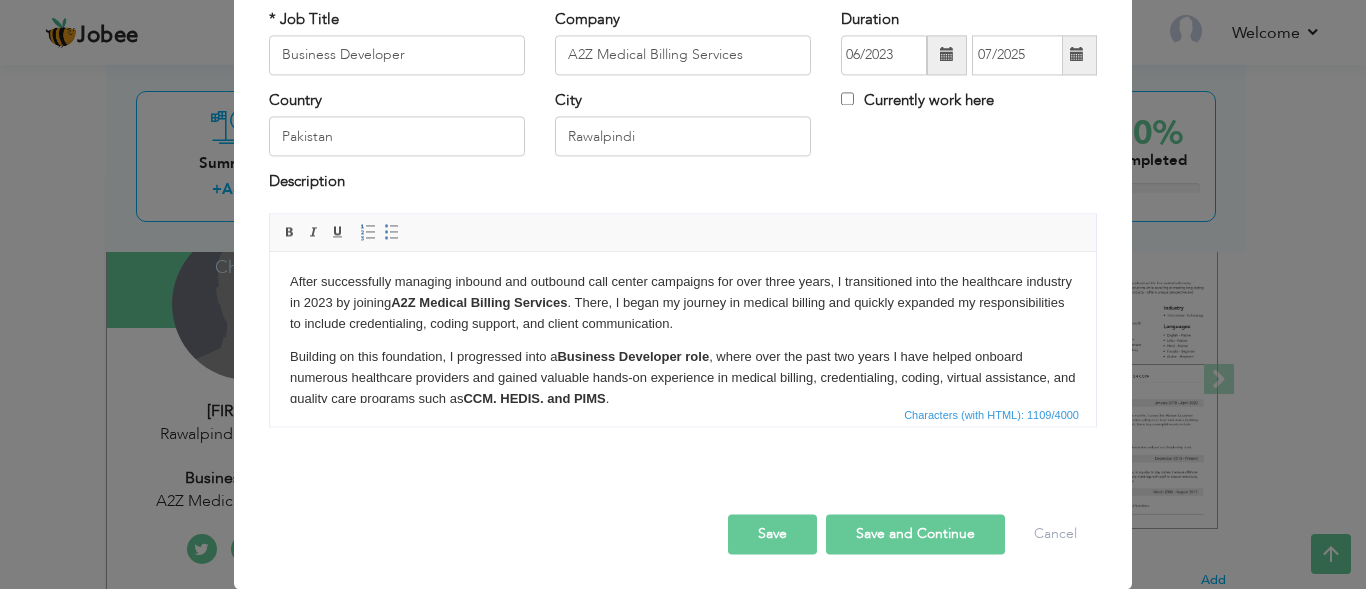 click on "Save and Continue" at bounding box center (915, 534) 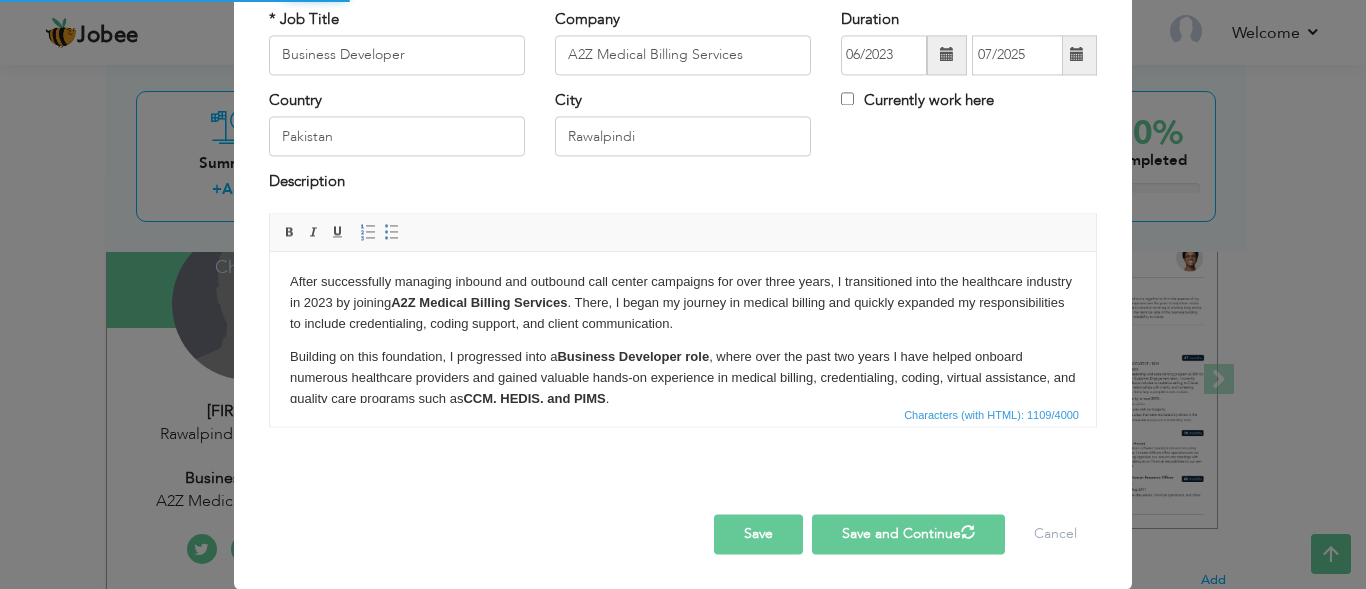 type 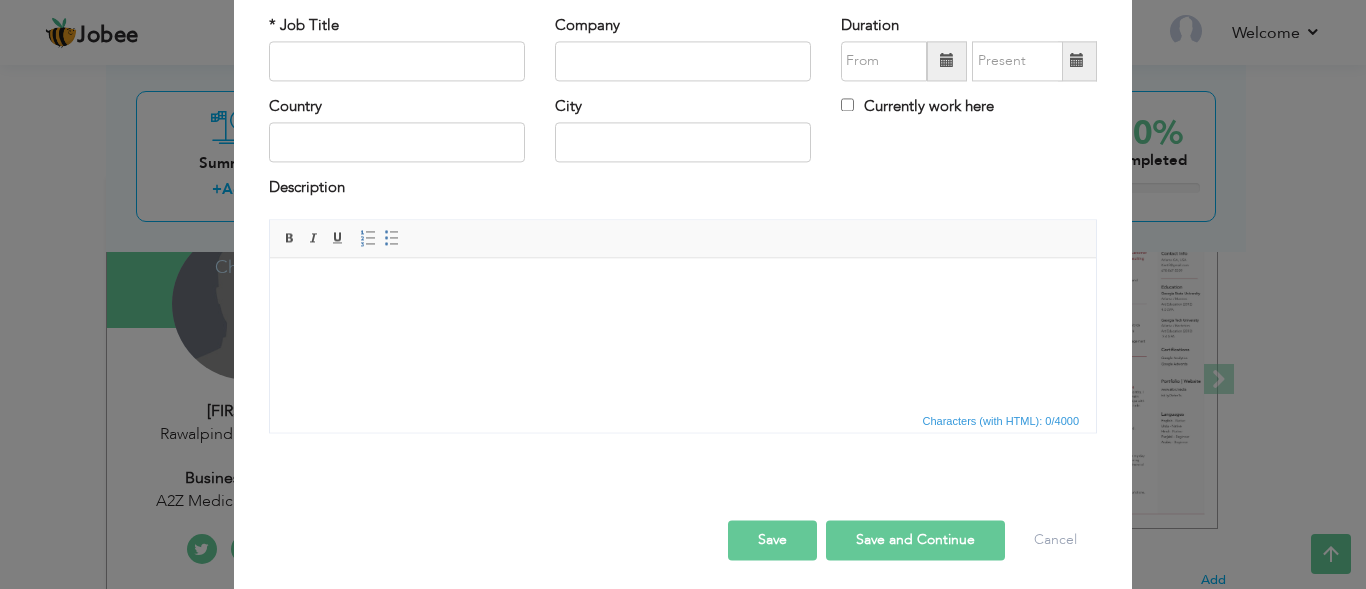 scroll, scrollTop: 126, scrollLeft: 0, axis: vertical 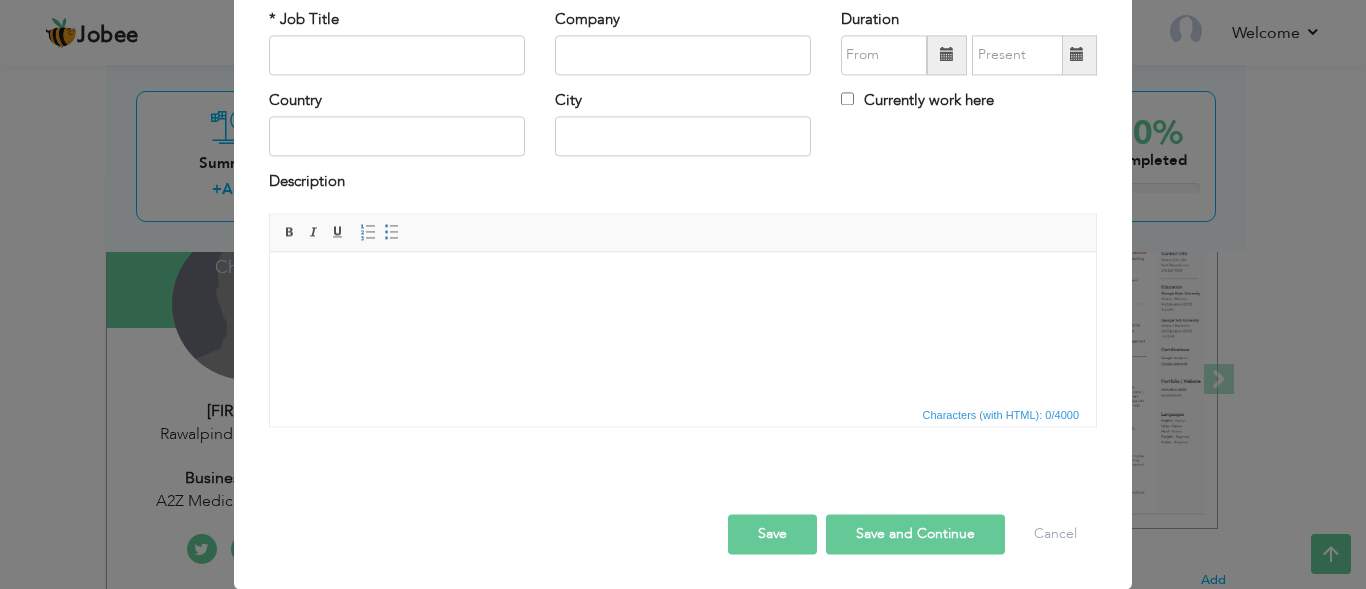click on "Save and Continue" at bounding box center (915, 534) 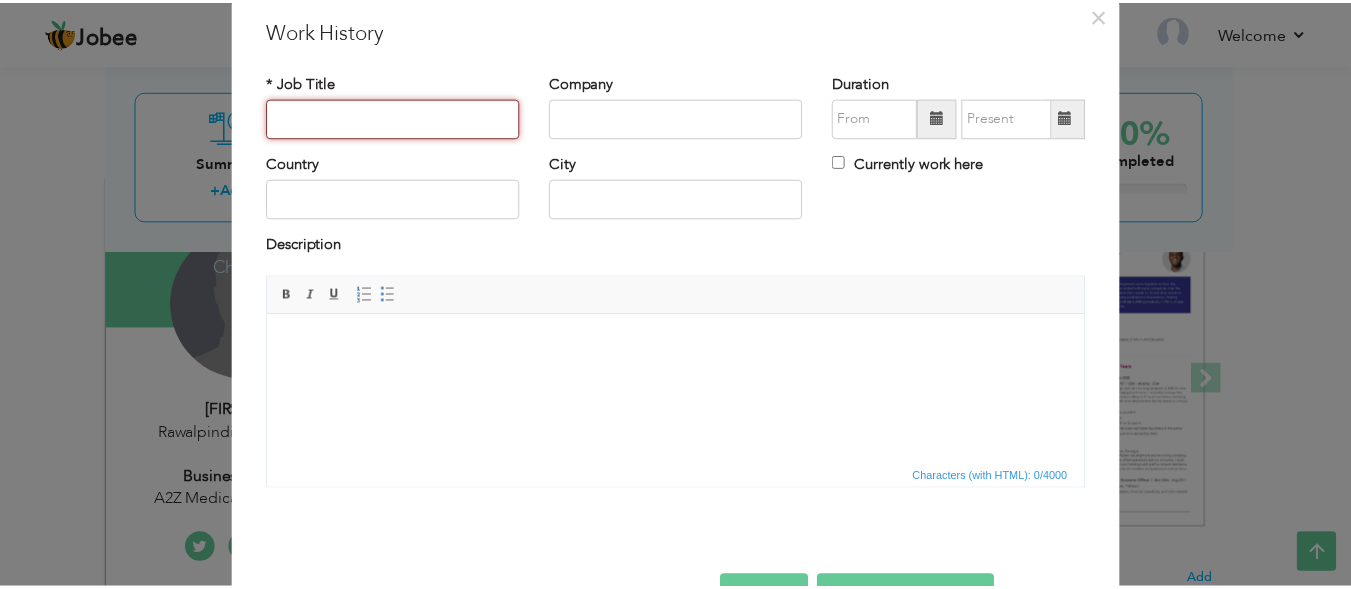 scroll, scrollTop: 0, scrollLeft: 0, axis: both 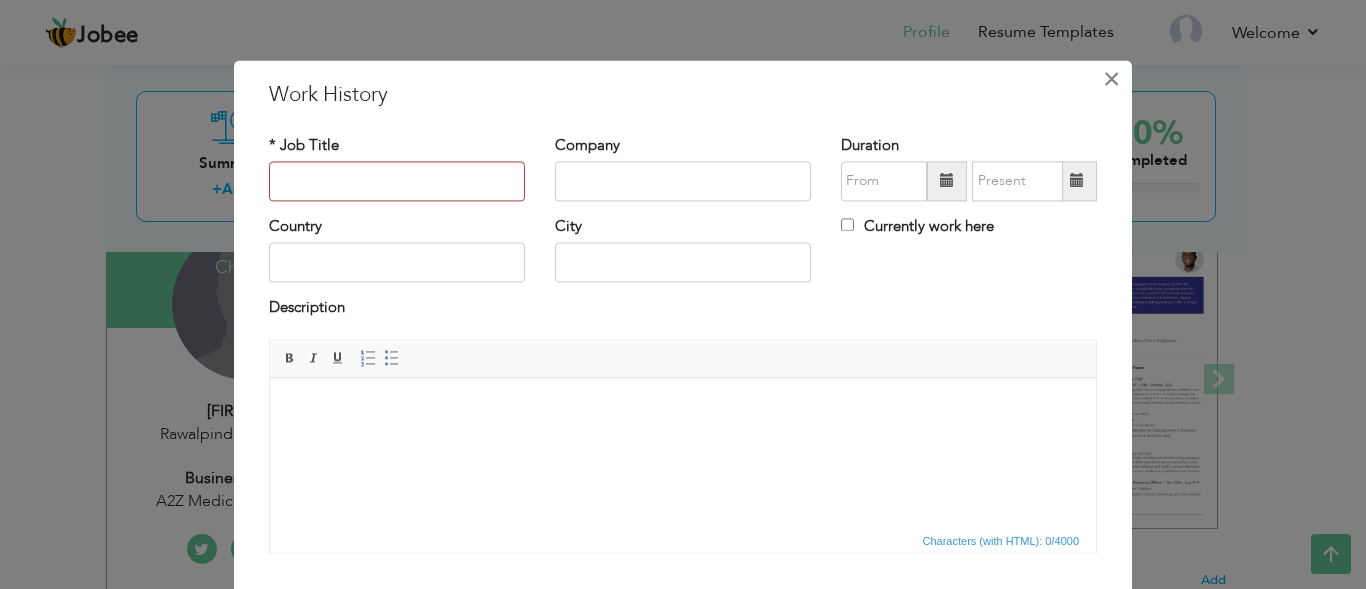 click on "×" at bounding box center (1111, 79) 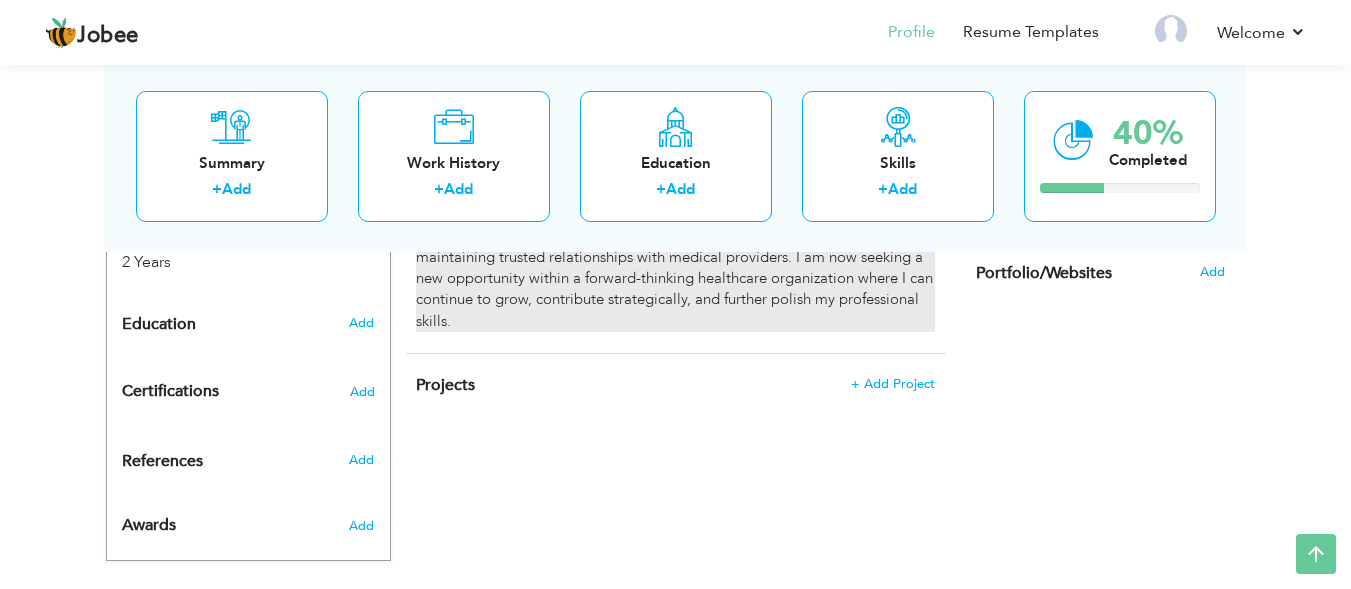 scroll, scrollTop: 800, scrollLeft: 0, axis: vertical 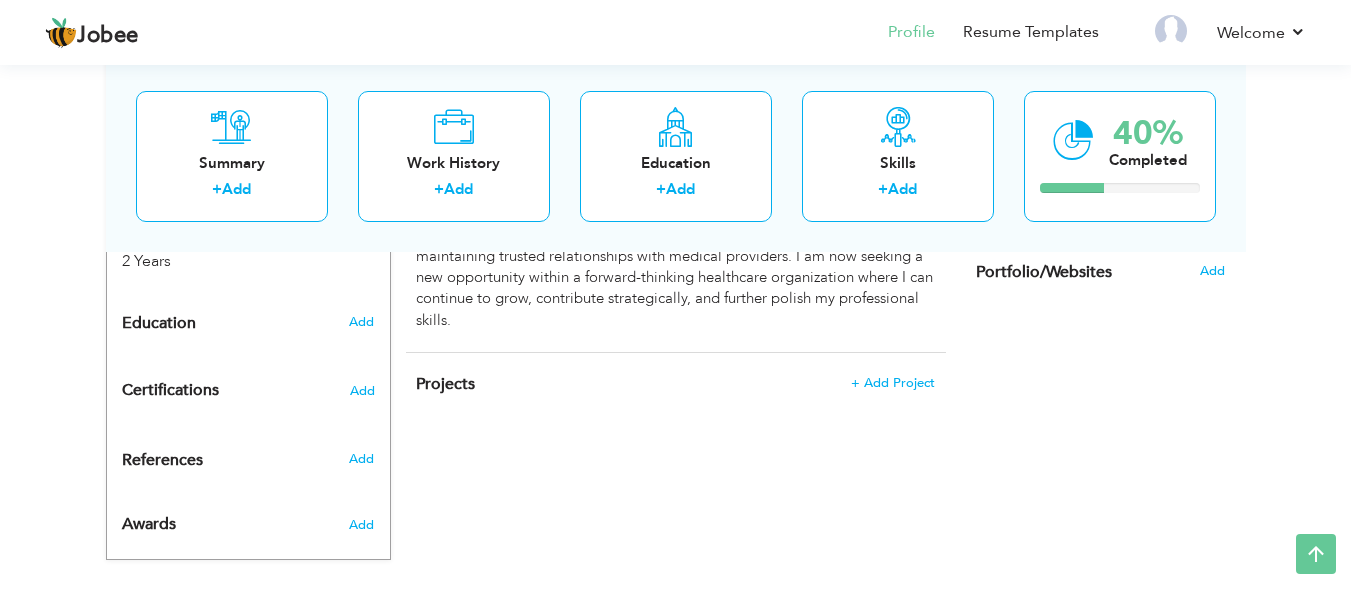 click on "Projects
+ Add Project
×
Projects
* Project Title
Company Tools" at bounding box center [676, 394] 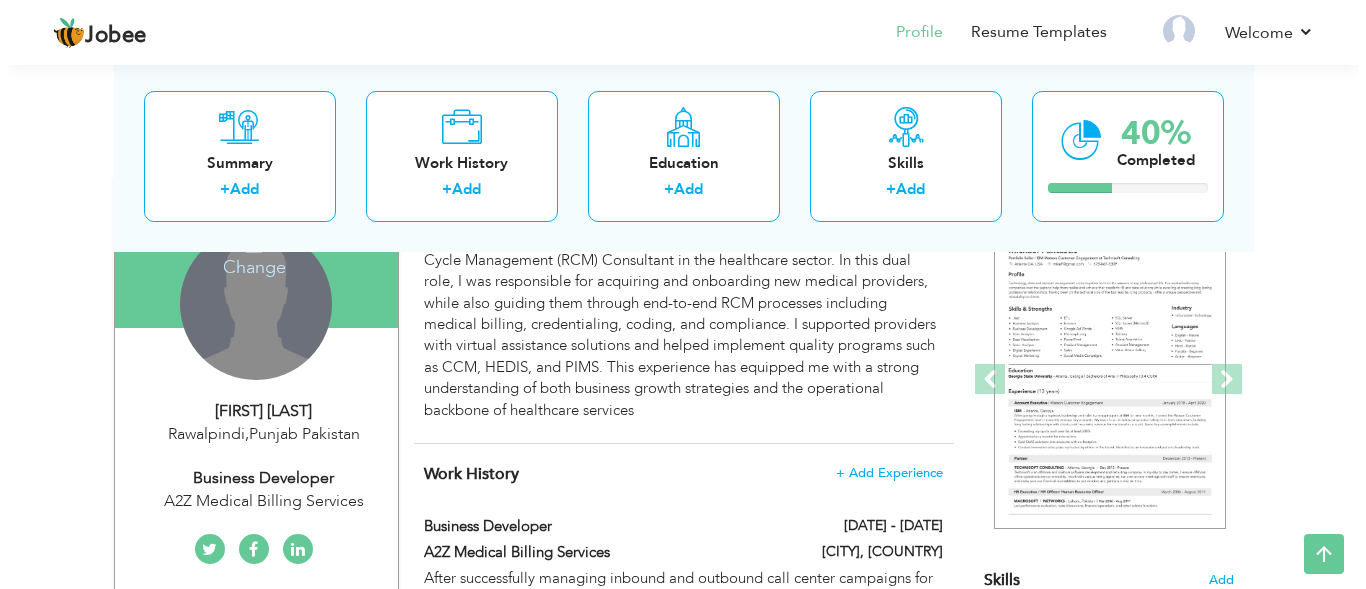 scroll, scrollTop: 300, scrollLeft: 0, axis: vertical 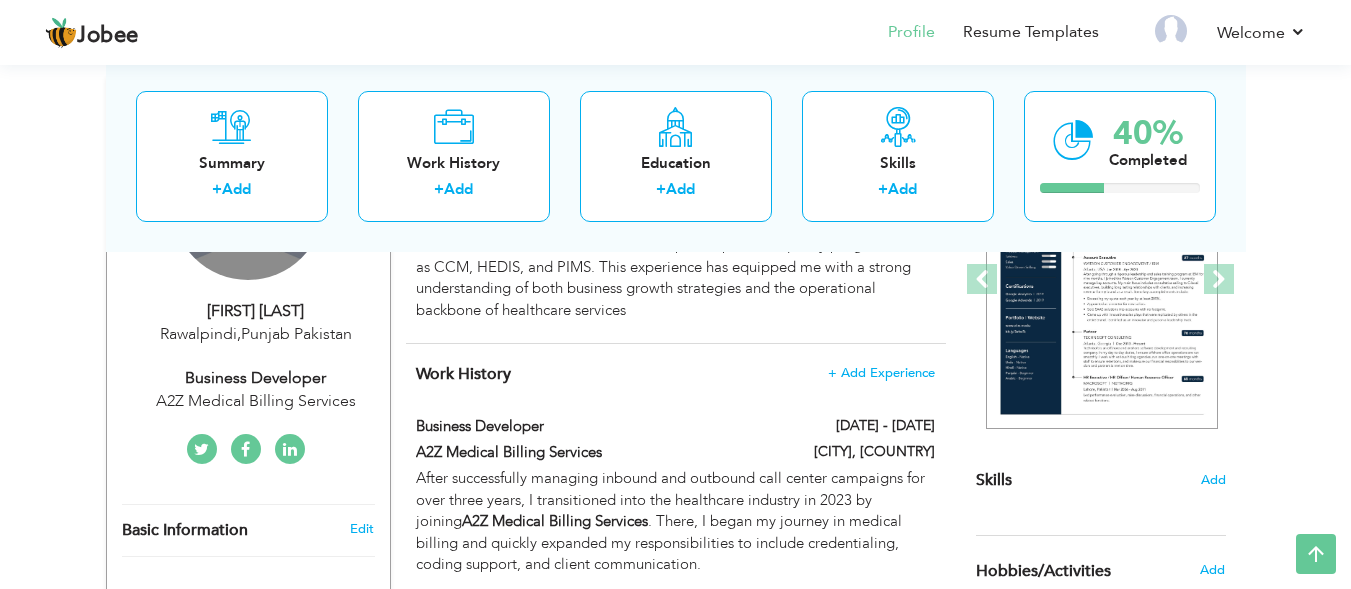 click on "Business Developer" at bounding box center (256, 378) 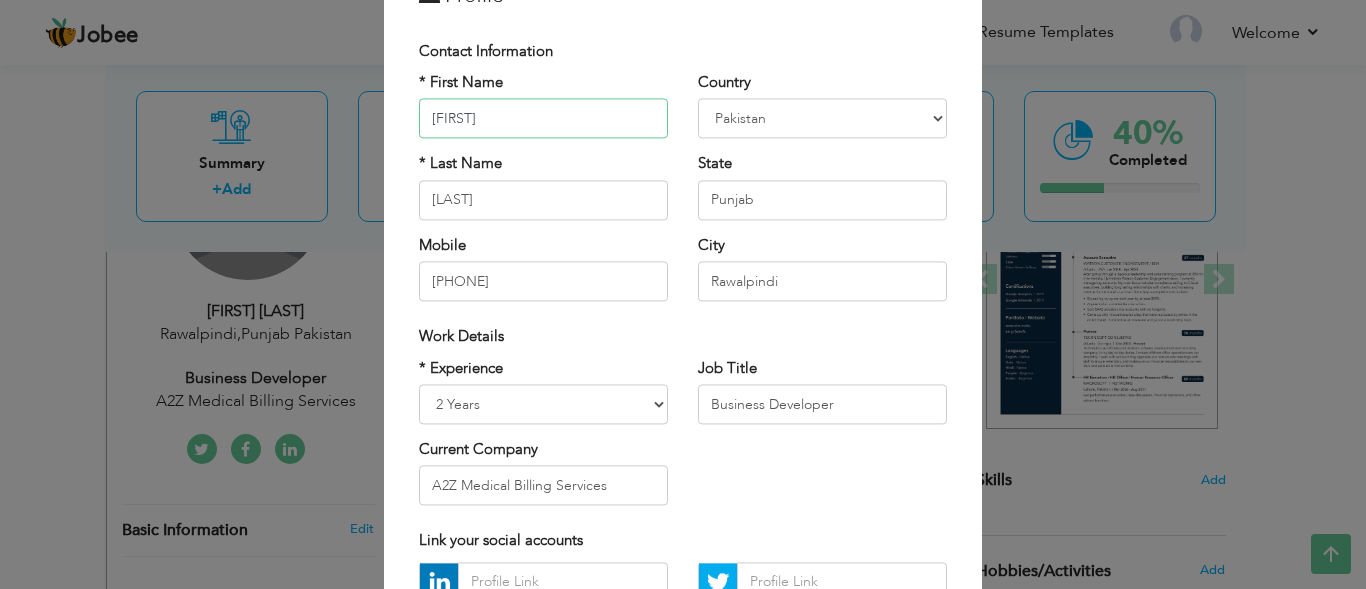 scroll, scrollTop: 200, scrollLeft: 0, axis: vertical 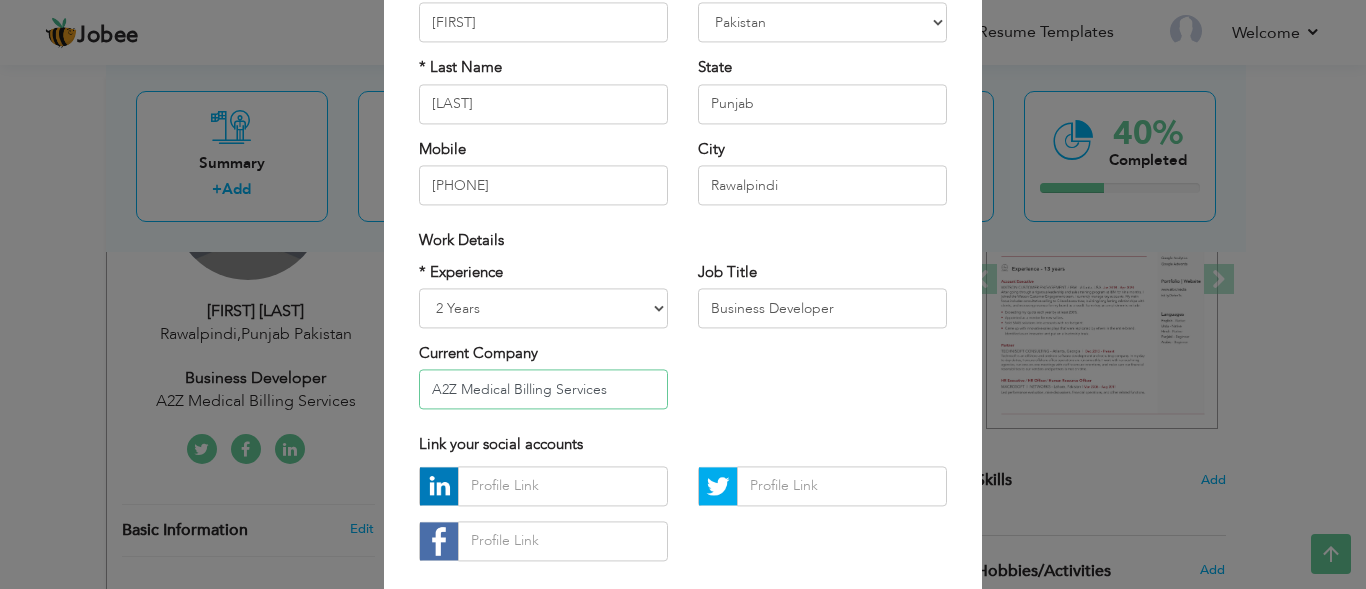 drag, startPoint x: 624, startPoint y: 385, endPoint x: 427, endPoint y: 389, distance: 197.0406 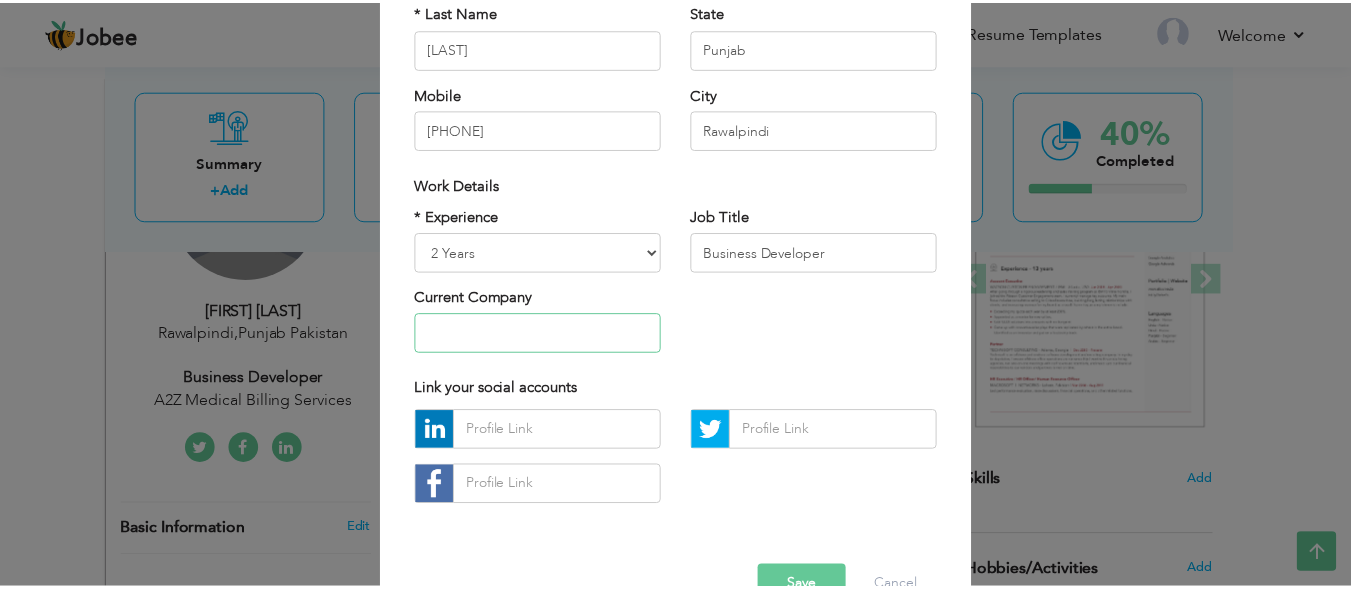 scroll, scrollTop: 308, scrollLeft: 0, axis: vertical 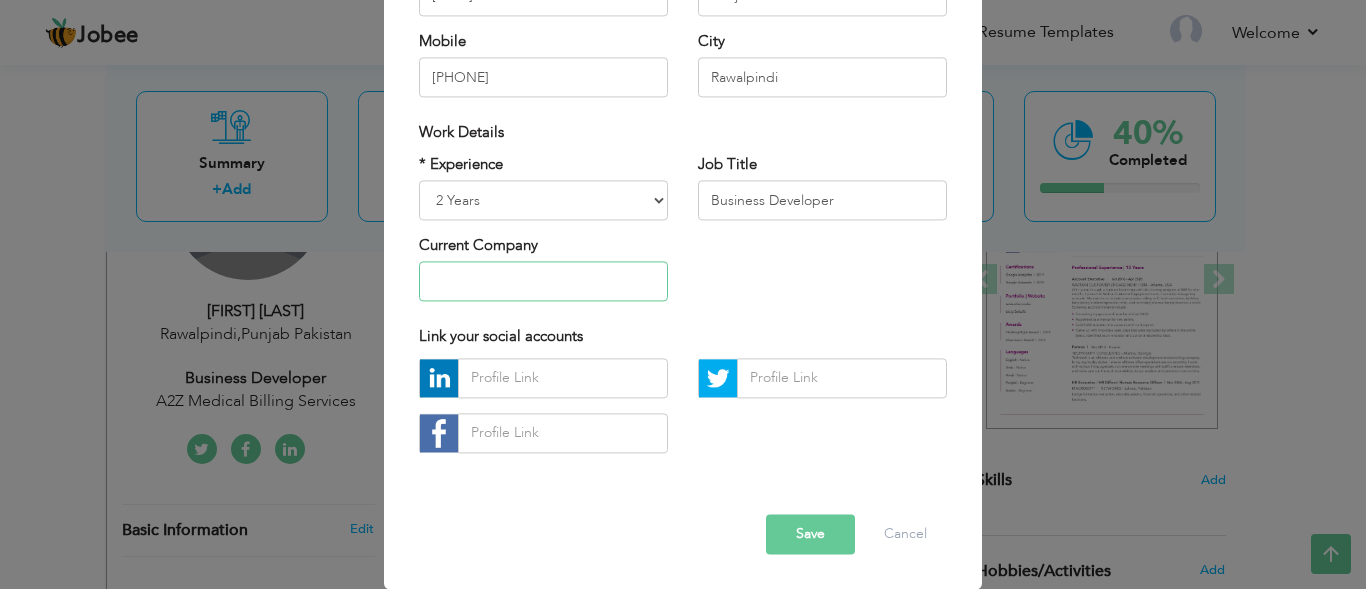 type 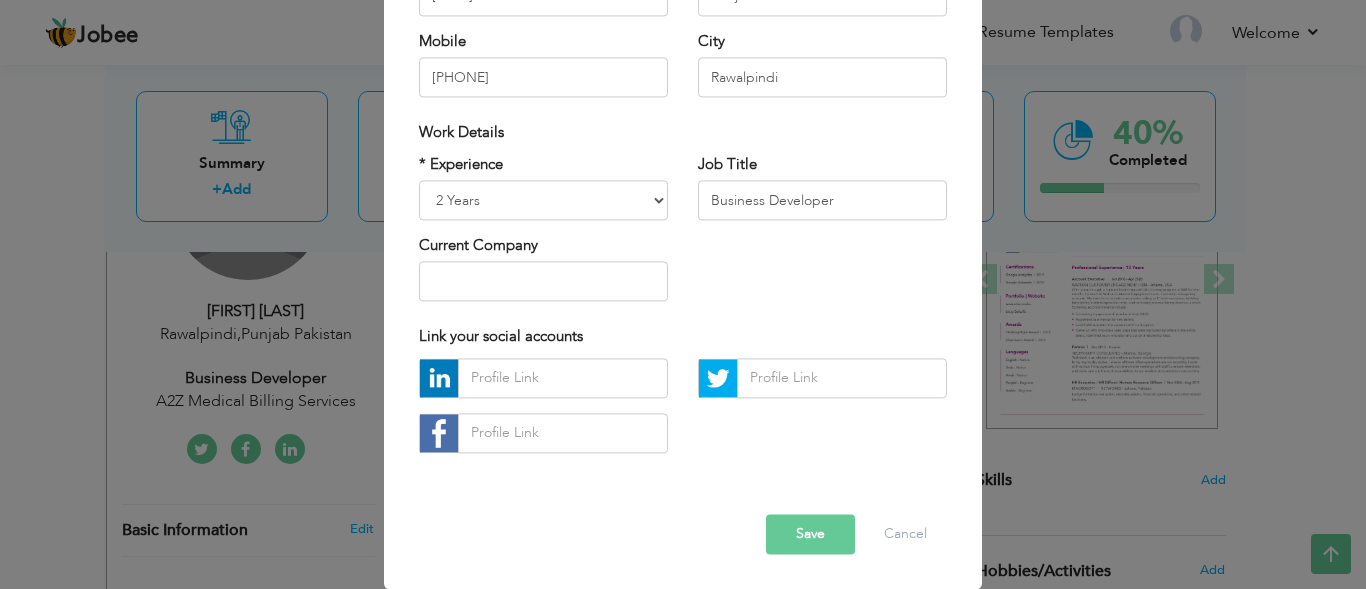 click on "Save" at bounding box center [810, 534] 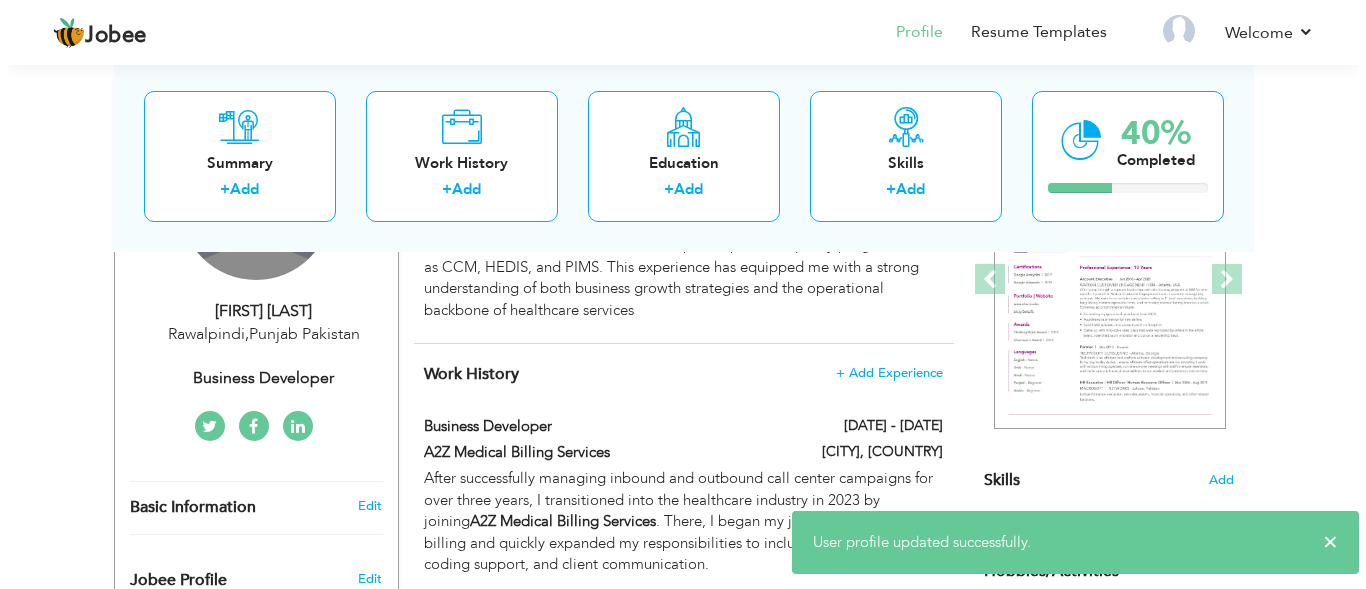 scroll, scrollTop: 400, scrollLeft: 0, axis: vertical 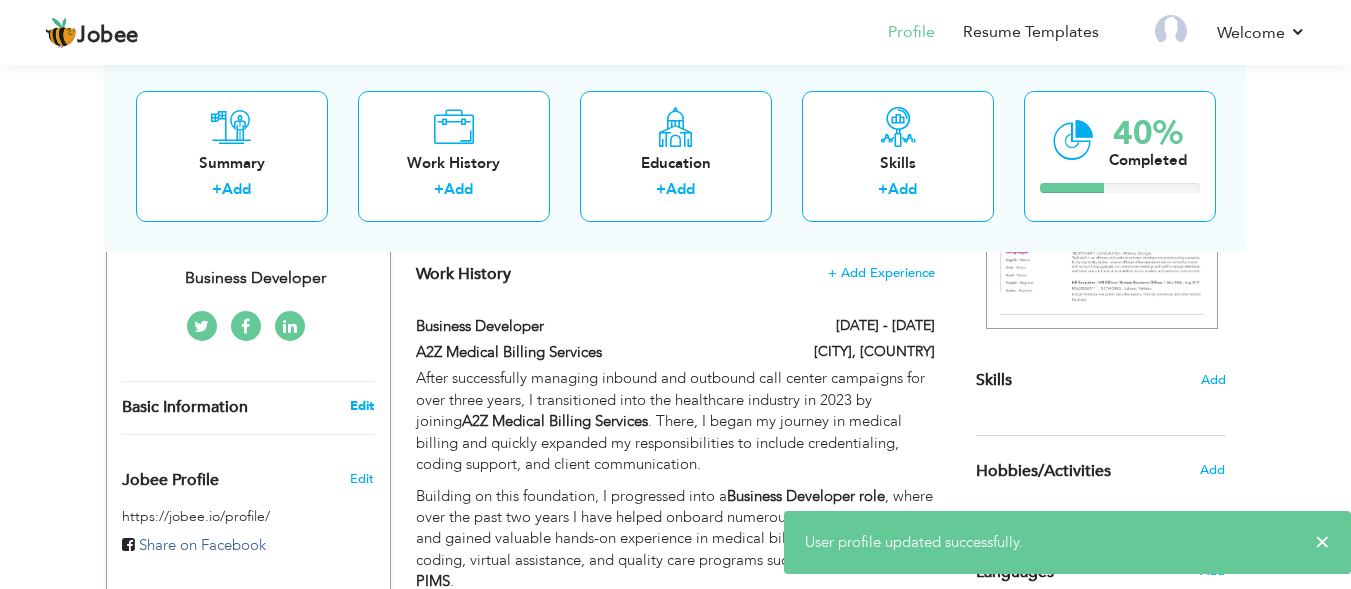 click on "Edit" at bounding box center [362, 406] 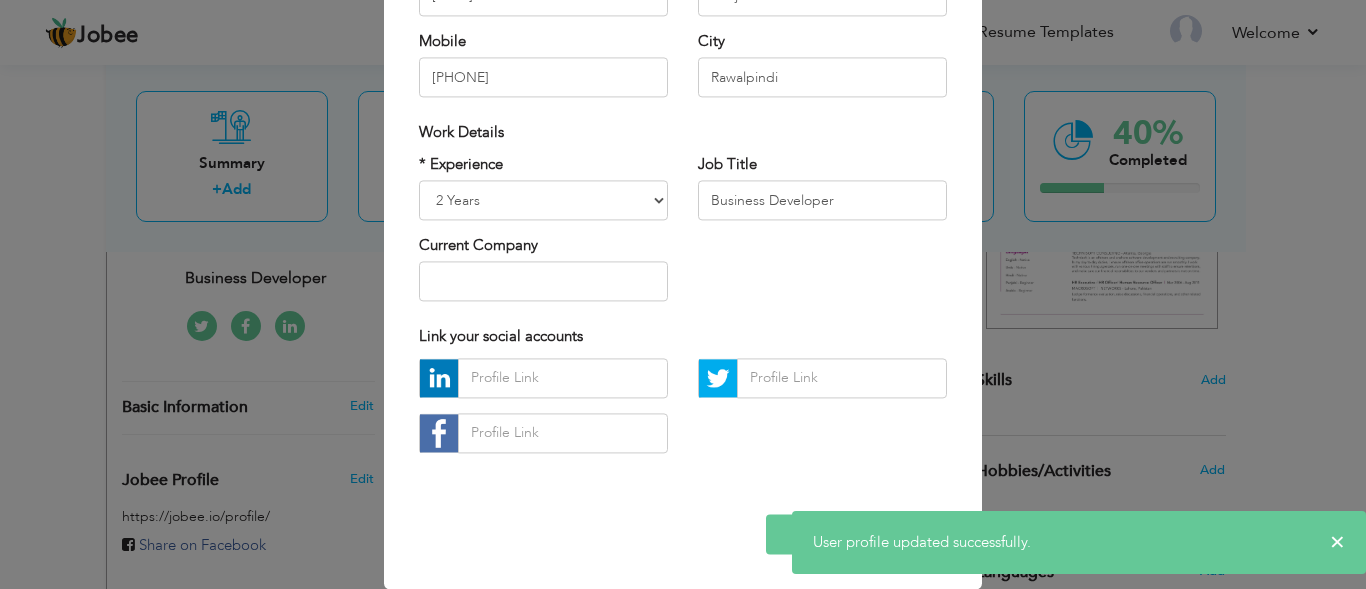 scroll, scrollTop: 0, scrollLeft: 0, axis: both 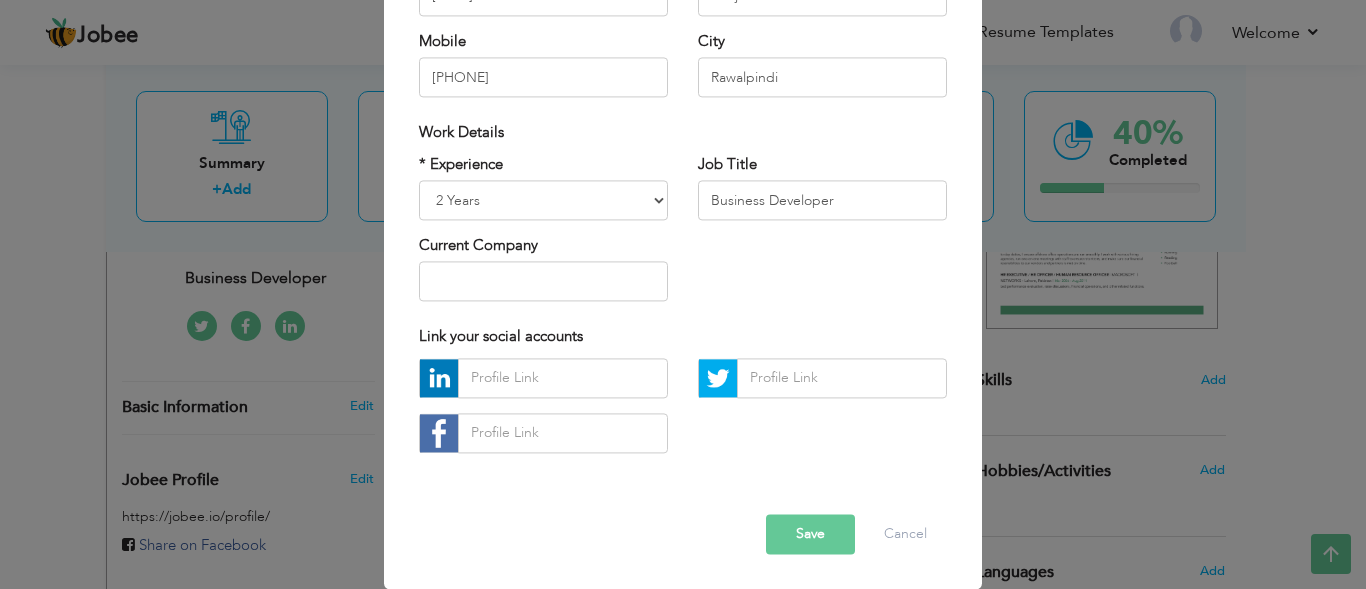 click on "×
Profile
Contact Information
* First Name
Mehtab
* Last Name
Mirza" at bounding box center [683, 294] 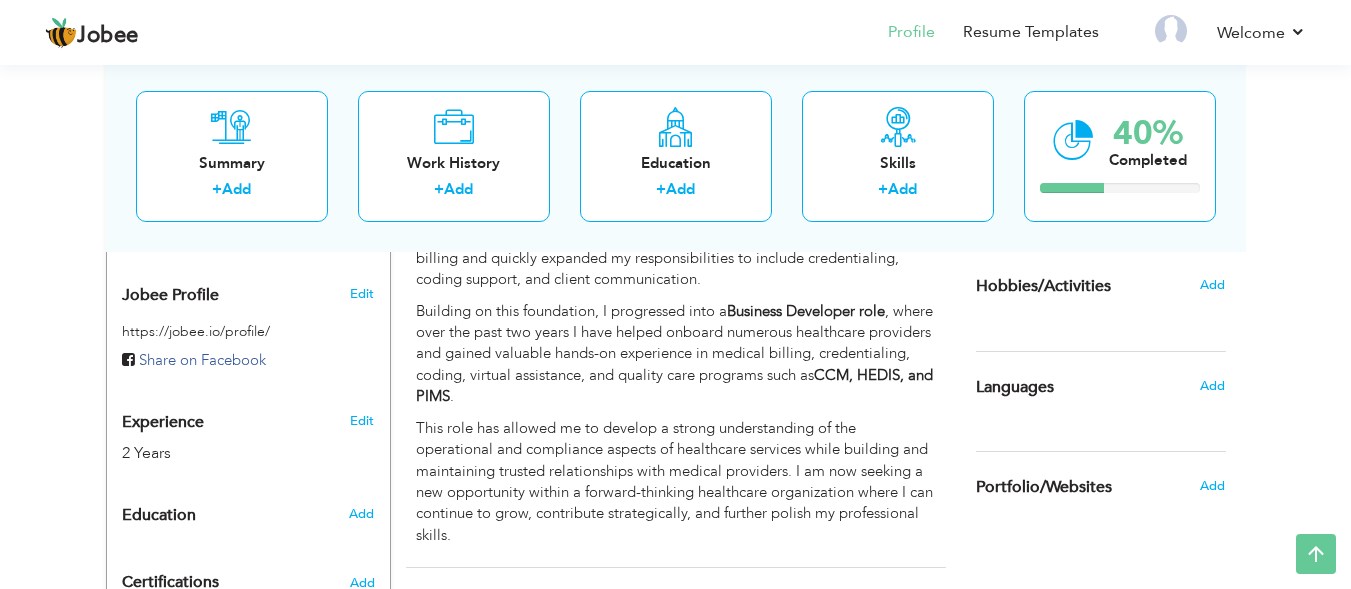 scroll, scrollTop: 600, scrollLeft: 0, axis: vertical 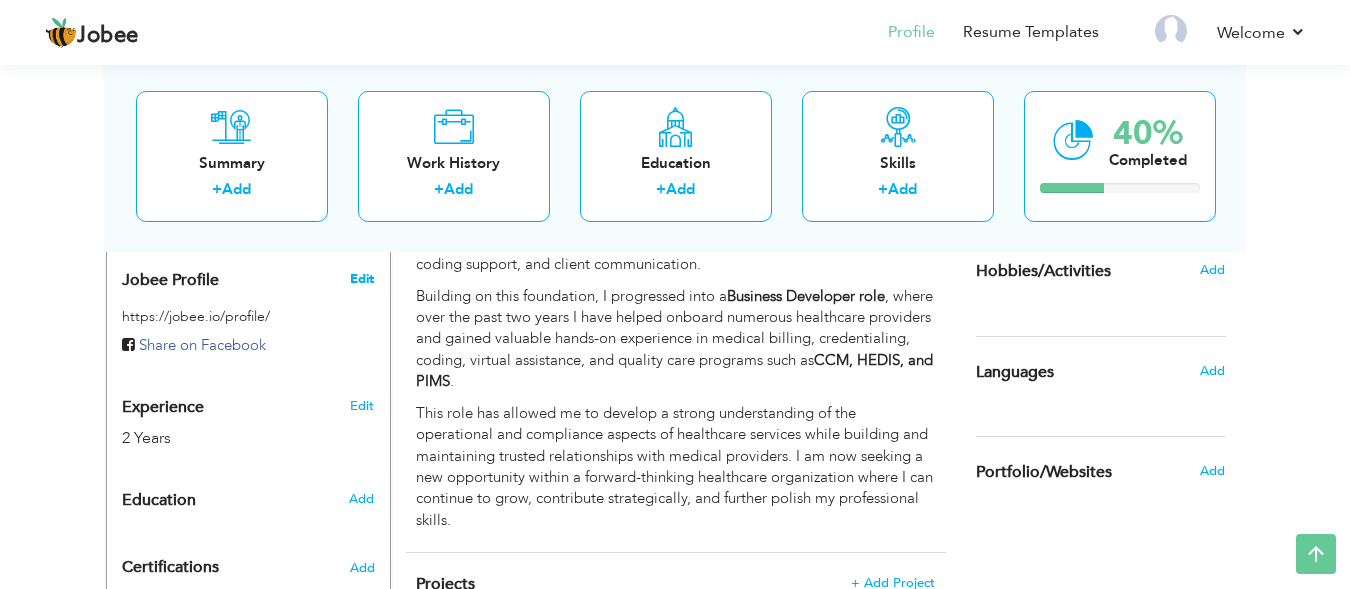 click on "Edit" at bounding box center [362, 279] 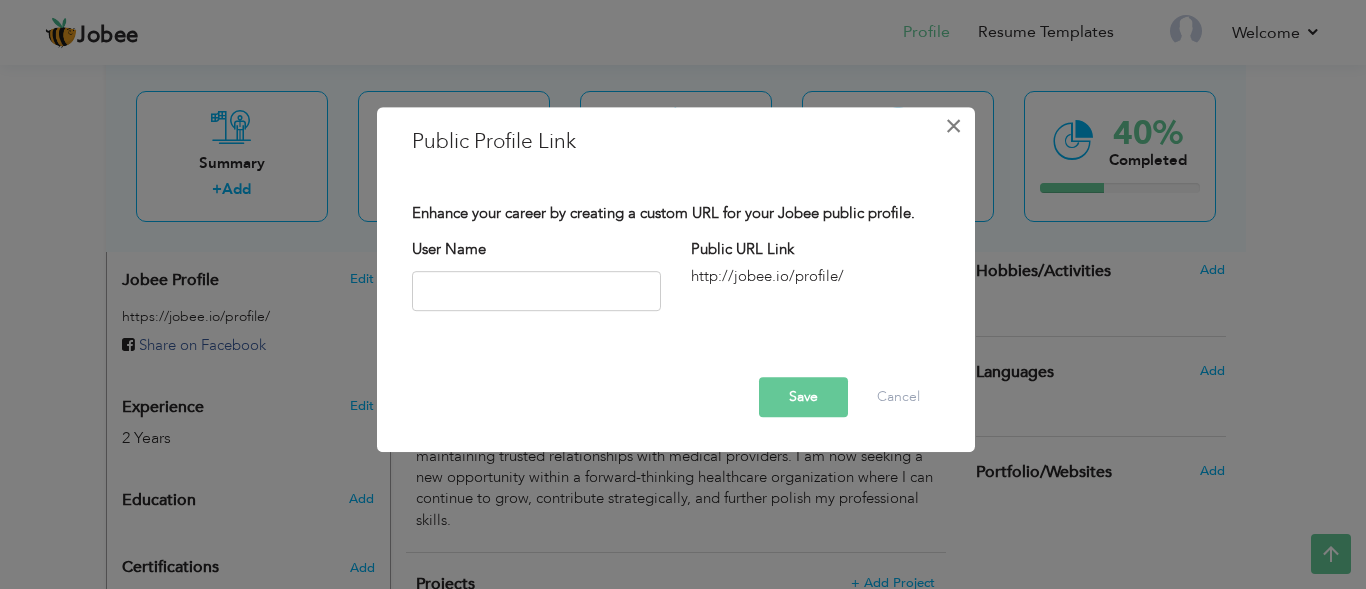 click on "×" at bounding box center (953, 126) 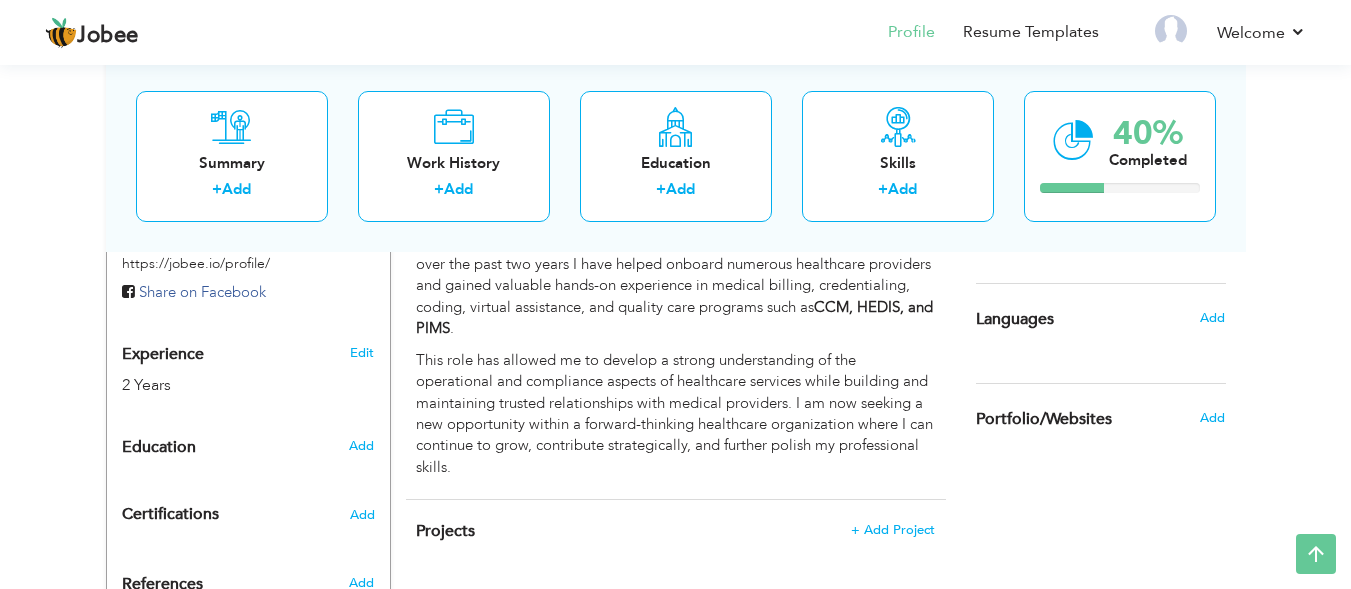 scroll, scrollTop: 700, scrollLeft: 0, axis: vertical 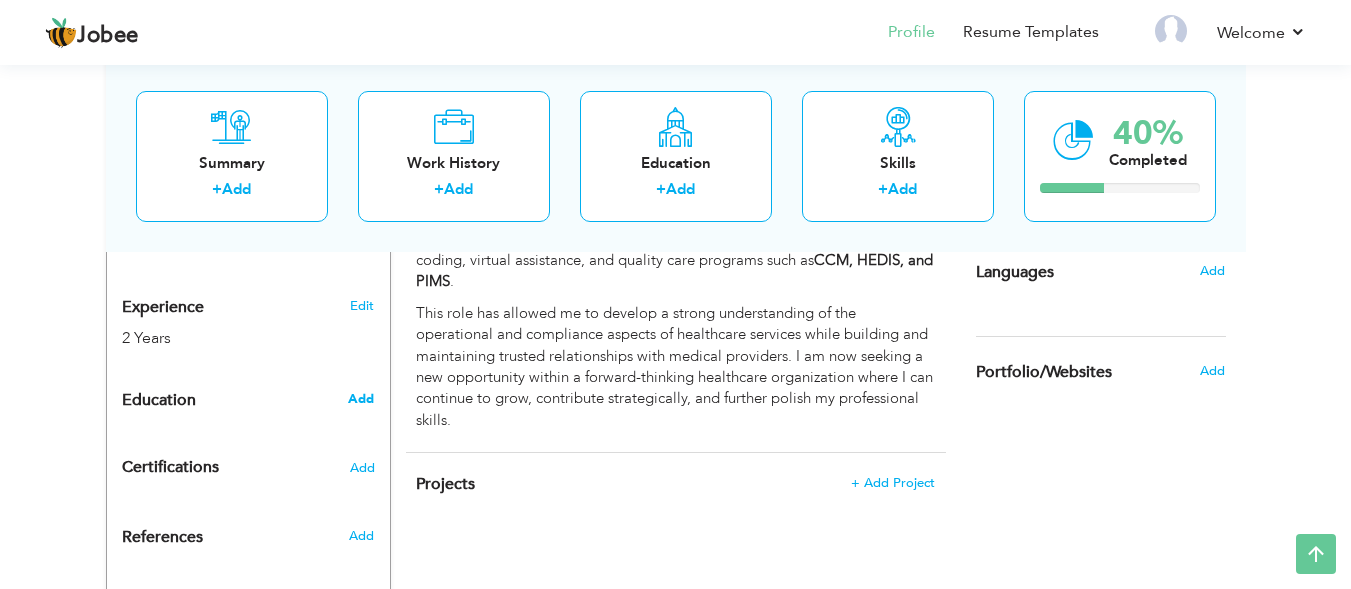 click on "Add" at bounding box center [361, 399] 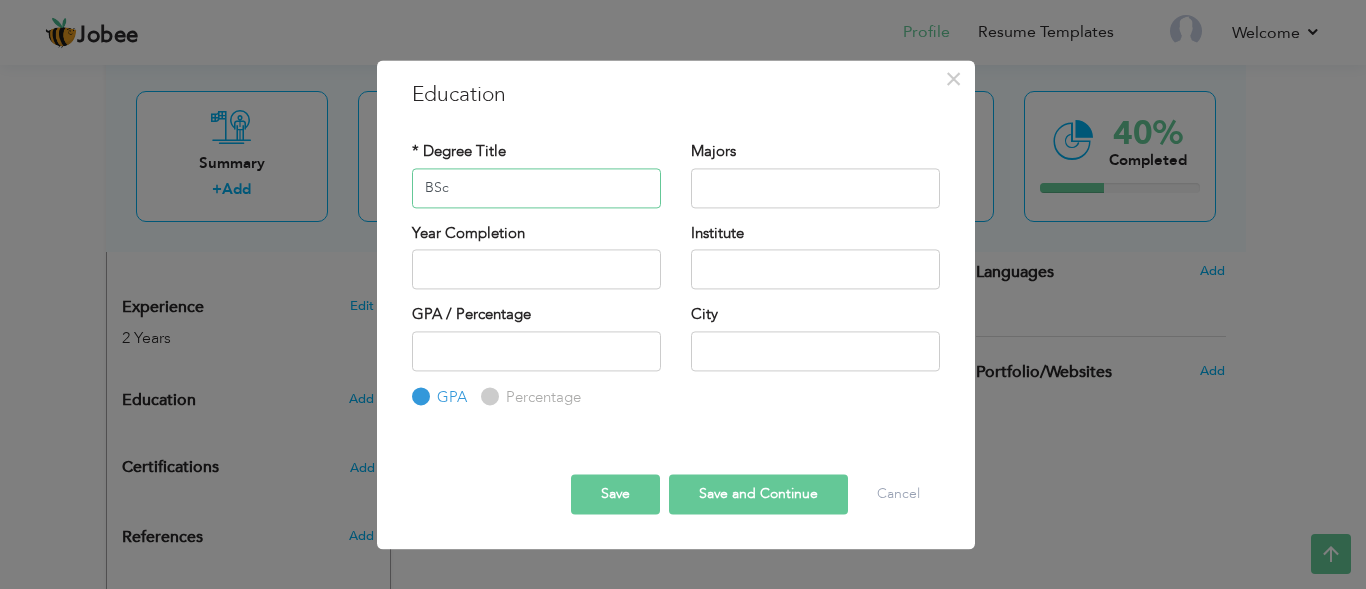type on "BSc" 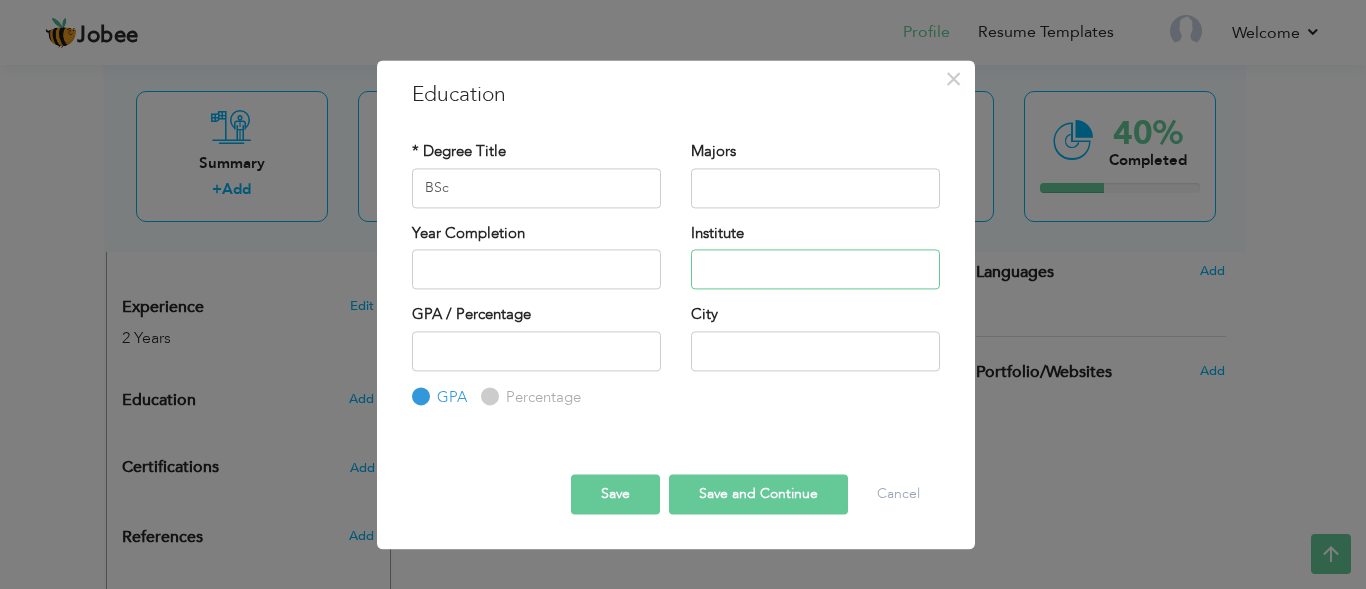 click at bounding box center (815, 269) 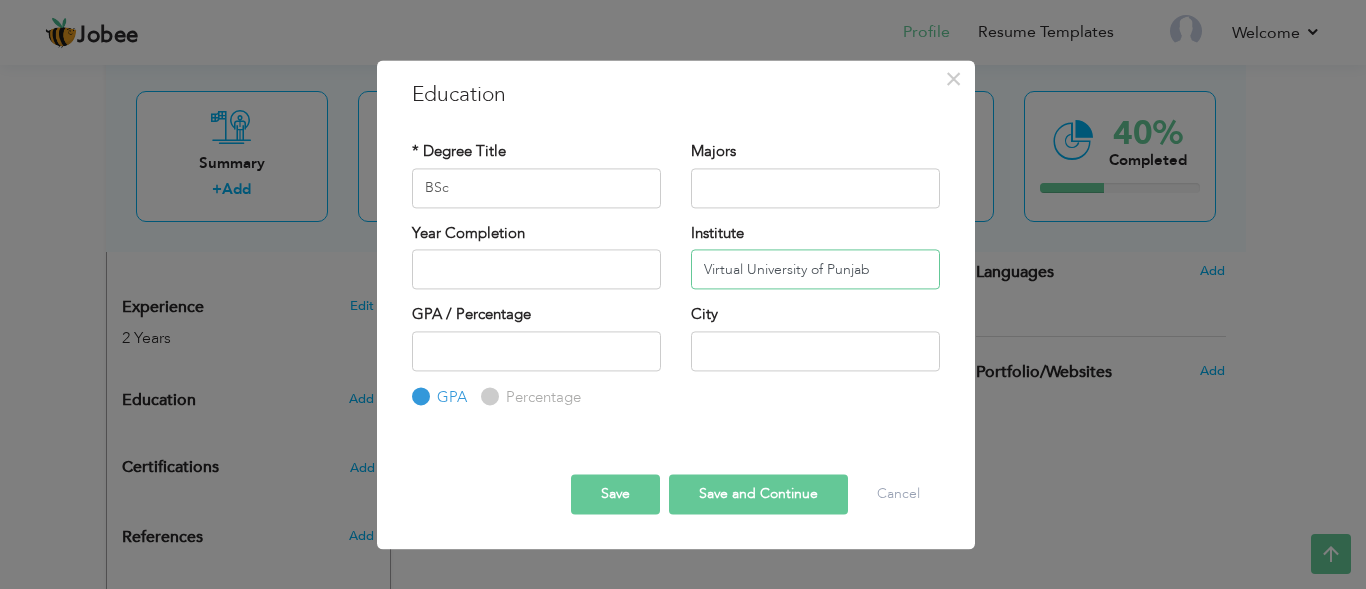 type on "Virtual University of Punjab" 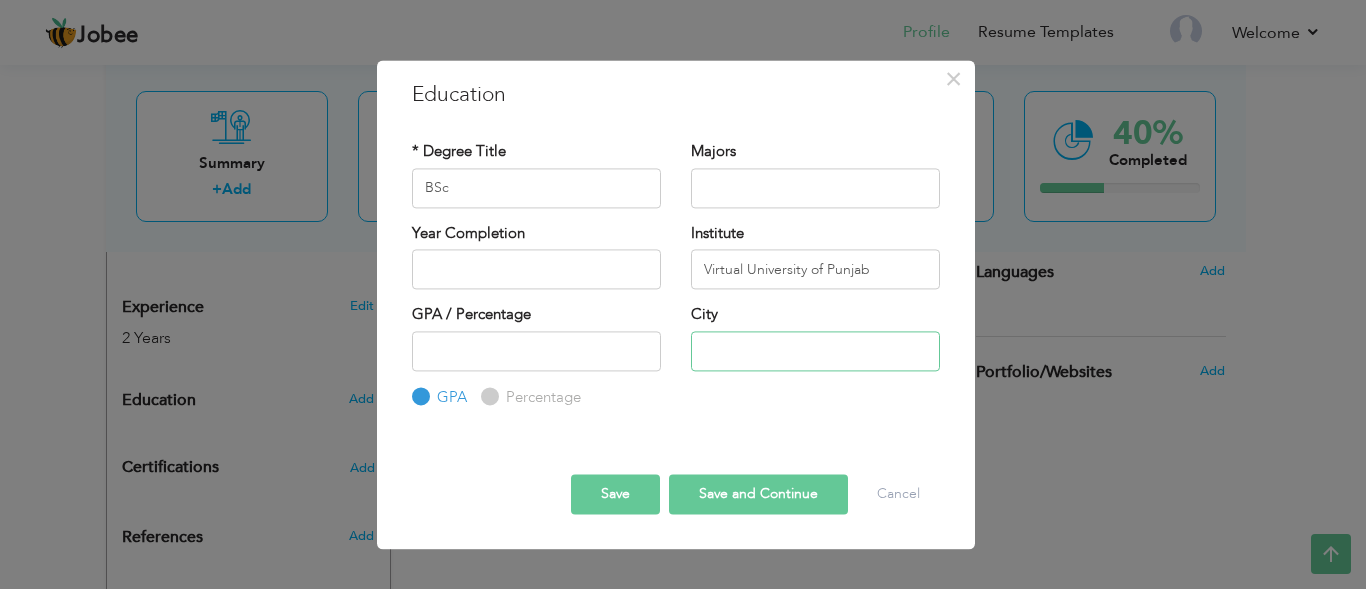 click at bounding box center (815, 351) 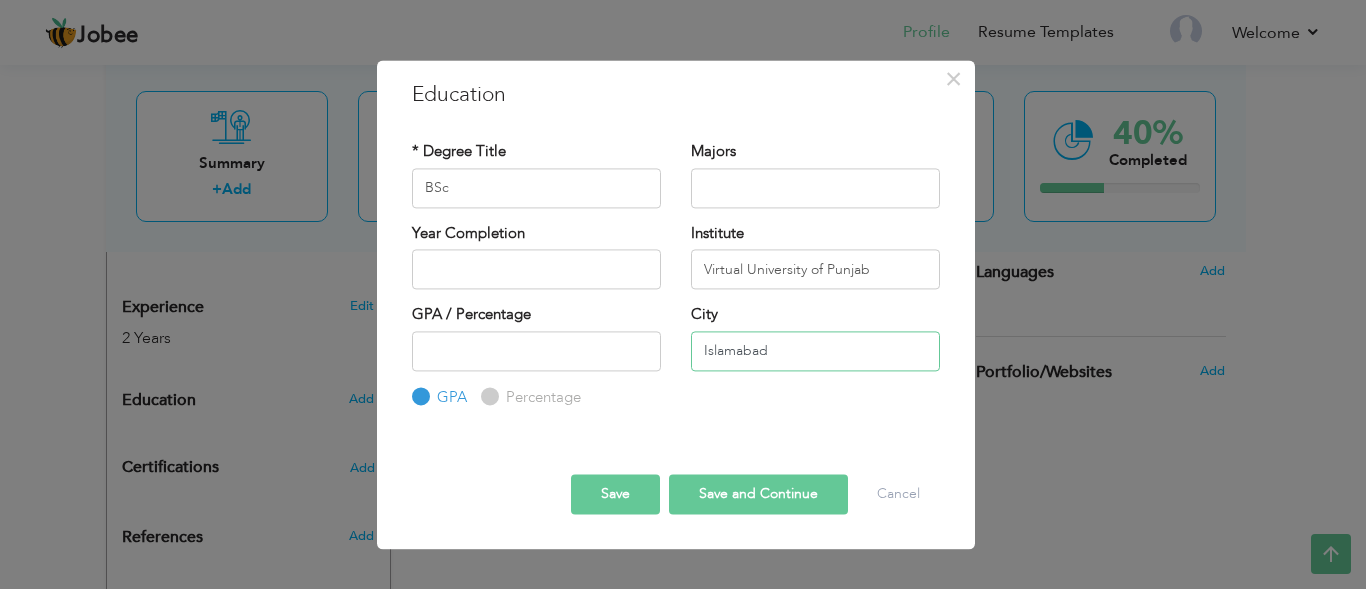 type on "Islamabad" 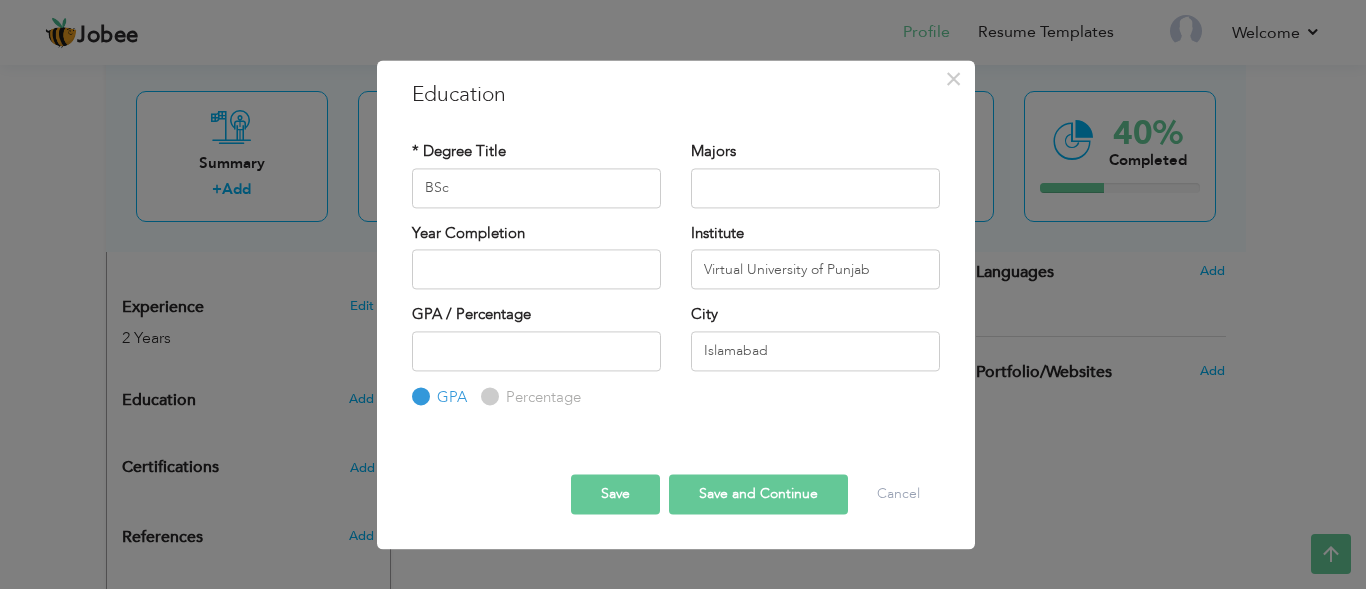 click on "Save and Continue" at bounding box center [758, 495] 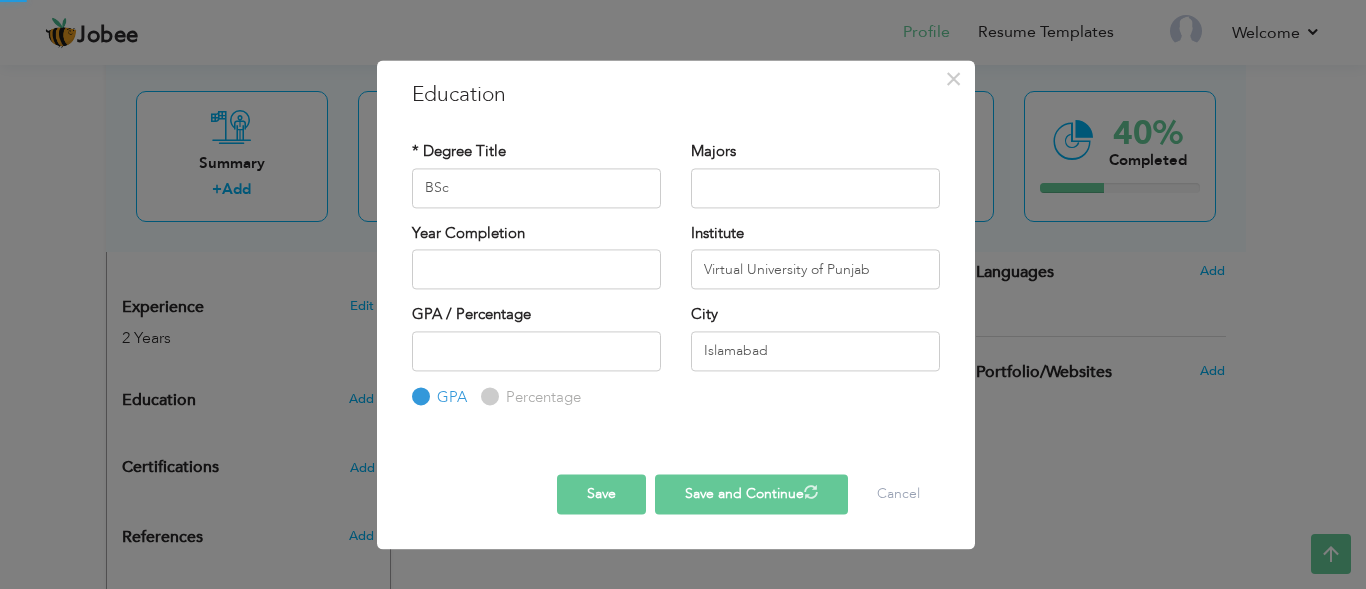type 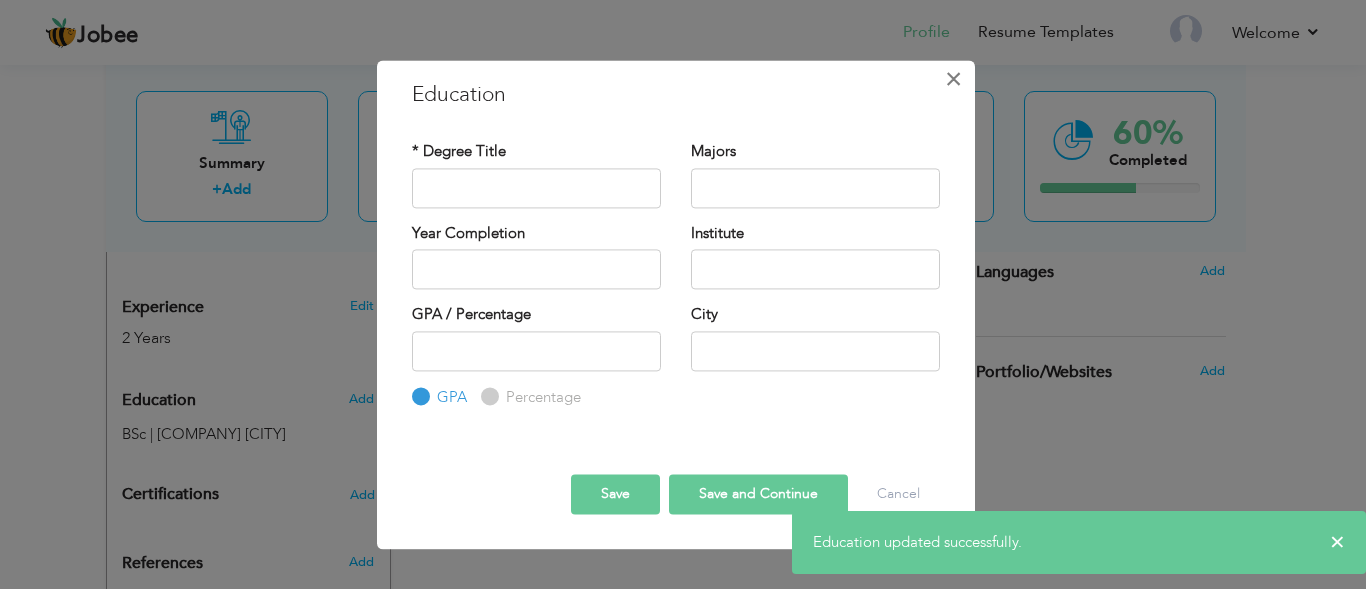 click on "×" at bounding box center (953, 79) 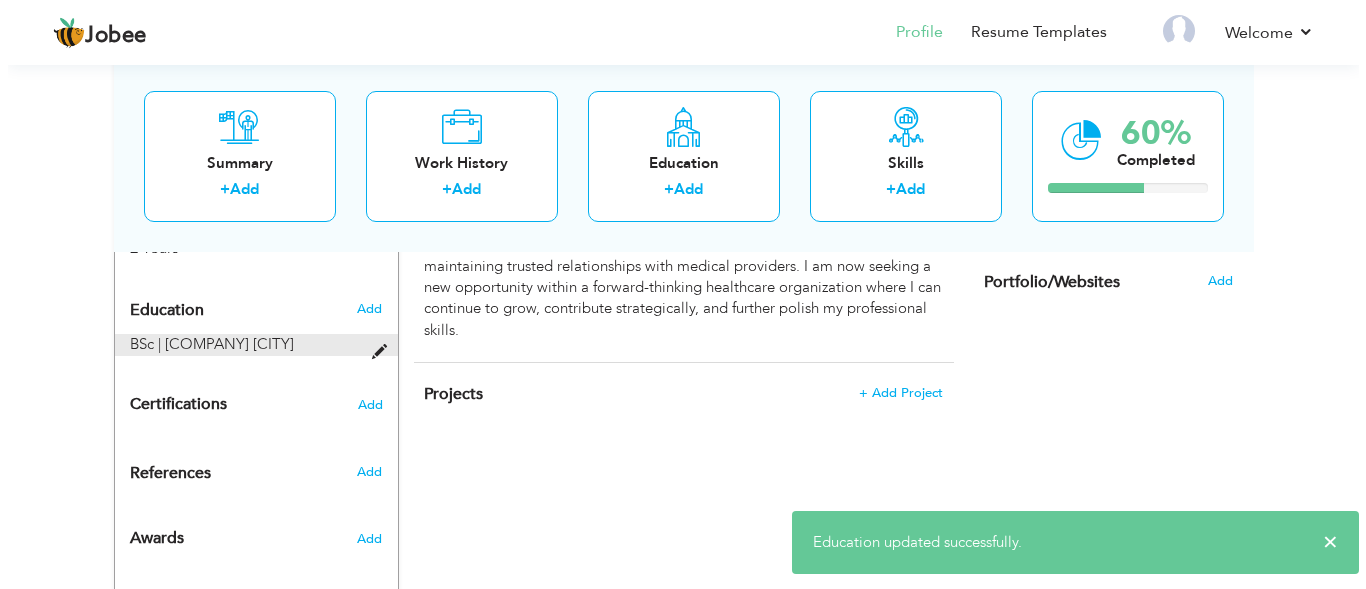 scroll, scrollTop: 800, scrollLeft: 0, axis: vertical 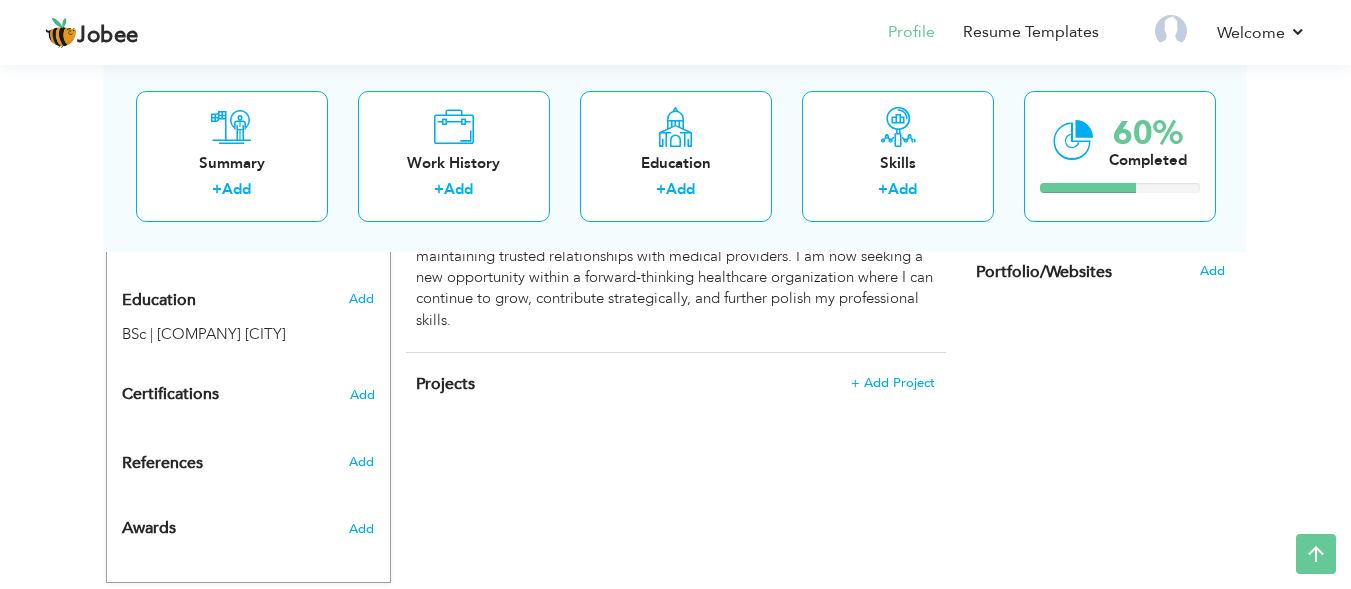 click on "Certifications
Add" at bounding box center [248, 395] 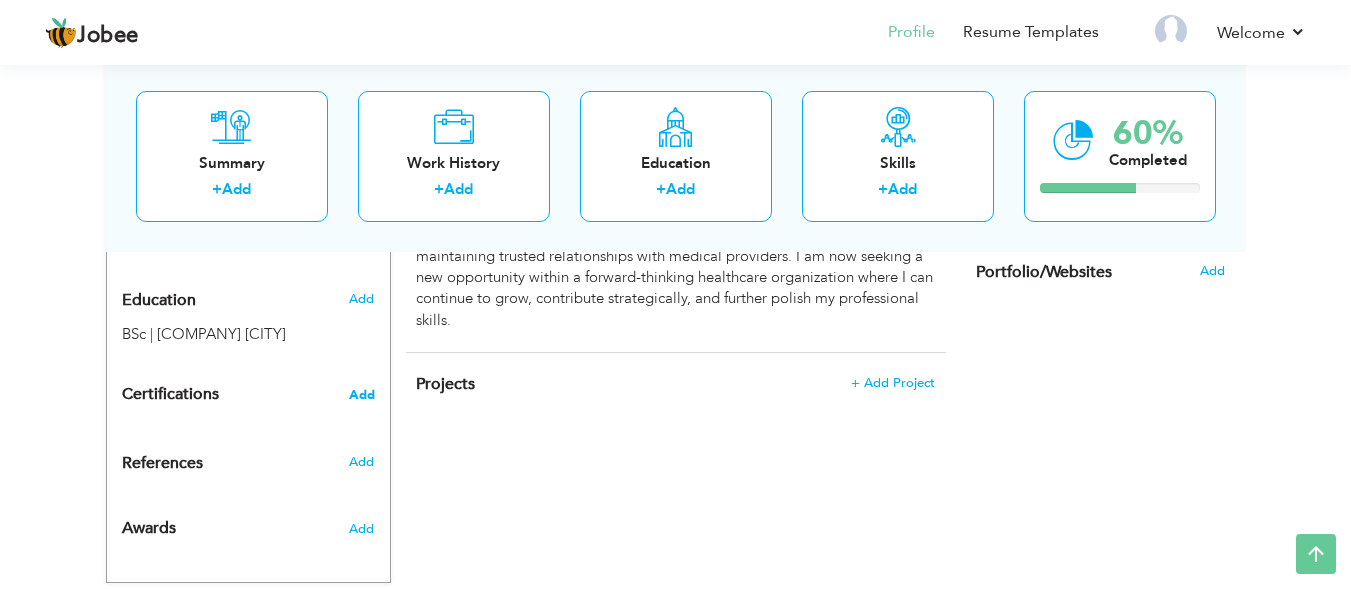 click on "Add" at bounding box center (362, 395) 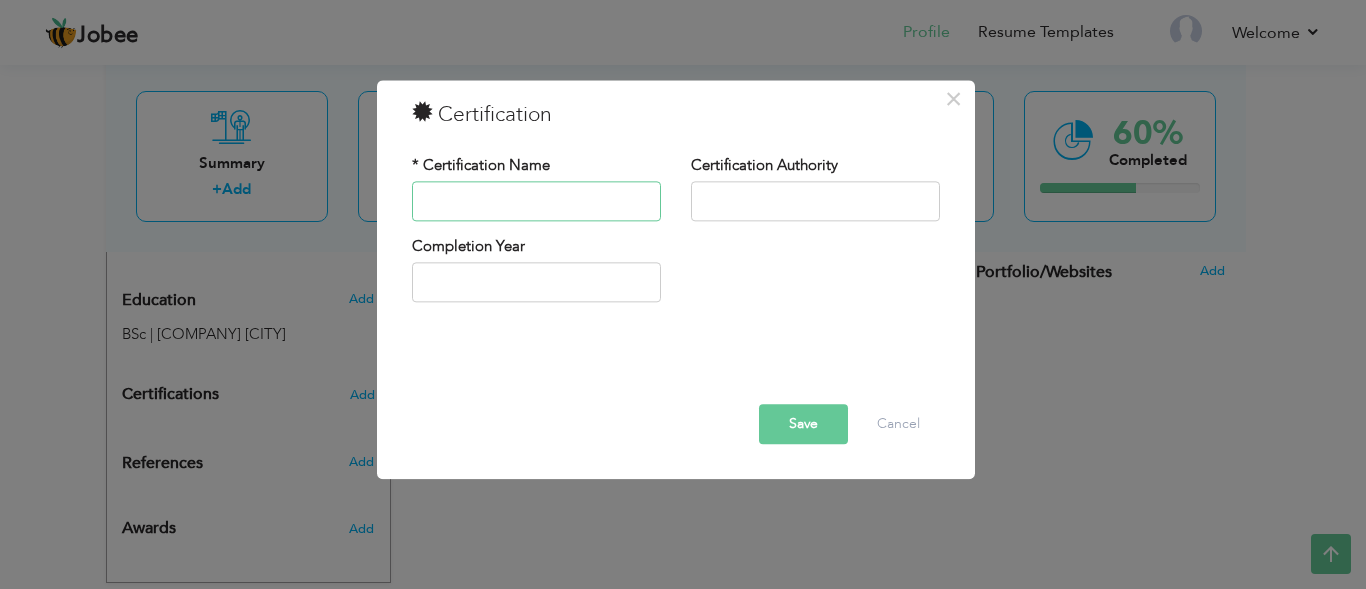 paste on "Introduction to the U.S. Healthcare System" 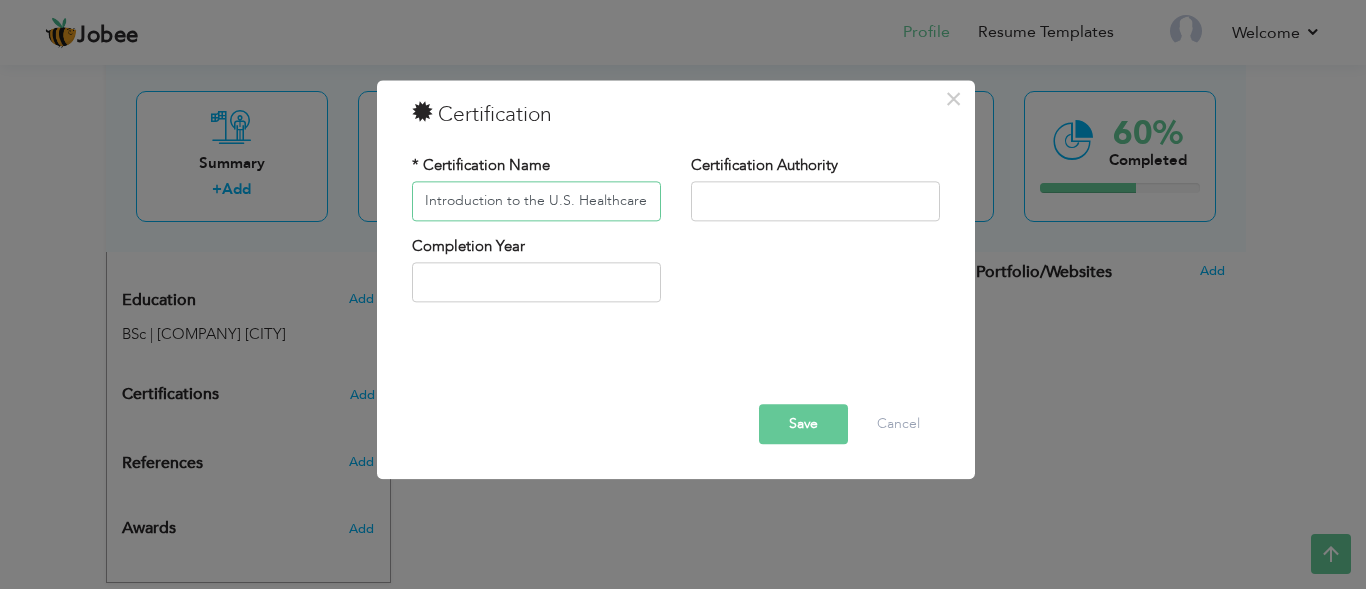 scroll, scrollTop: 0, scrollLeft: 41, axis: horizontal 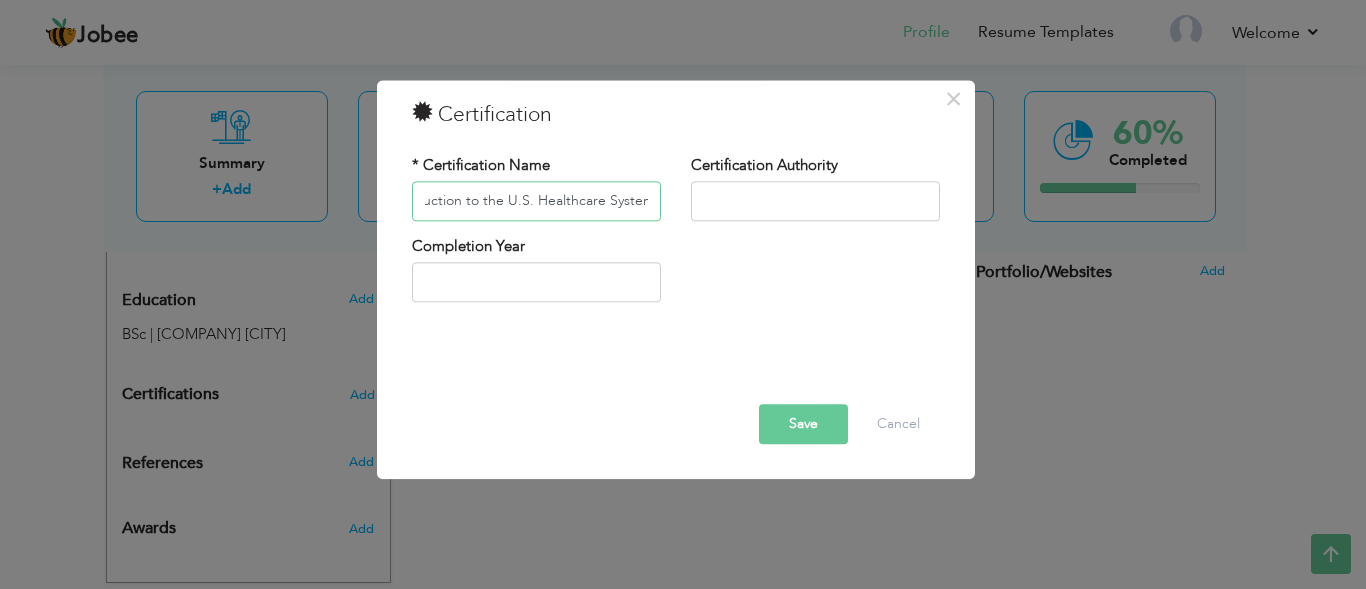 type on "Introduction to the U.S. Healthcare System" 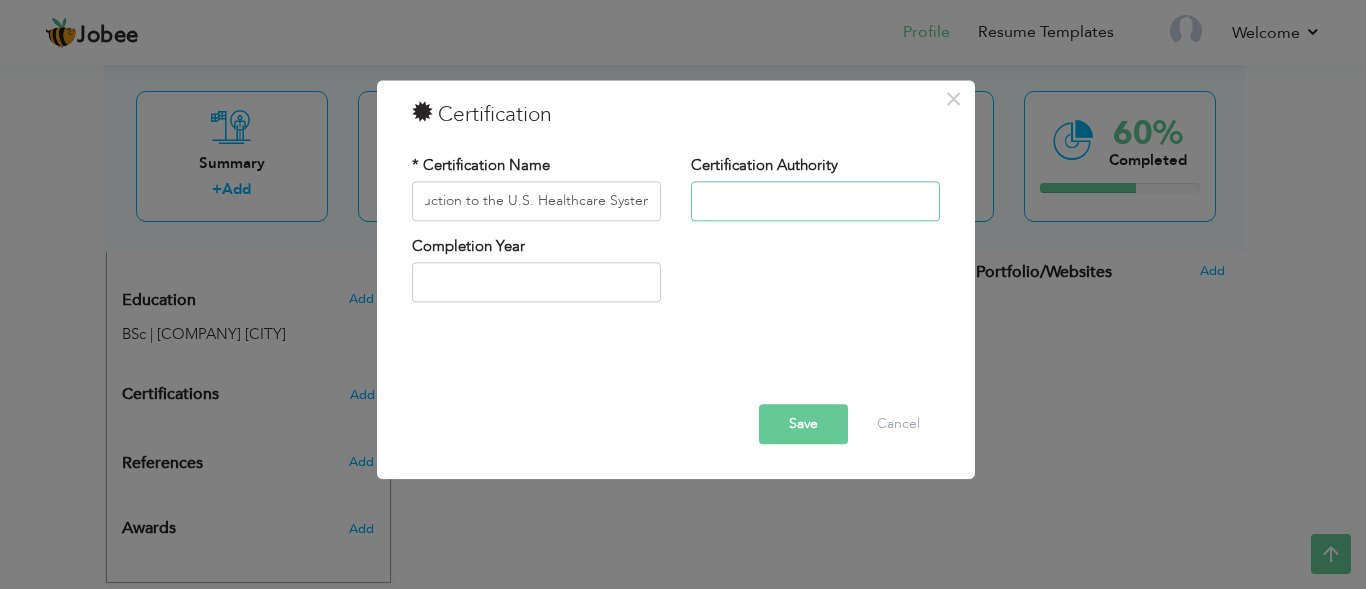 click at bounding box center [815, 201] 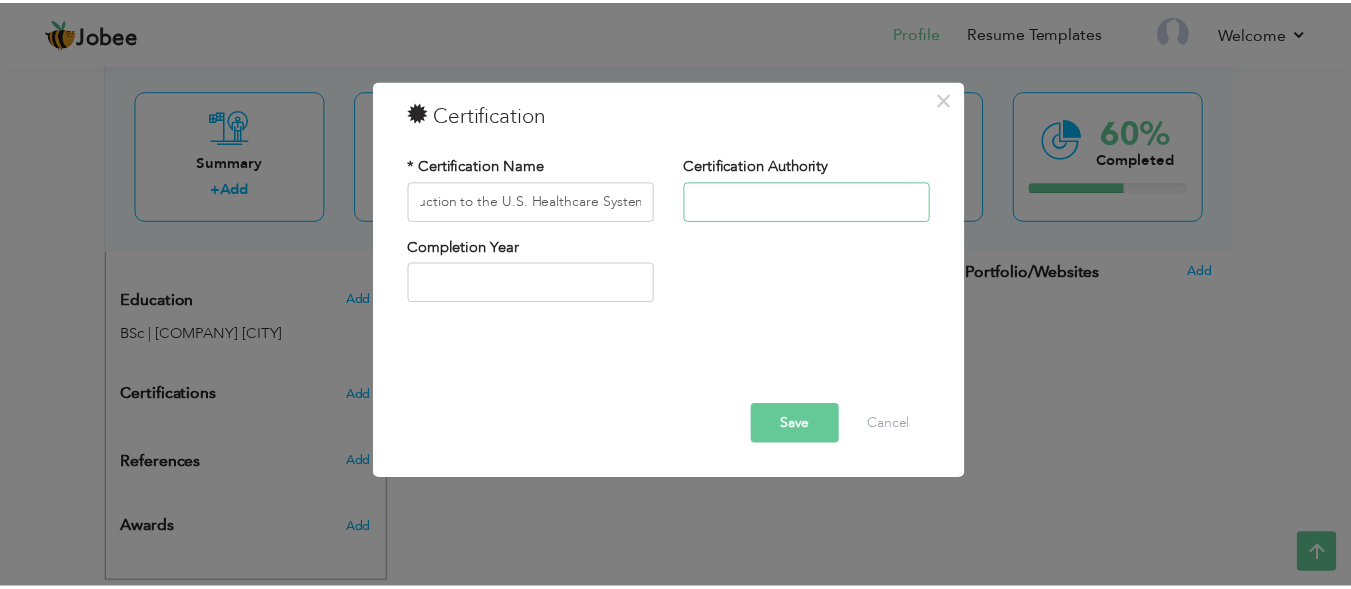 scroll, scrollTop: 0, scrollLeft: 0, axis: both 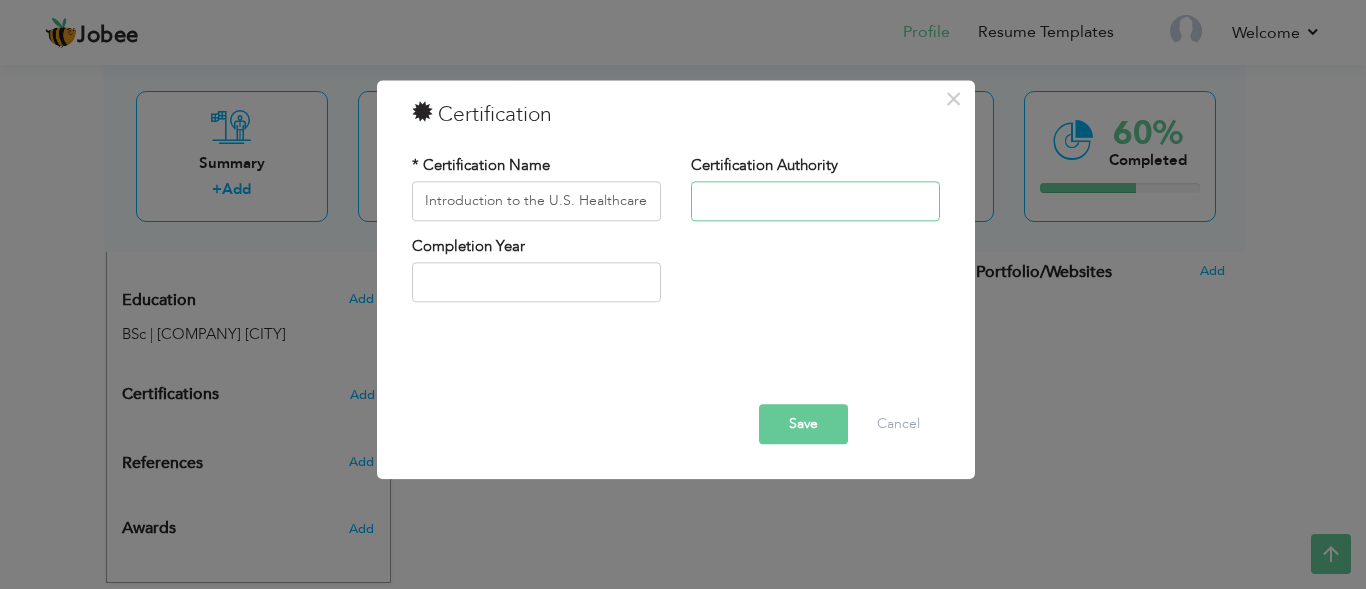 paste on "Coursera" 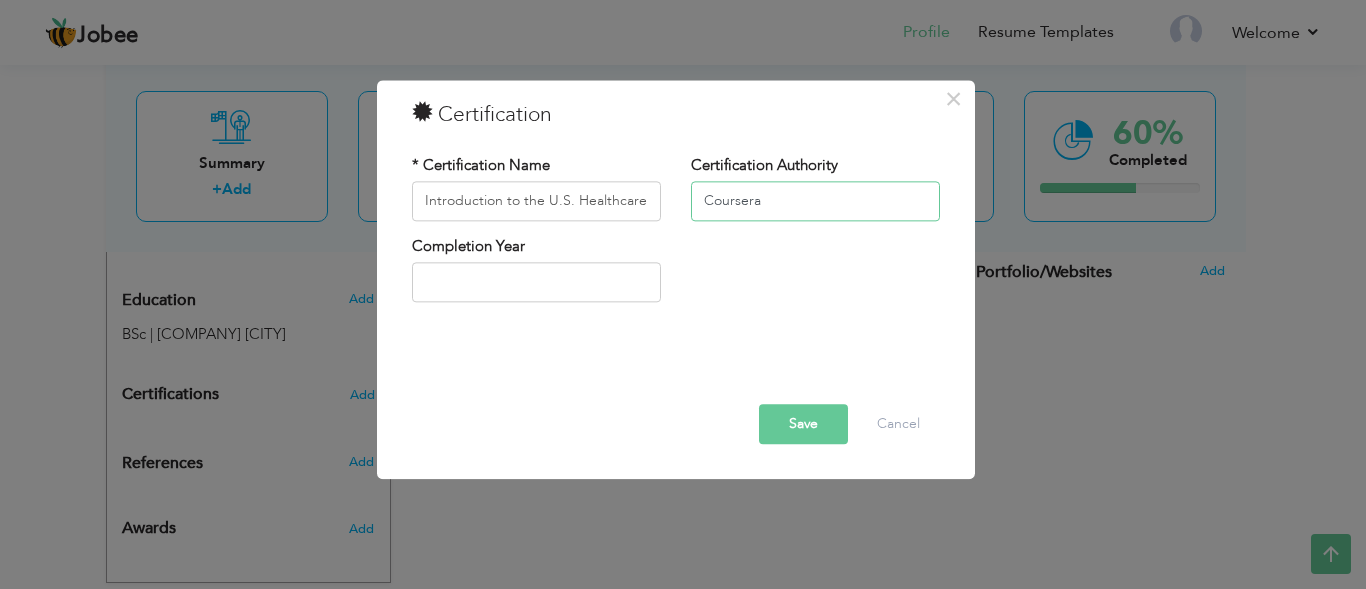 type on "Coursera" 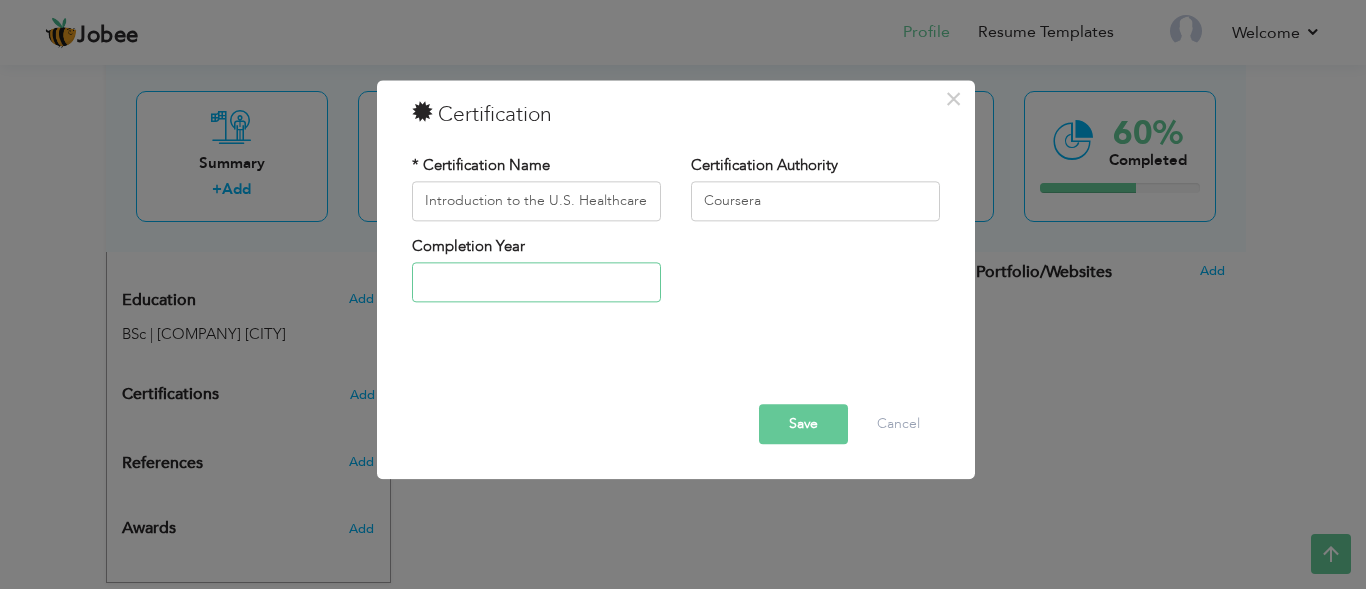 click at bounding box center (536, 283) 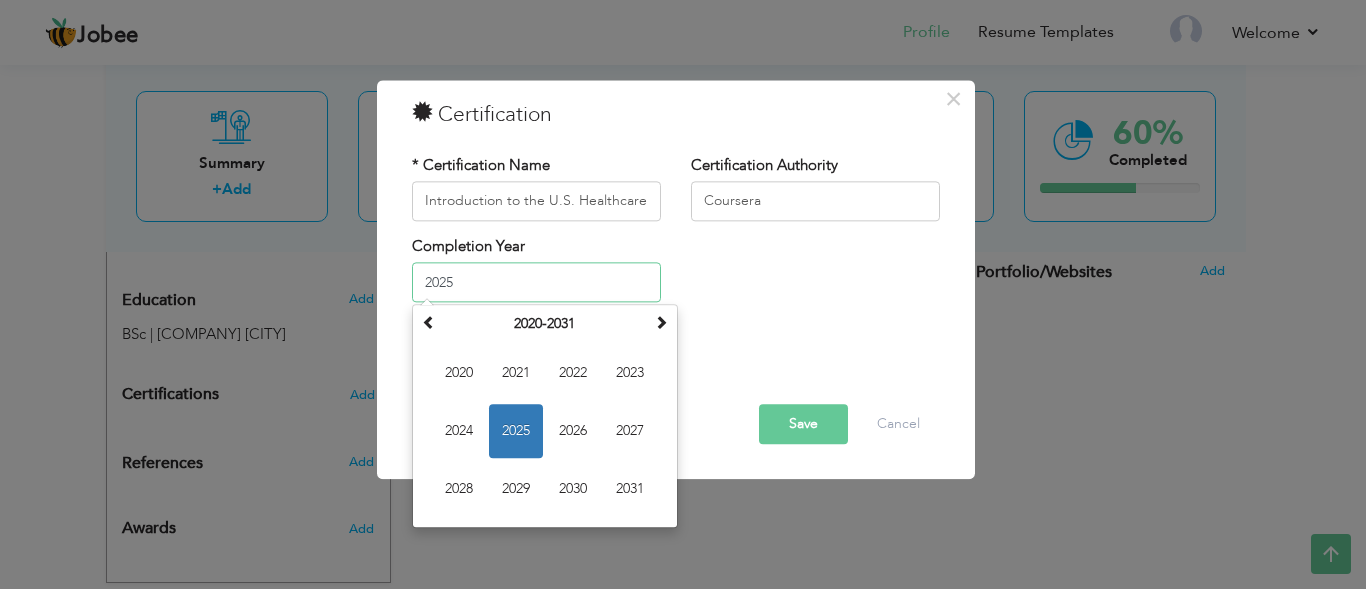 click on "2025" at bounding box center [516, 432] 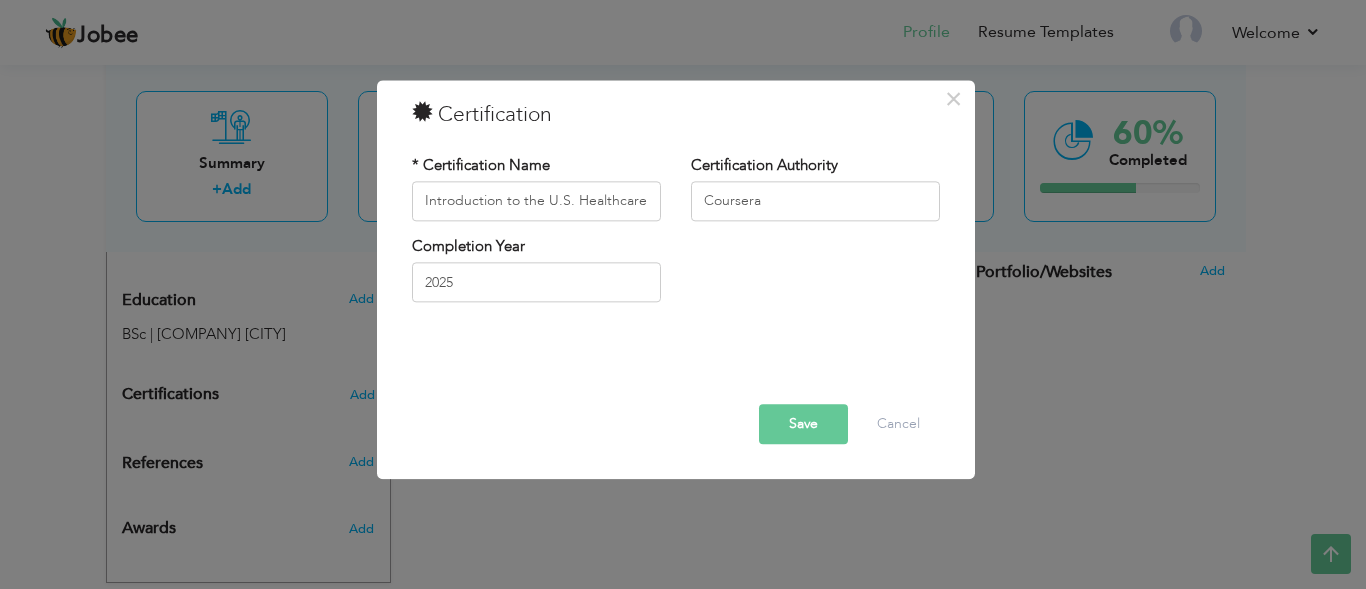 click on "Save" at bounding box center [803, 424] 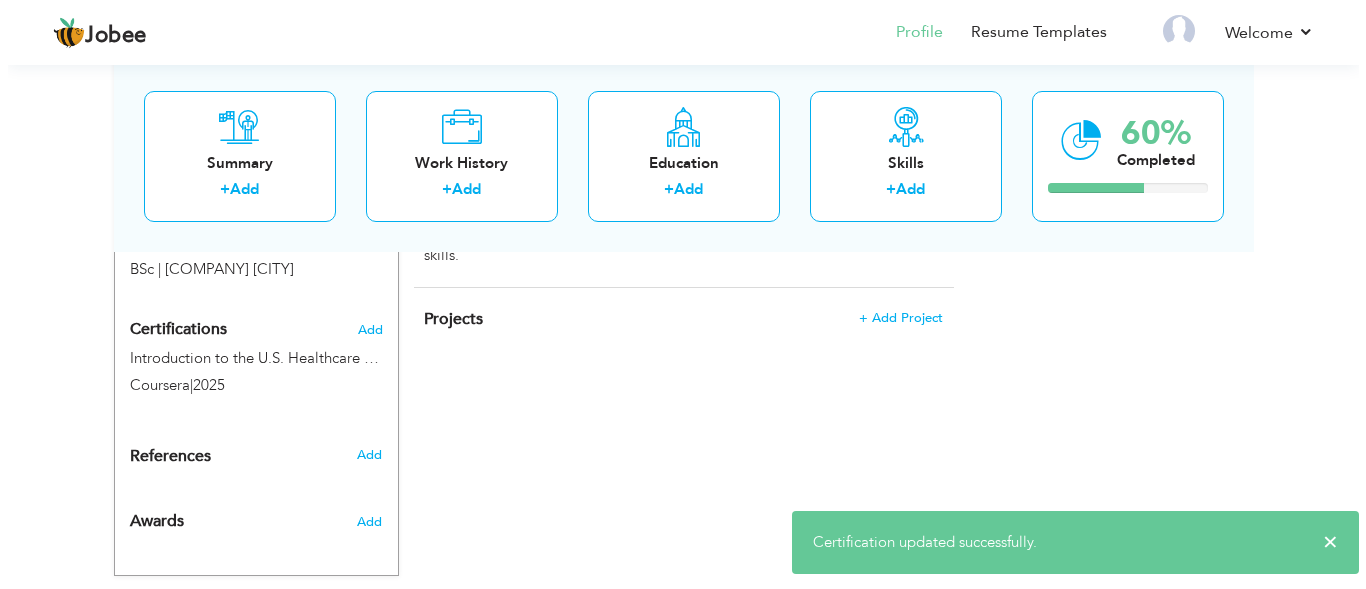 scroll, scrollTop: 900, scrollLeft: 0, axis: vertical 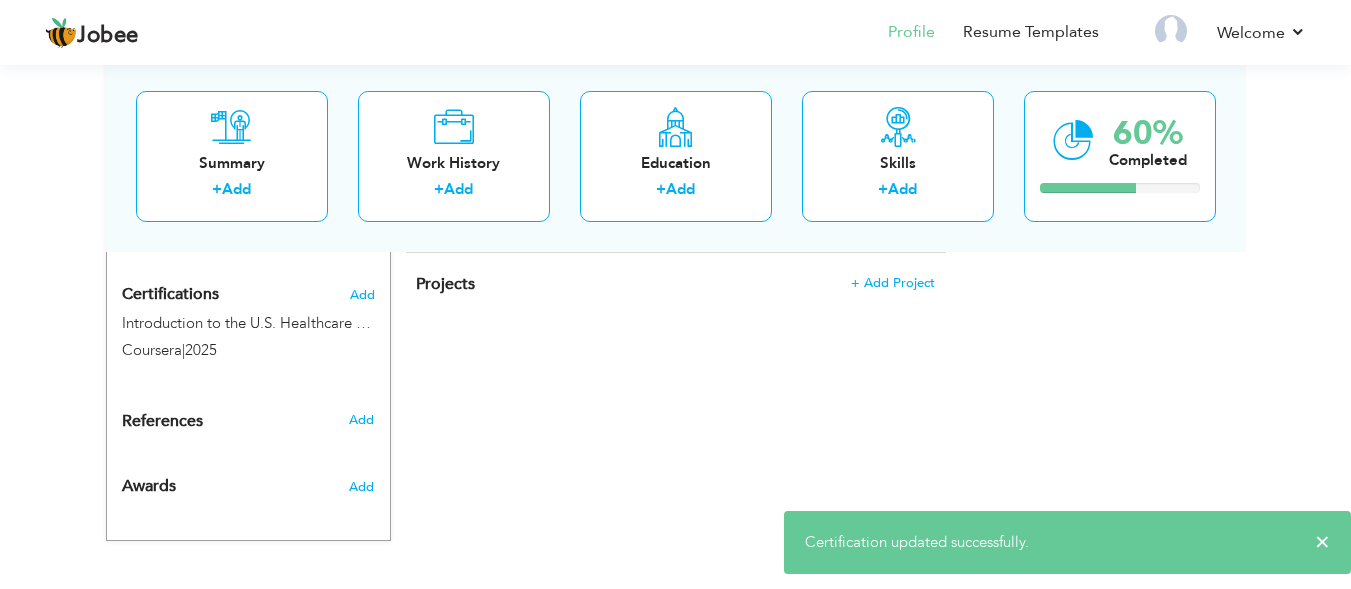 click on "CV Import
Profile Strength
0%
Select an Item from right menu
Work History
* Job Title Tools" at bounding box center [676, 9] 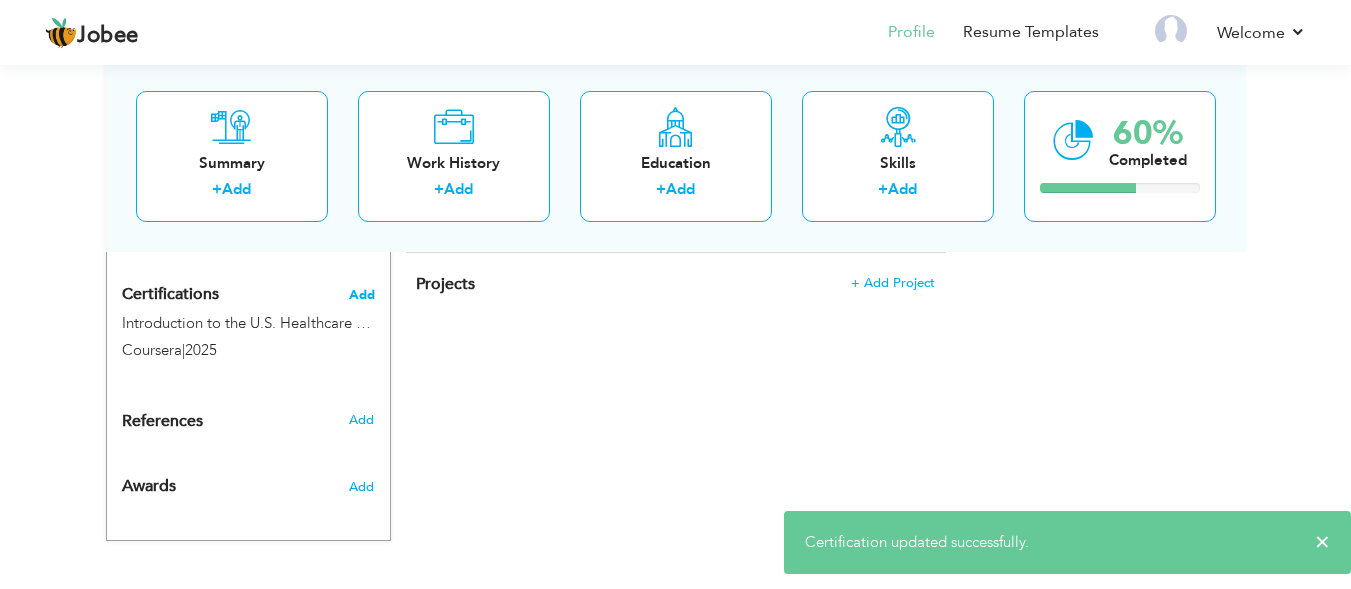 click on "Add" at bounding box center [362, 295] 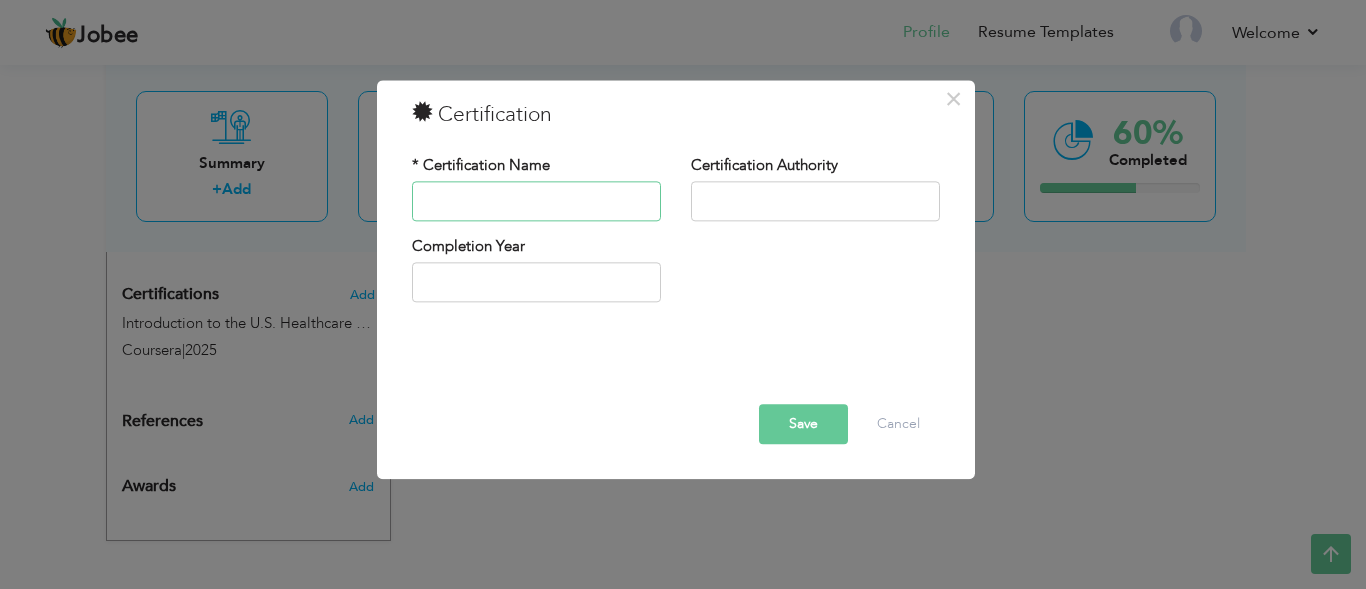 paste on "HFMA – Healthcare Revenue Cycle Courses" 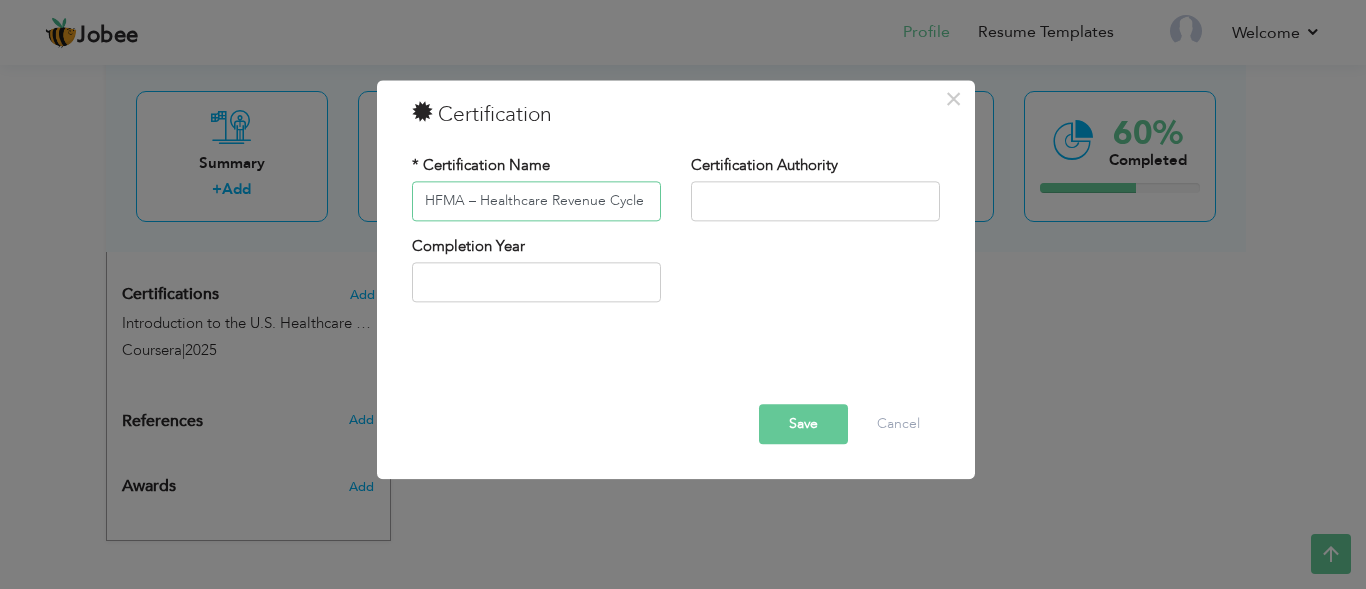 scroll, scrollTop: 0, scrollLeft: 51, axis: horizontal 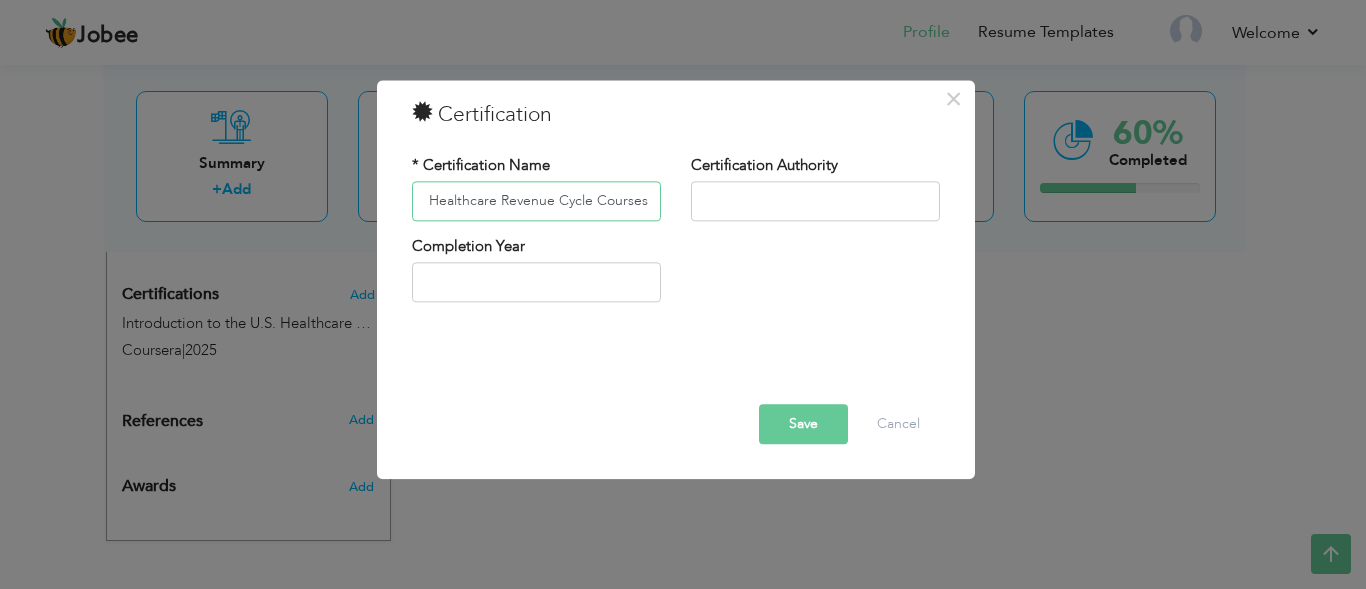 type on "HFMA – Healthcare Revenue Cycle Courses" 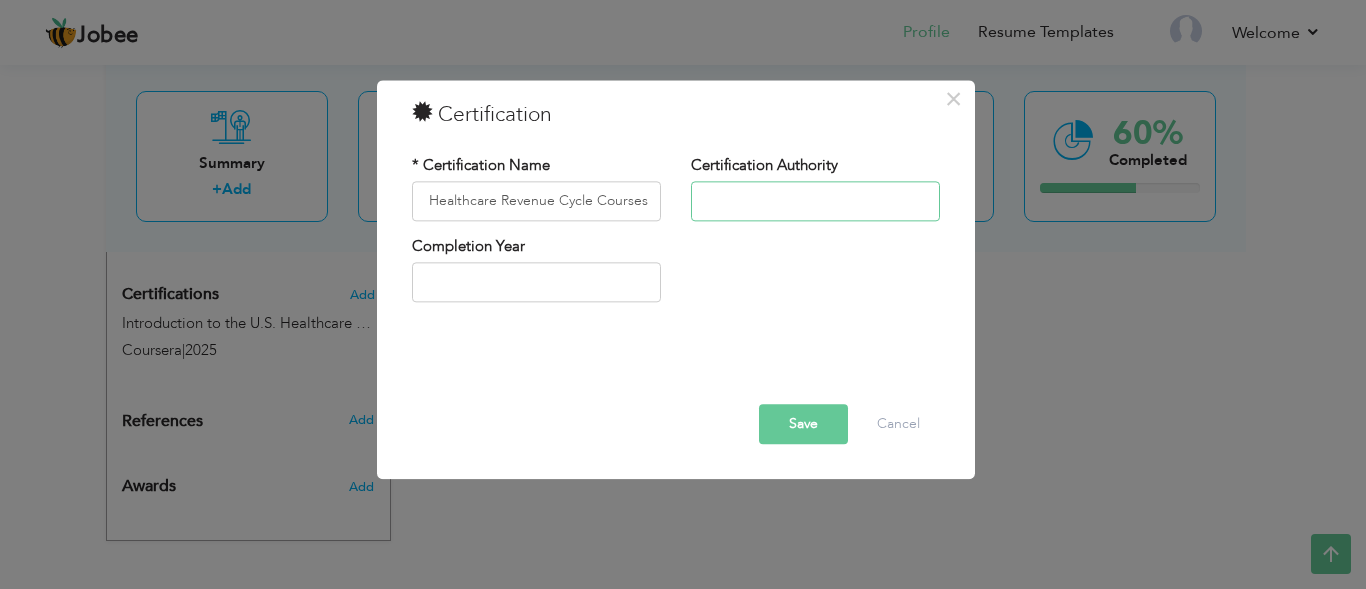 click at bounding box center [815, 201] 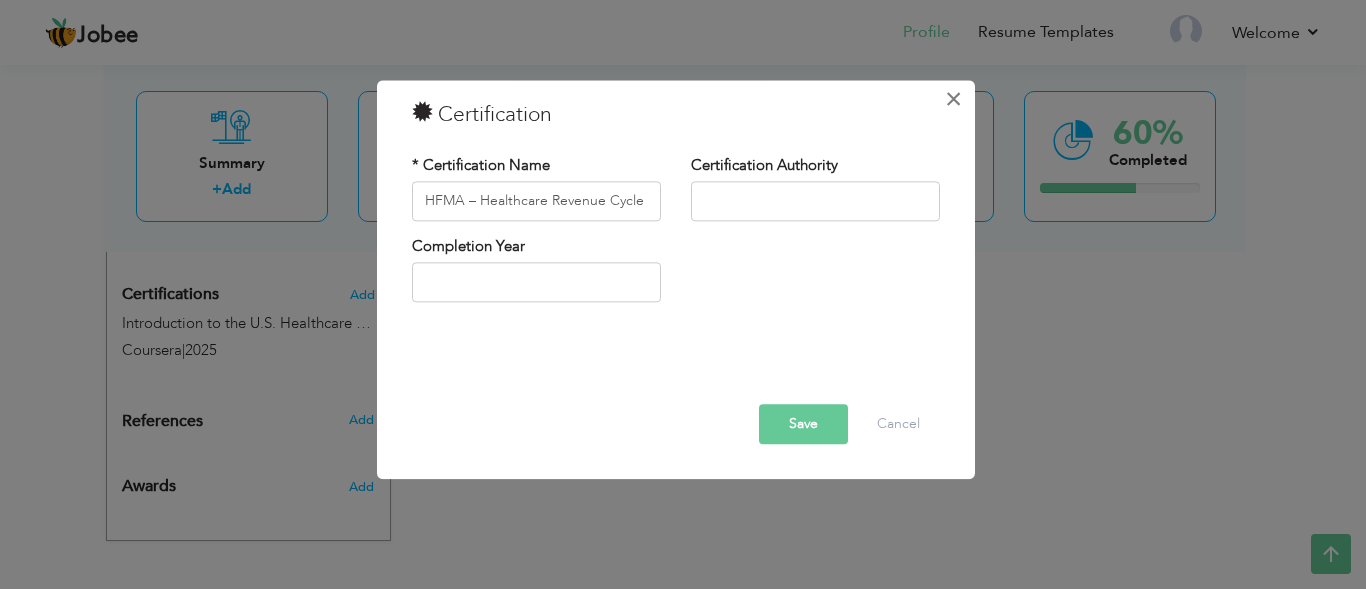 click on "×" at bounding box center (953, 99) 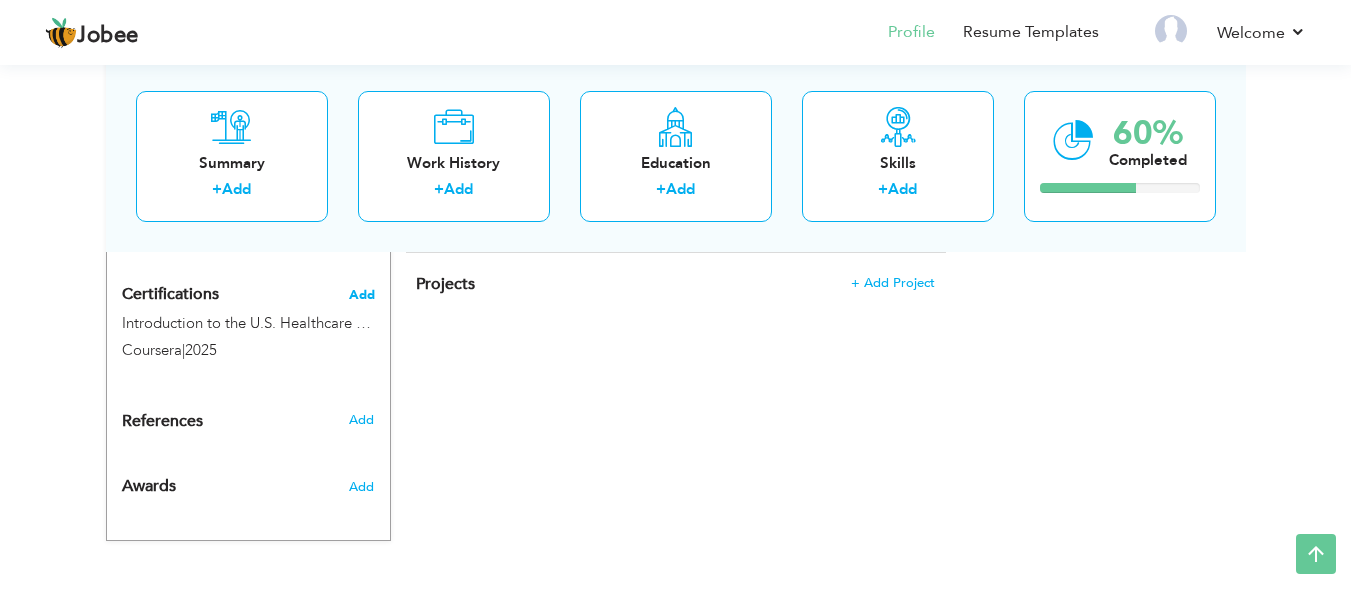 click on "Add" at bounding box center [362, 295] 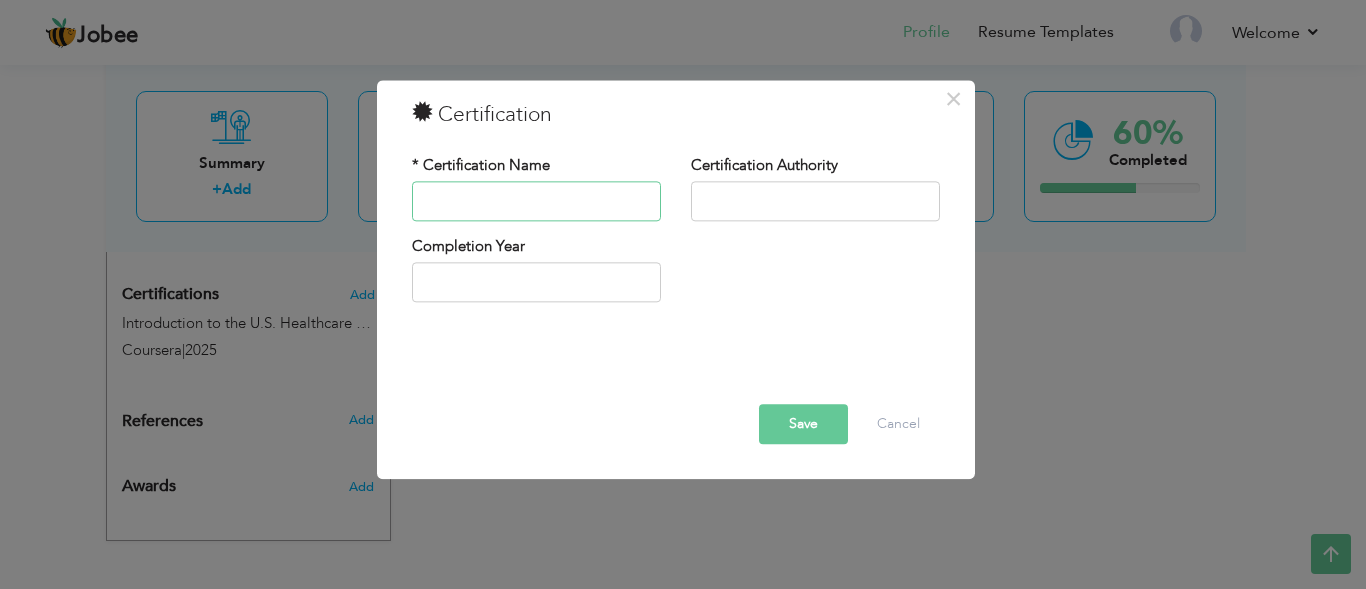 paste on "HFMA – Healthcare Revenue Cycle Courses" 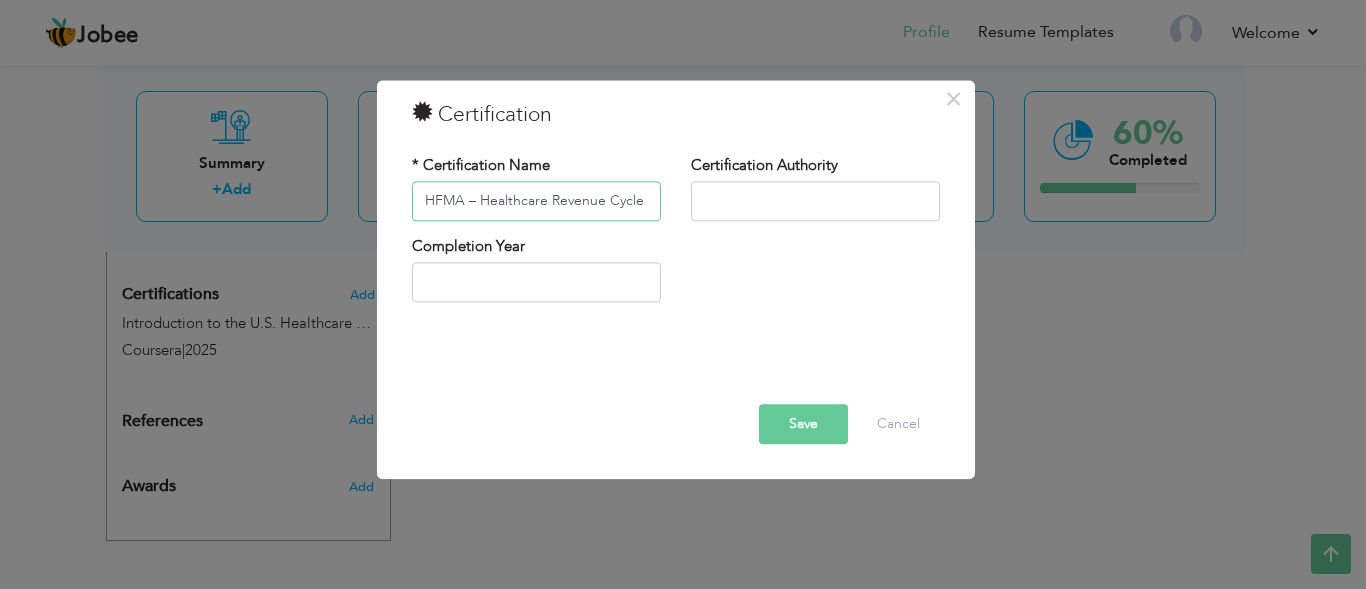 scroll, scrollTop: 0, scrollLeft: 51, axis: horizontal 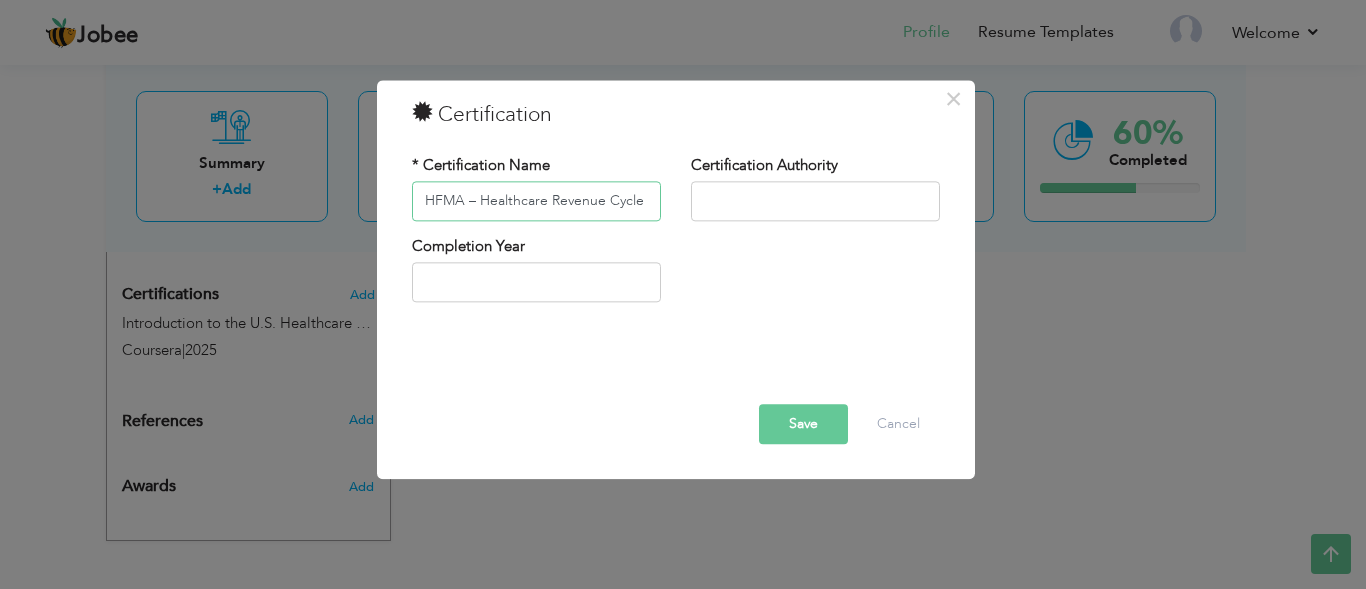 paste on "HFMA" 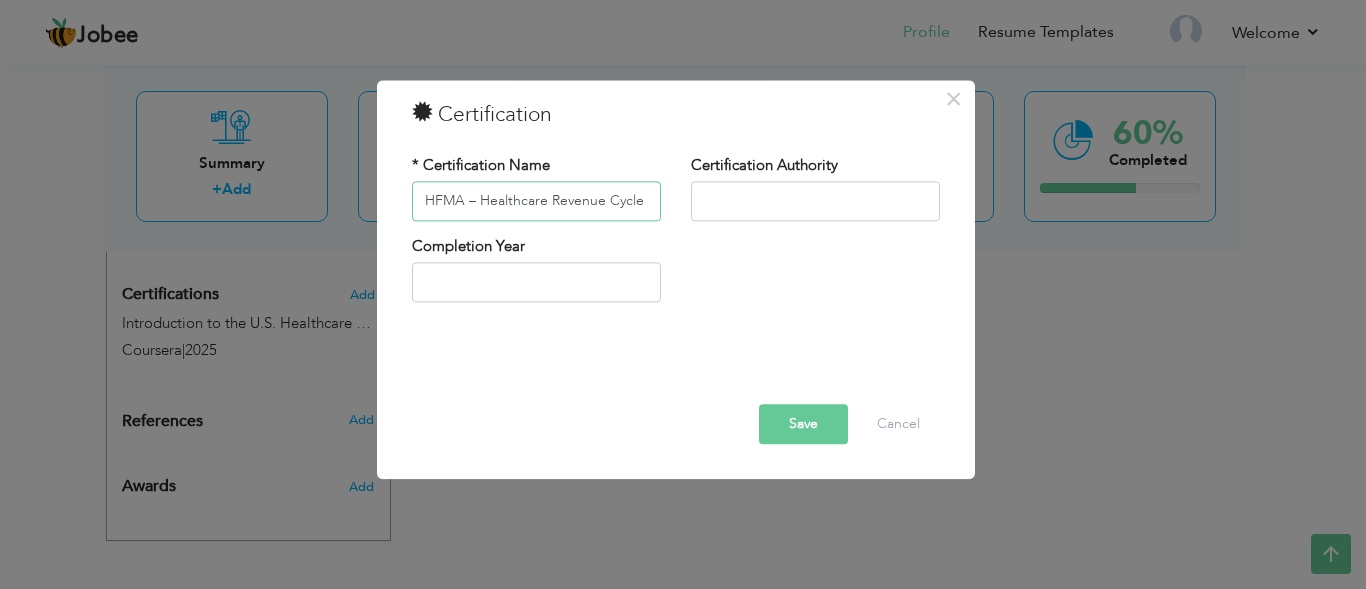 scroll, scrollTop: 0, scrollLeft: 95, axis: horizontal 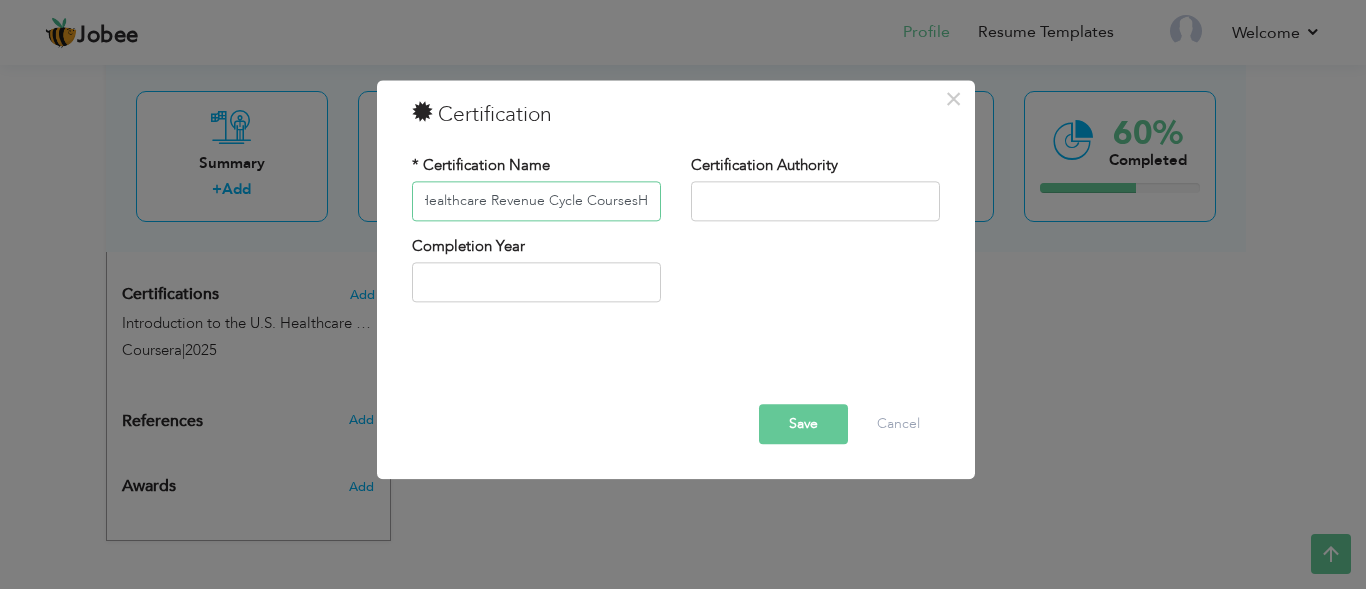 type on "HFMA – Healthcare Revenue Cycle Courses" 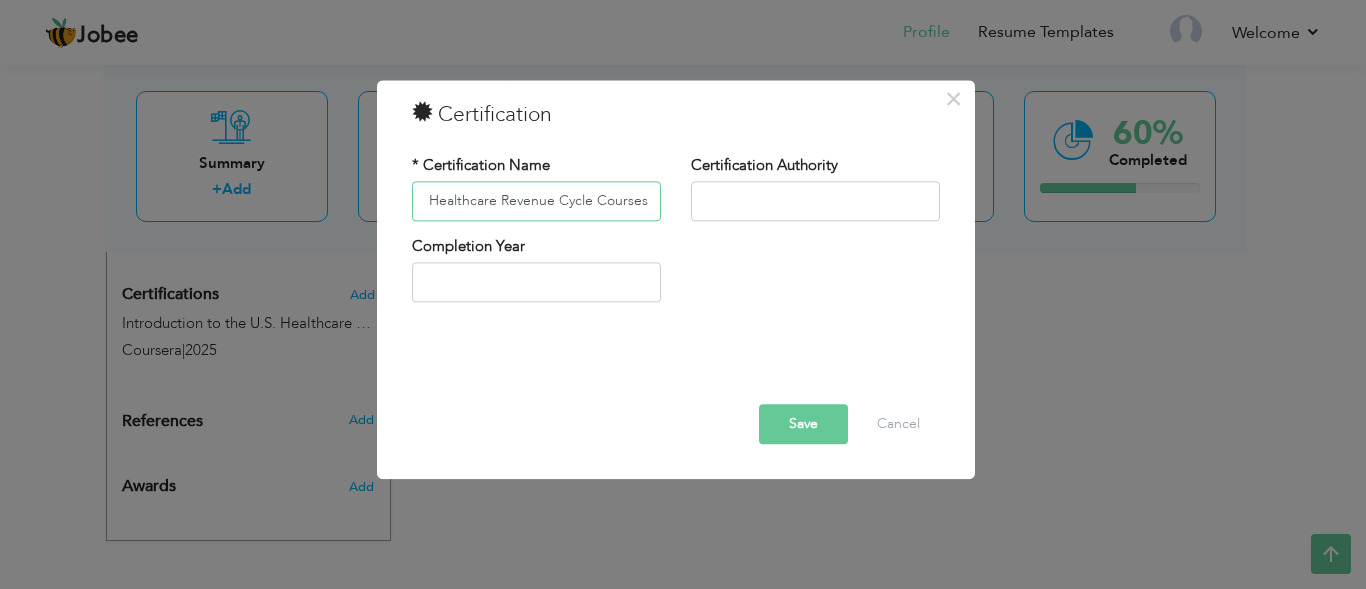 scroll, scrollTop: 0, scrollLeft: 51, axis: horizontal 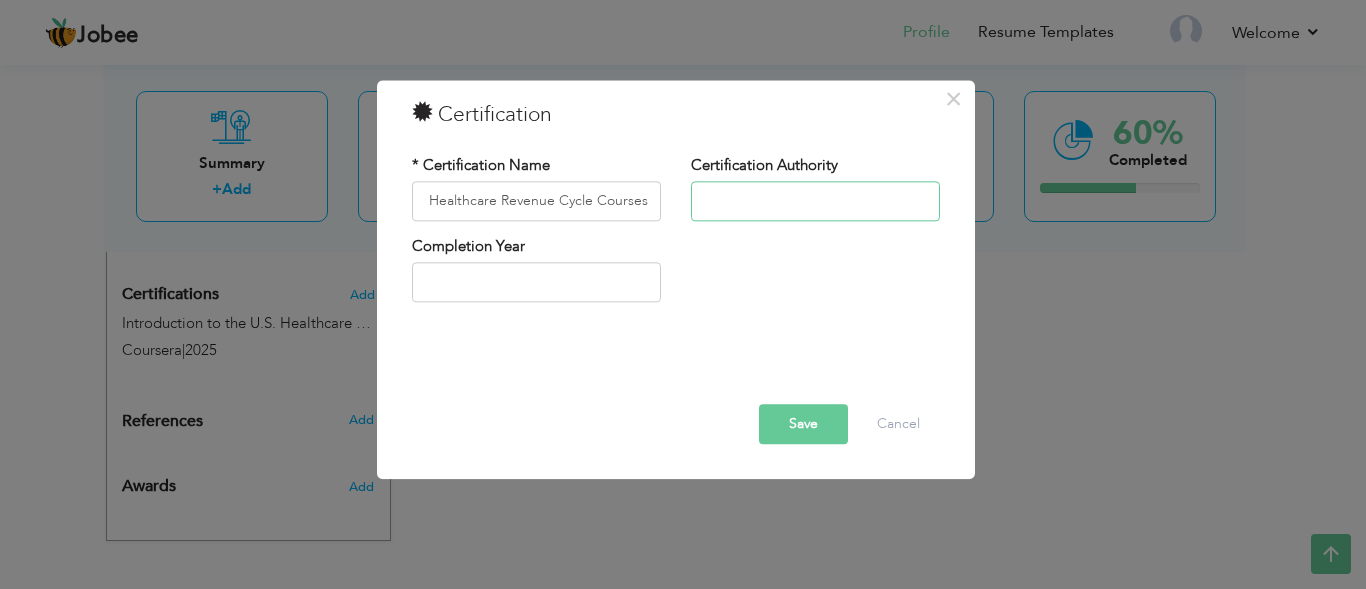 click at bounding box center (815, 201) 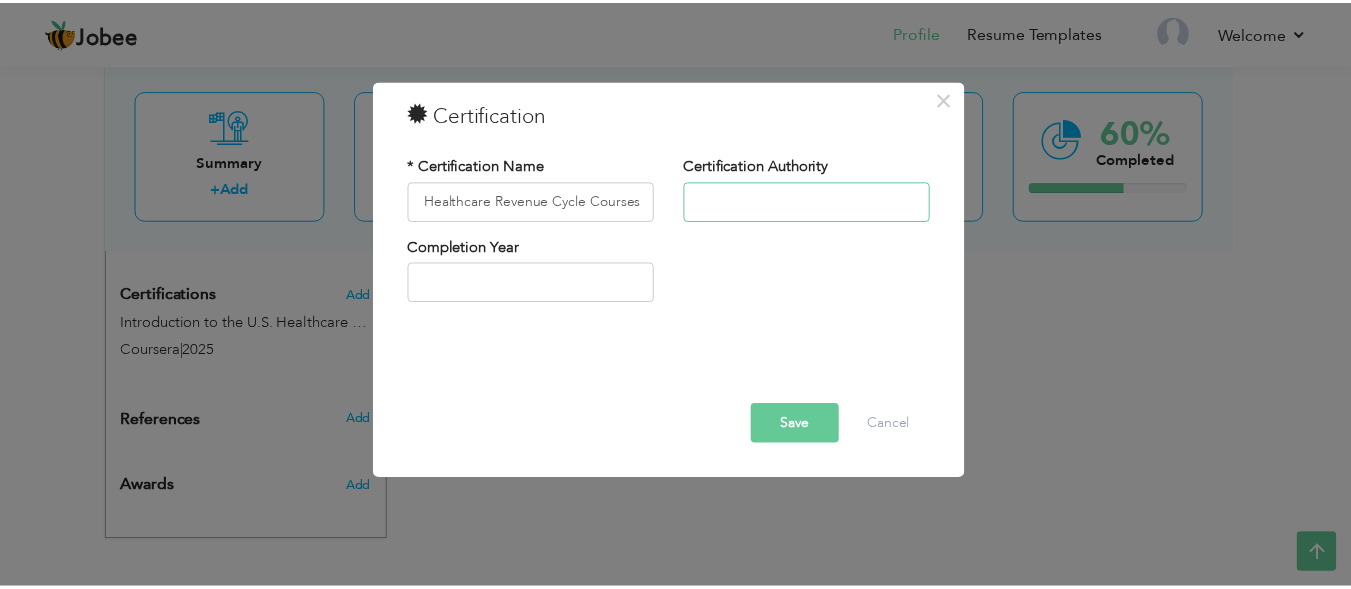 scroll, scrollTop: 0, scrollLeft: 0, axis: both 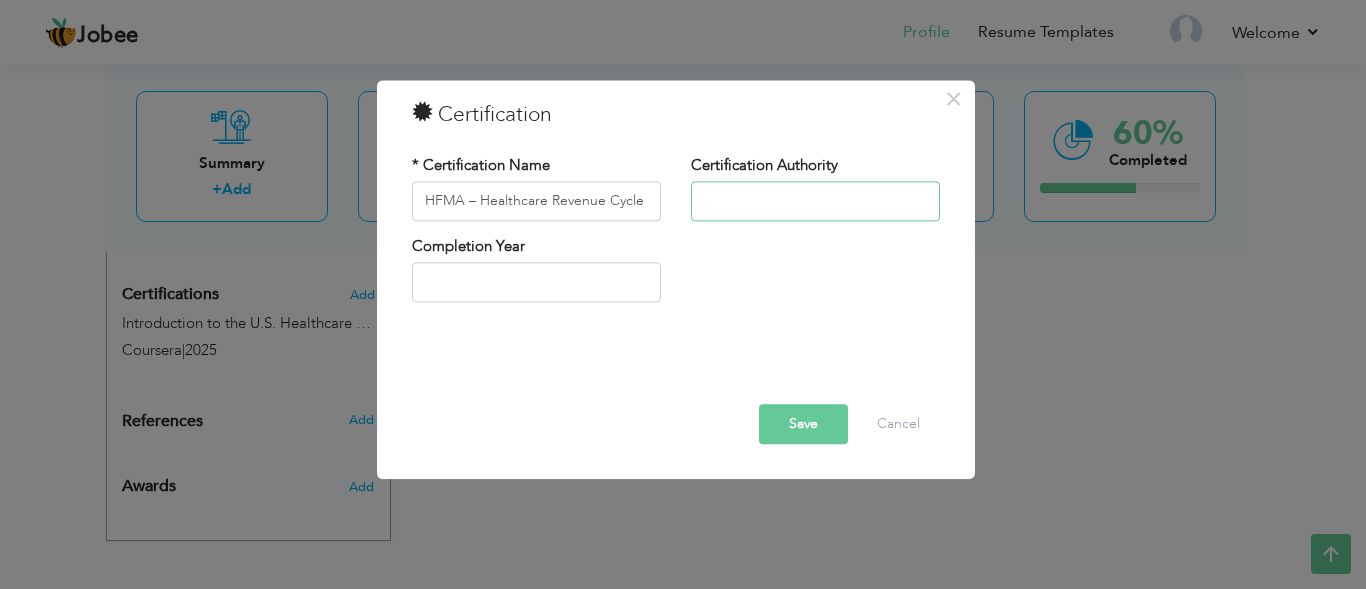 paste on "HFMA" 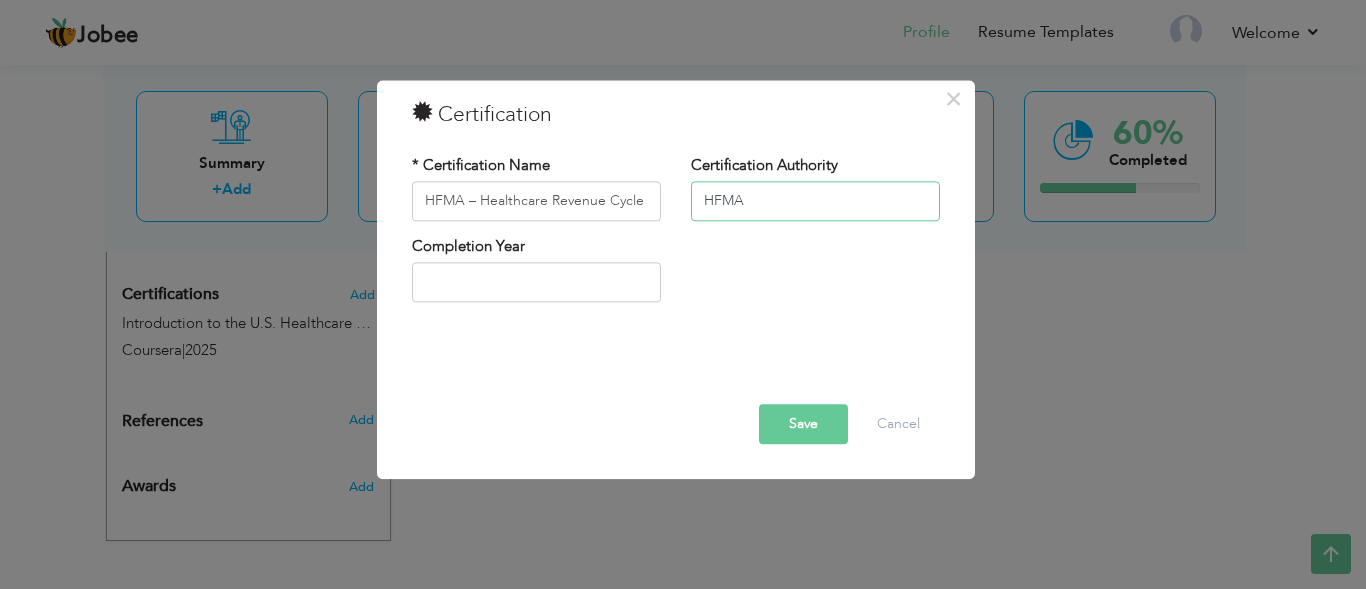type on "HFMA" 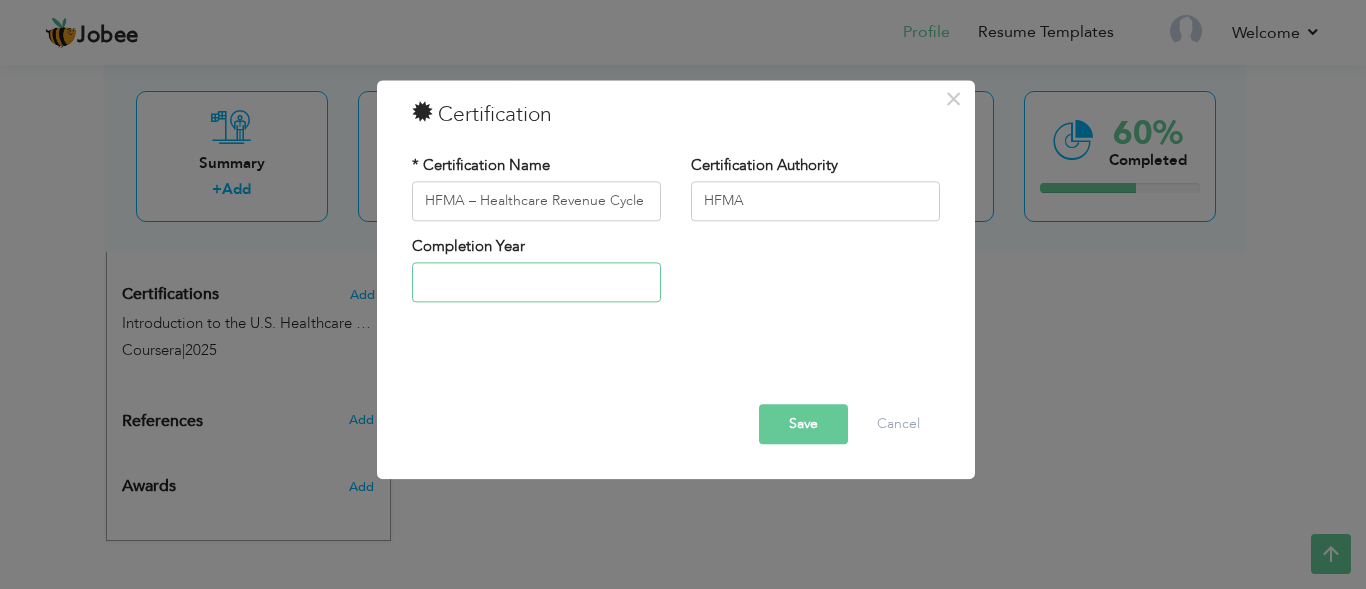 click at bounding box center [536, 283] 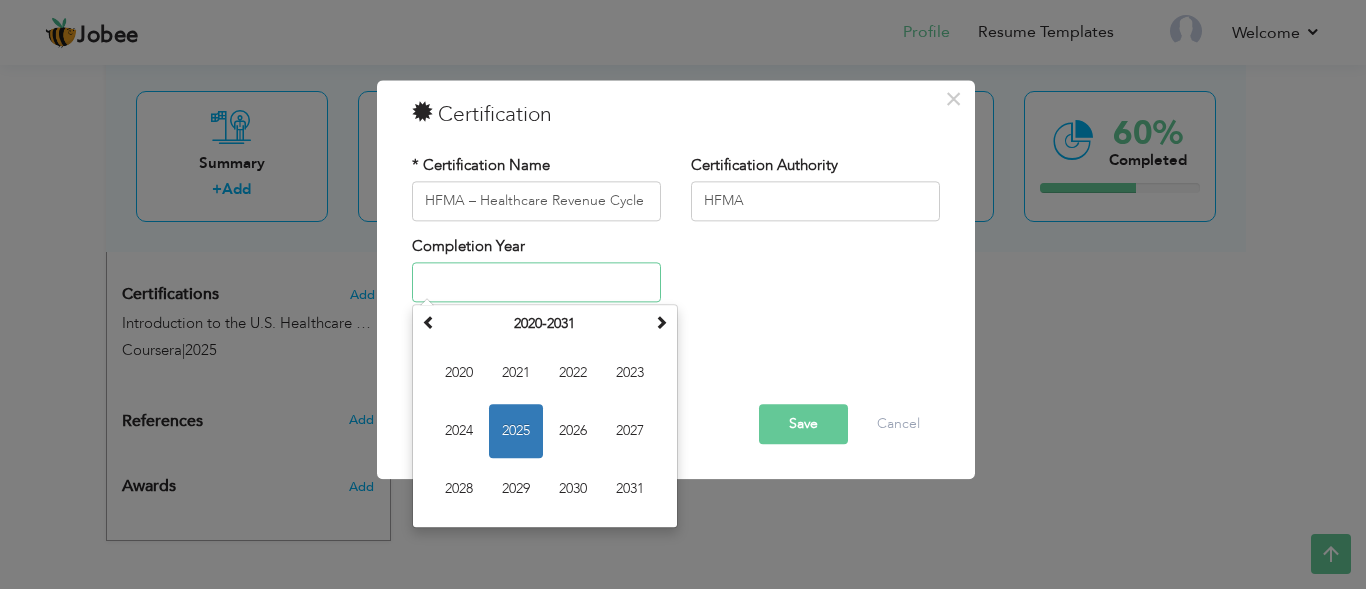 click on "2025" at bounding box center (516, 432) 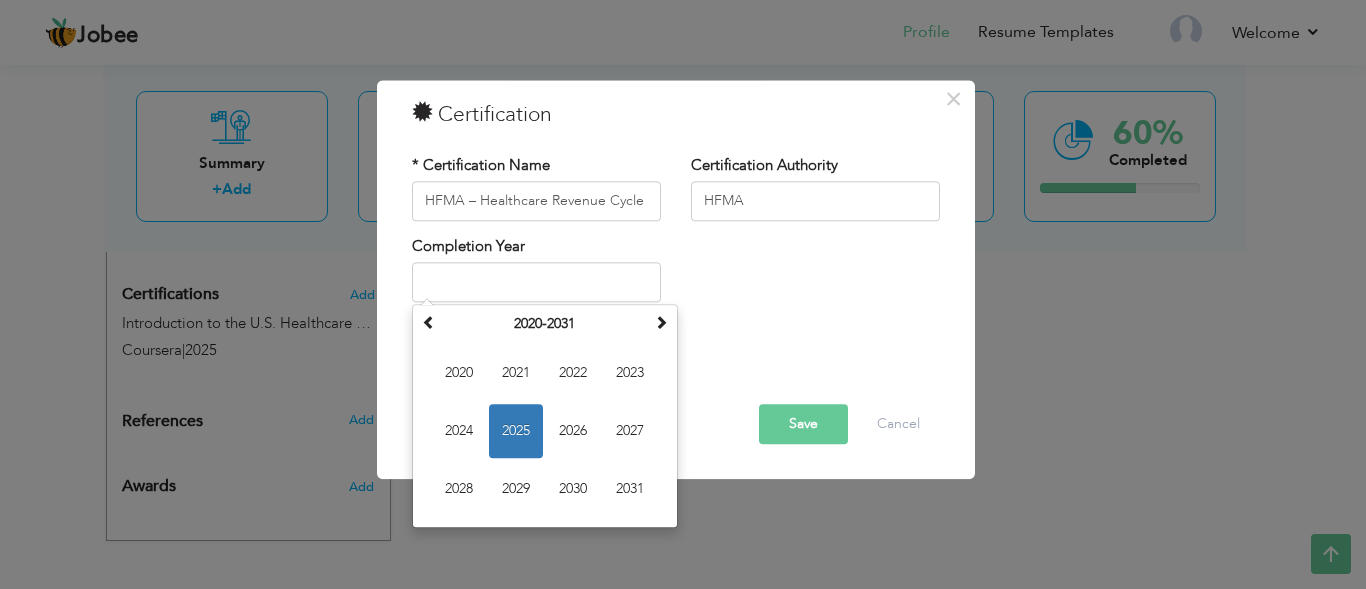 type on "2025" 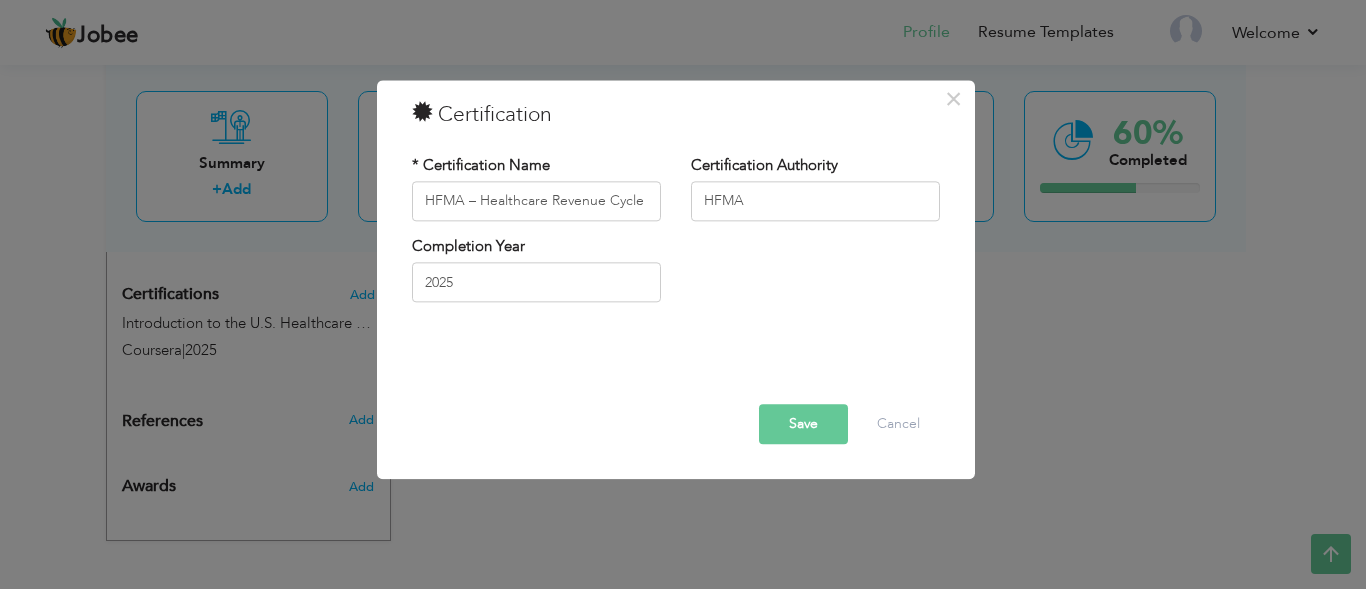 click on "Save" at bounding box center (803, 424) 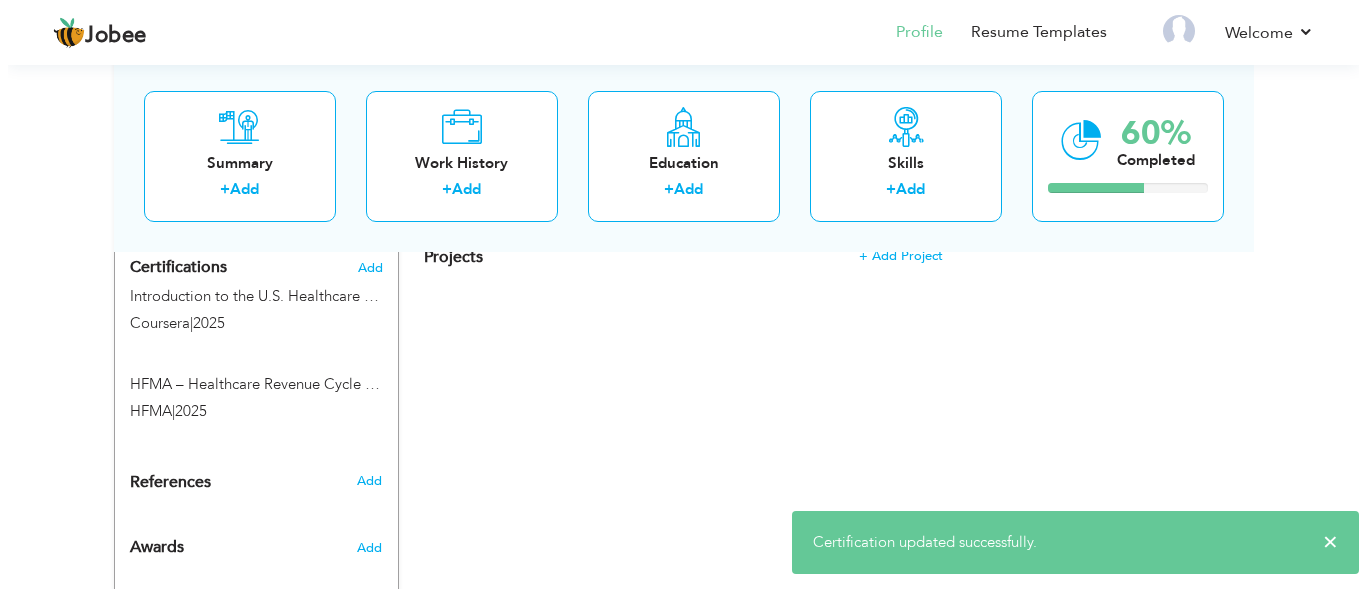 scroll, scrollTop: 895, scrollLeft: 0, axis: vertical 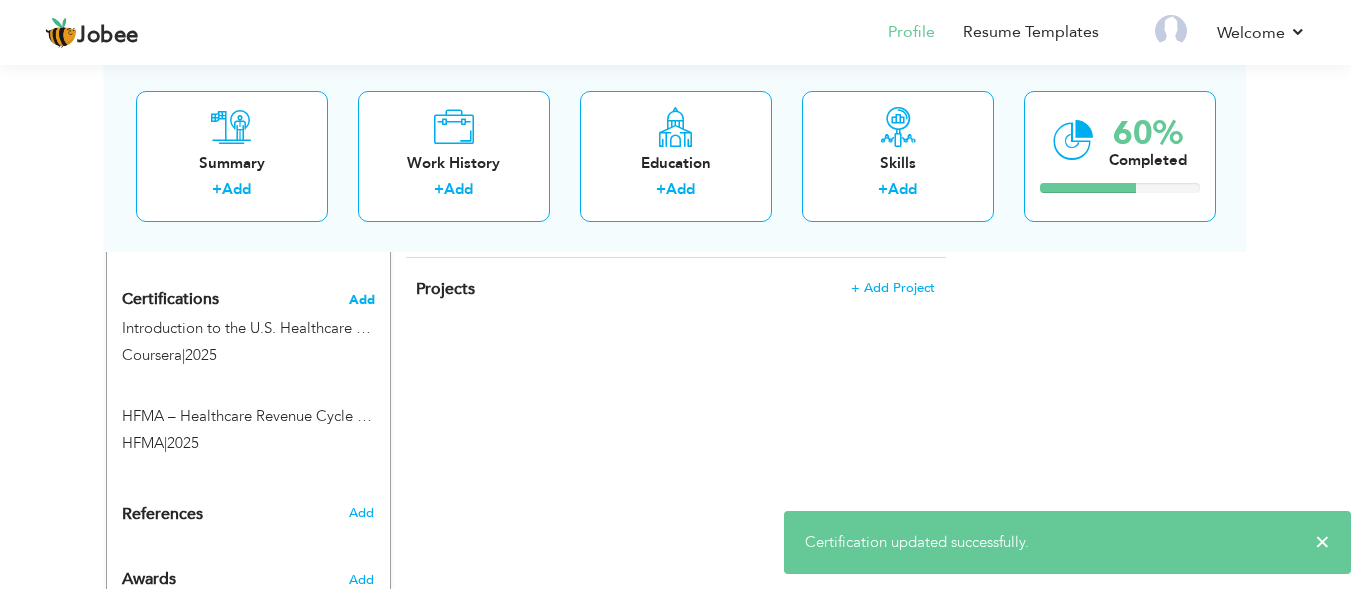 click on "Add" at bounding box center [362, 300] 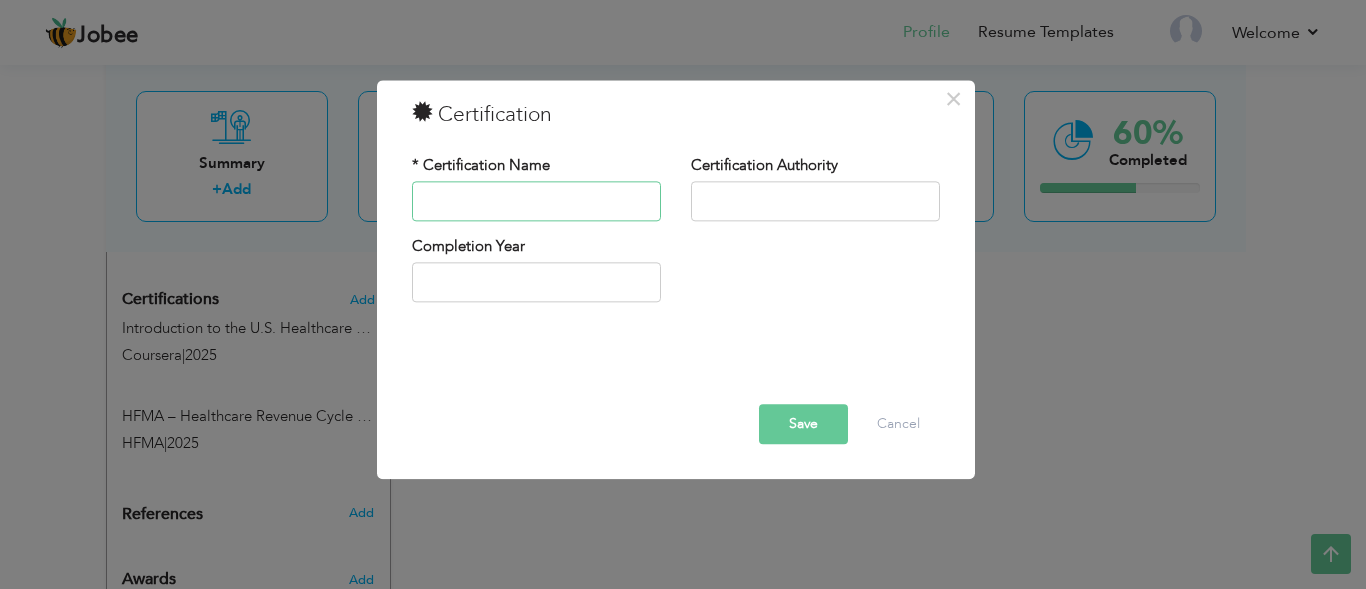 paste on "HIPAA Compliance Training" 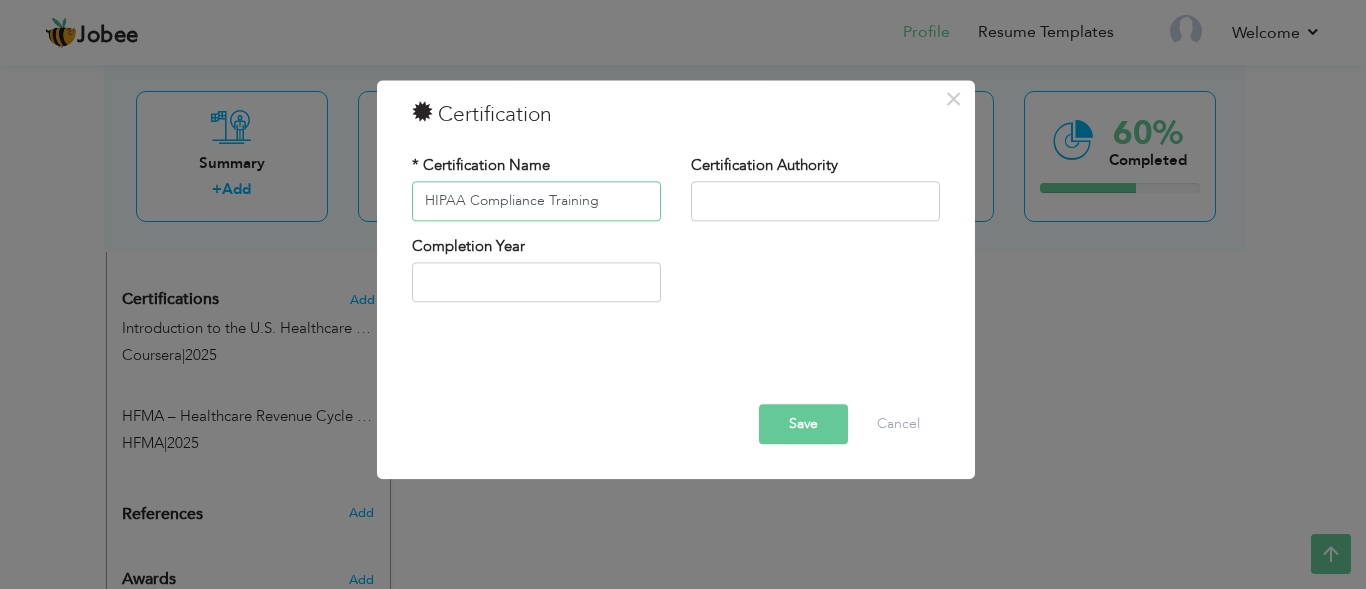 paste on "Compliancy Group or HIPAAtrek" 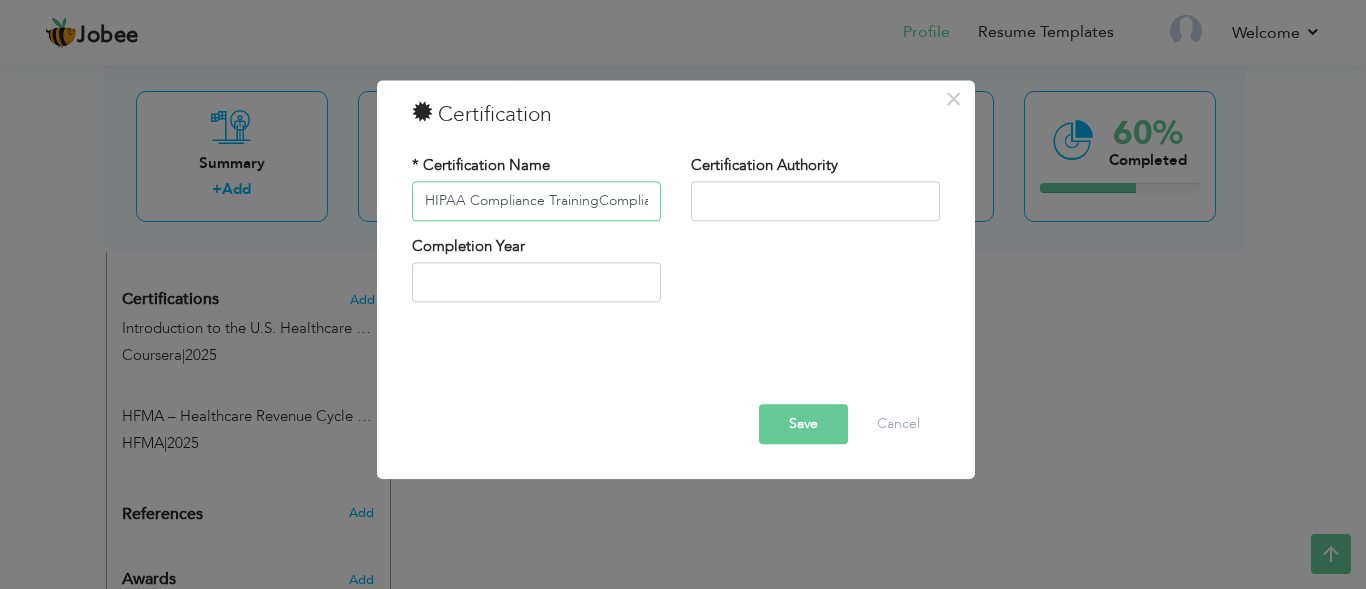 scroll, scrollTop: 0, scrollLeft: 150, axis: horizontal 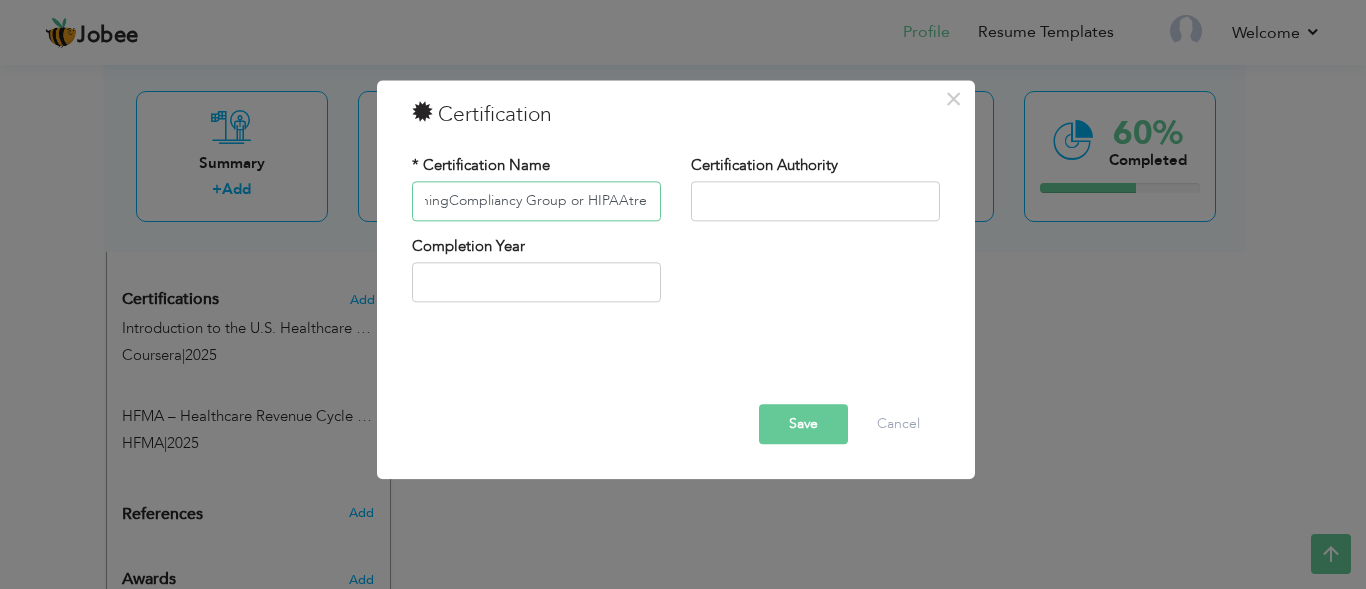 type on "HIPAA Compliance Training" 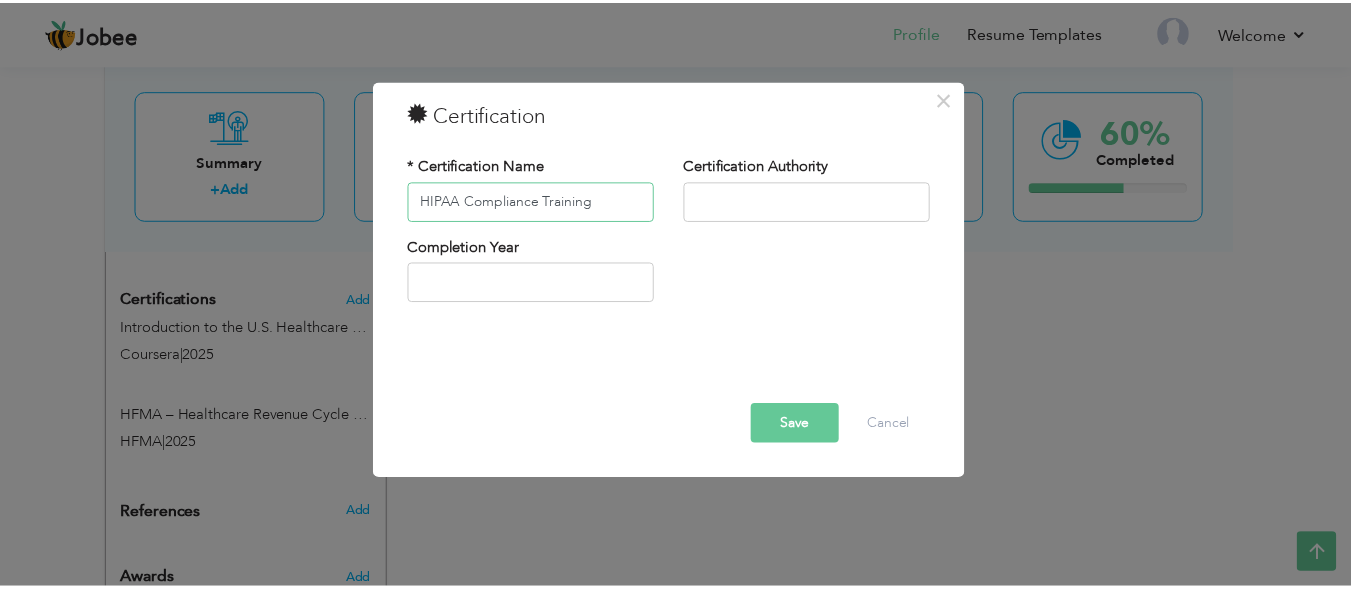 scroll, scrollTop: 0, scrollLeft: 0, axis: both 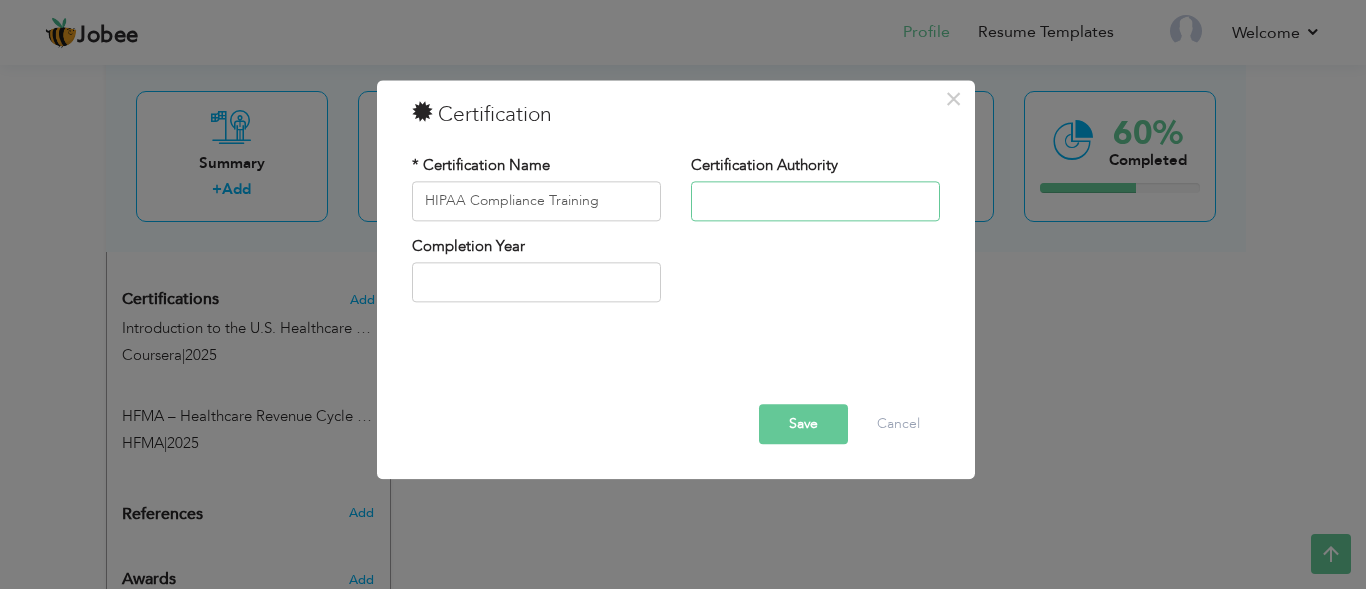 click at bounding box center [815, 201] 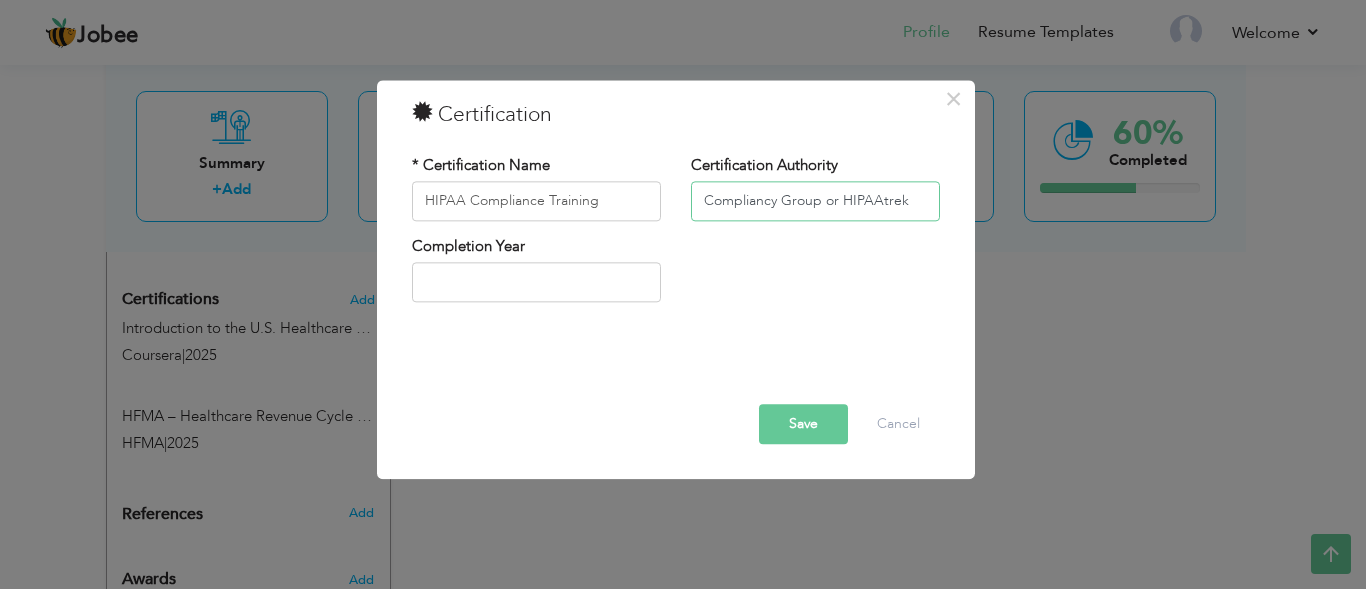 type on "Compliancy Group or HIPAAtrek" 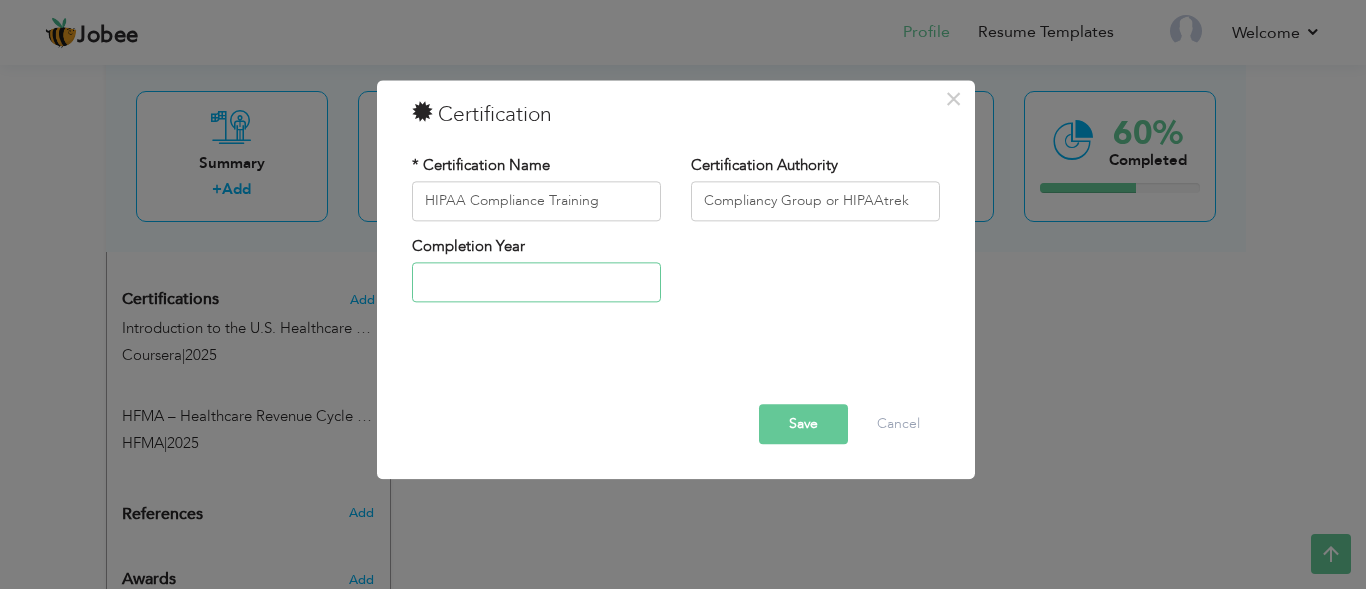 click at bounding box center (536, 283) 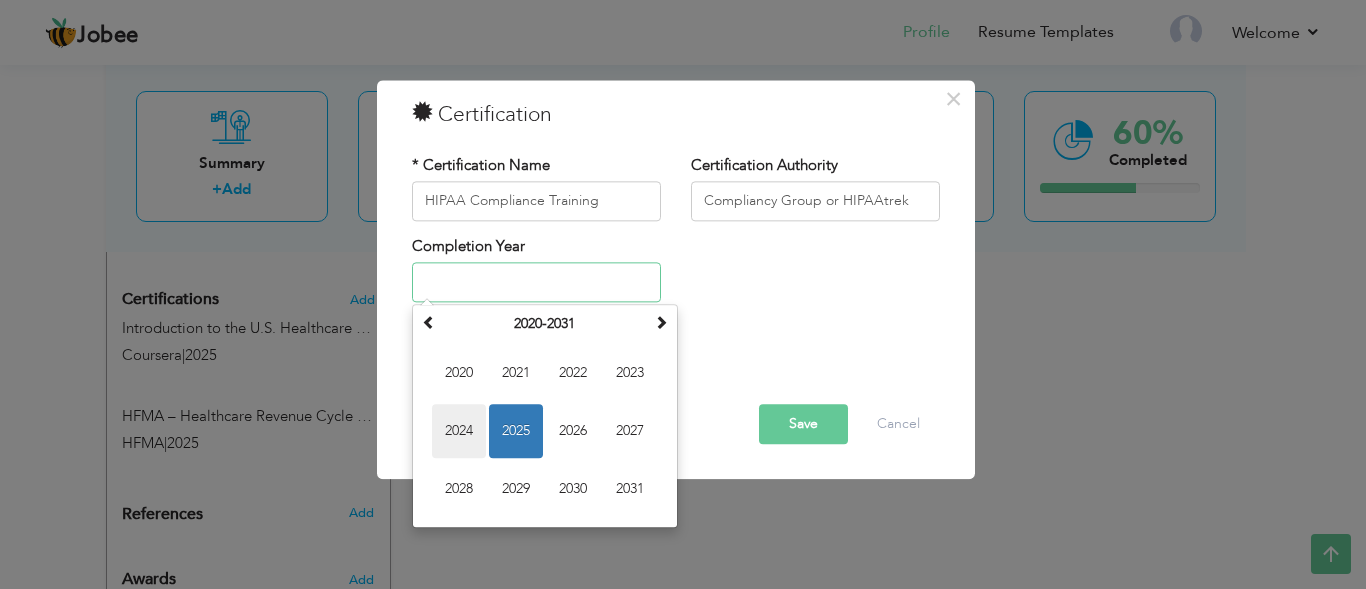 click on "2024" at bounding box center [459, 432] 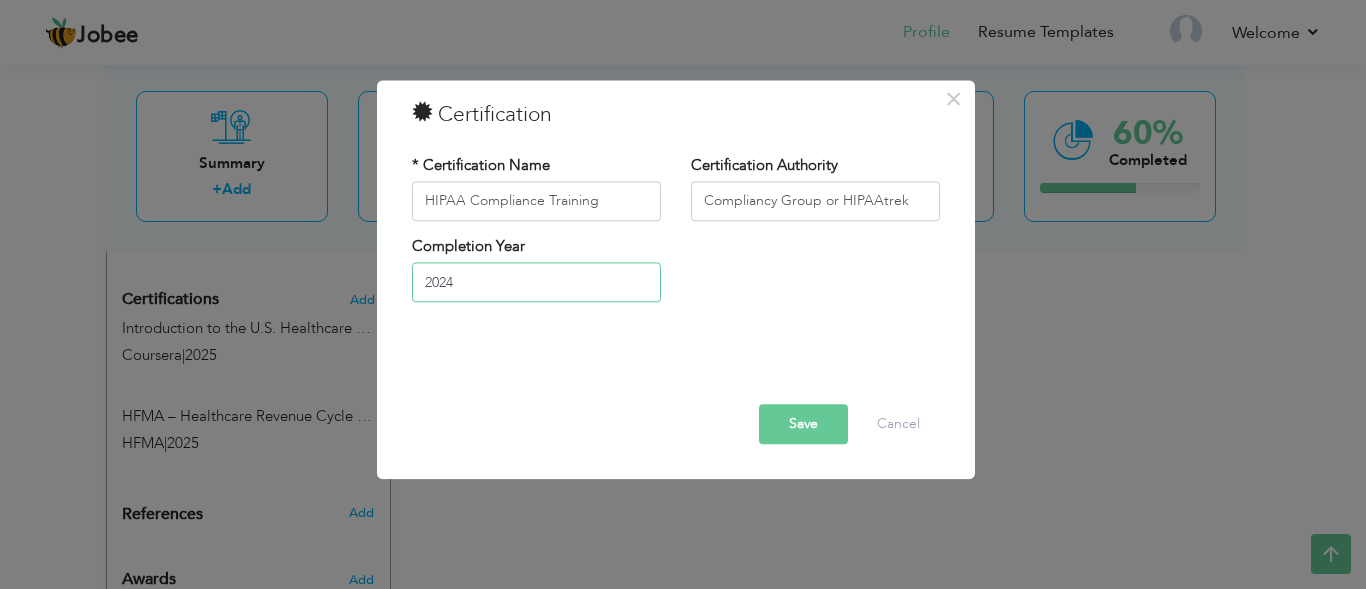 click on "2024" at bounding box center (536, 283) 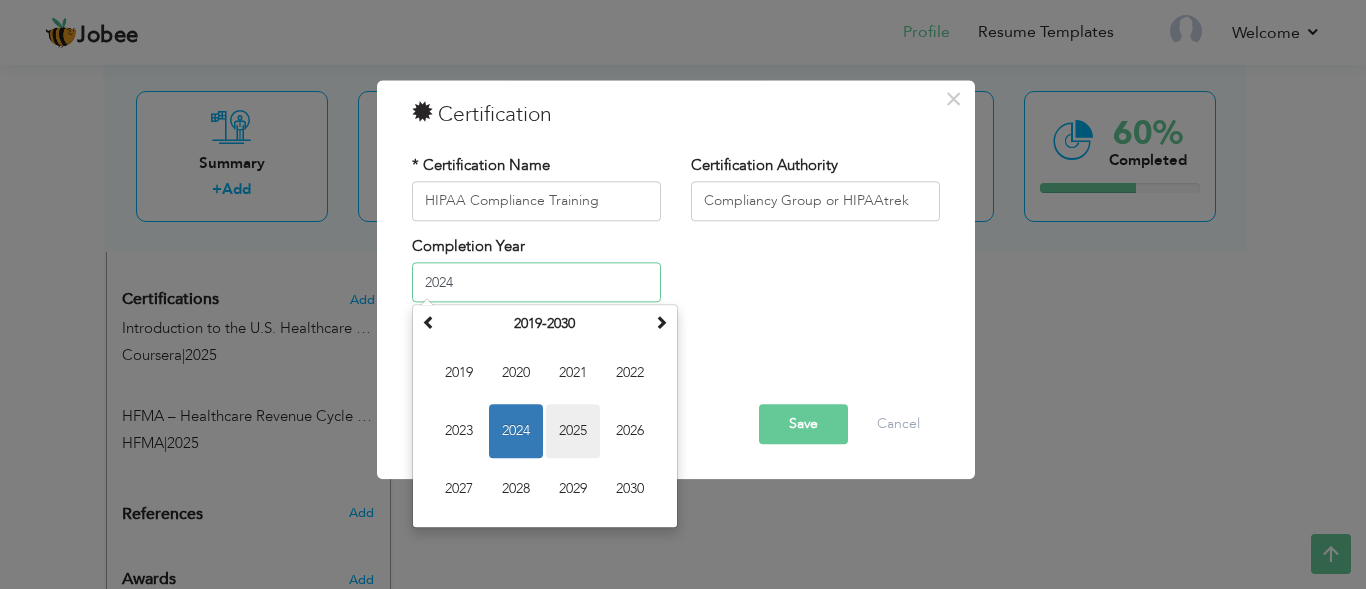 click on "2025" at bounding box center (573, 432) 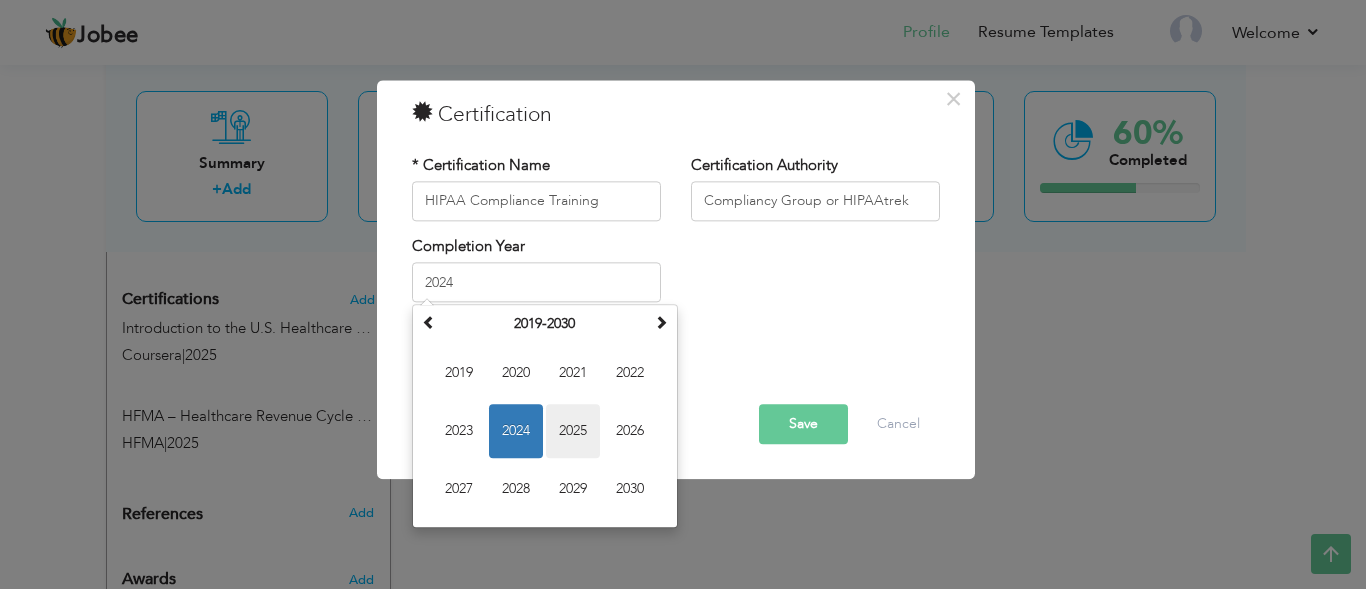 type on "2025" 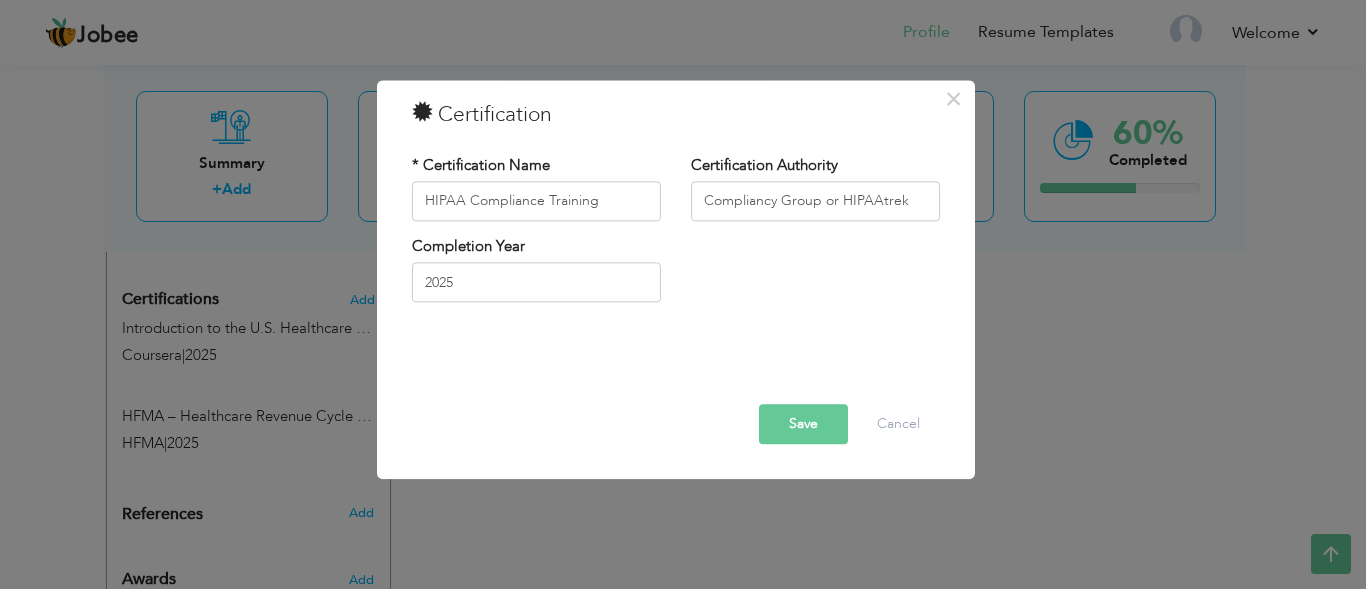 click on "Save" at bounding box center [803, 424] 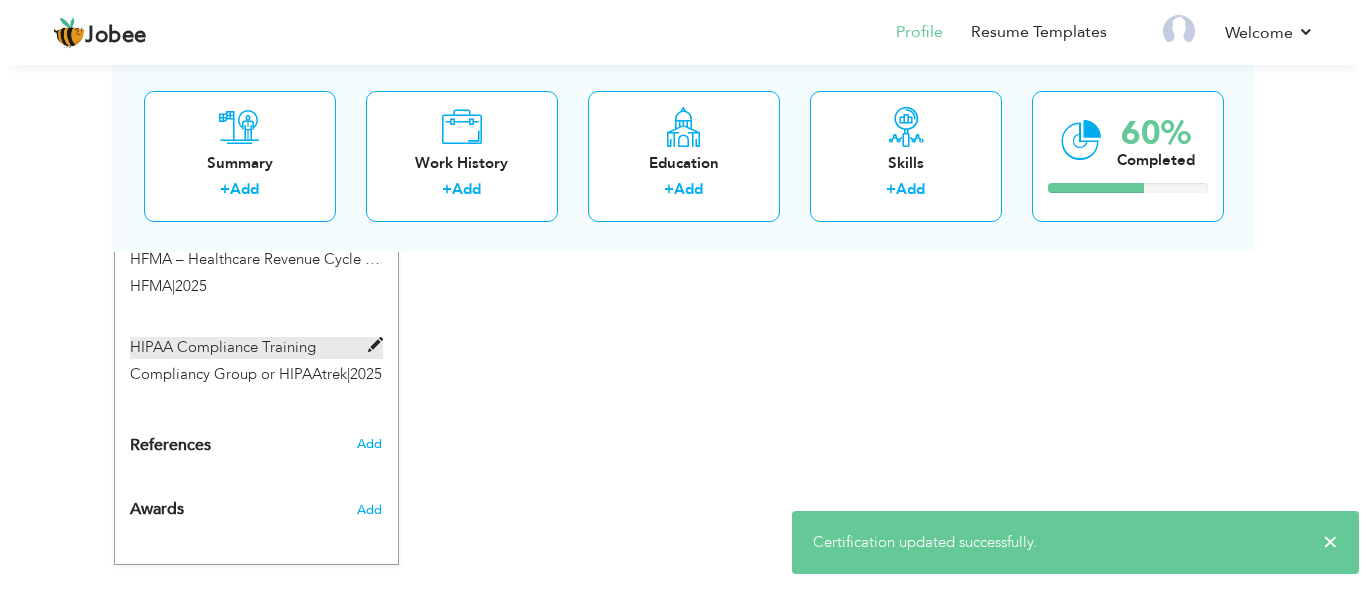 scroll, scrollTop: 1083, scrollLeft: 0, axis: vertical 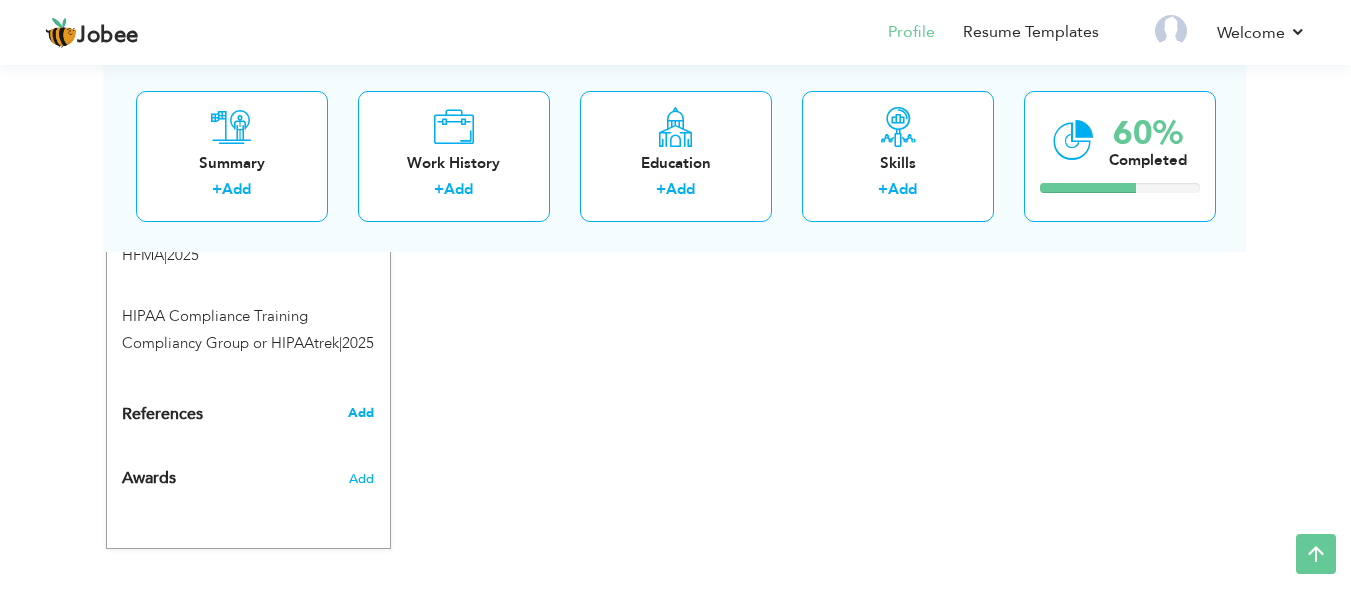 click on "Add" at bounding box center [361, 413] 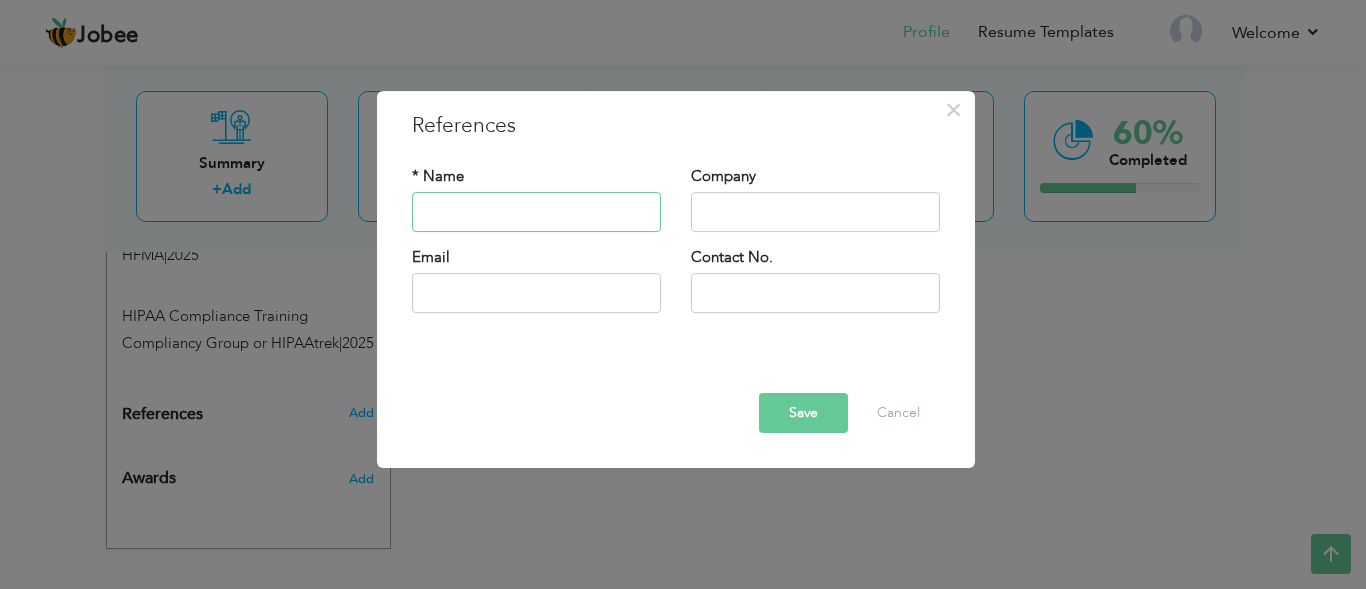 type on "T" 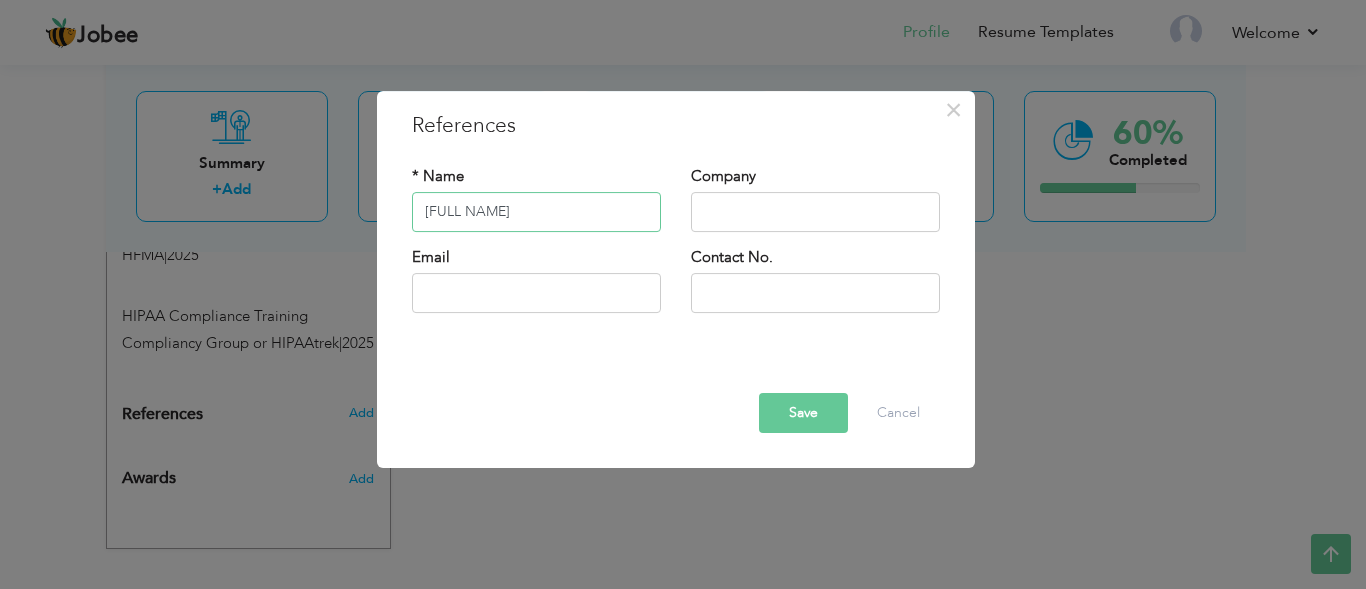 type on "Muhammad Tallal" 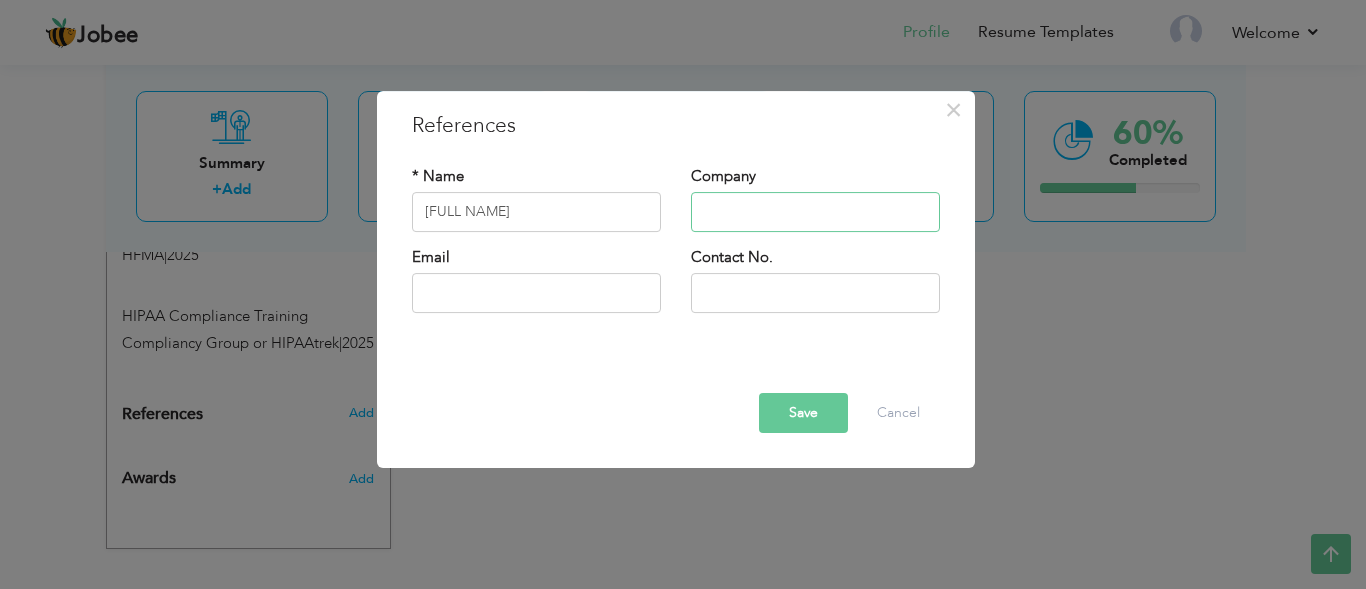 click at bounding box center (815, 212) 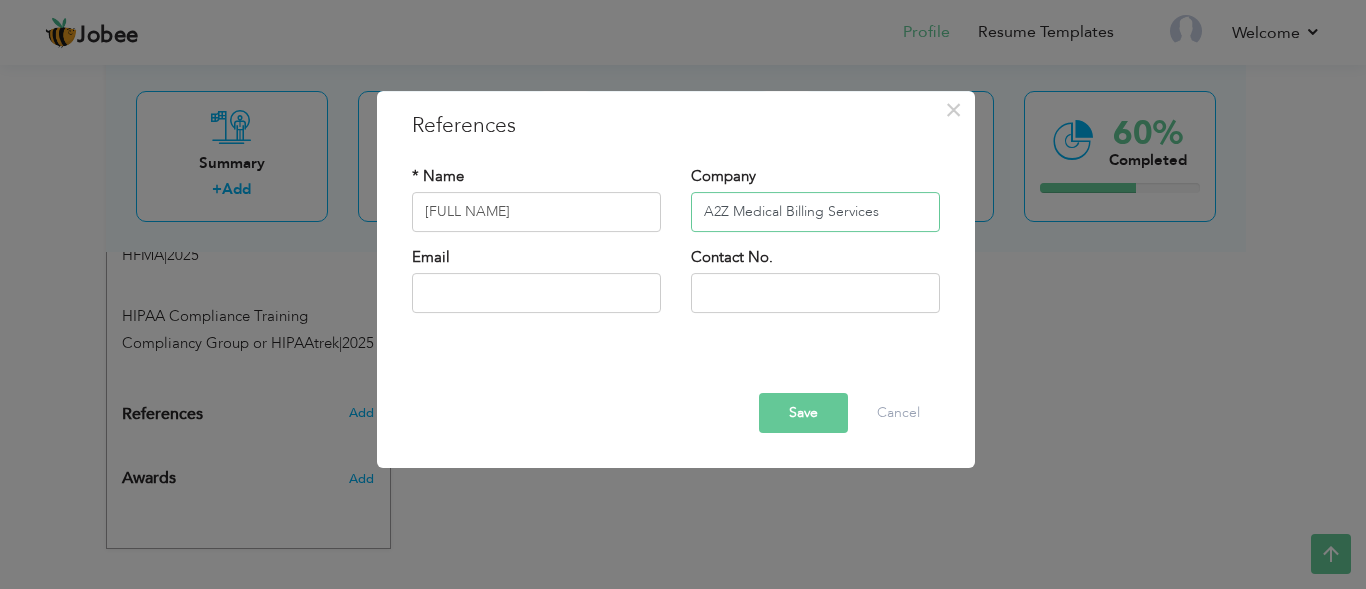 type on "A2Z Medical Billing Services" 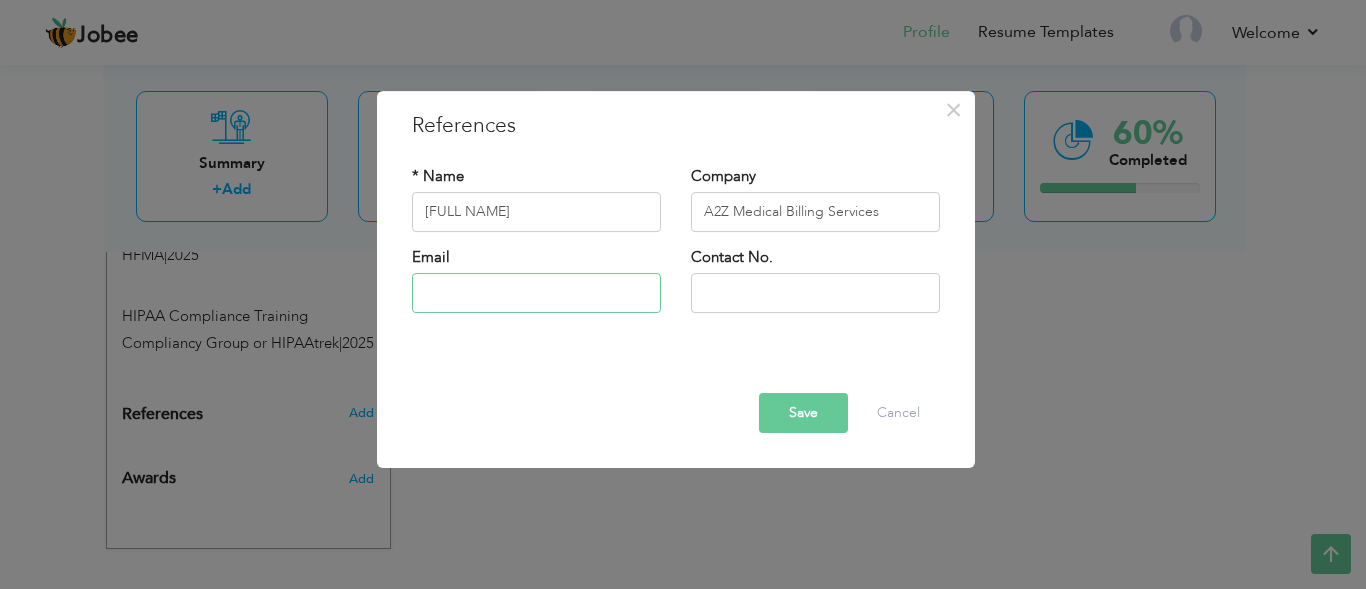 click at bounding box center (536, 293) 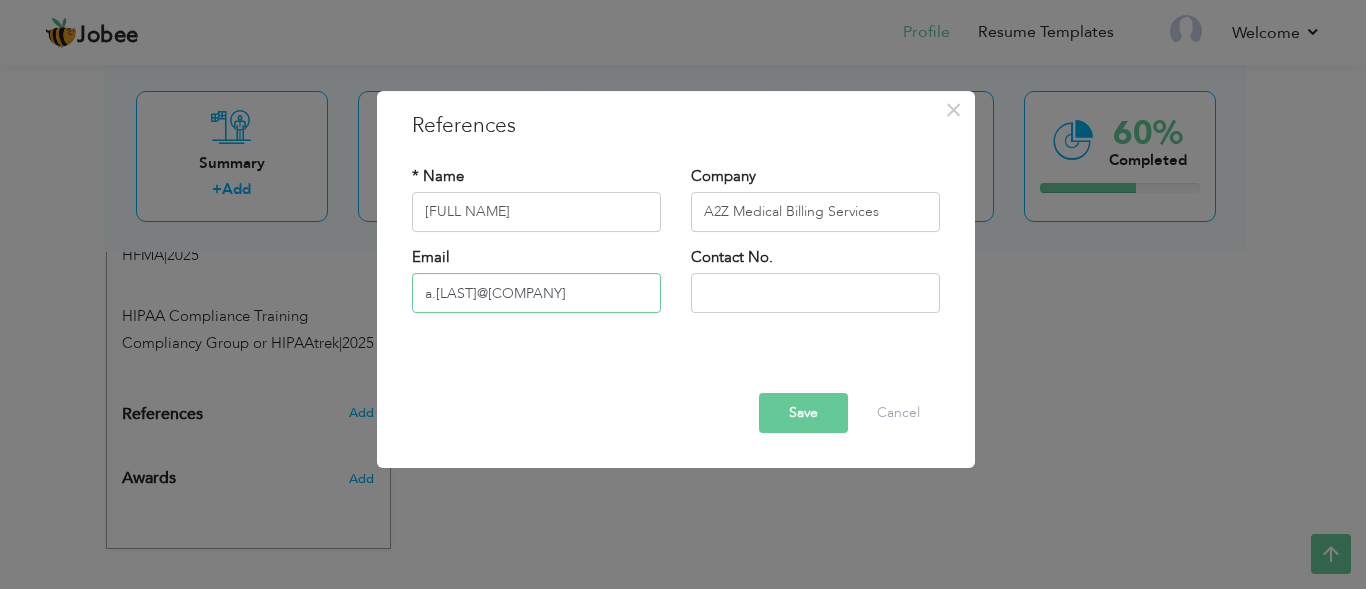scroll, scrollTop: 0, scrollLeft: 38, axis: horizontal 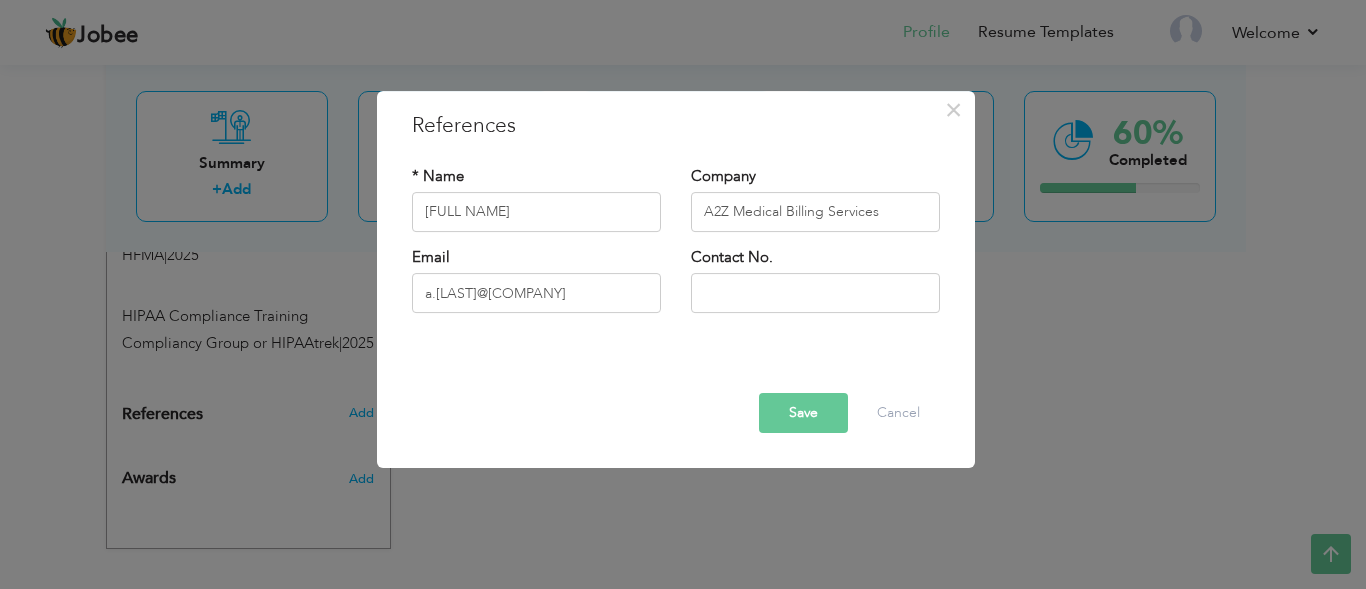 click on "Save" at bounding box center [803, 413] 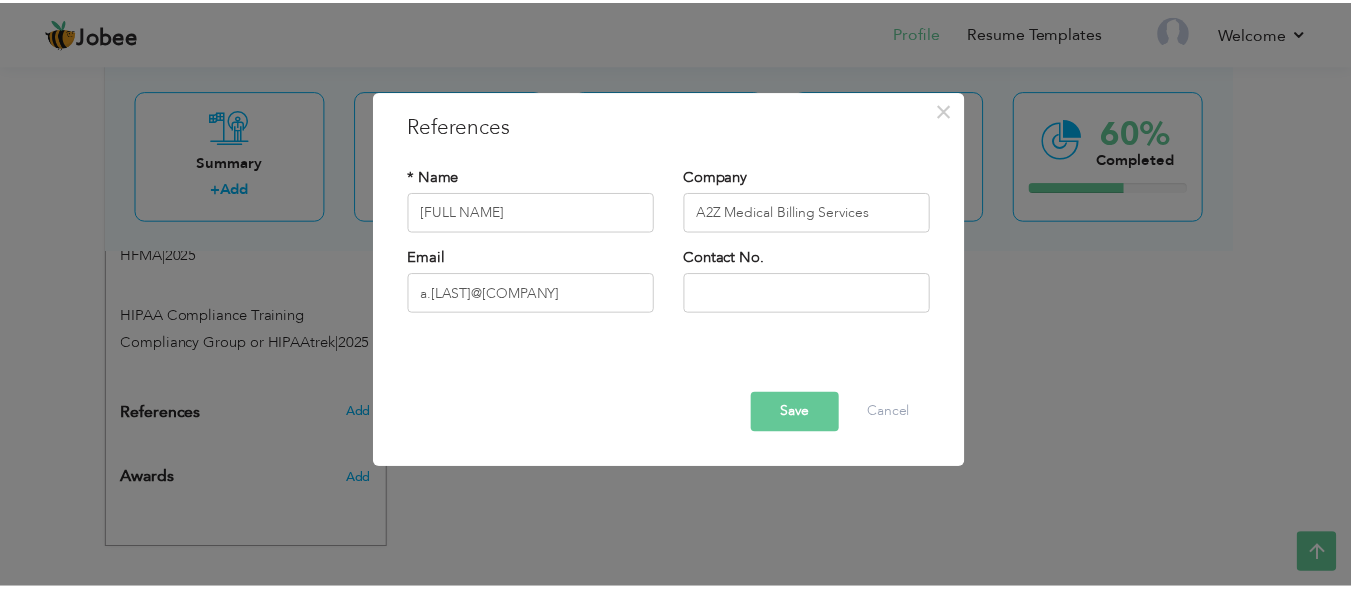 scroll, scrollTop: 0, scrollLeft: 0, axis: both 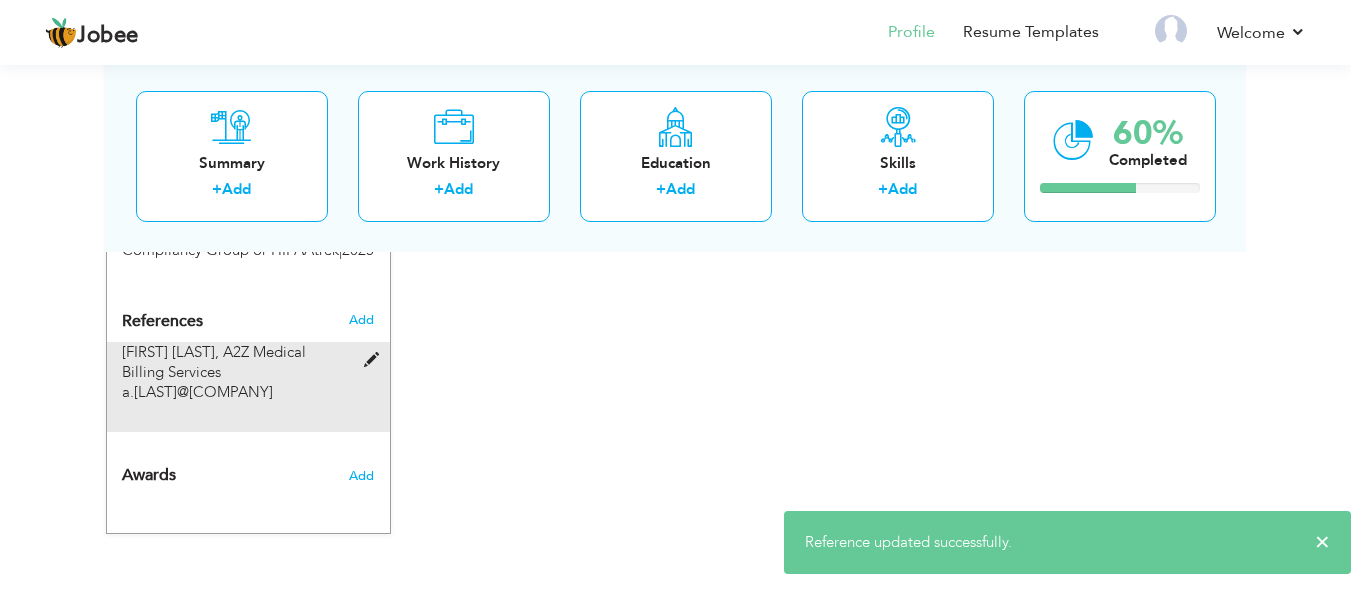 click on "Muhammad Tallal,
A2Z Medical Billing Services
a.marshall@a2zmedicalbillingservices.com" at bounding box center (236, 372) 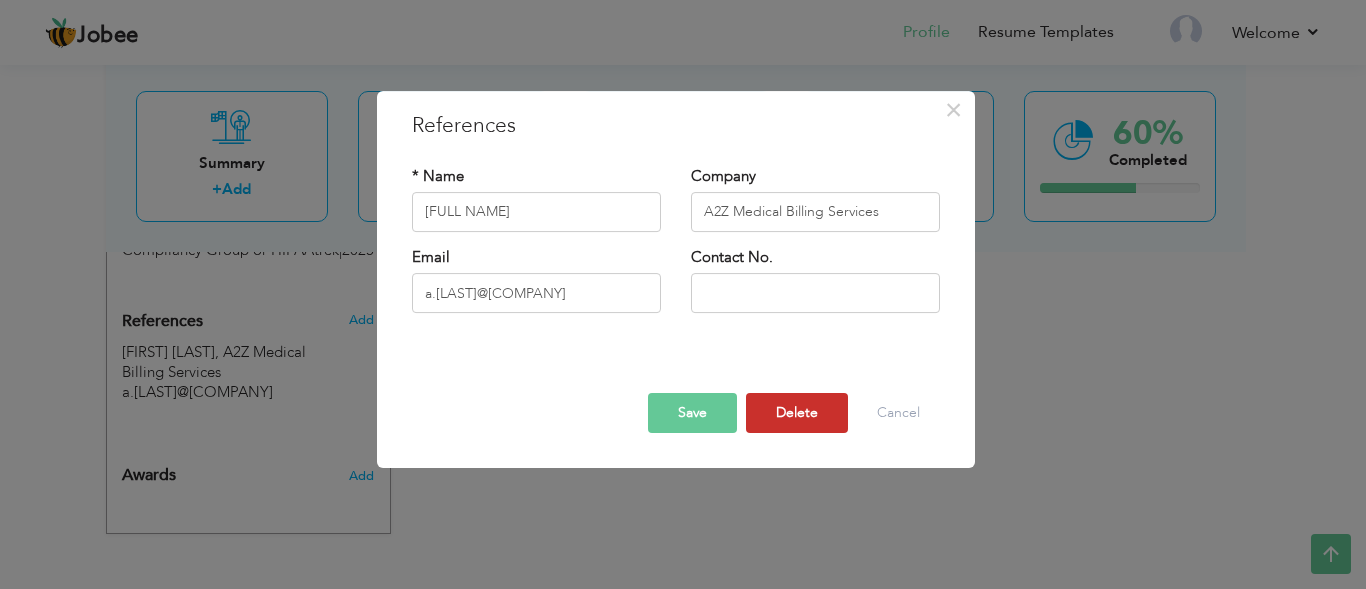 click on "Delete" at bounding box center [797, 413] 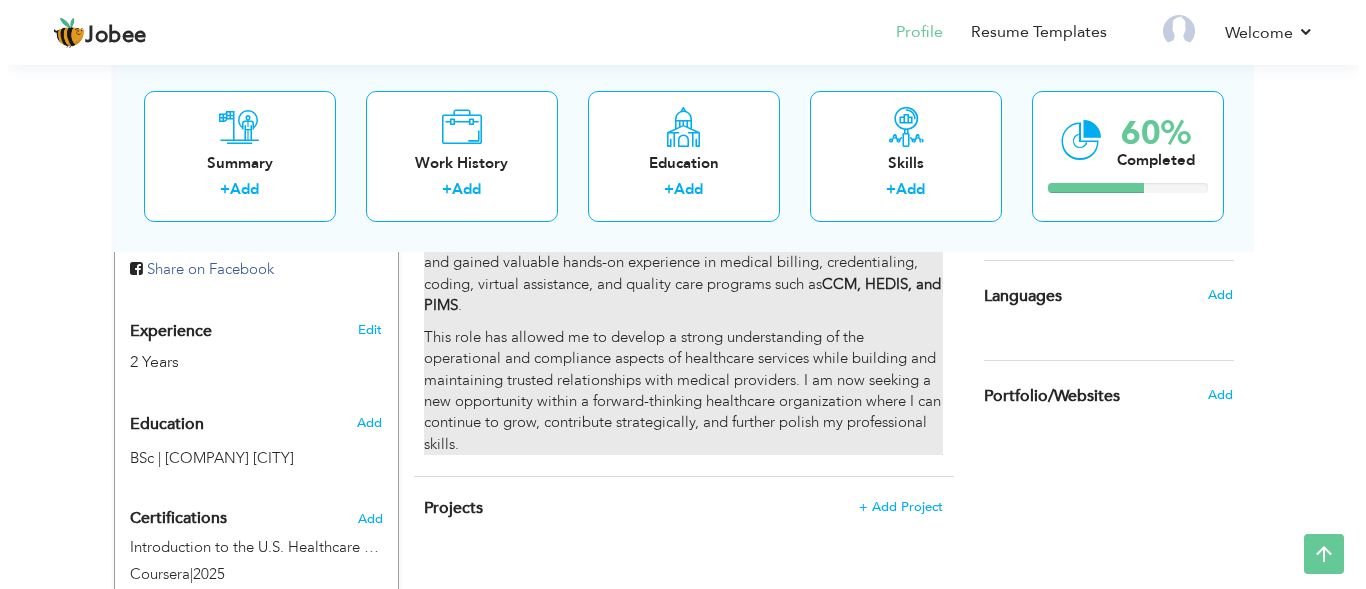 scroll, scrollTop: 776, scrollLeft: 0, axis: vertical 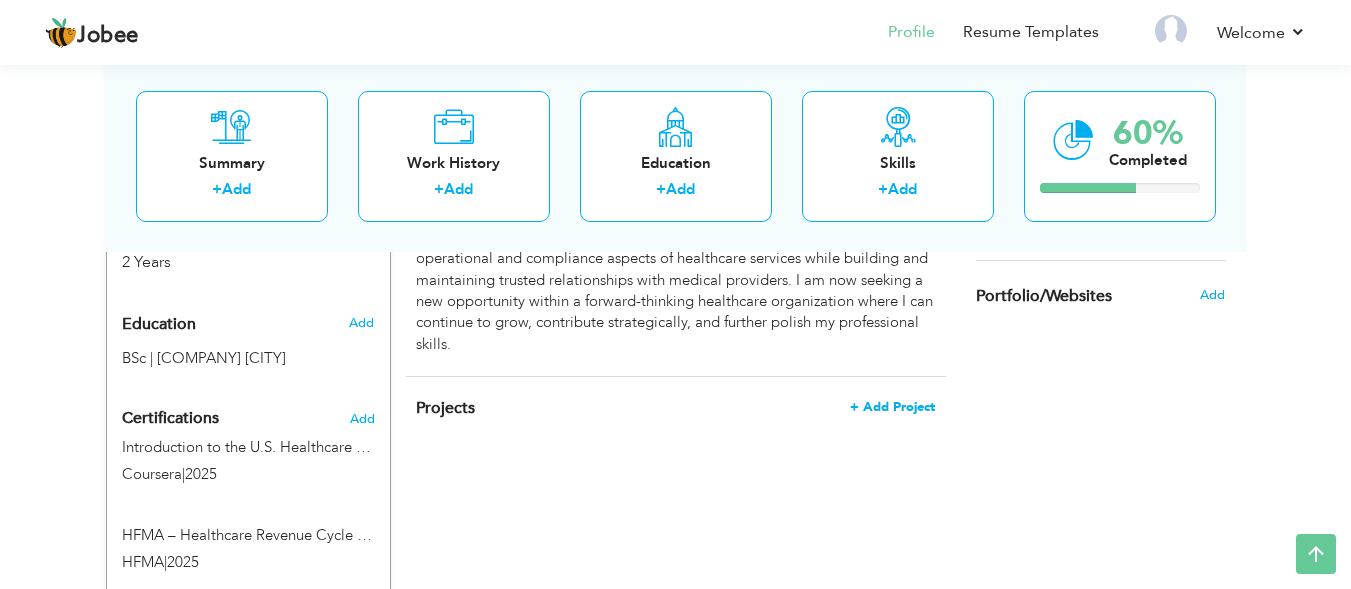 click on "+ Add Project" at bounding box center [892, 407] 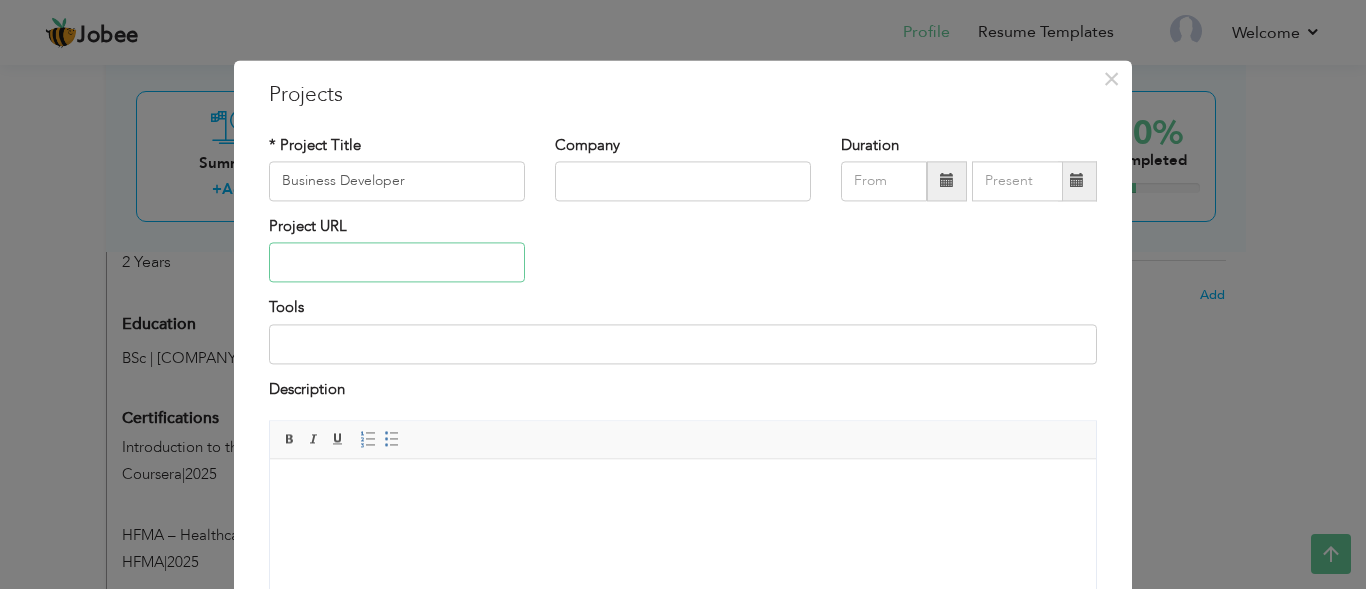 click at bounding box center [397, 263] 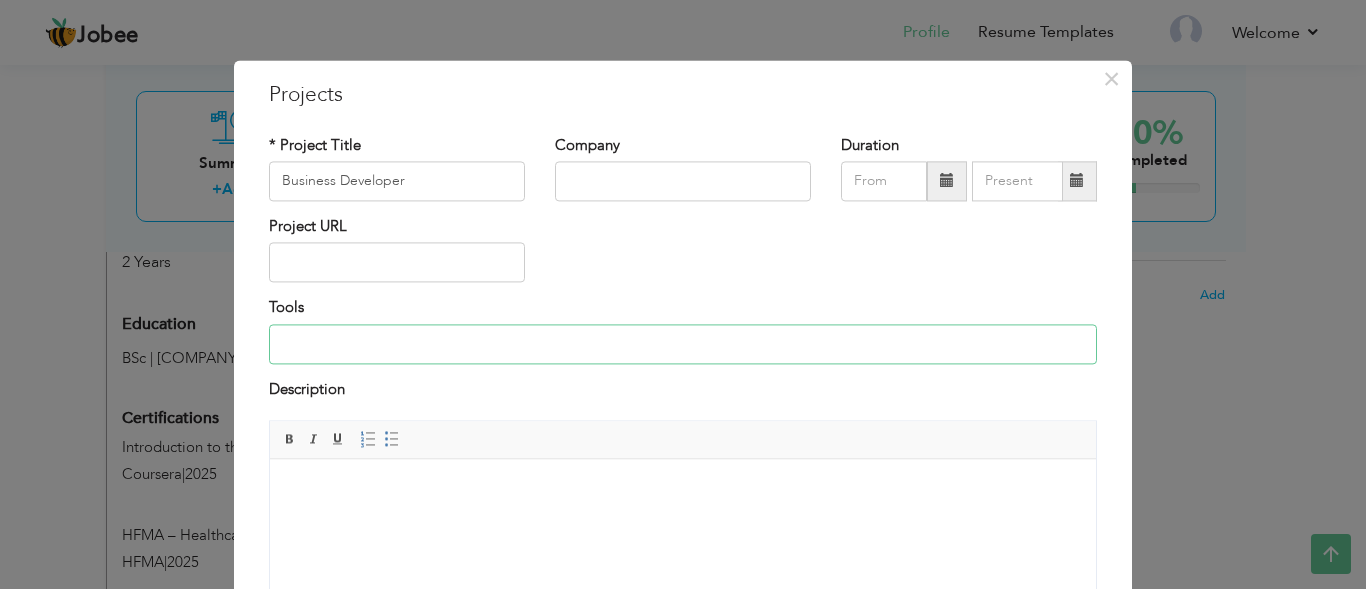 click at bounding box center (683, 344) 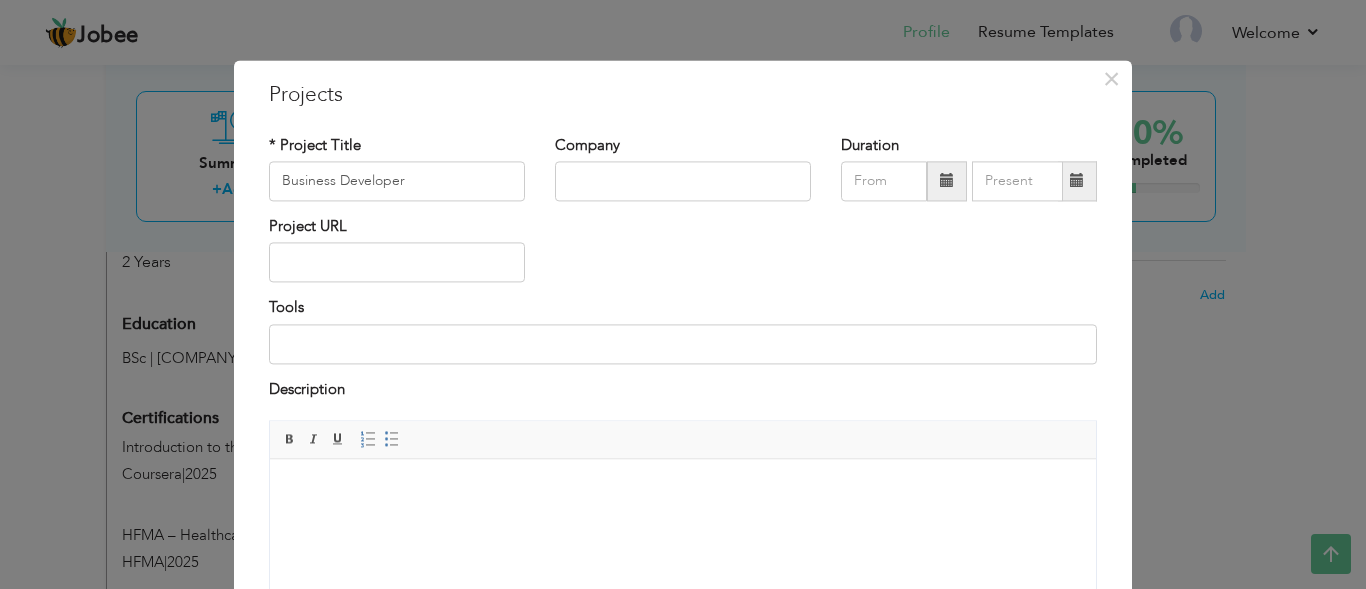 click at bounding box center (683, 489) 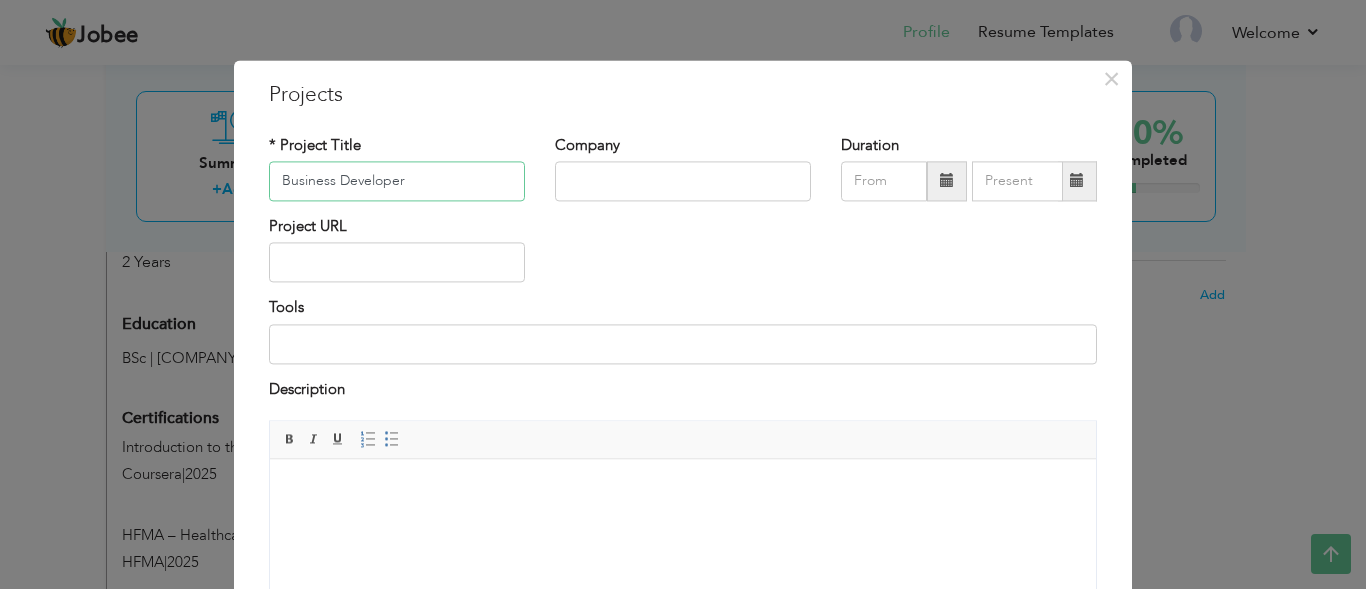 click on "Business Developer" at bounding box center [397, 181] 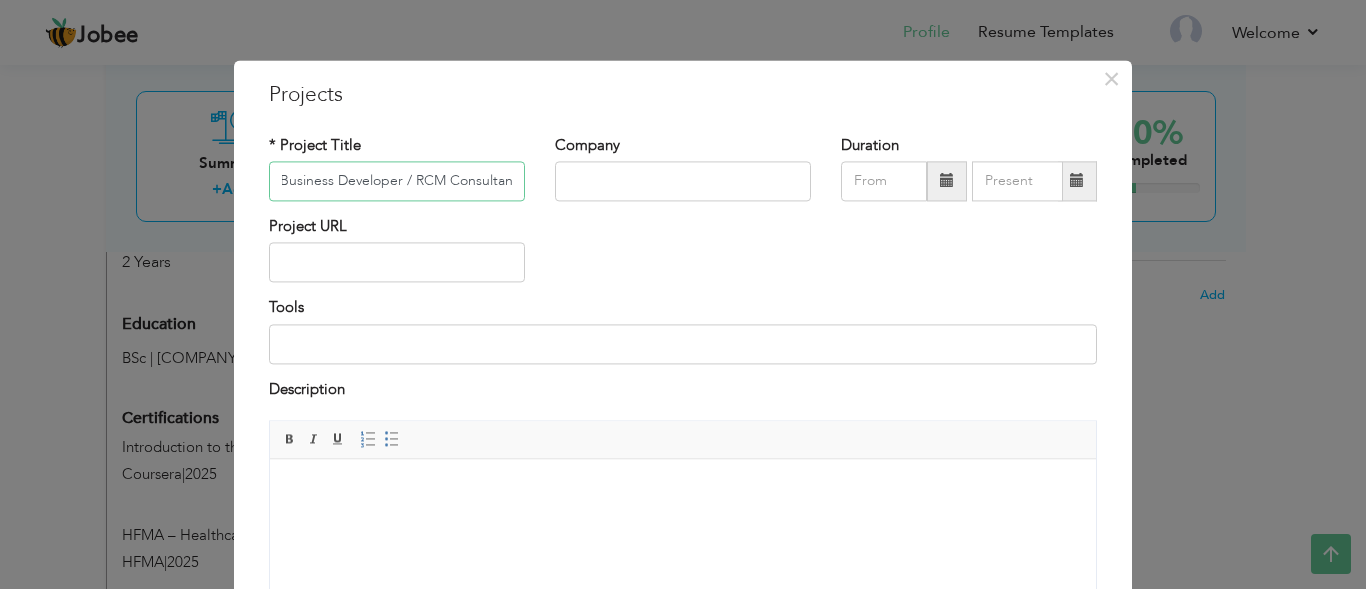 scroll, scrollTop: 0, scrollLeft: 6, axis: horizontal 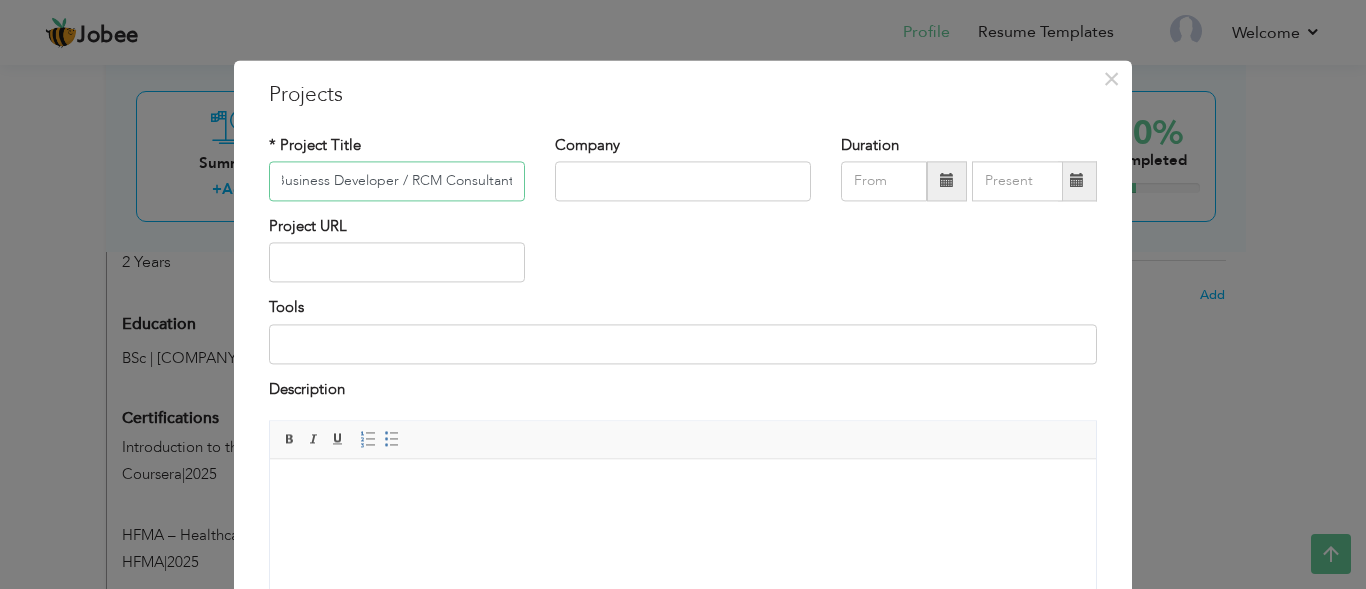 type on "Business Developer / RCM Consultant" 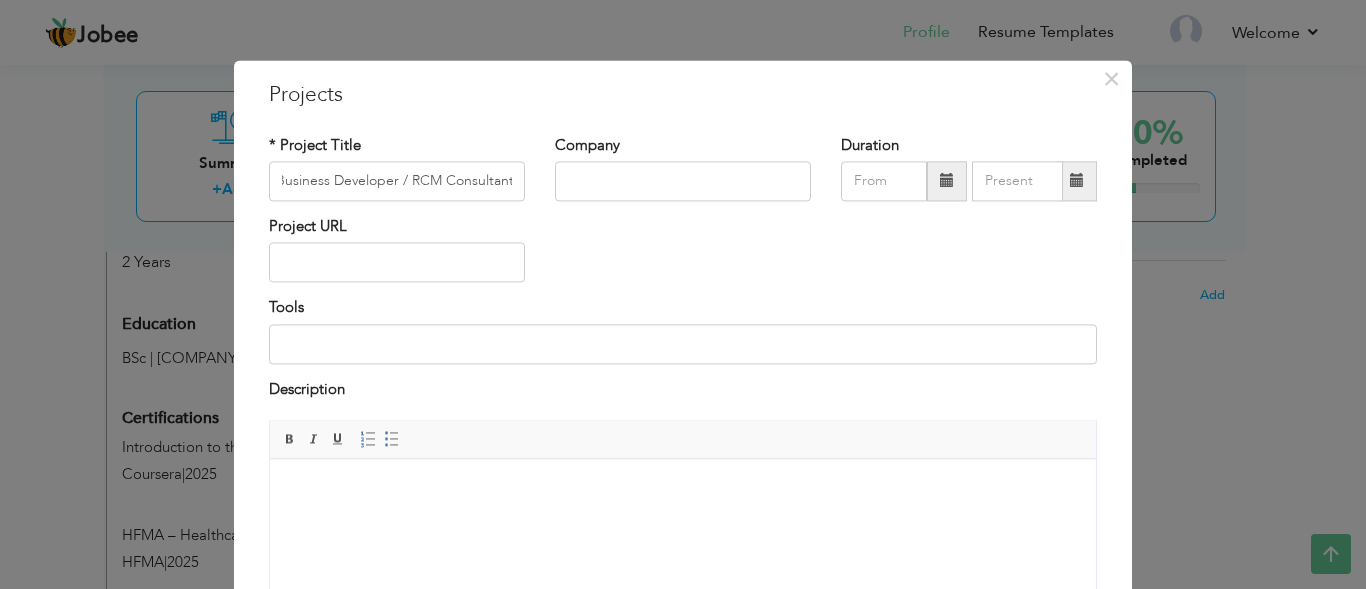 click at bounding box center [683, 489] 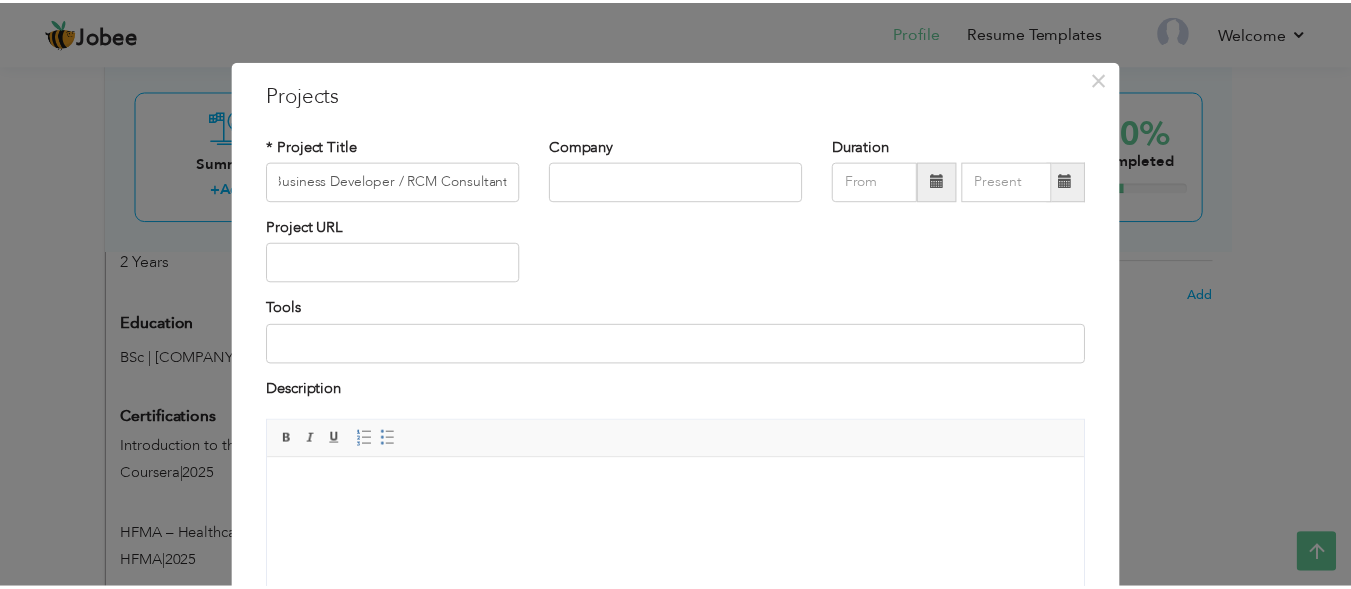 scroll, scrollTop: 0, scrollLeft: 0, axis: both 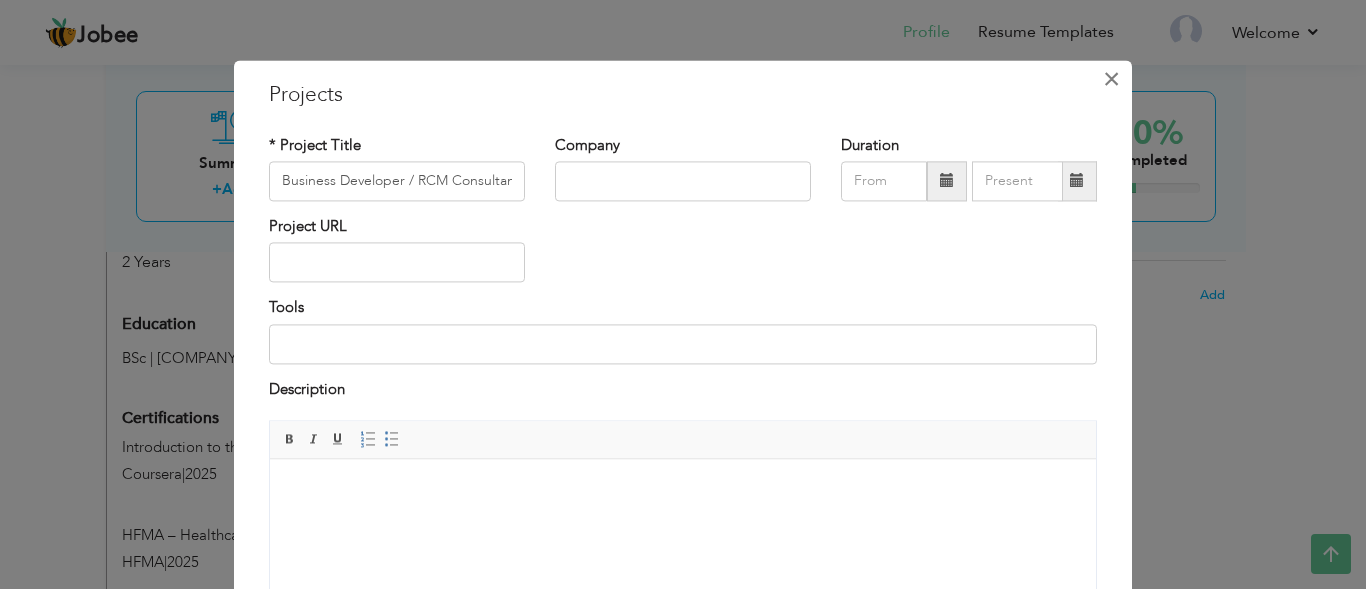 click on "×" at bounding box center (1111, 79) 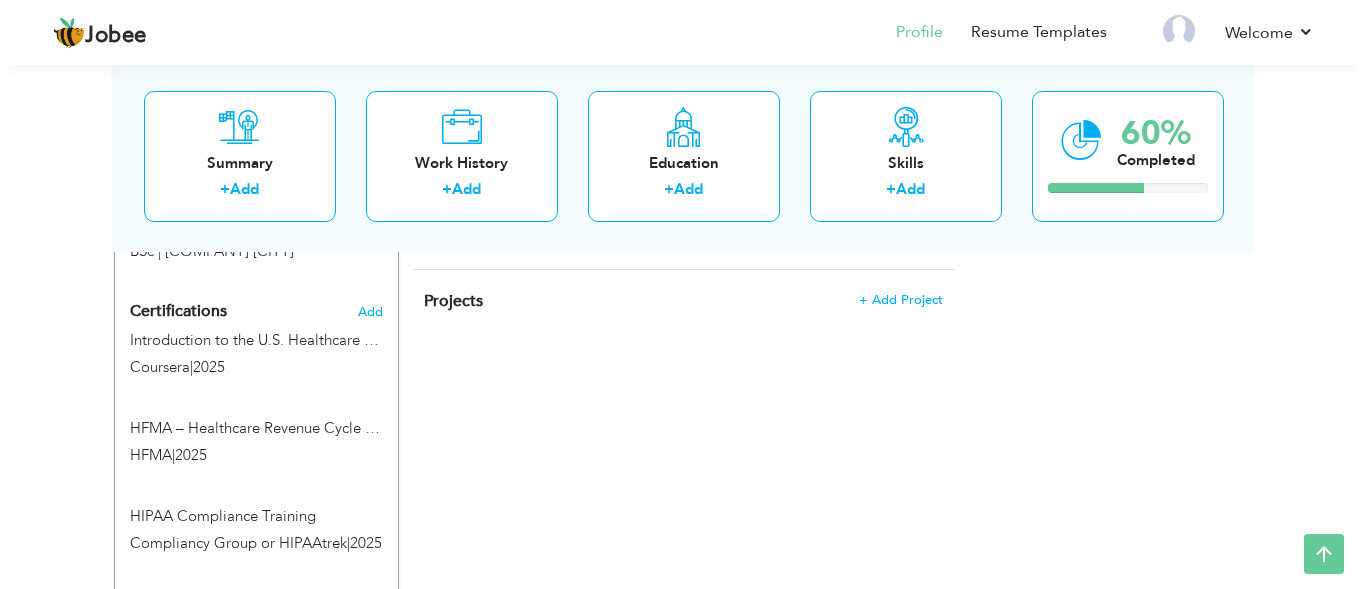 scroll, scrollTop: 900, scrollLeft: 0, axis: vertical 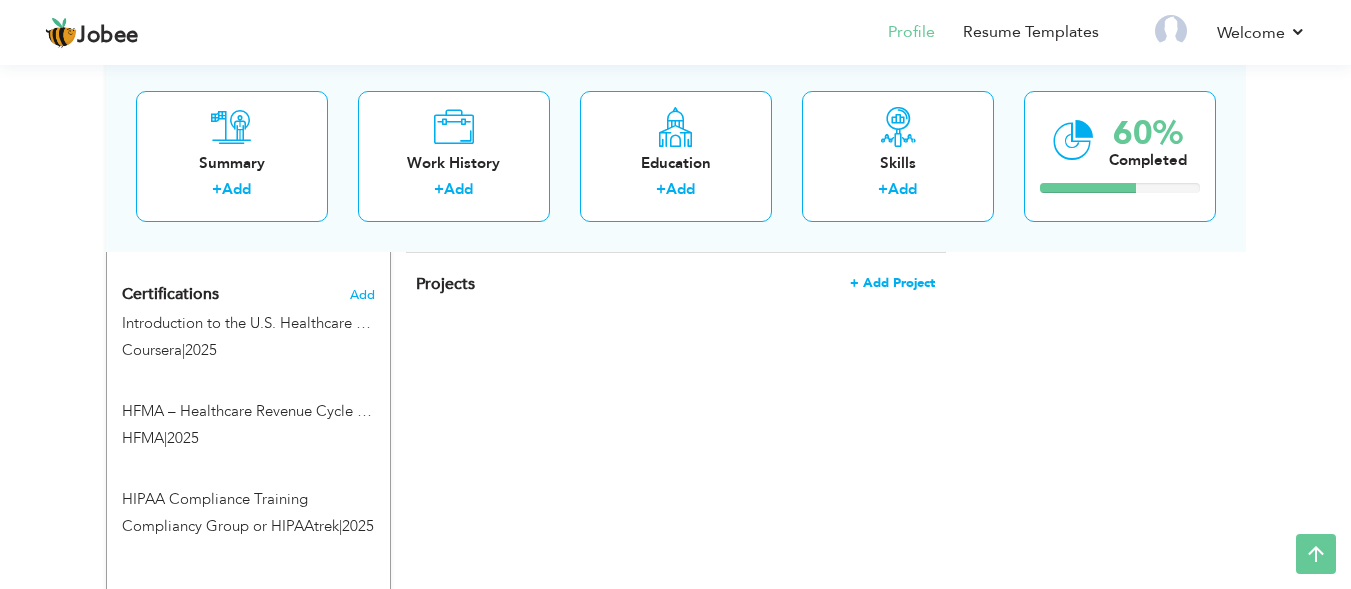 click on "+ Add Project" at bounding box center (892, 283) 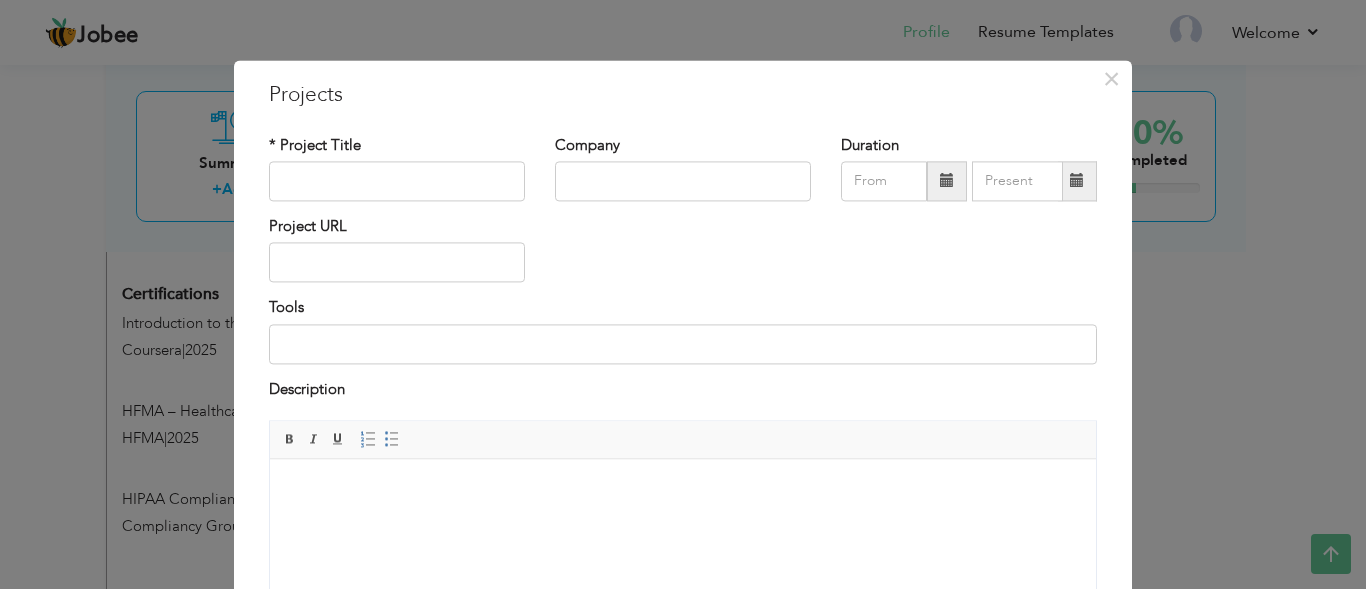 click at bounding box center (683, 489) 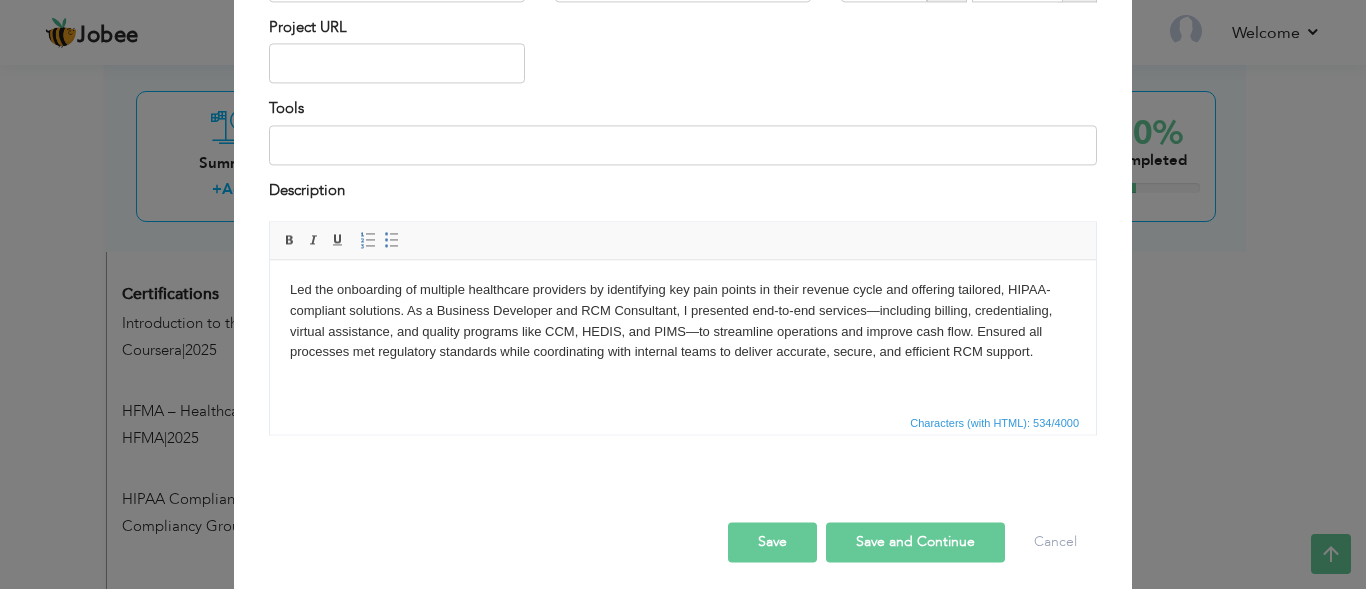 scroll, scrollTop: 200, scrollLeft: 0, axis: vertical 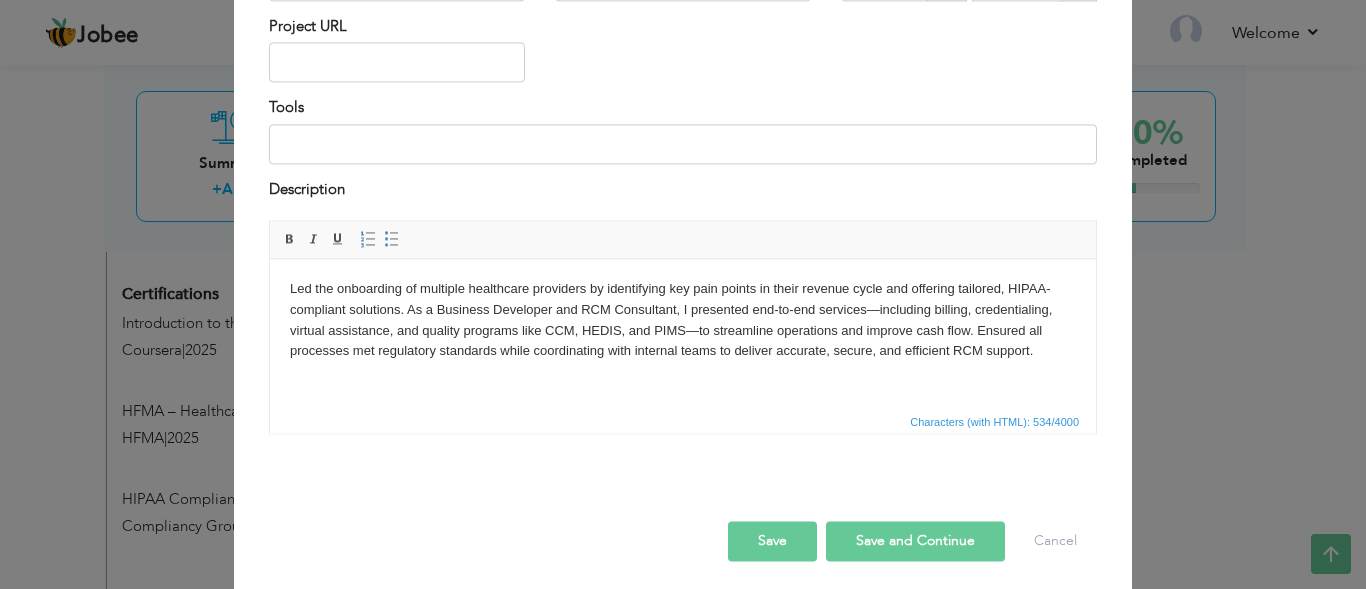 click on "Led the onboarding of multiple healthcare providers by identifying key pain points in their revenue cycle and offering tailored, HIPAA-compliant solutions. As a Business Developer and RCM Consultant, I presented end-to-end services—including billing, credentialing, virtual assistance, and quality programs like CCM, HEDIS, and PIMS—to streamline operations and improve cash flow. Ensured all processes met regulatory standards while coordinating with internal teams to deliver accurate, secure, and efficient RCM support." at bounding box center (683, 320) 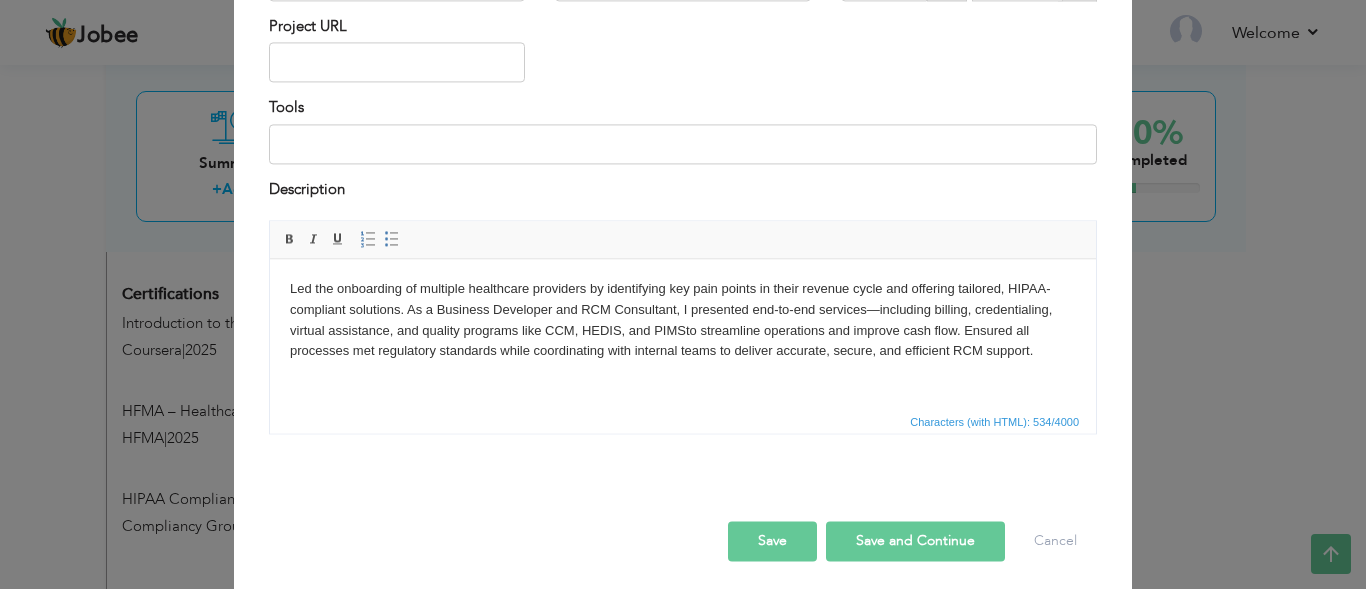 type 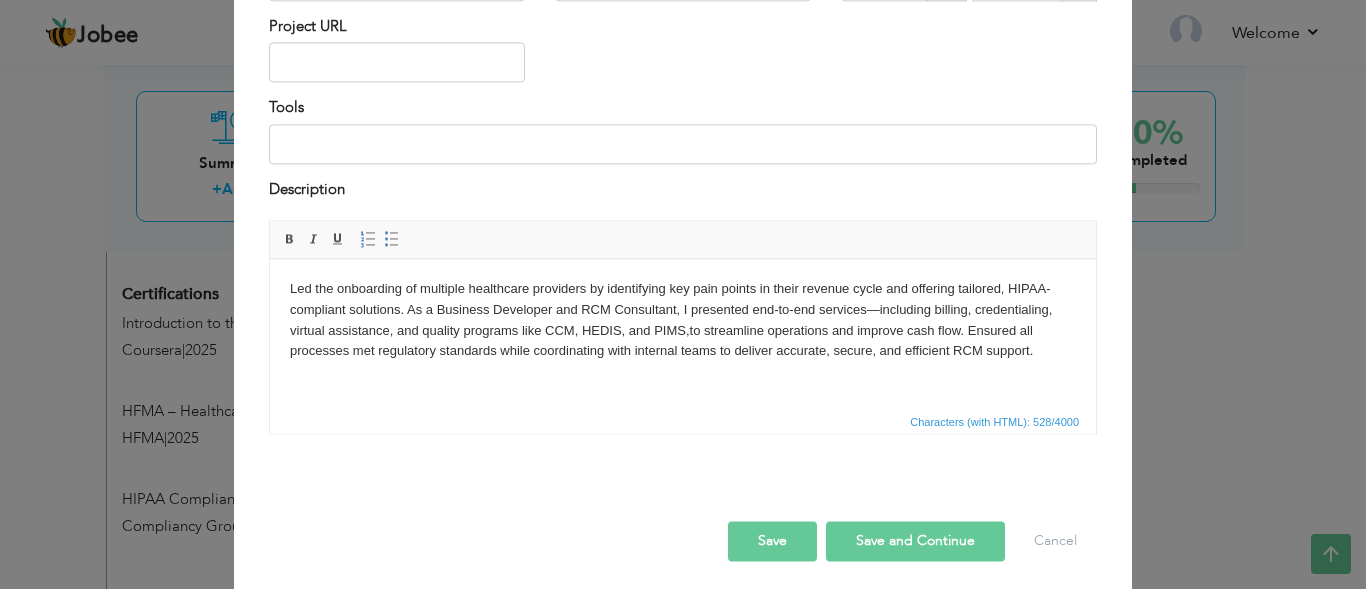 click on "Led the onboarding of multiple healthcare providers by identifying key pain points in their revenue cycle and offering tailored, HIPAA-compliant solutions. As a Business Developer and RCM Consultant, I presented end-to-end services—including billing, credentialing, virtual assistance, and quality programs like CCM, HEDIS, and PIMS,to streamline operations and improve cash flow. Ensured all processes met regulatory standards while coordinating with internal teams to deliver accurate, secure, and efficient RCM support." at bounding box center (683, 320) 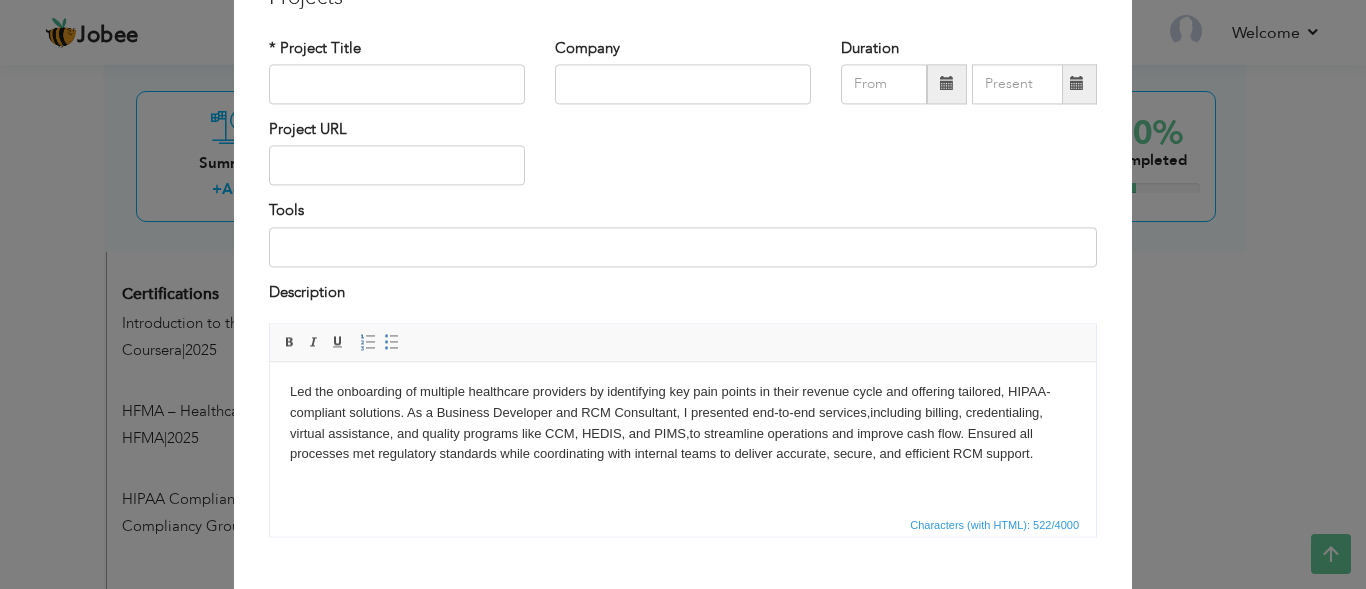 scroll, scrollTop: 0, scrollLeft: 0, axis: both 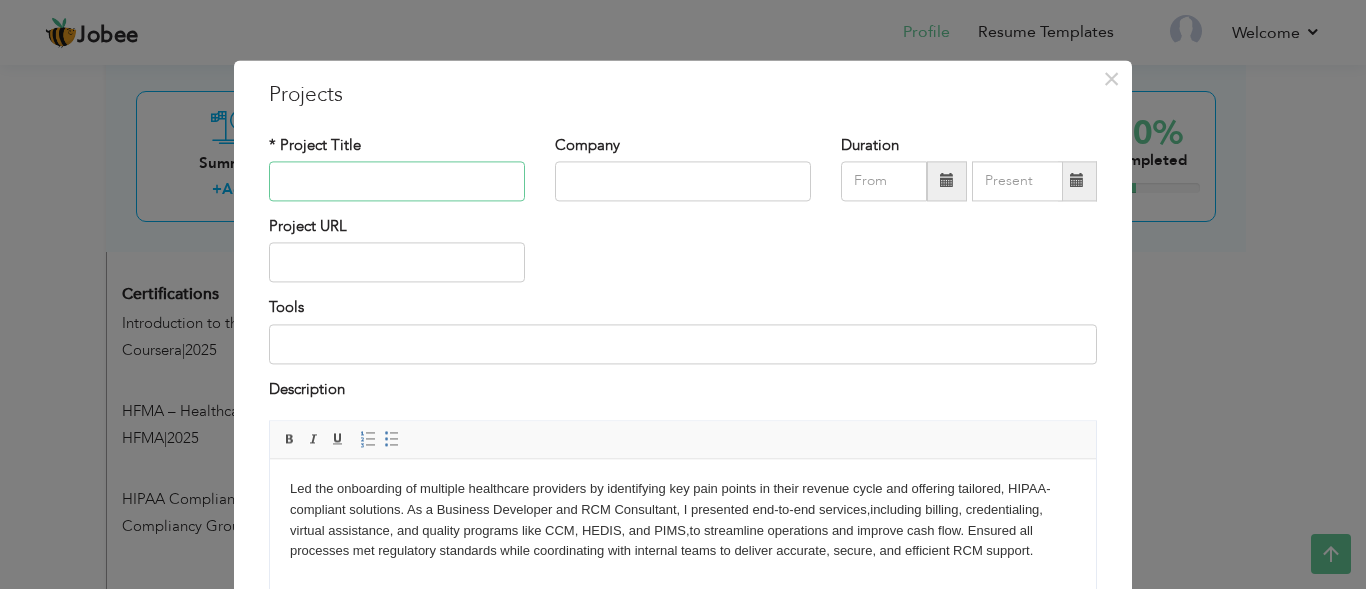 click at bounding box center [397, 181] 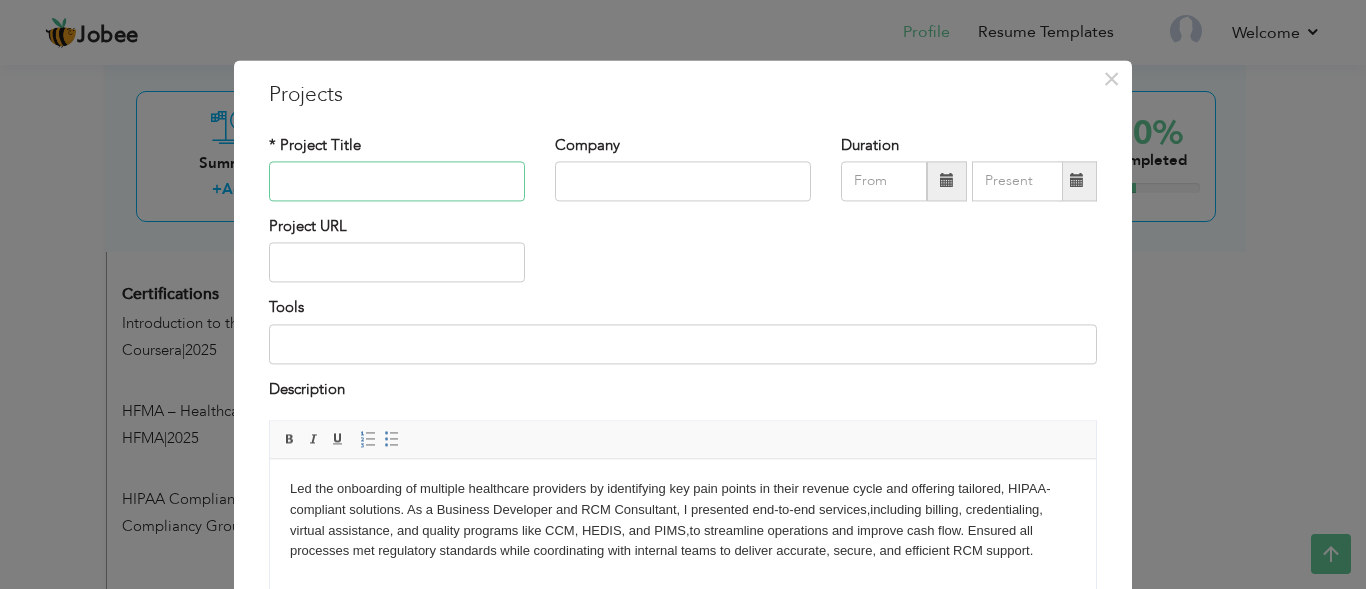 type on "Business Developer / RCM Consultant" 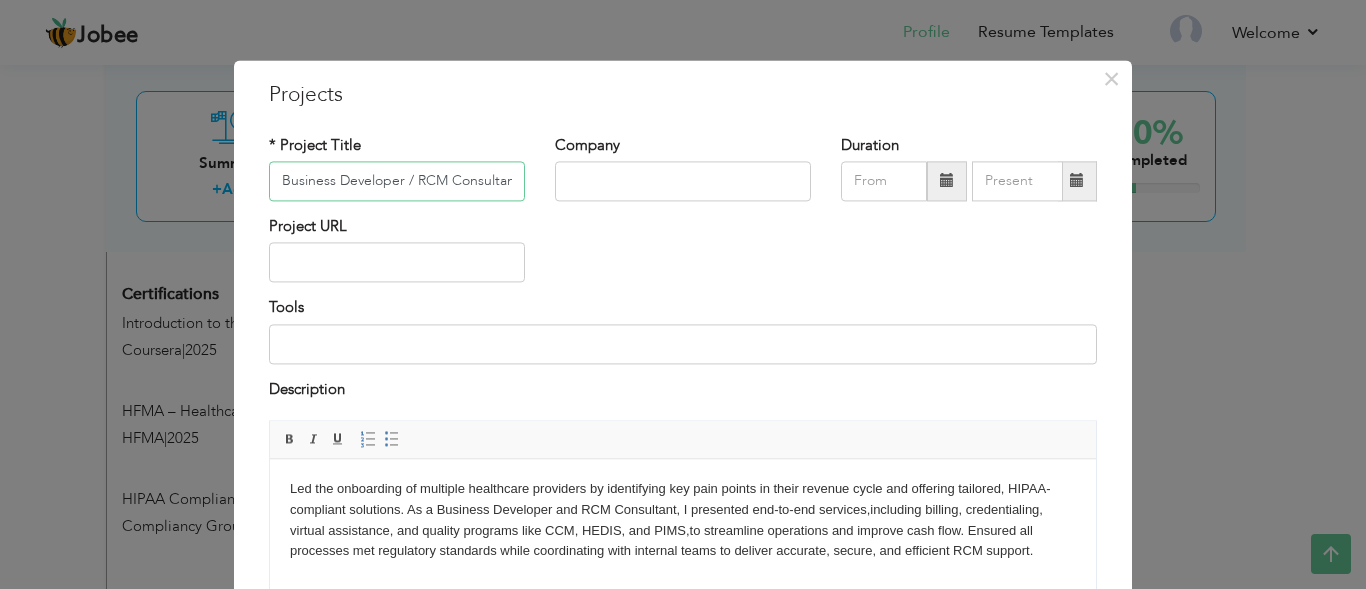 scroll, scrollTop: 200, scrollLeft: 0, axis: vertical 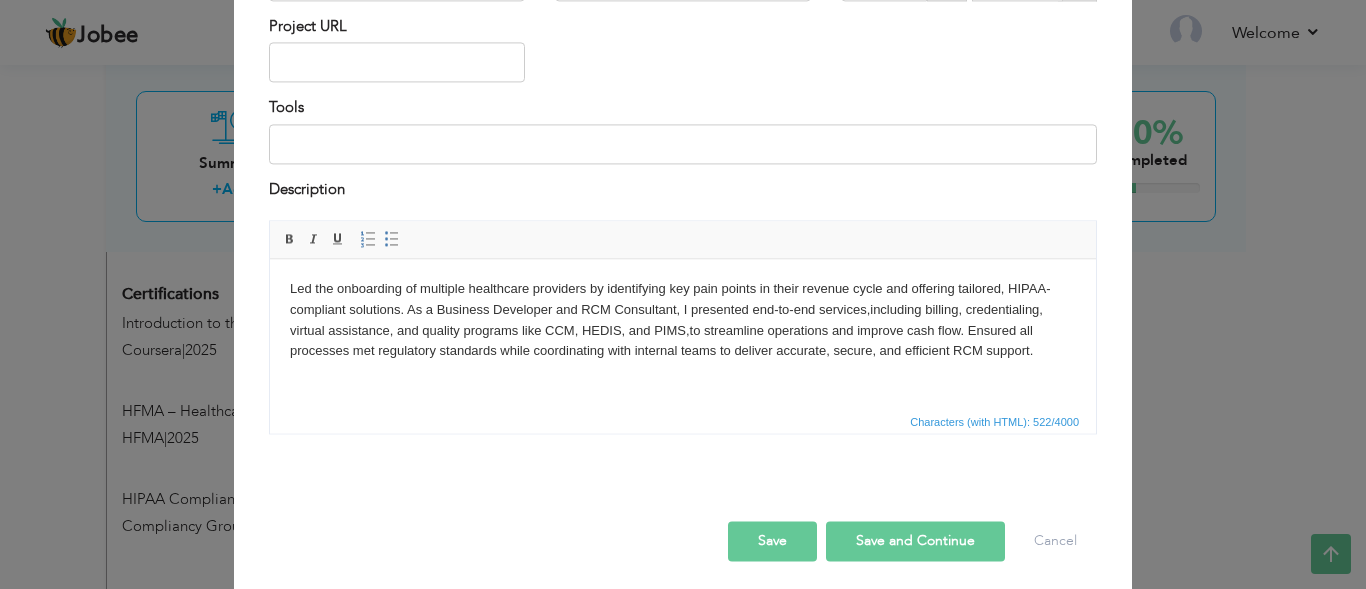 click on "Save and Continue" at bounding box center (915, 542) 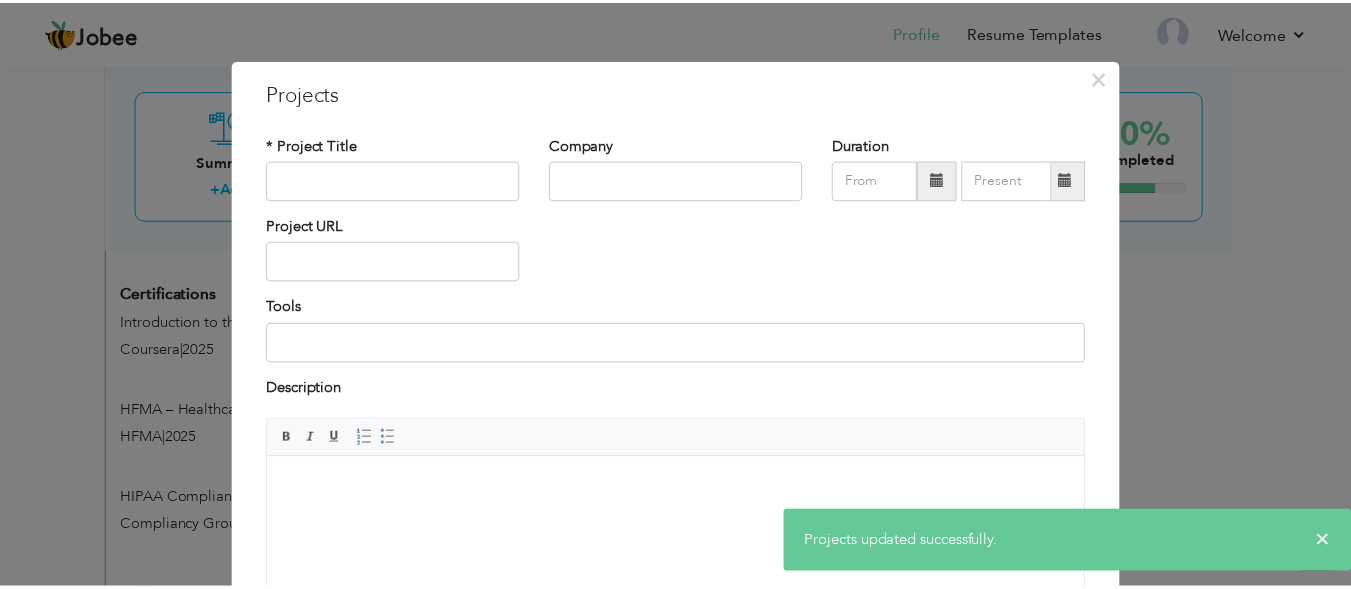 scroll, scrollTop: 0, scrollLeft: 0, axis: both 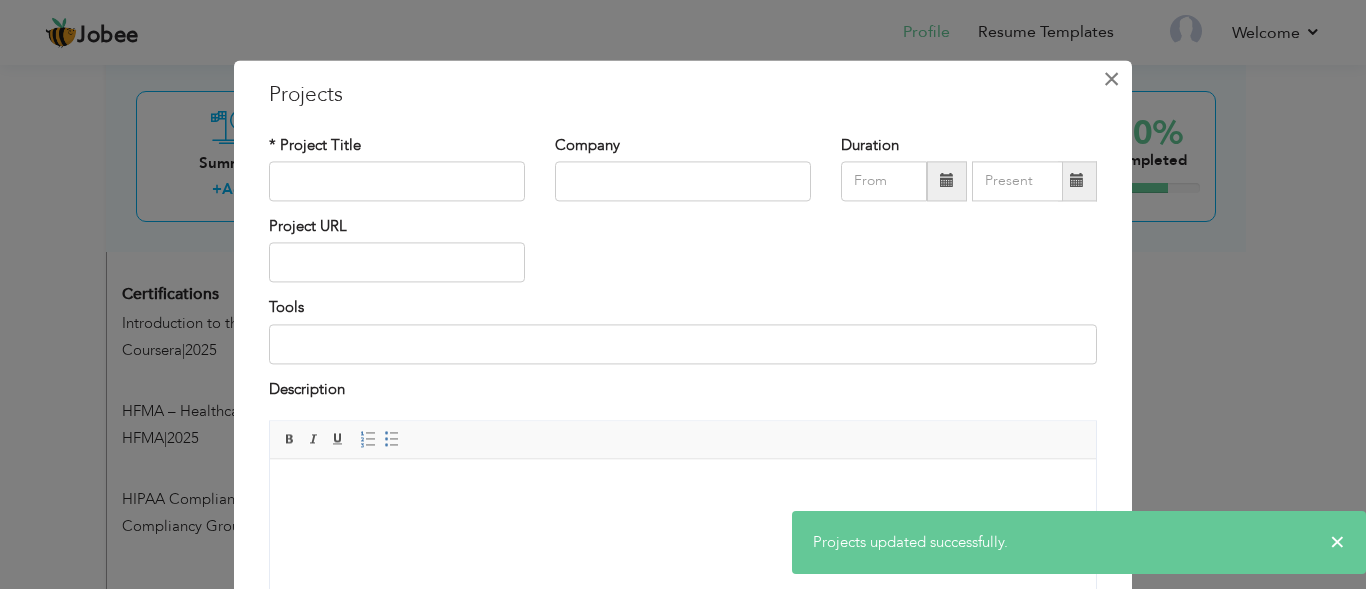 click on "×" at bounding box center [1111, 79] 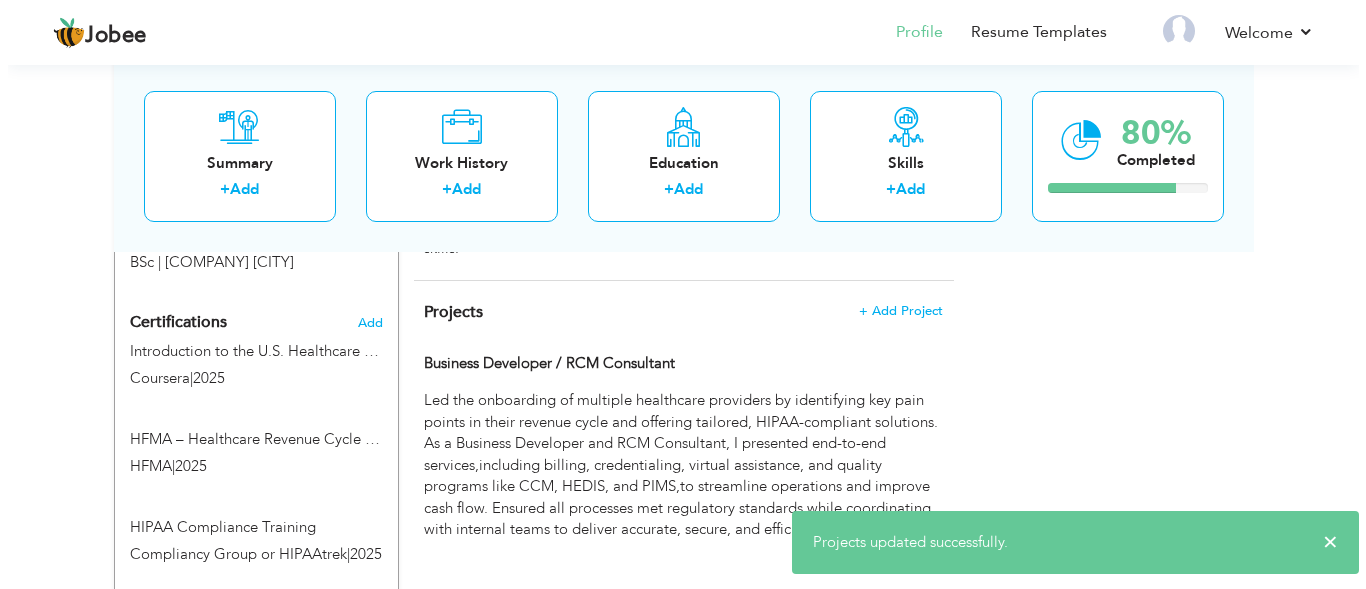 scroll, scrollTop: 776, scrollLeft: 0, axis: vertical 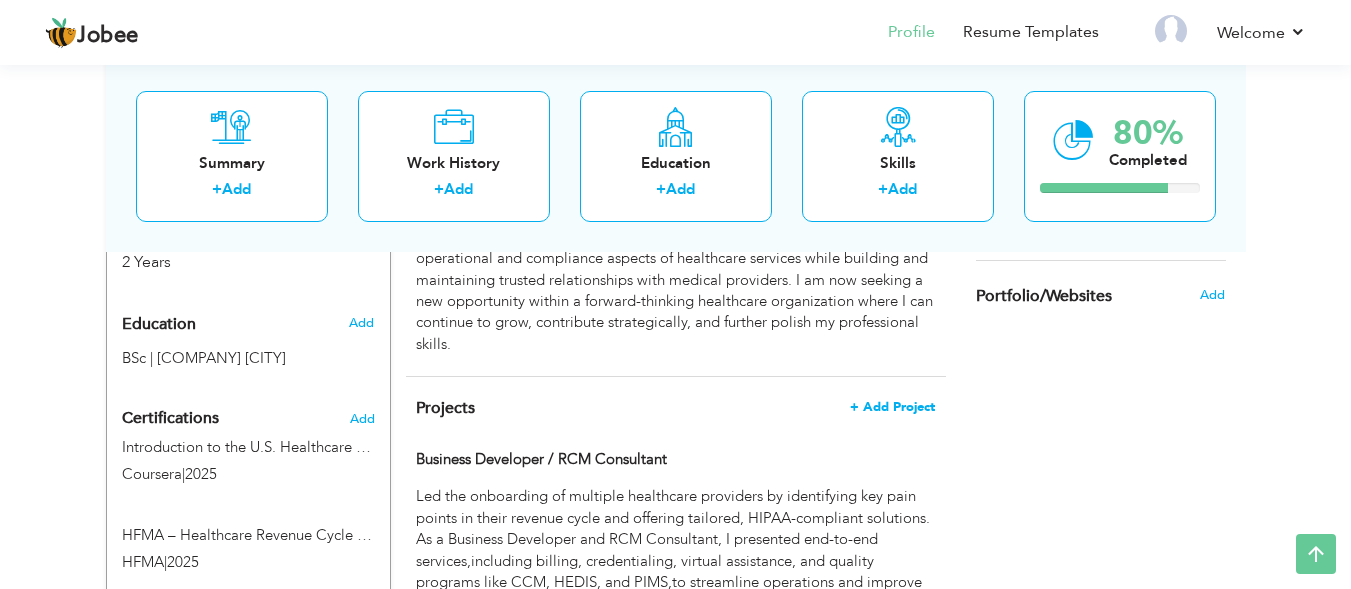 click on "+ Add Project" at bounding box center (892, 407) 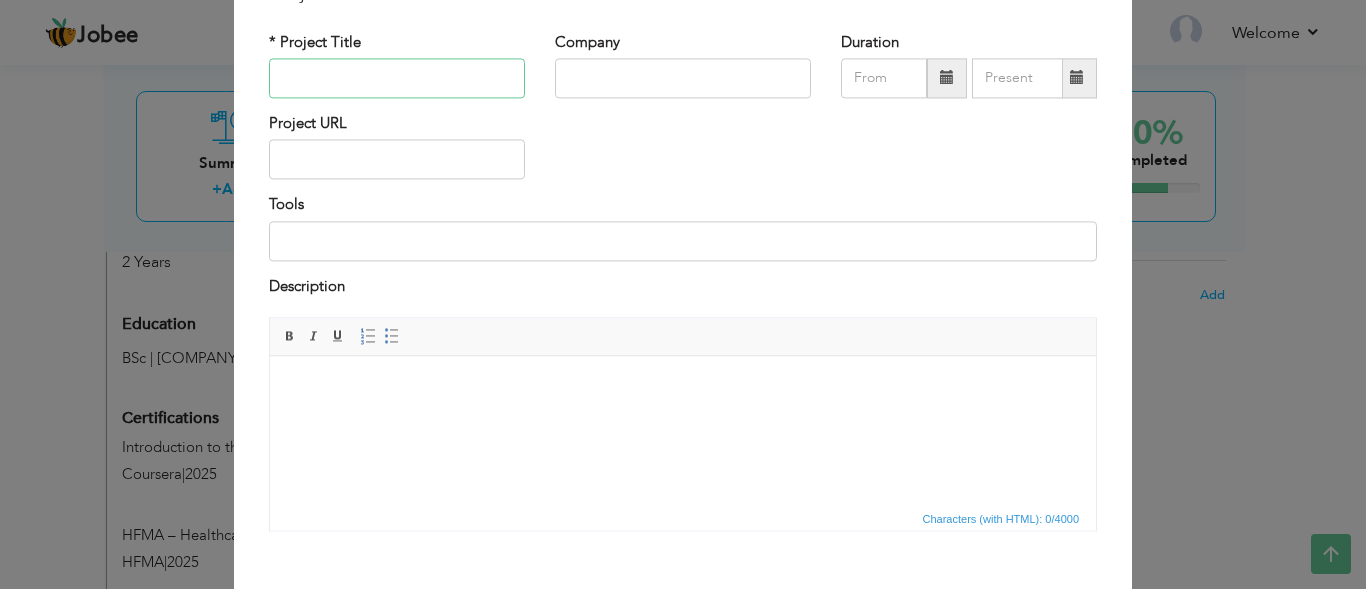 scroll, scrollTop: 0, scrollLeft: 0, axis: both 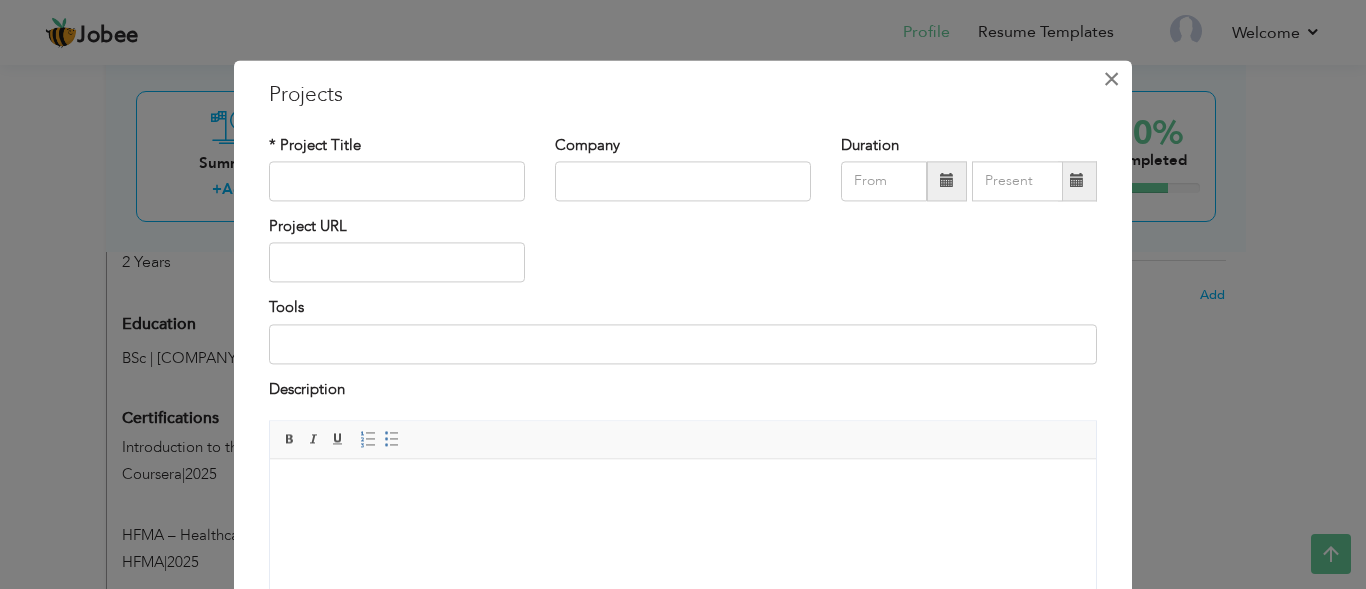 click on "×" at bounding box center (1111, 79) 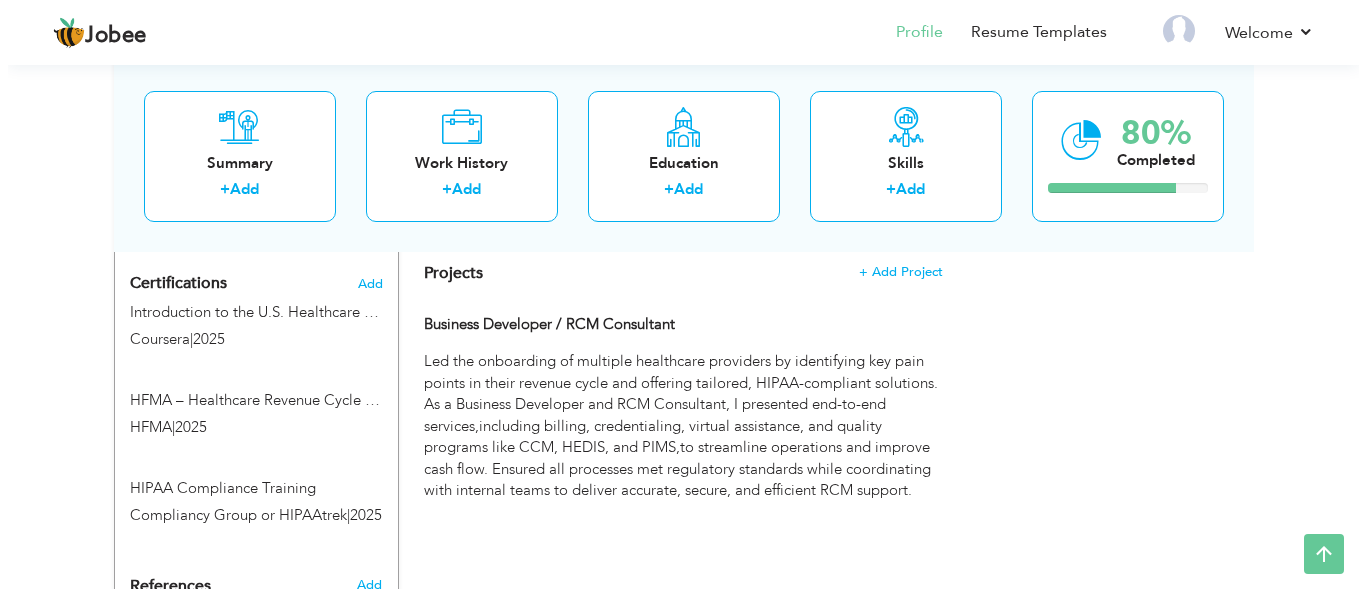 scroll, scrollTop: 876, scrollLeft: 0, axis: vertical 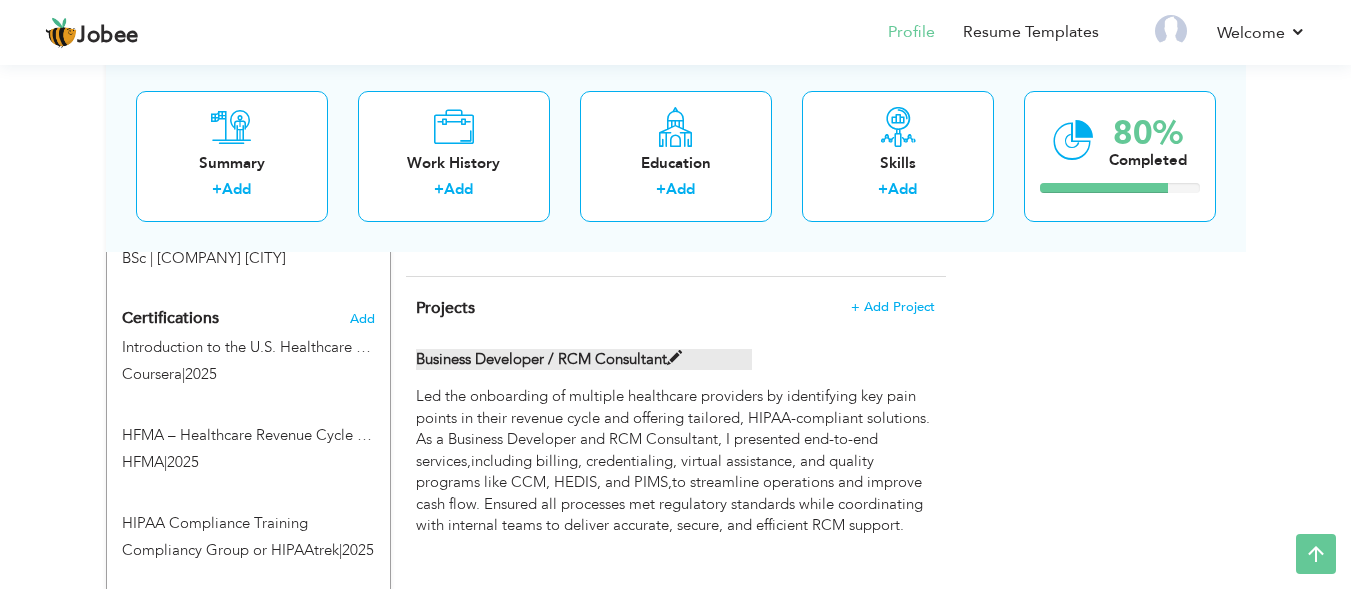 click at bounding box center (674, 358) 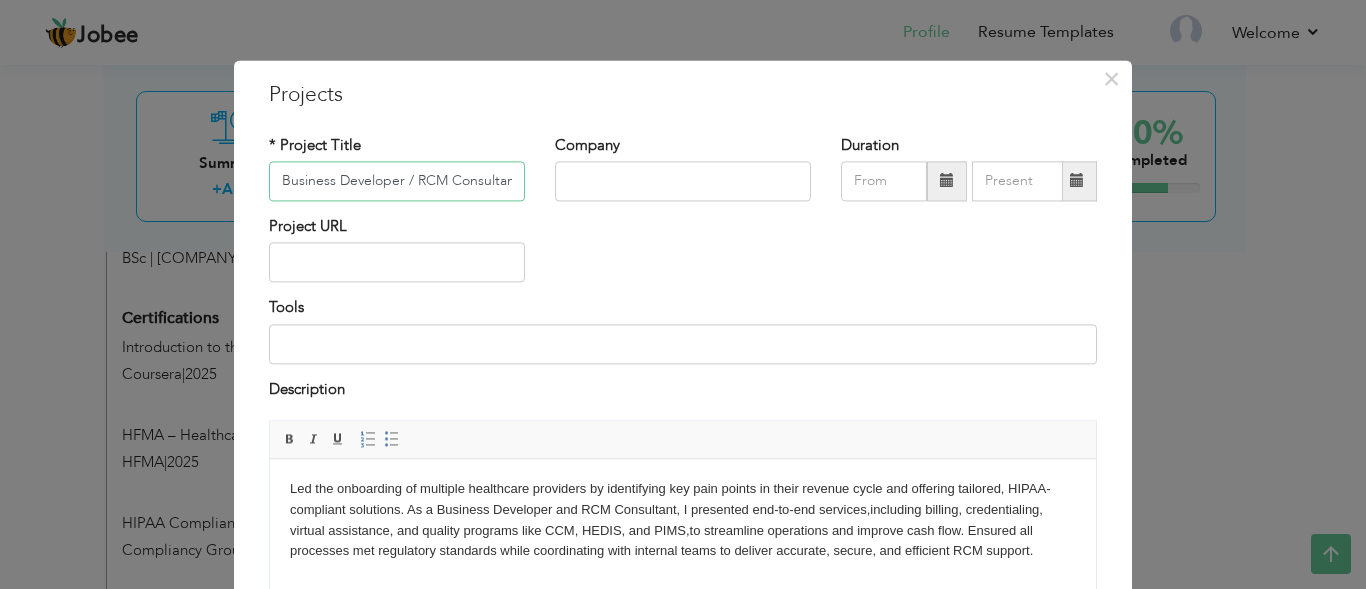 scroll, scrollTop: 0, scrollLeft: 6, axis: horizontal 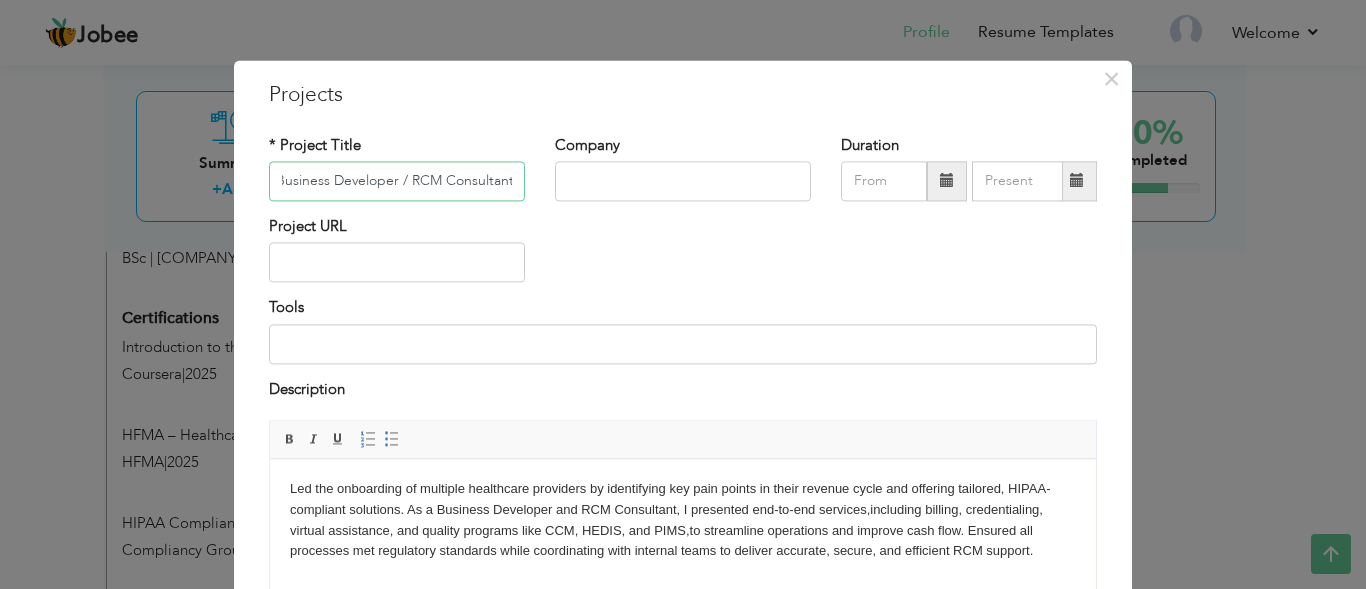 click on "Business Developer / RCM Consultant" at bounding box center [397, 181] 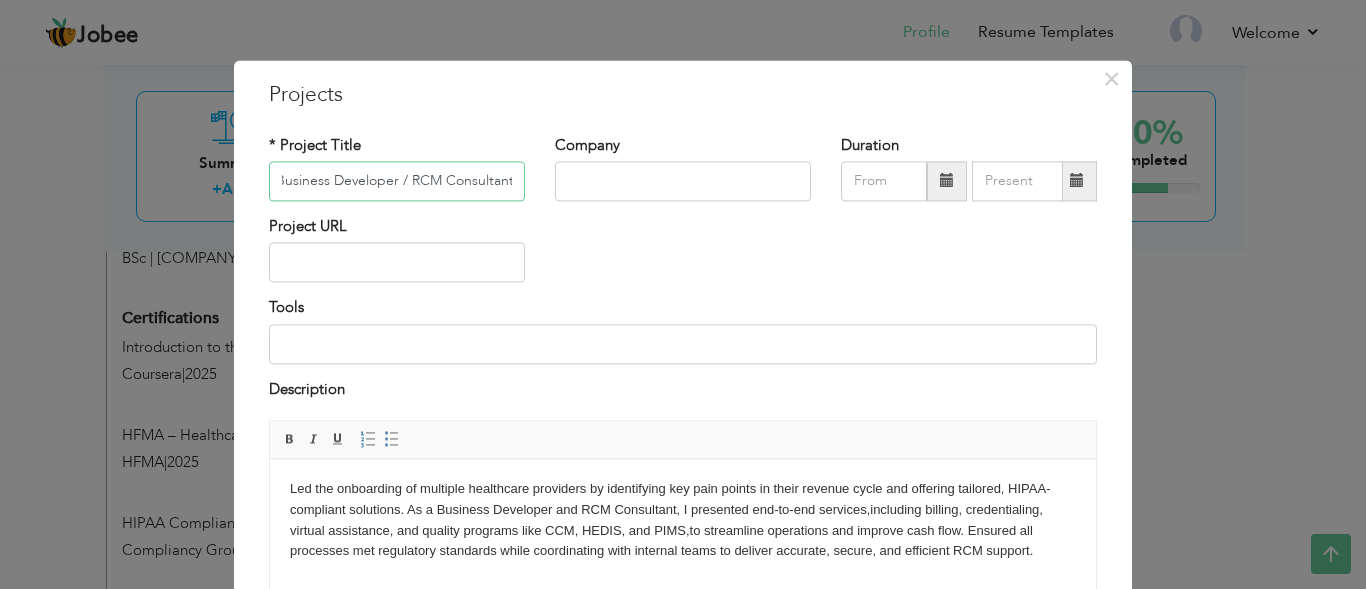 click on "Business Developer / RCM Consultant" at bounding box center [397, 181] 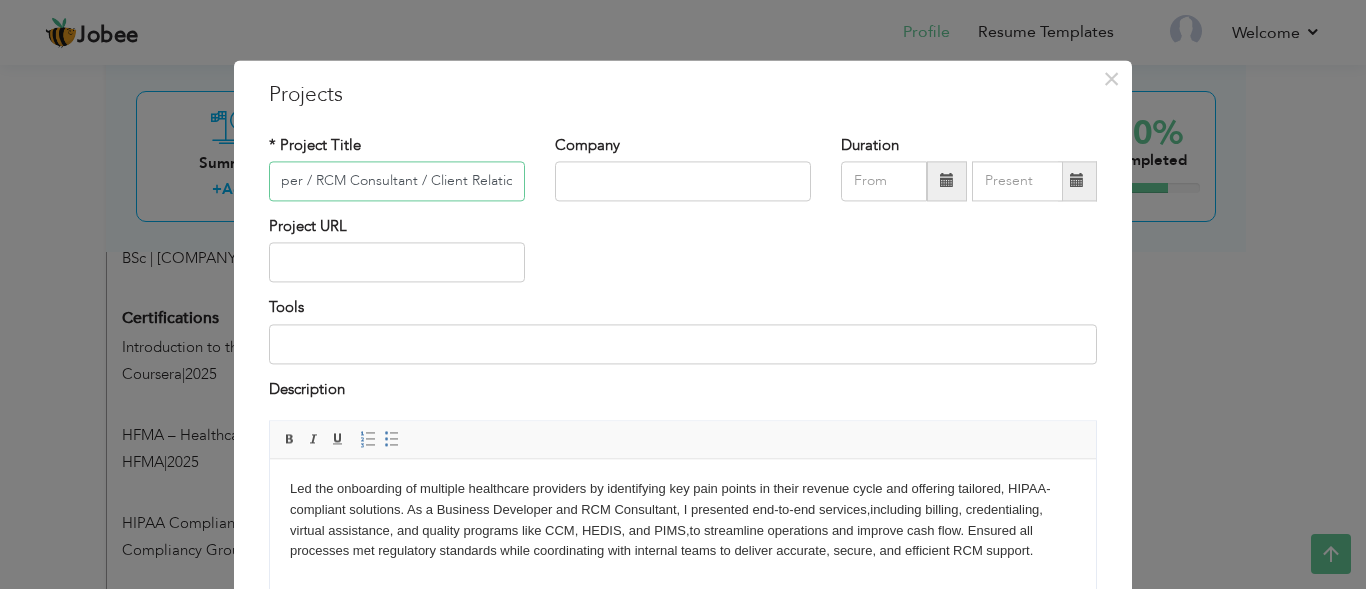 scroll, scrollTop: 0, scrollLeft: 110, axis: horizontal 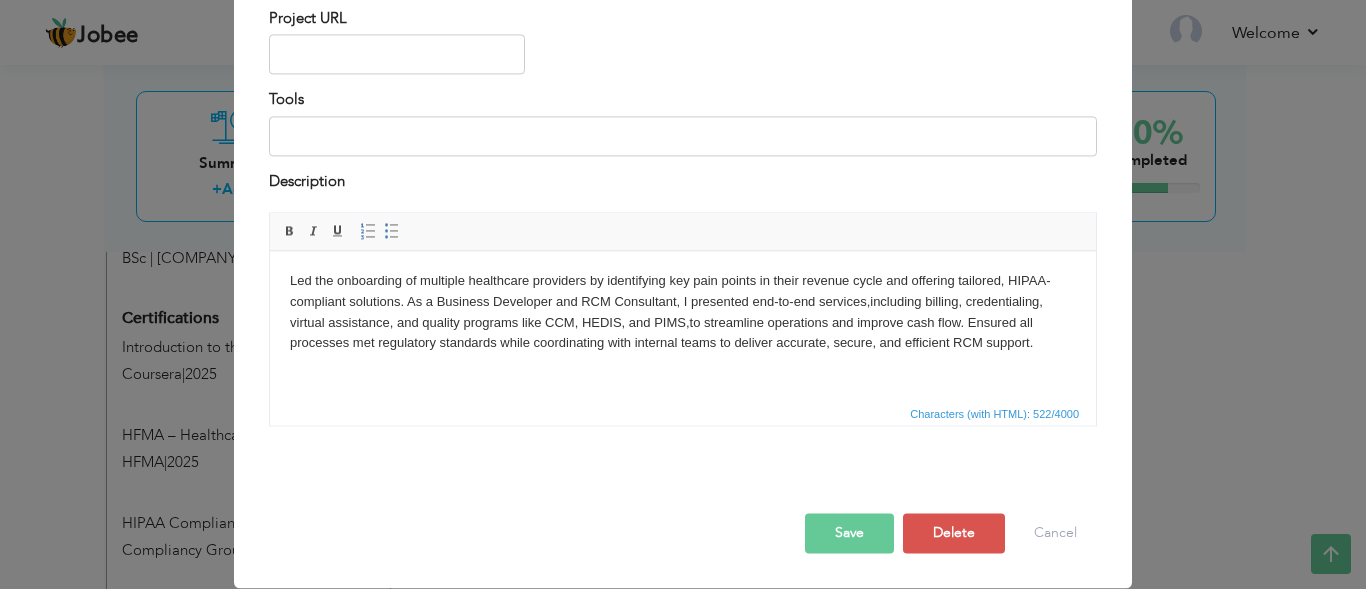 click on "Save" at bounding box center [849, 534] 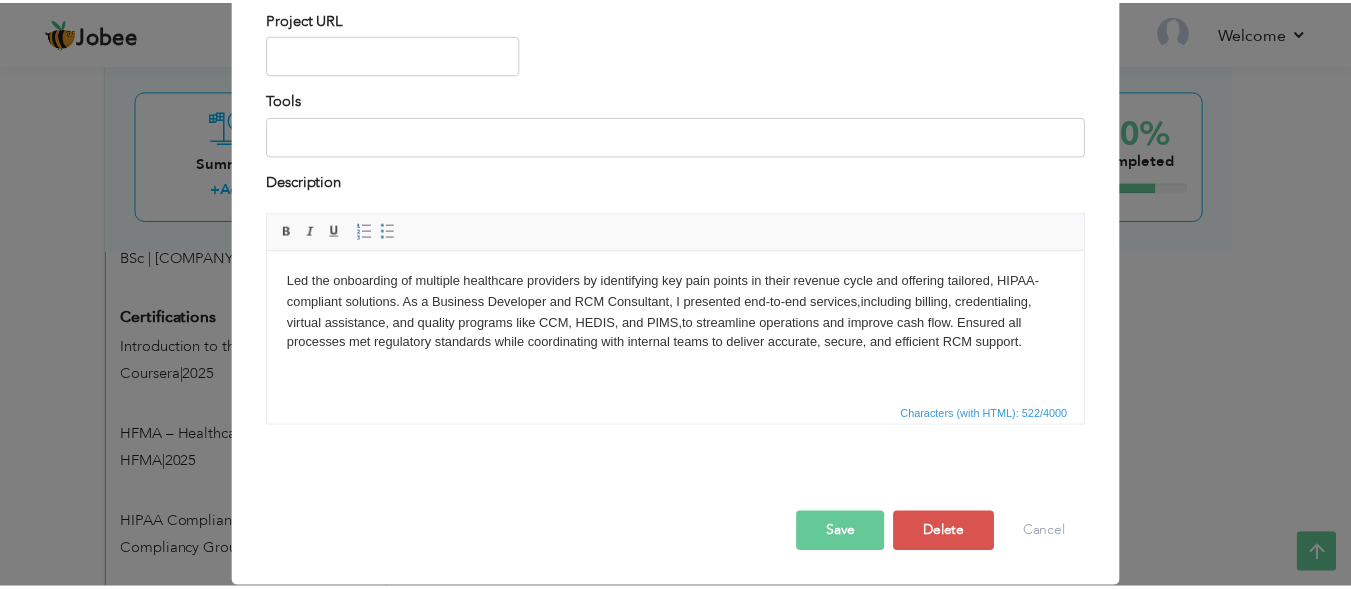 scroll, scrollTop: 0, scrollLeft: 0, axis: both 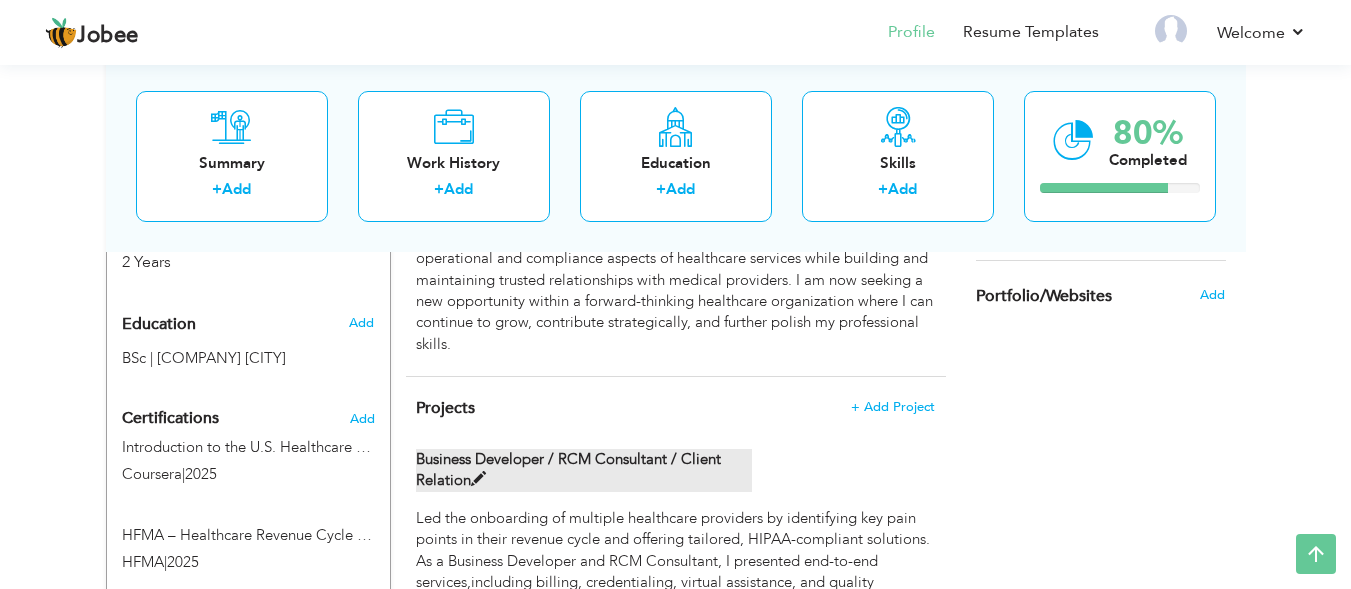 click at bounding box center (478, 479) 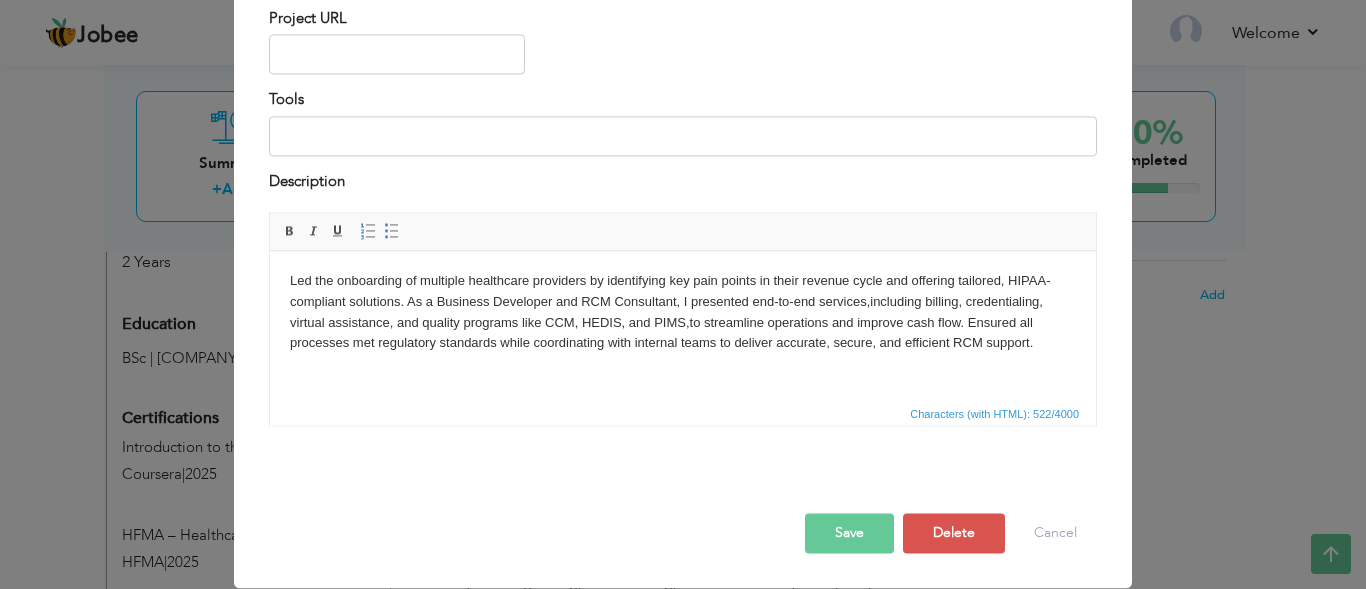 scroll, scrollTop: 0, scrollLeft: 0, axis: both 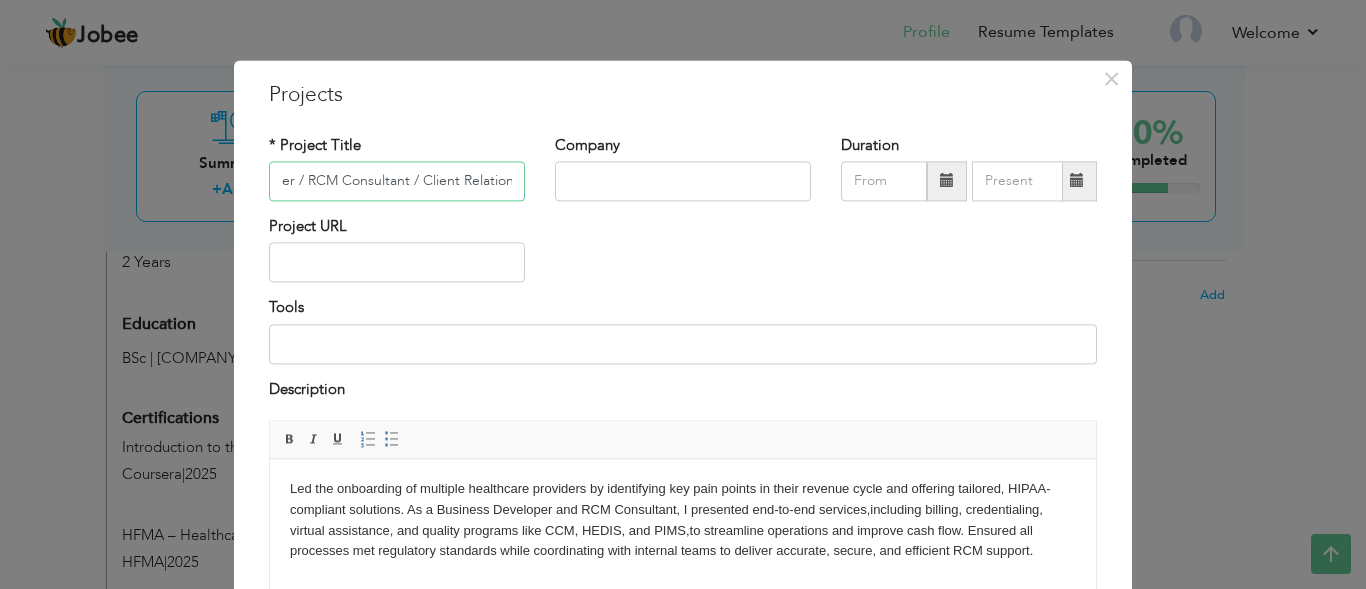 click on "Business Developer / RCM Consultant / Client Relation" at bounding box center [397, 181] 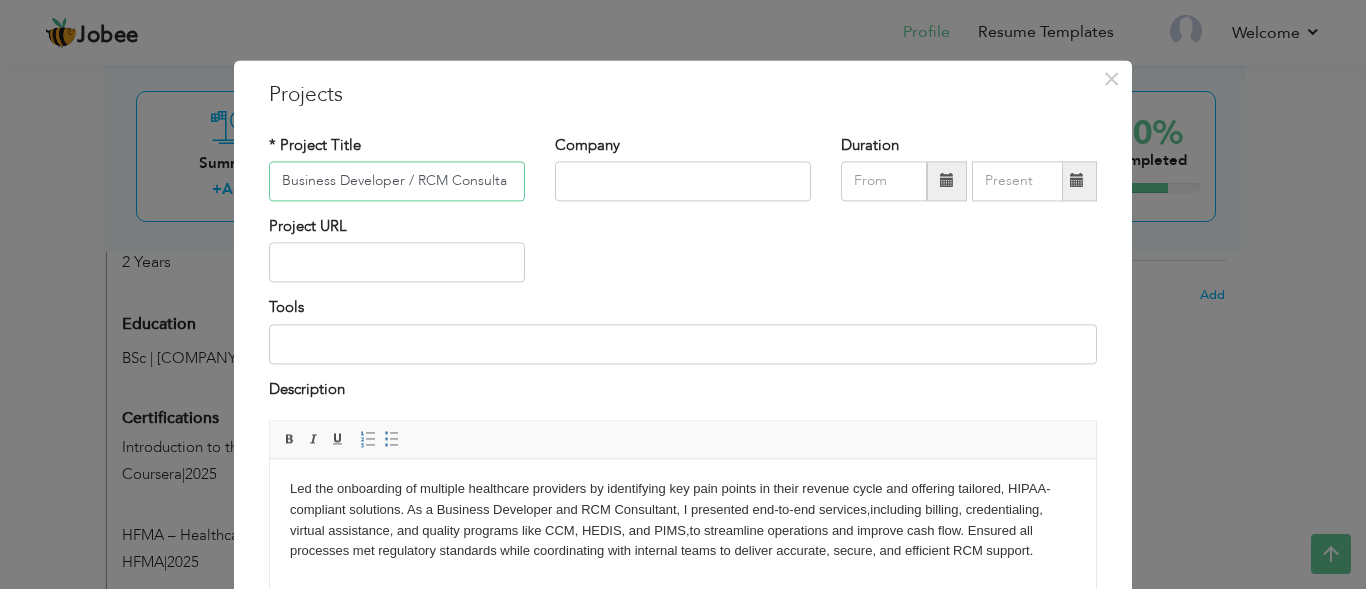 scroll, scrollTop: 0, scrollLeft: 0, axis: both 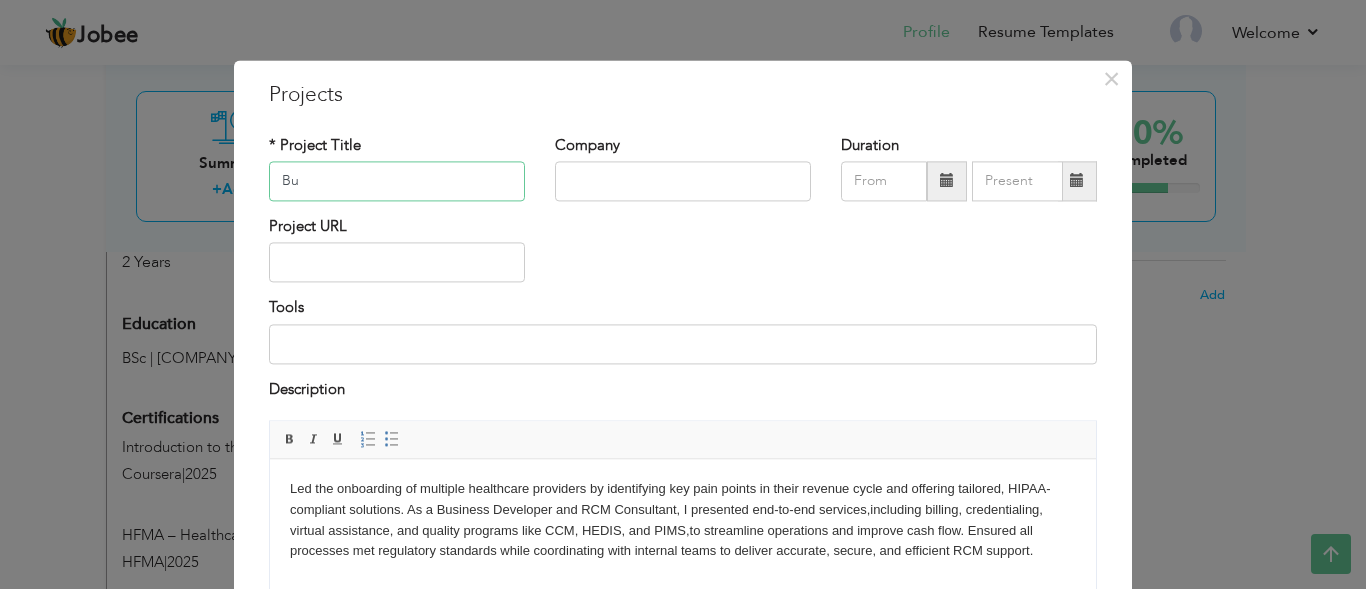 type on "B" 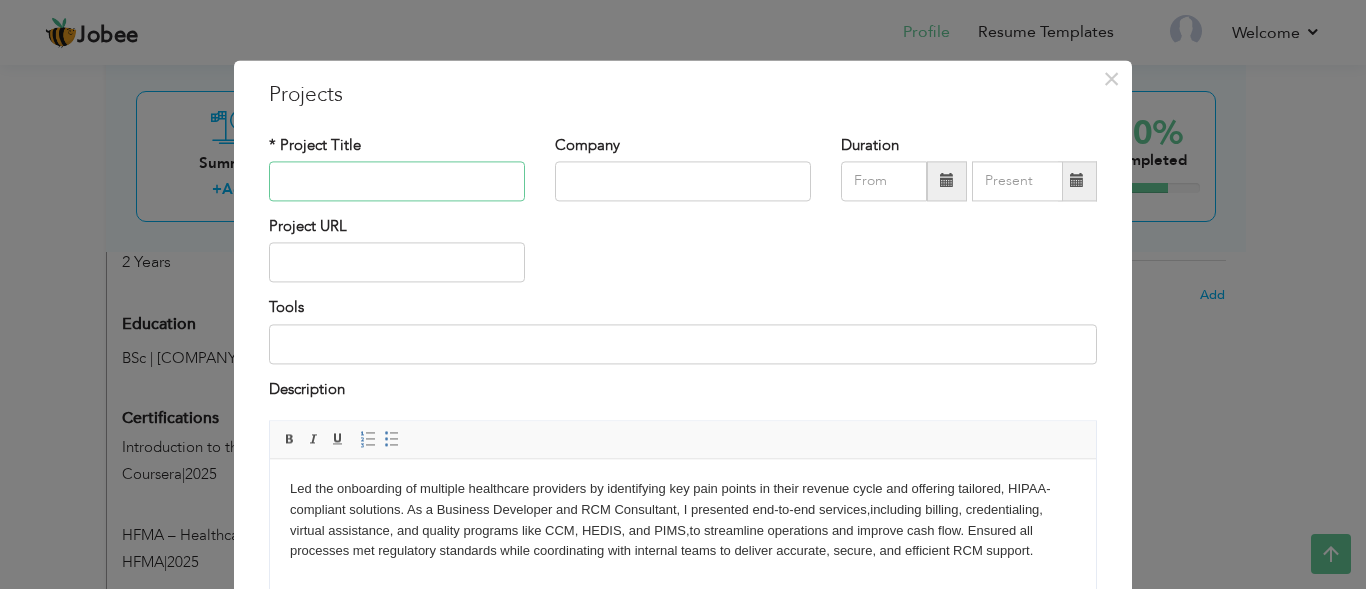type on "W" 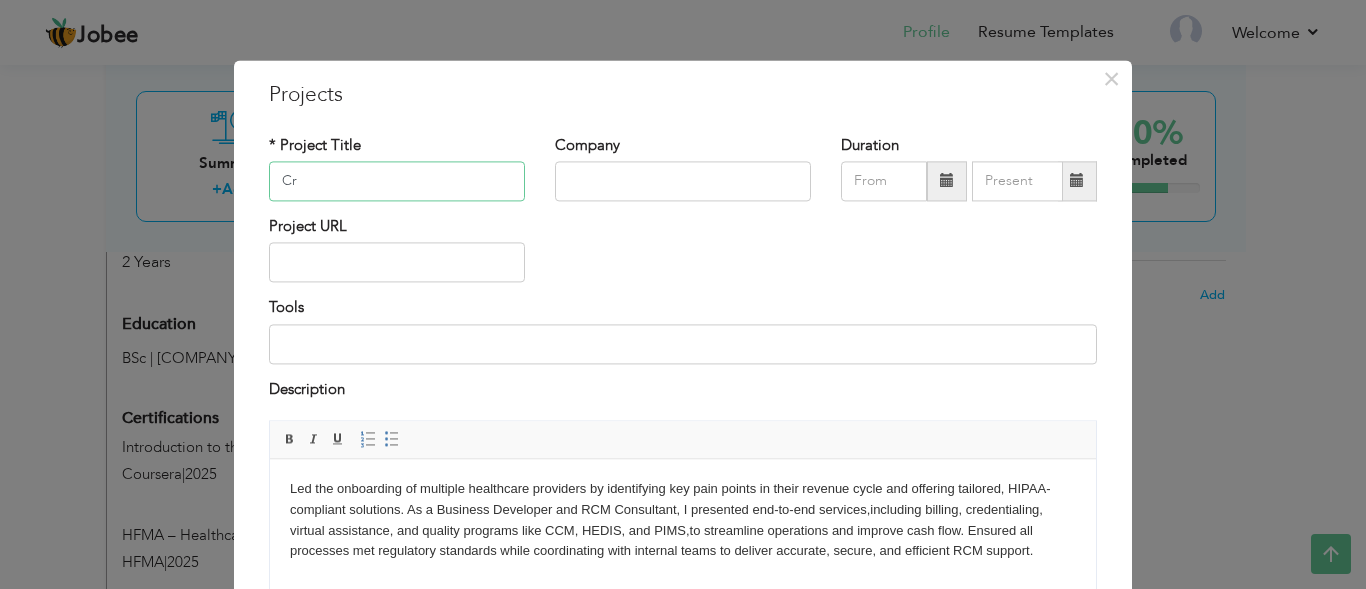 type on "C" 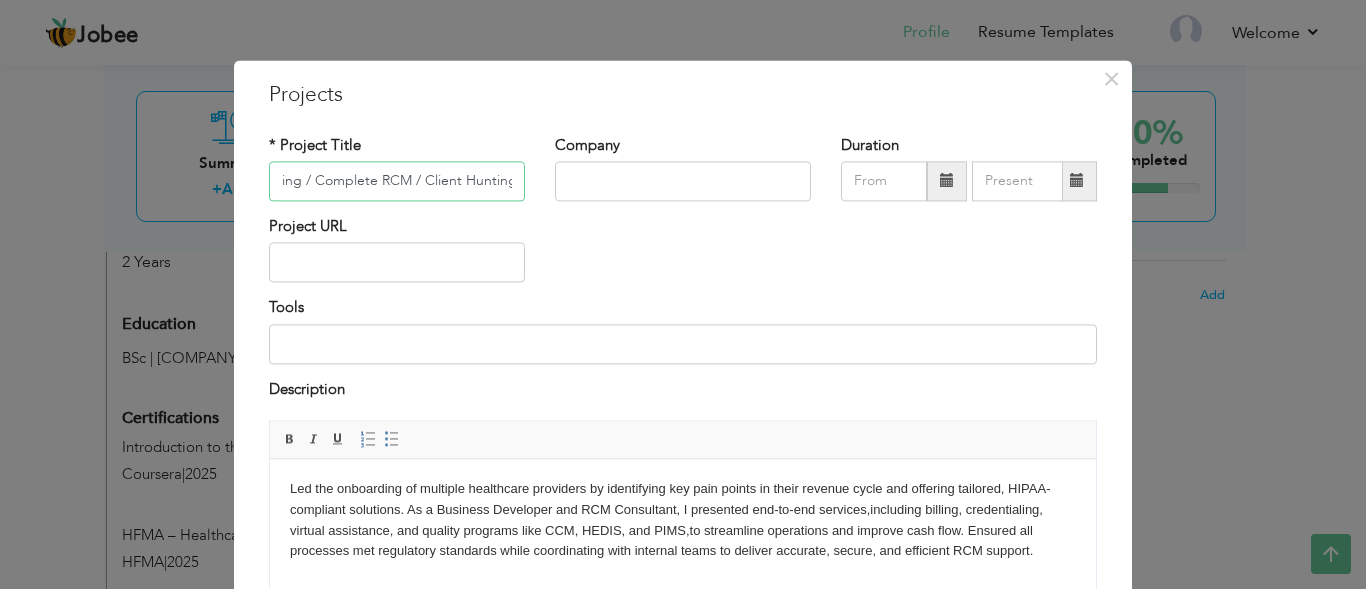 scroll, scrollTop: 0, scrollLeft: 102, axis: horizontal 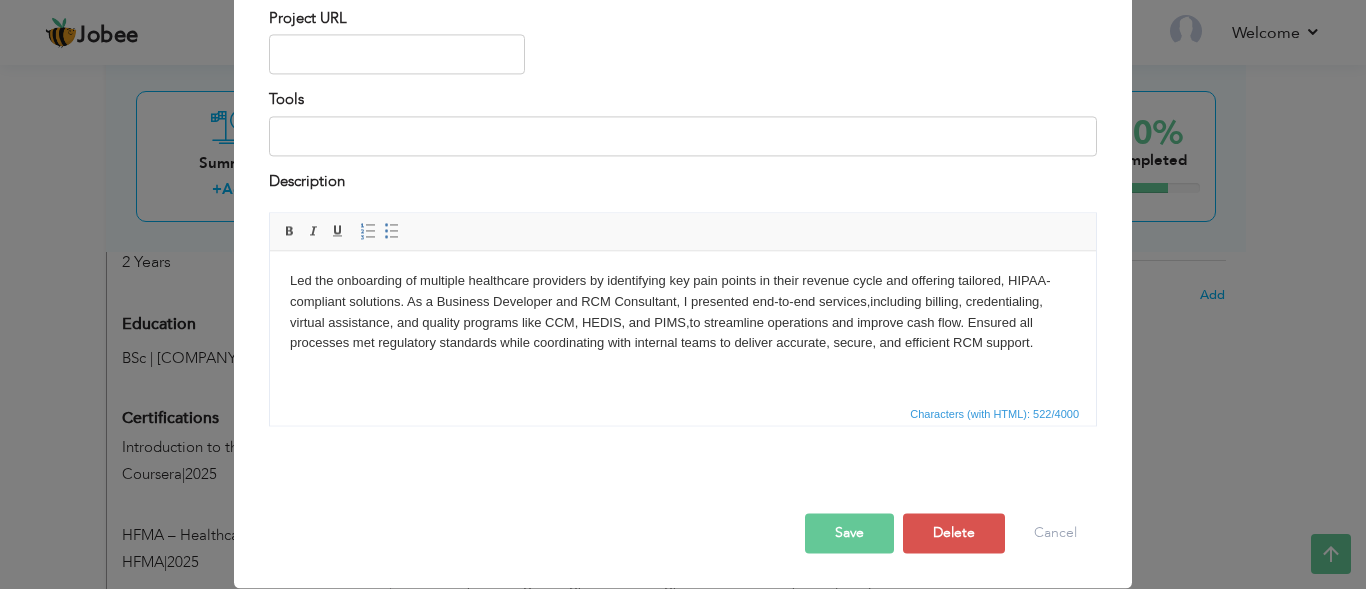 type on "Client Onboarding / Complete RCM / Client Hunting" 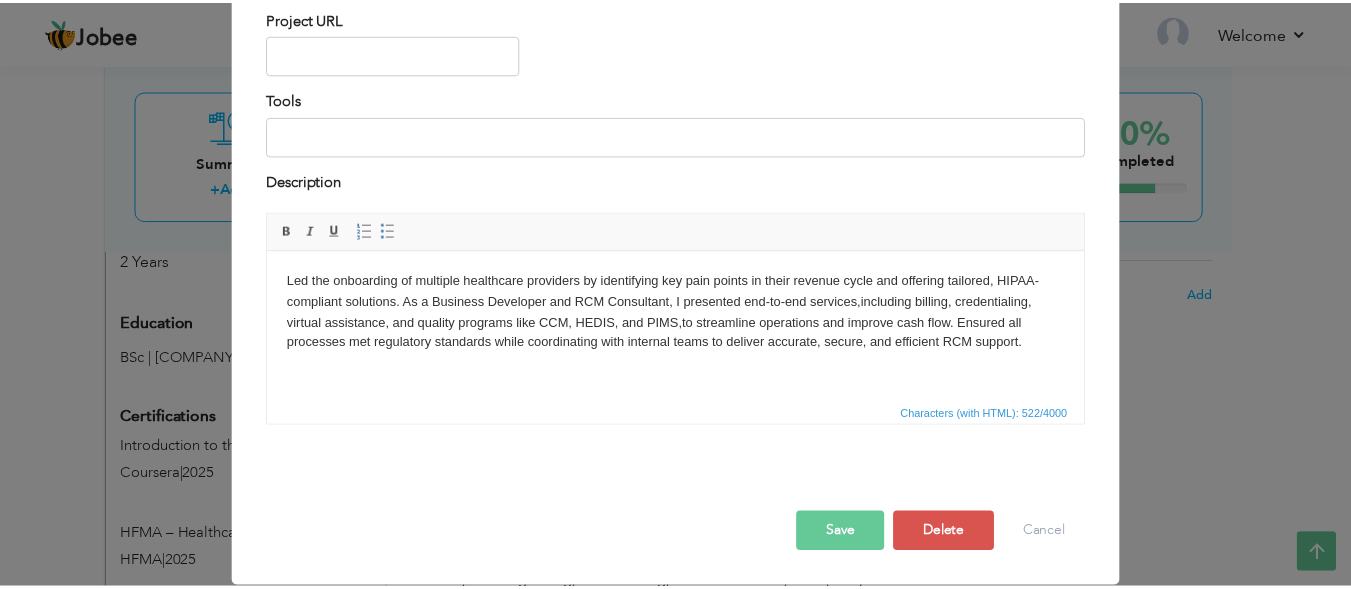 scroll, scrollTop: 0, scrollLeft: 0, axis: both 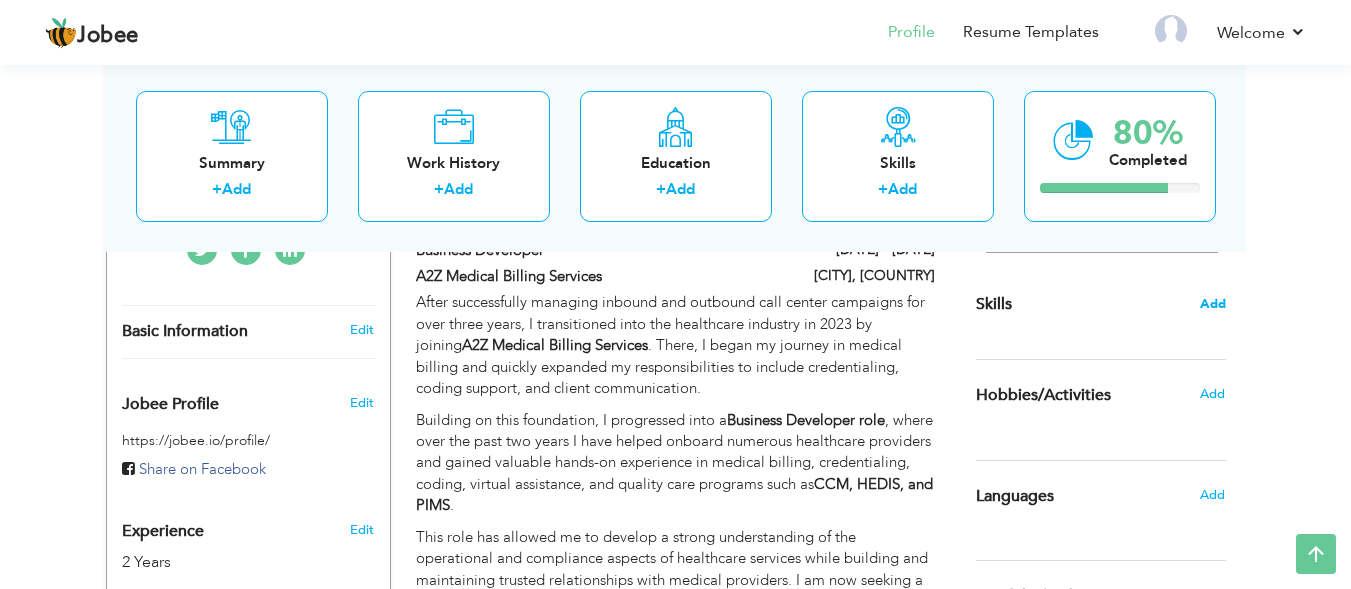 click on "Add" at bounding box center (1213, 304) 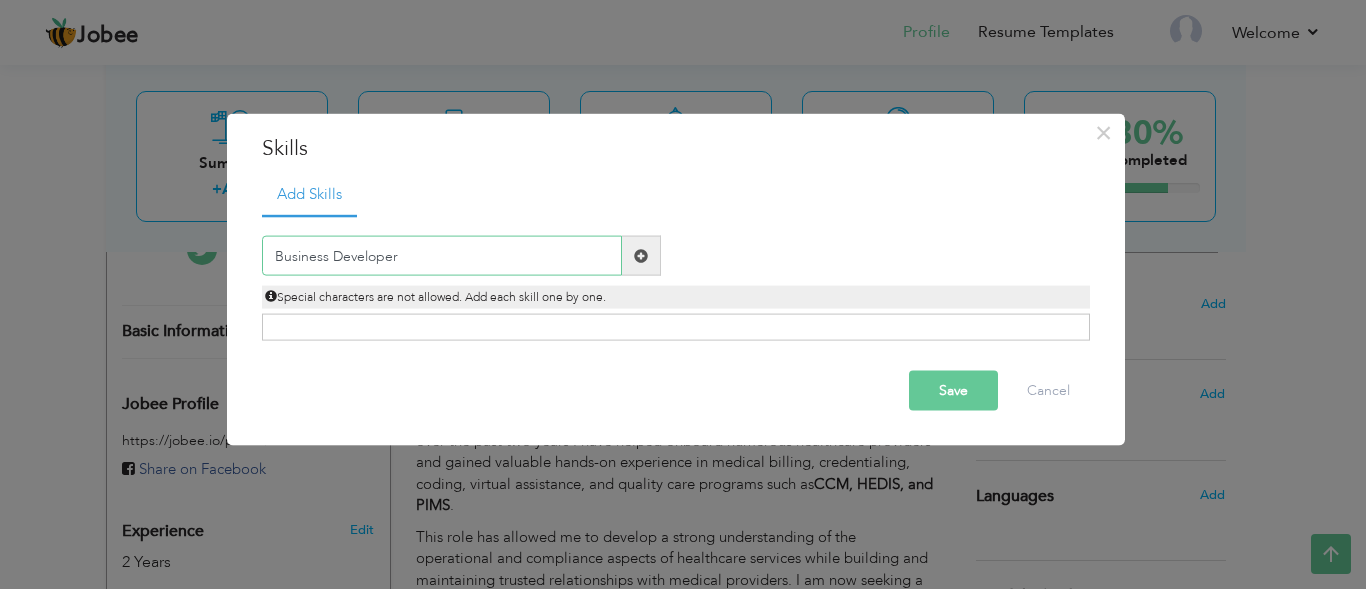 type on "Business Developer" 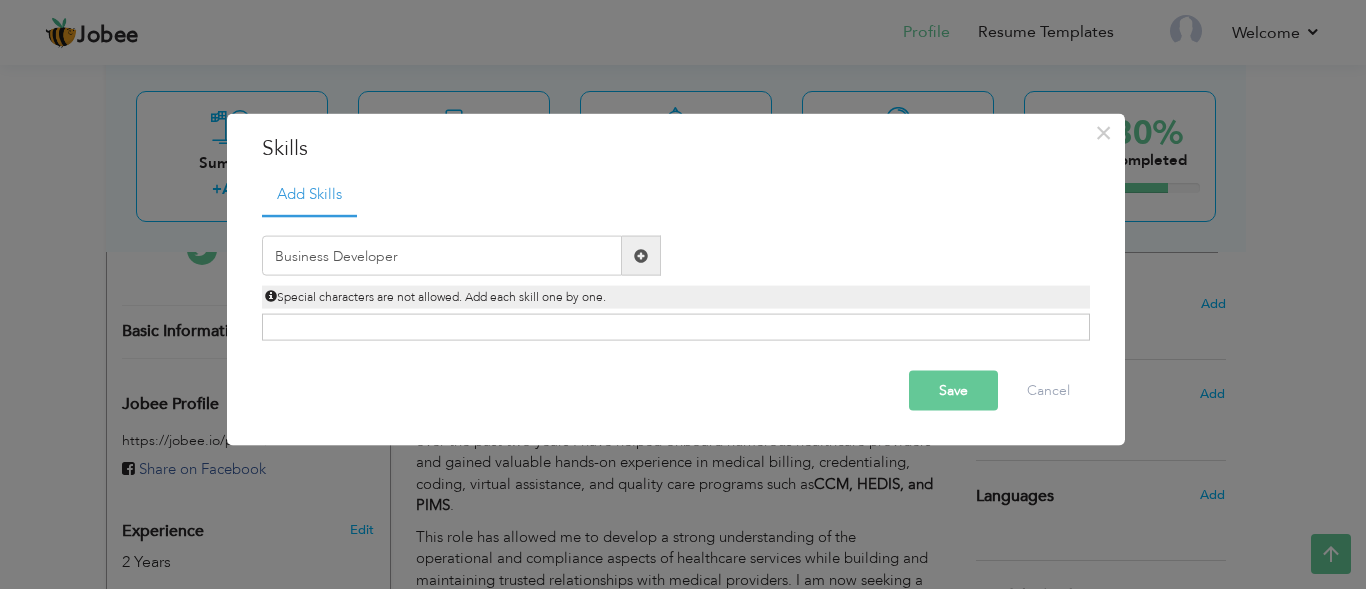 click at bounding box center [641, 255] 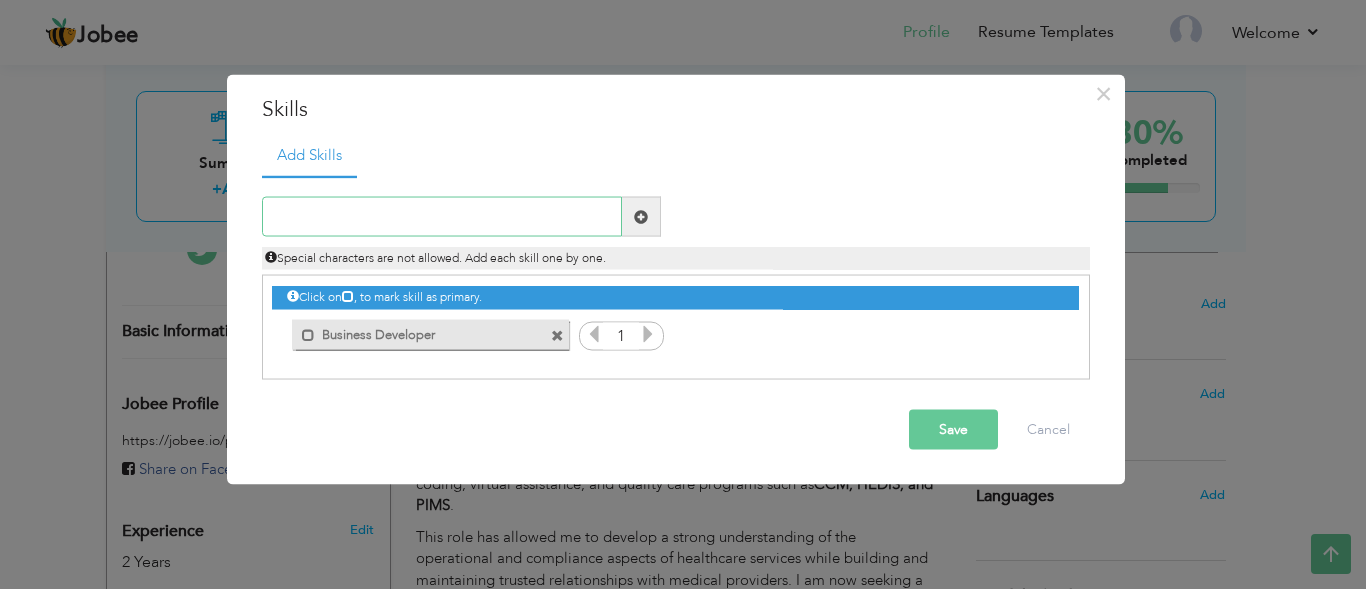 click at bounding box center [442, 217] 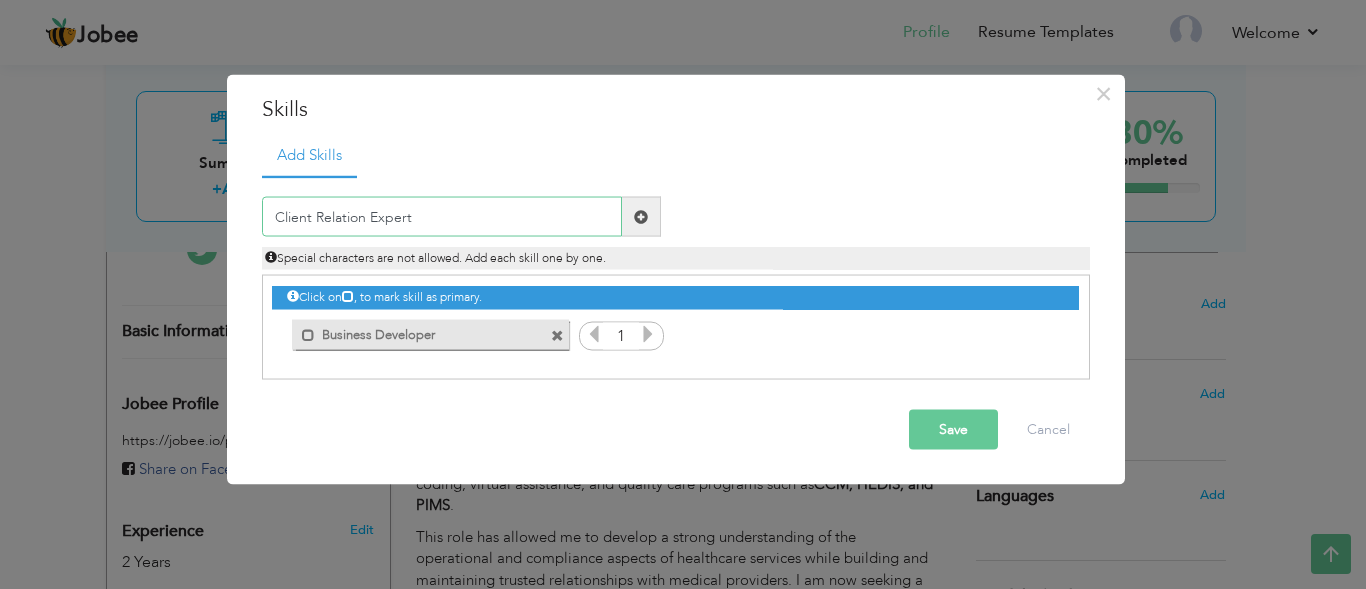 type on "Client Relation Expert" 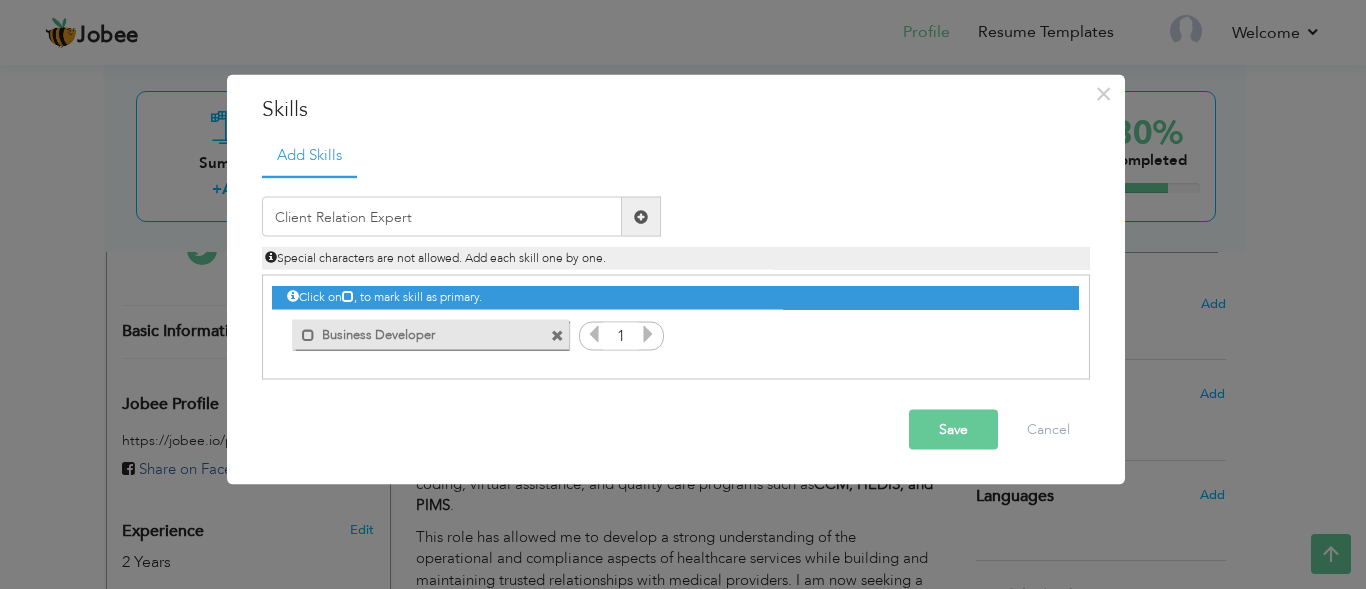 click on "Save" at bounding box center [953, 430] 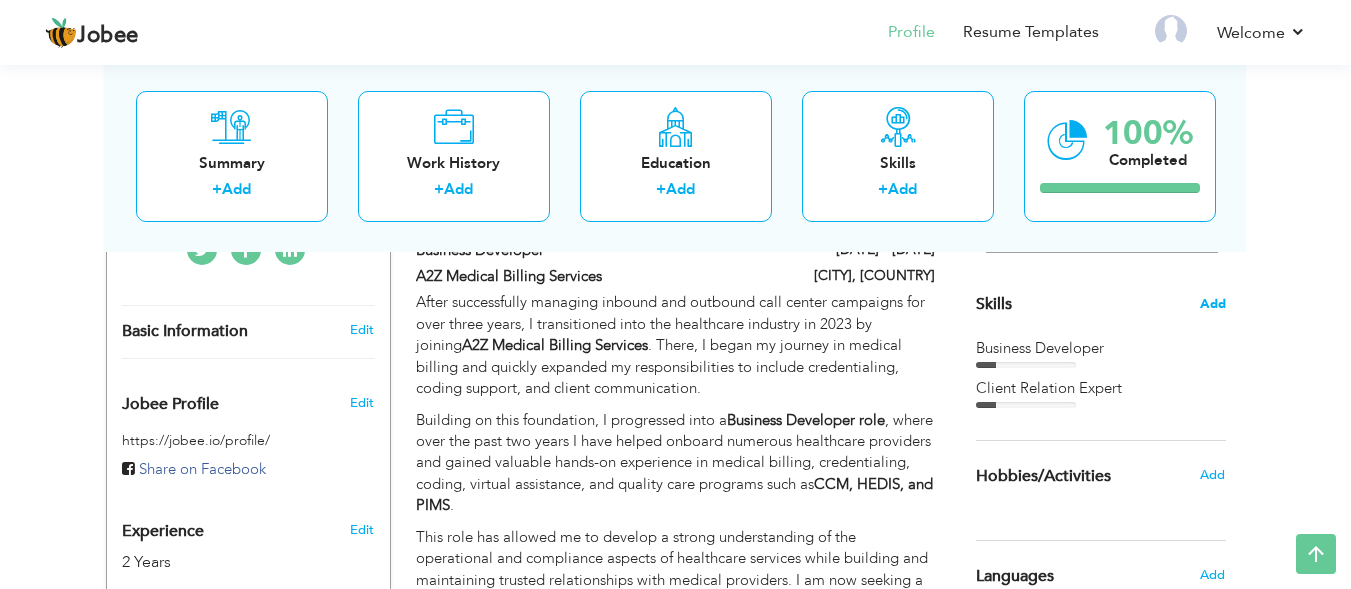 click on "Add" at bounding box center [1213, 304] 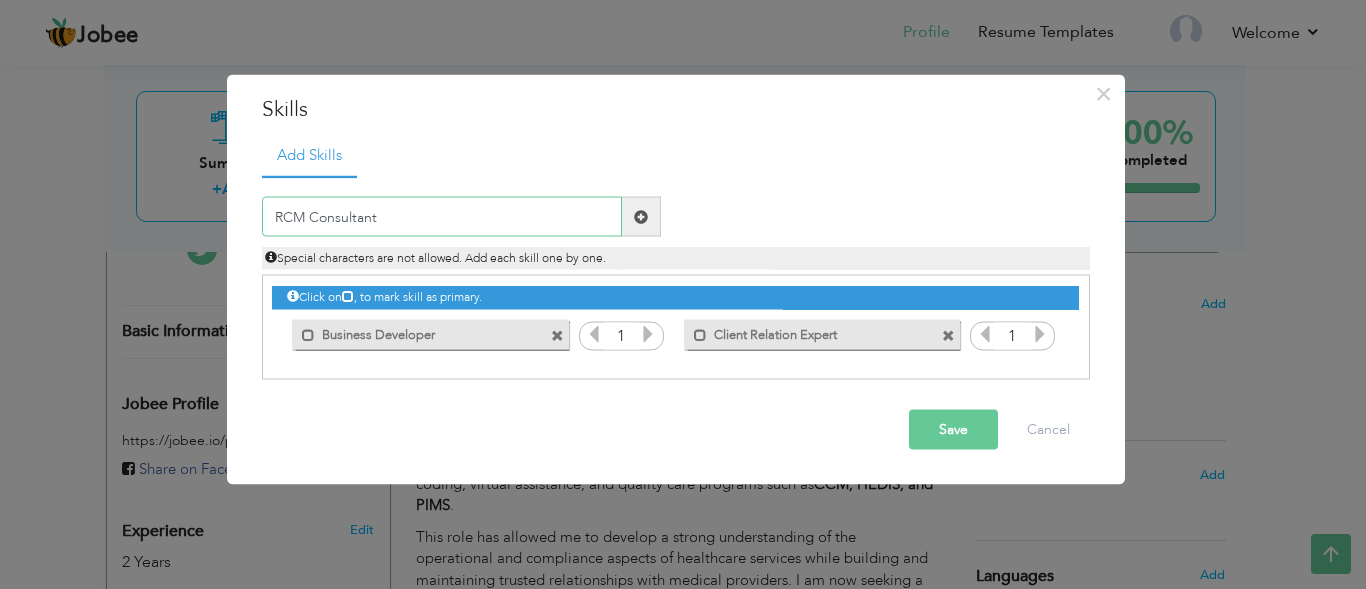 type on "RCM Consultant" 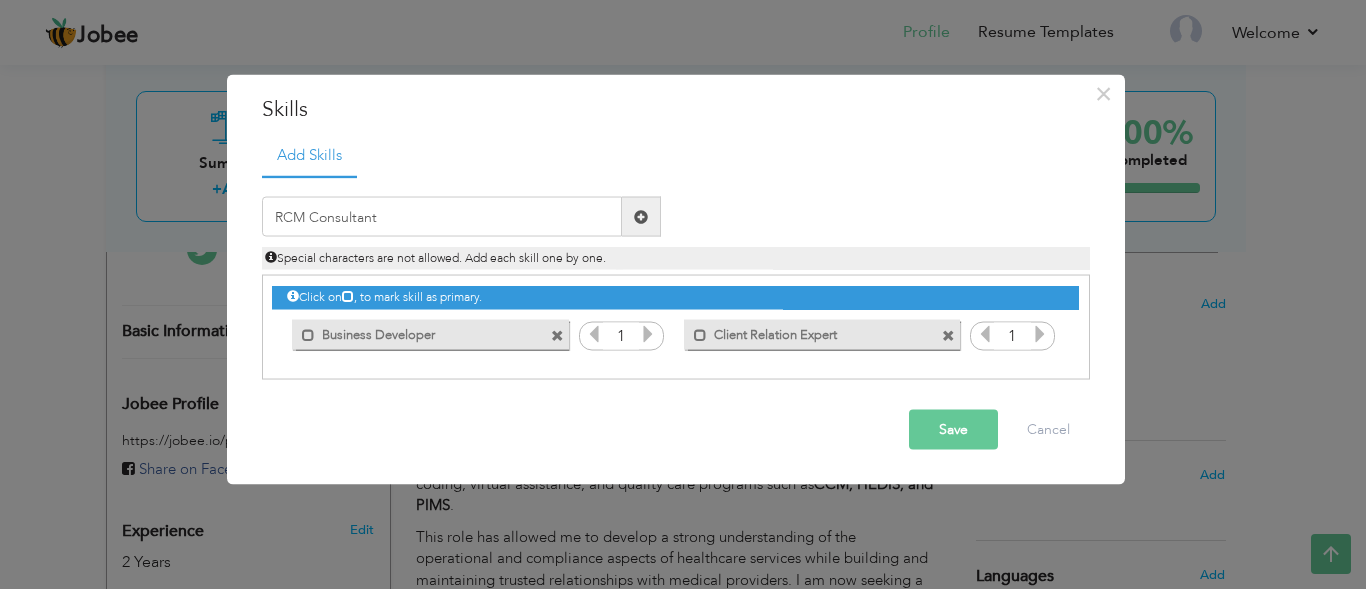 click on "Save" at bounding box center [953, 430] 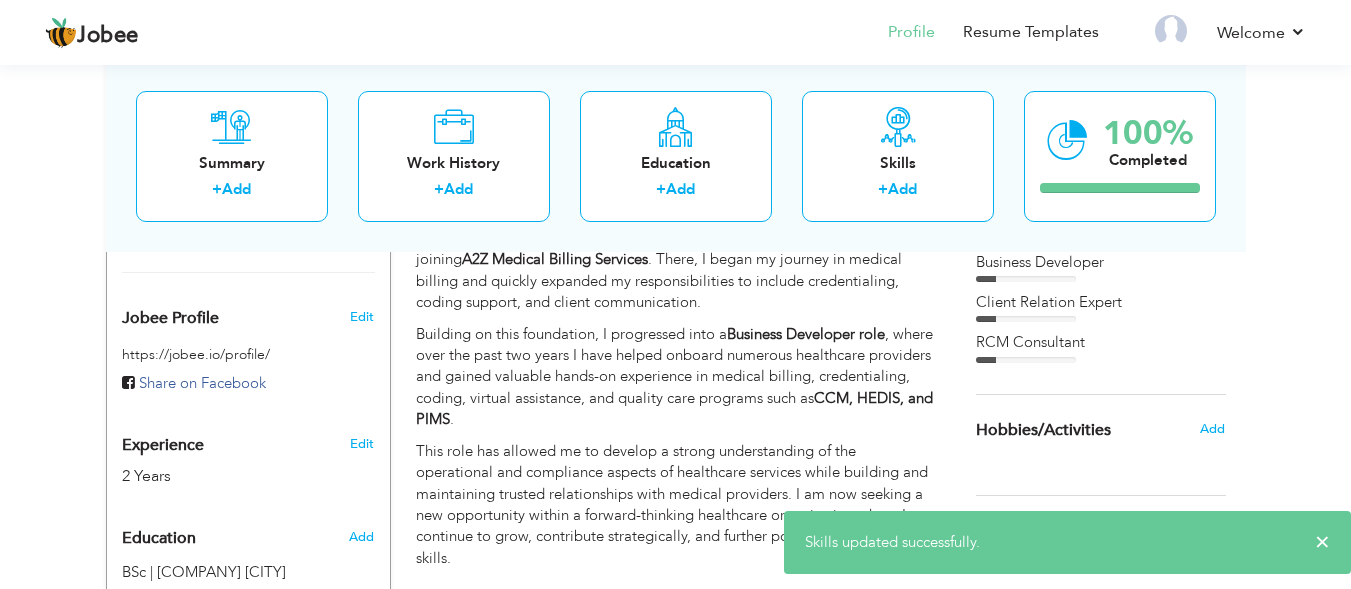 scroll, scrollTop: 476, scrollLeft: 0, axis: vertical 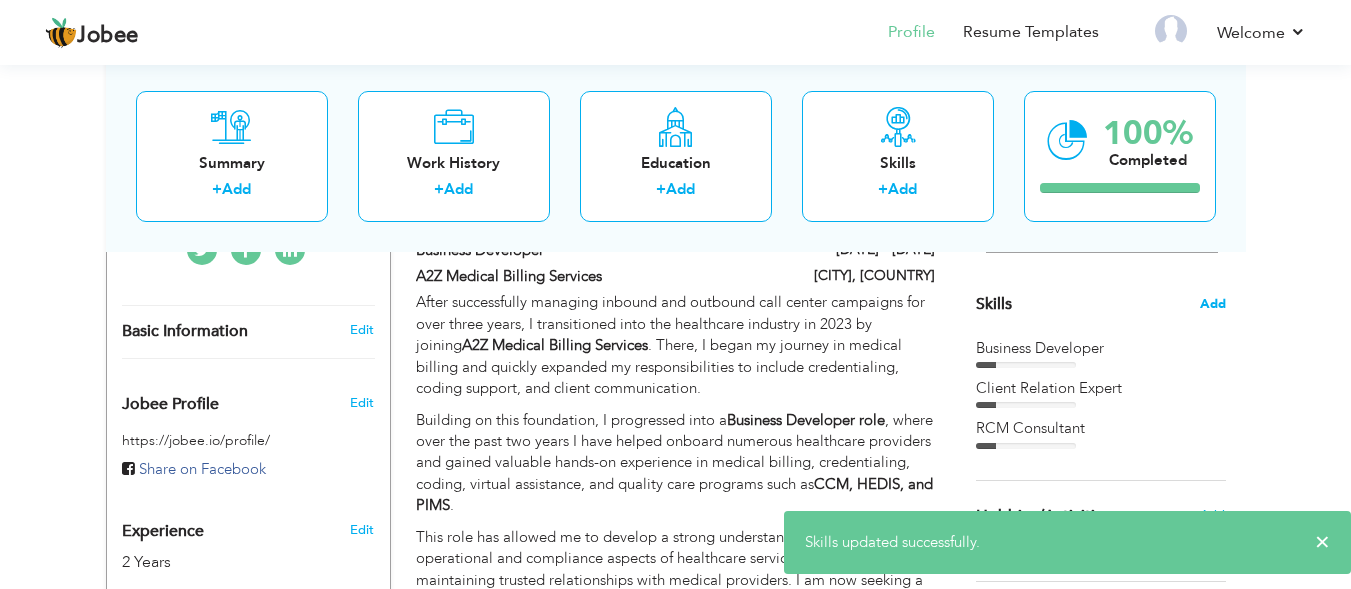 click on "Add" at bounding box center (1213, 304) 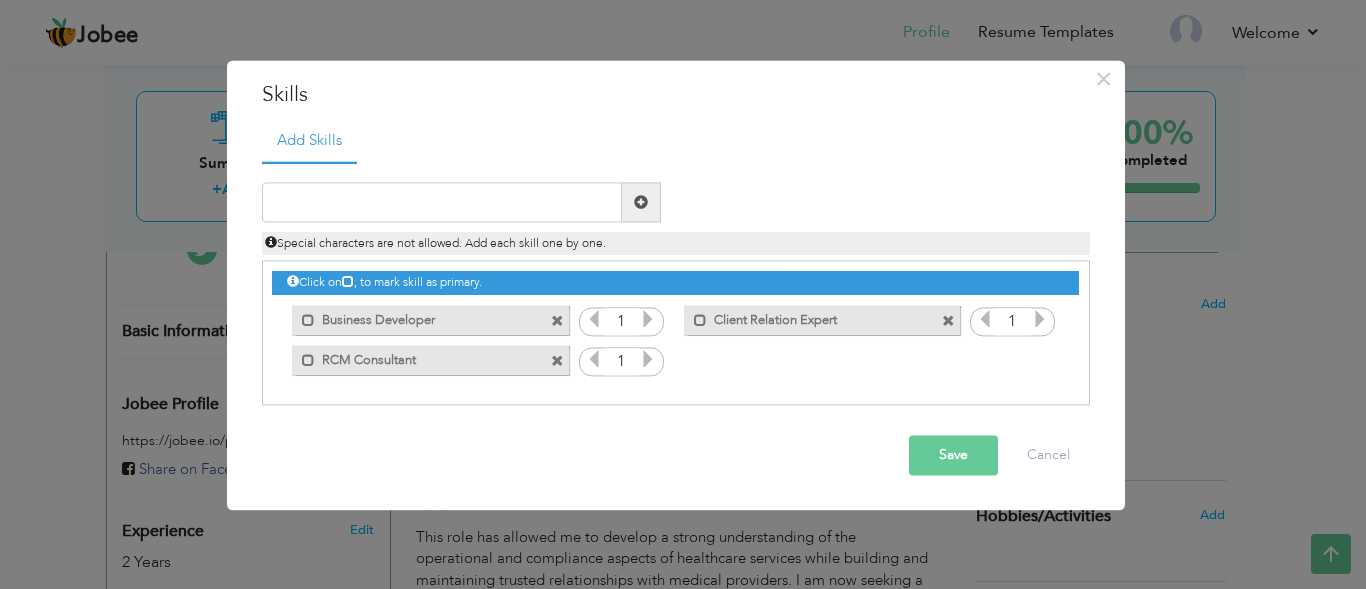 click at bounding box center (648, 320) 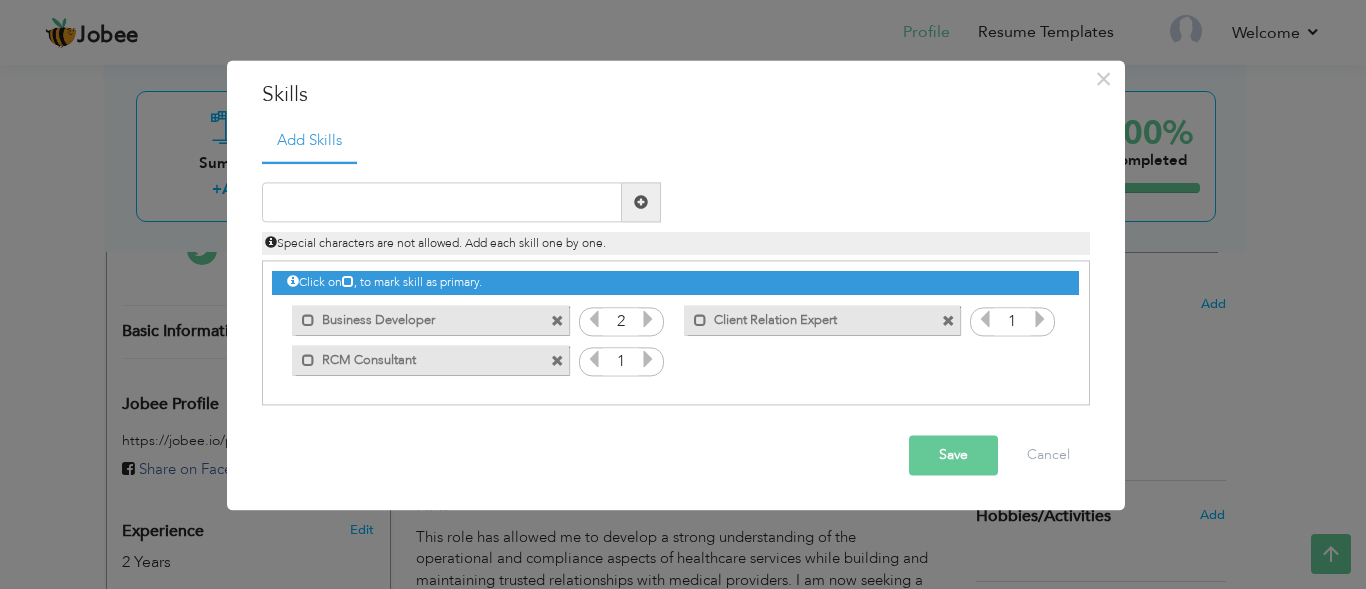 click at bounding box center [648, 320] 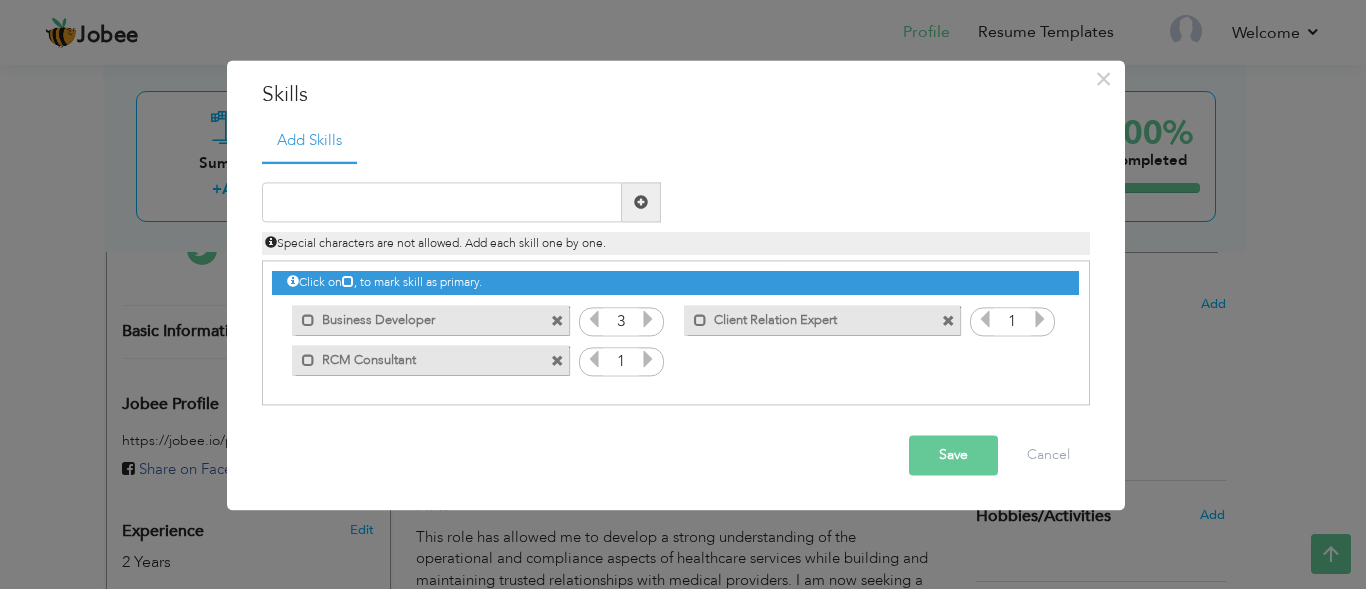 click at bounding box center (1040, 320) 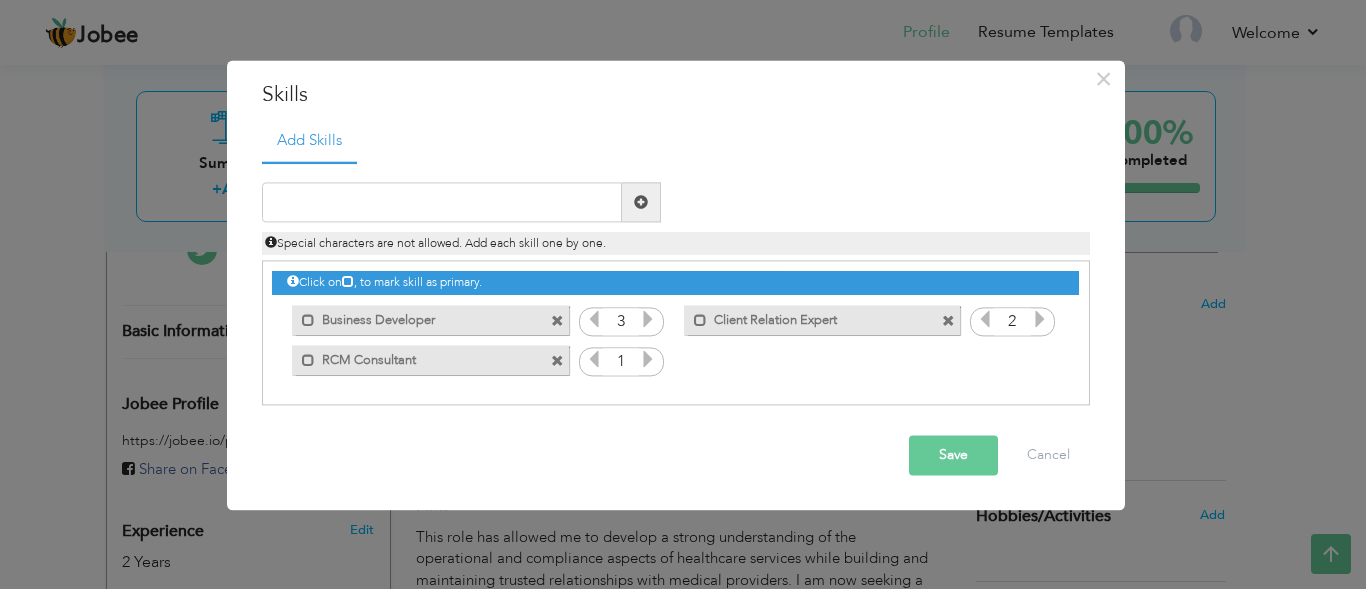 click at bounding box center [1040, 320] 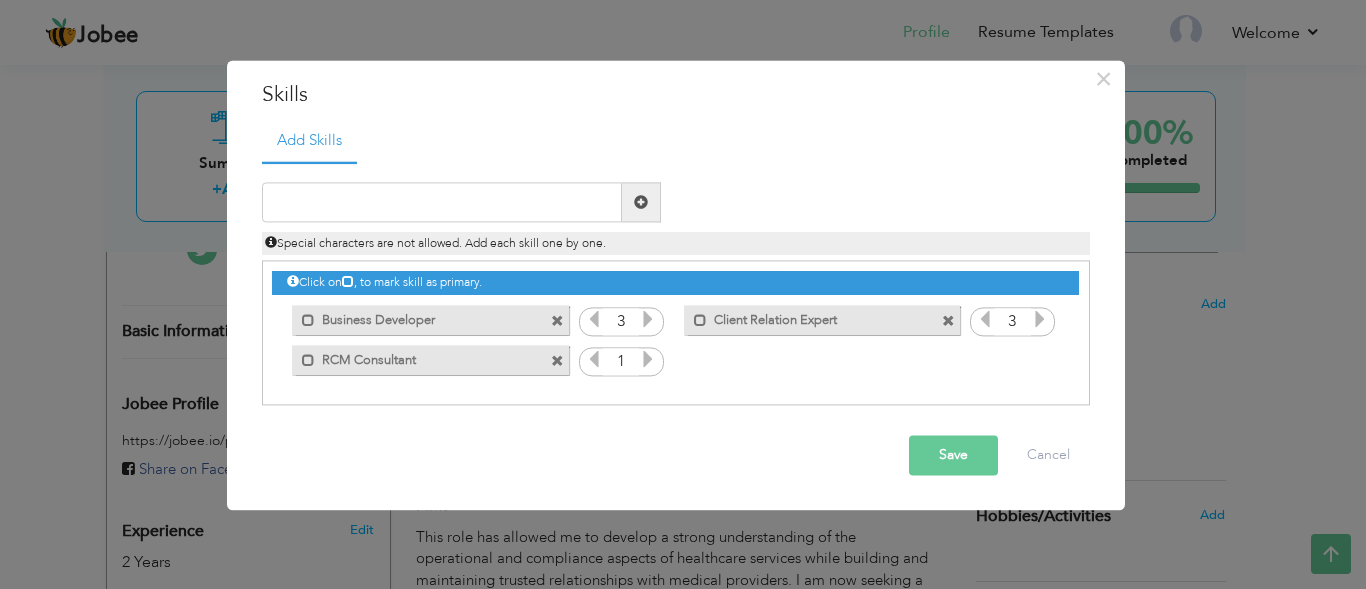 click at bounding box center [648, 360] 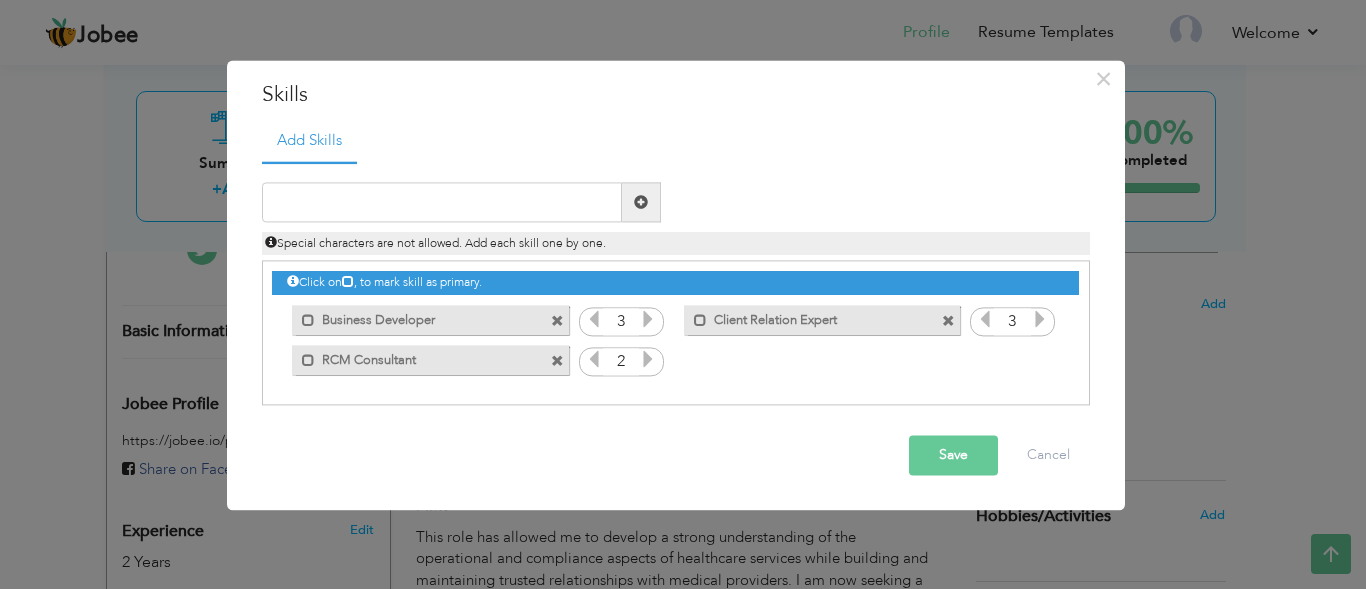 click at bounding box center (648, 360) 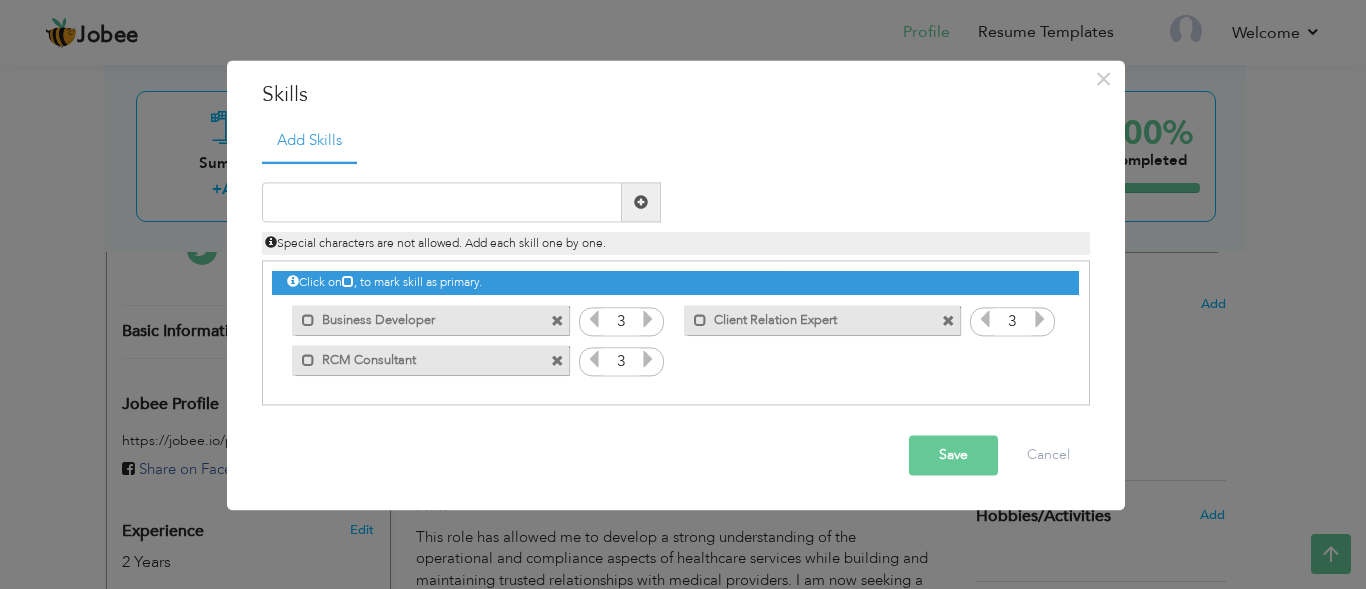 click on "Save" at bounding box center (953, 456) 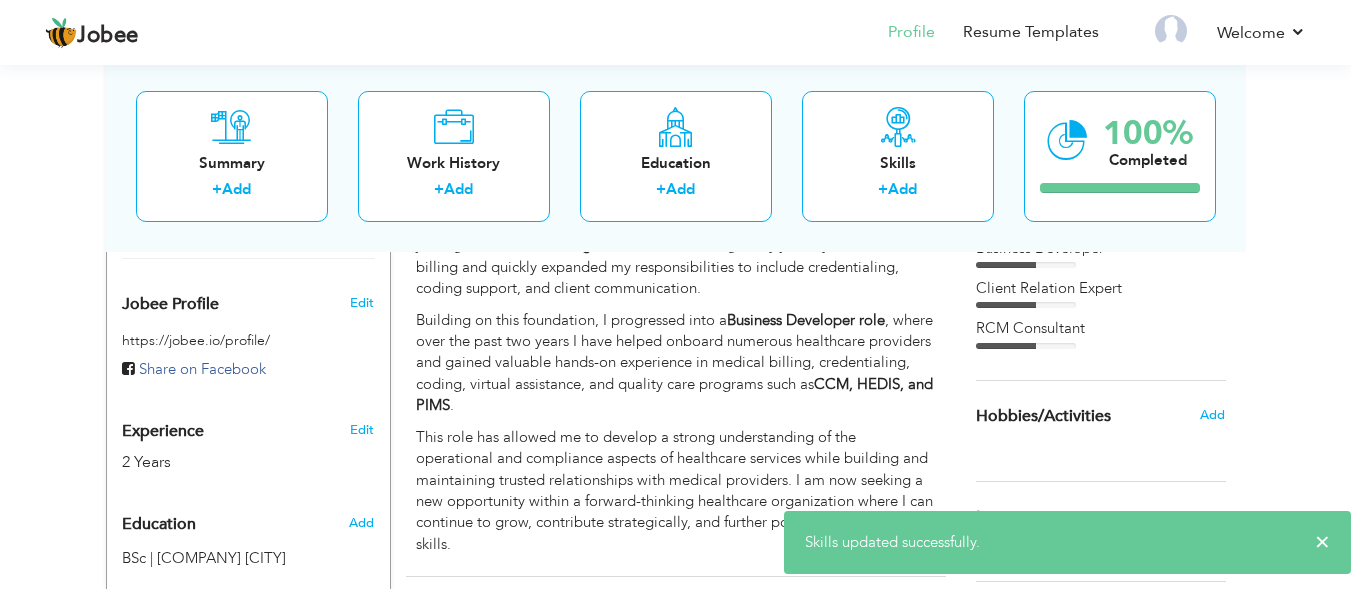 scroll, scrollTop: 676, scrollLeft: 0, axis: vertical 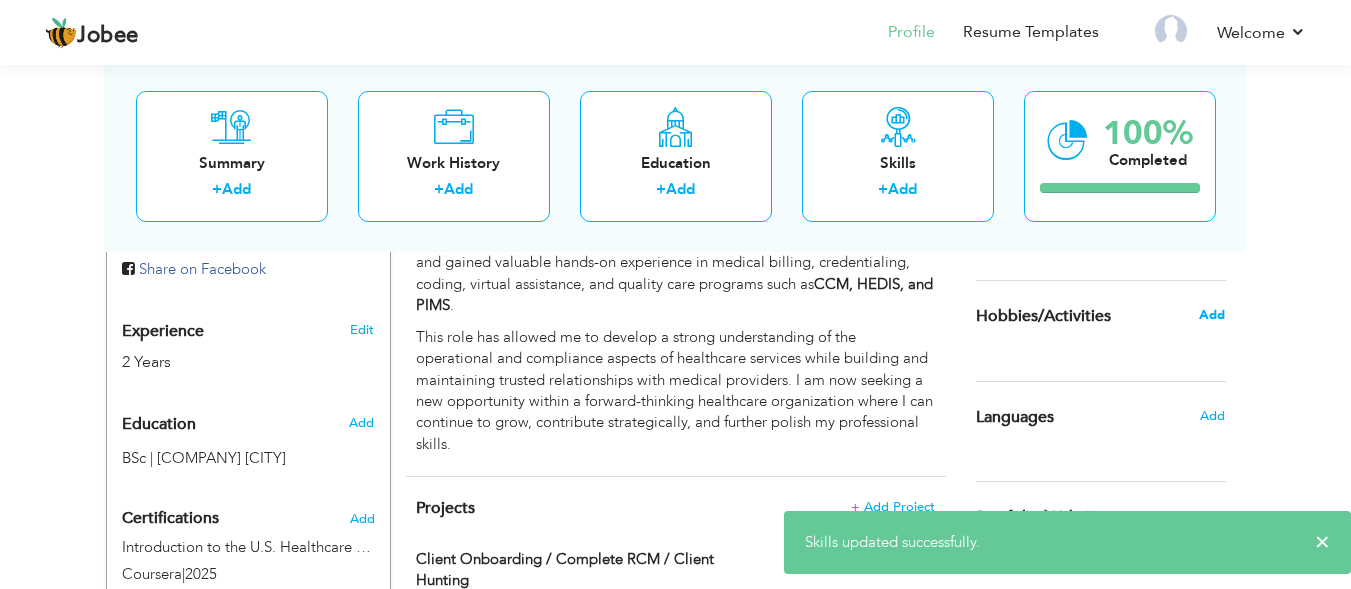 click on "Add" at bounding box center [1212, 315] 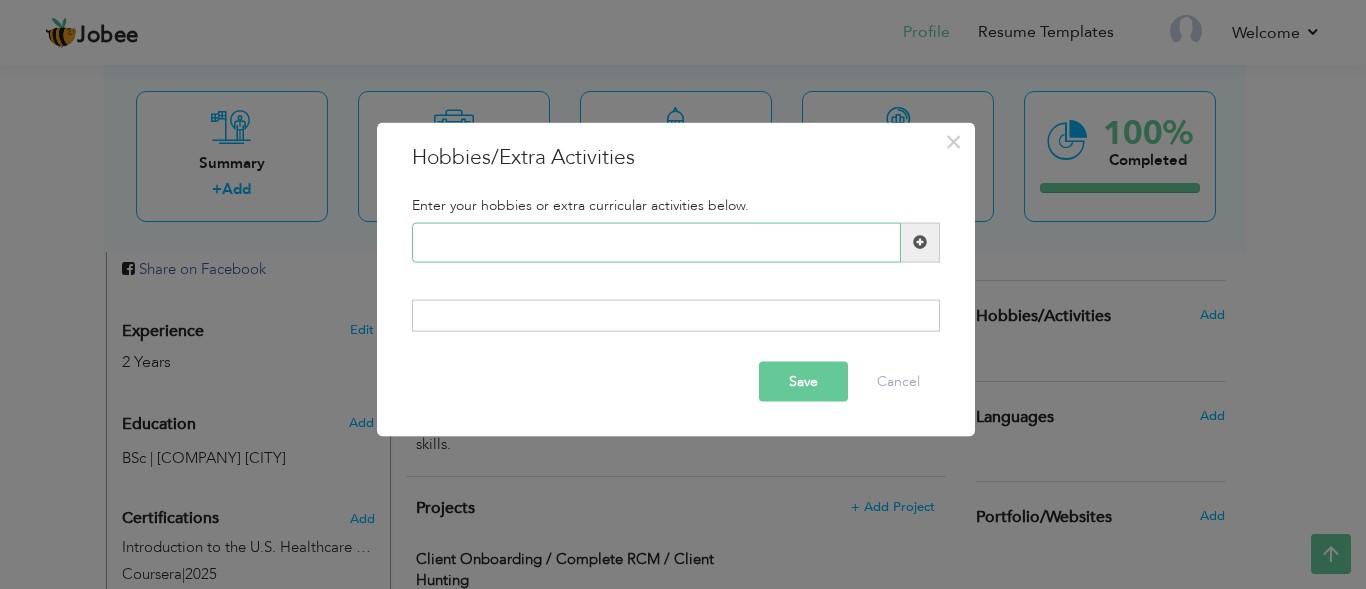 type on "W" 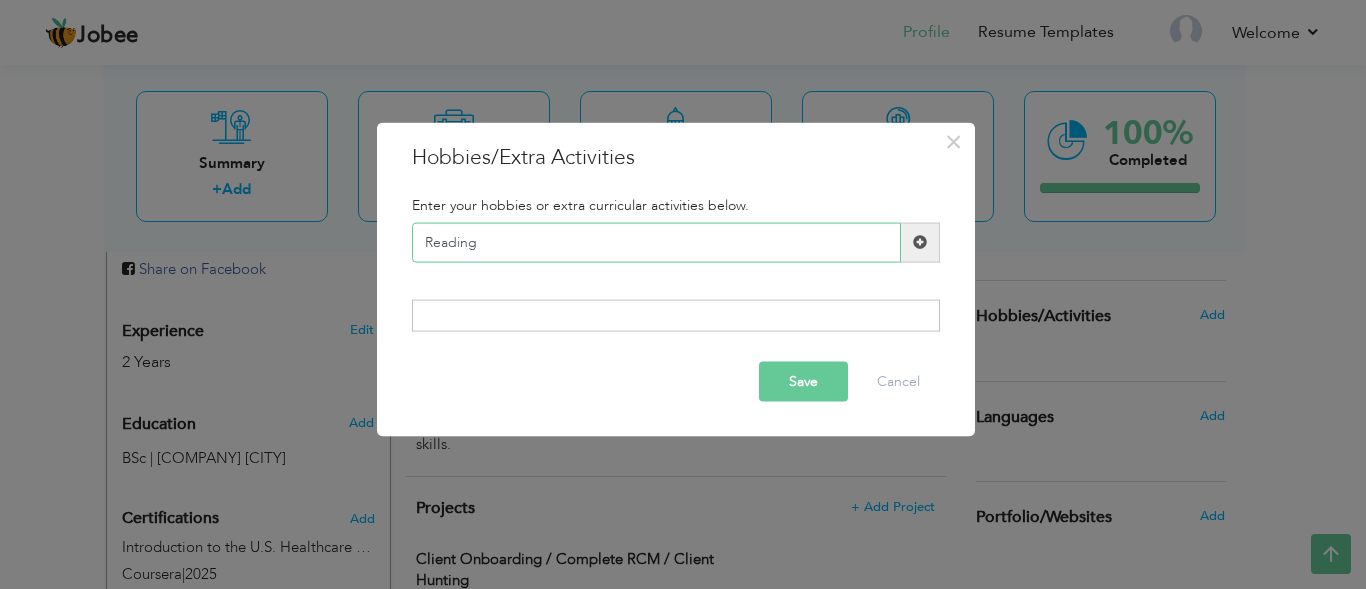 type on "Reading" 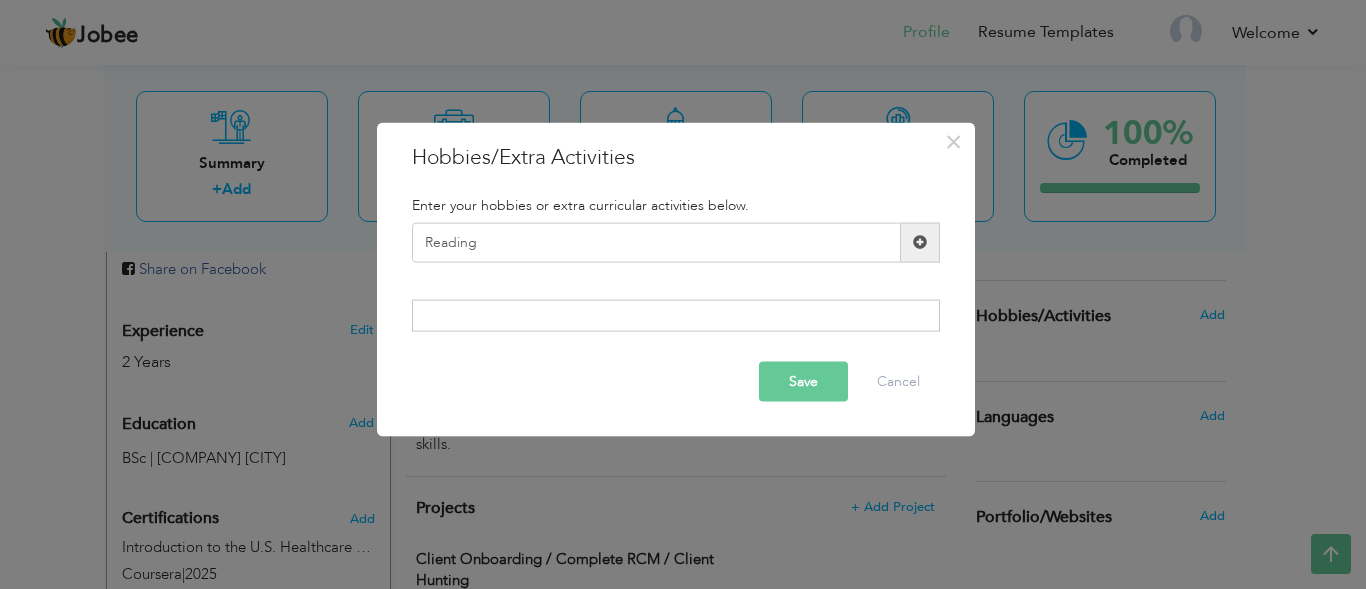 click at bounding box center [920, 242] 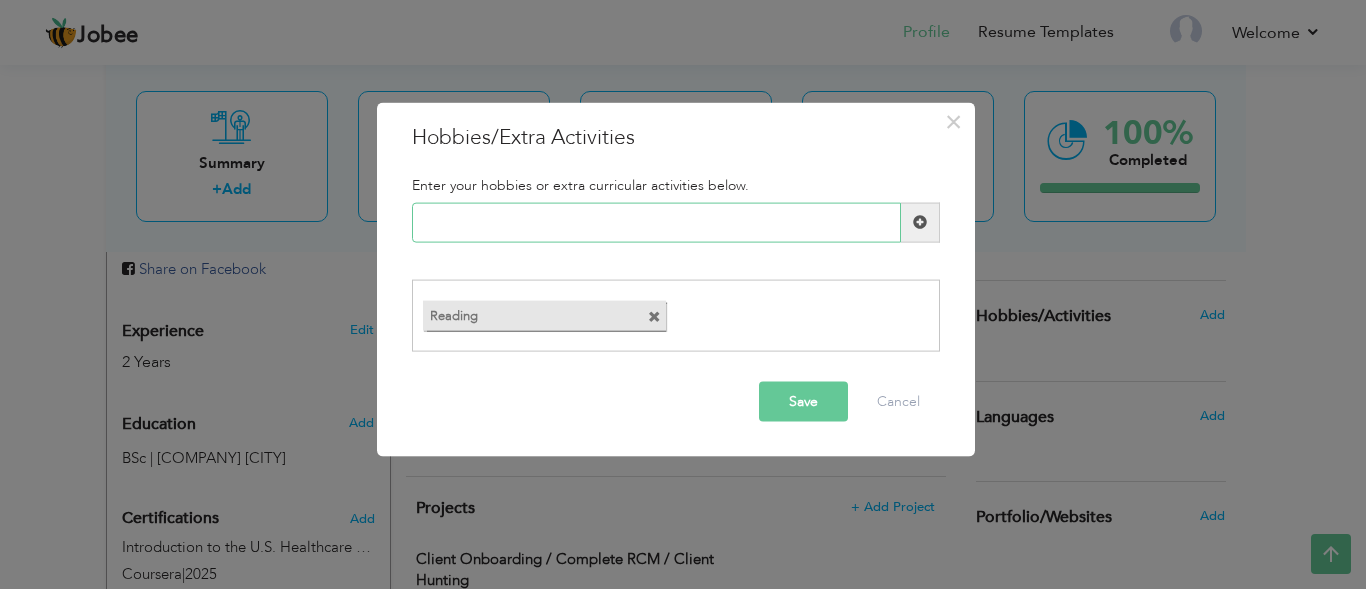 click at bounding box center (656, 222) 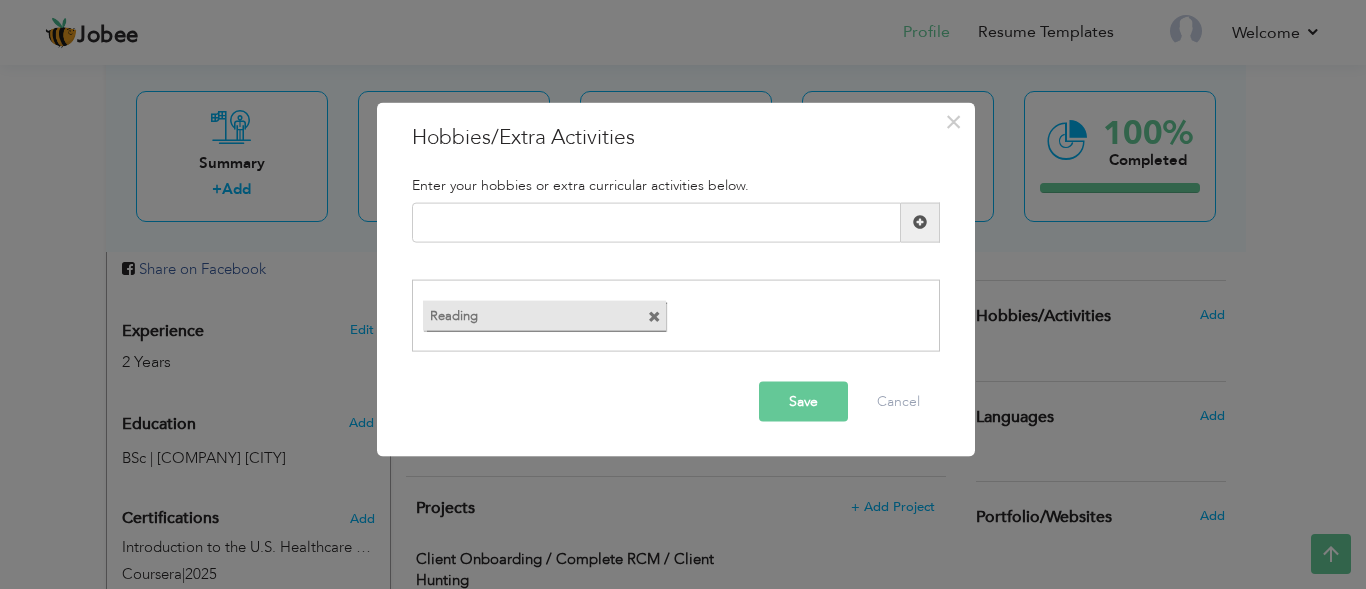 click on "Reading" at bounding box center [526, 313] 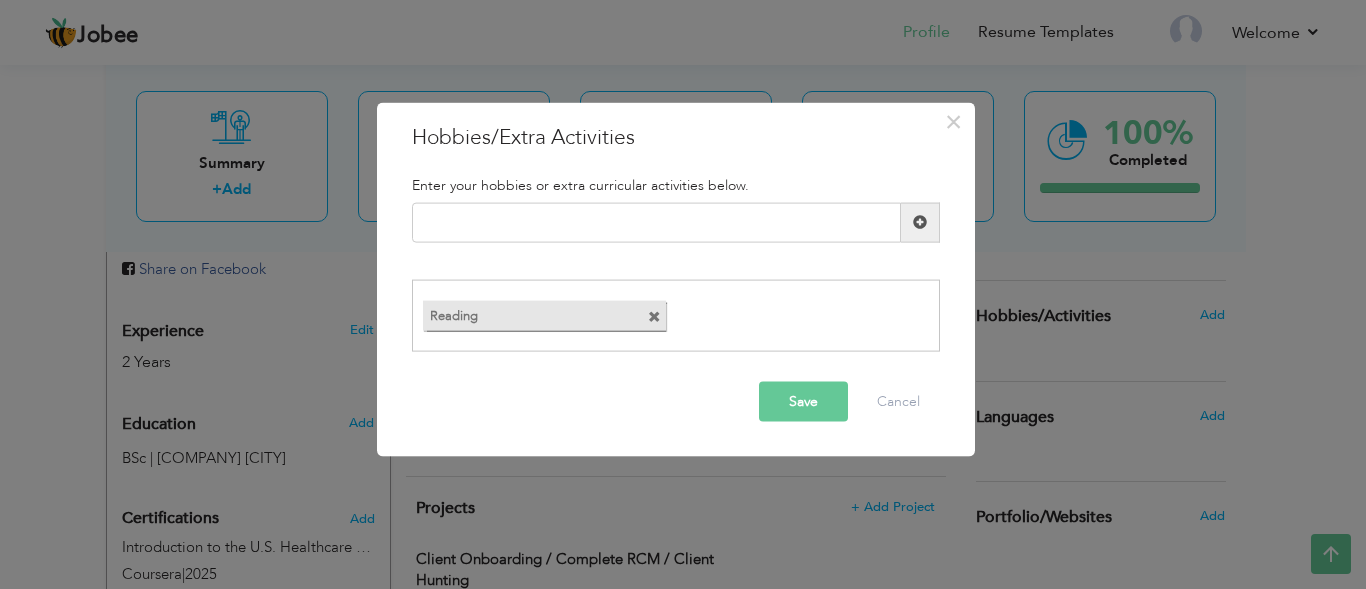 click at bounding box center (654, 317) 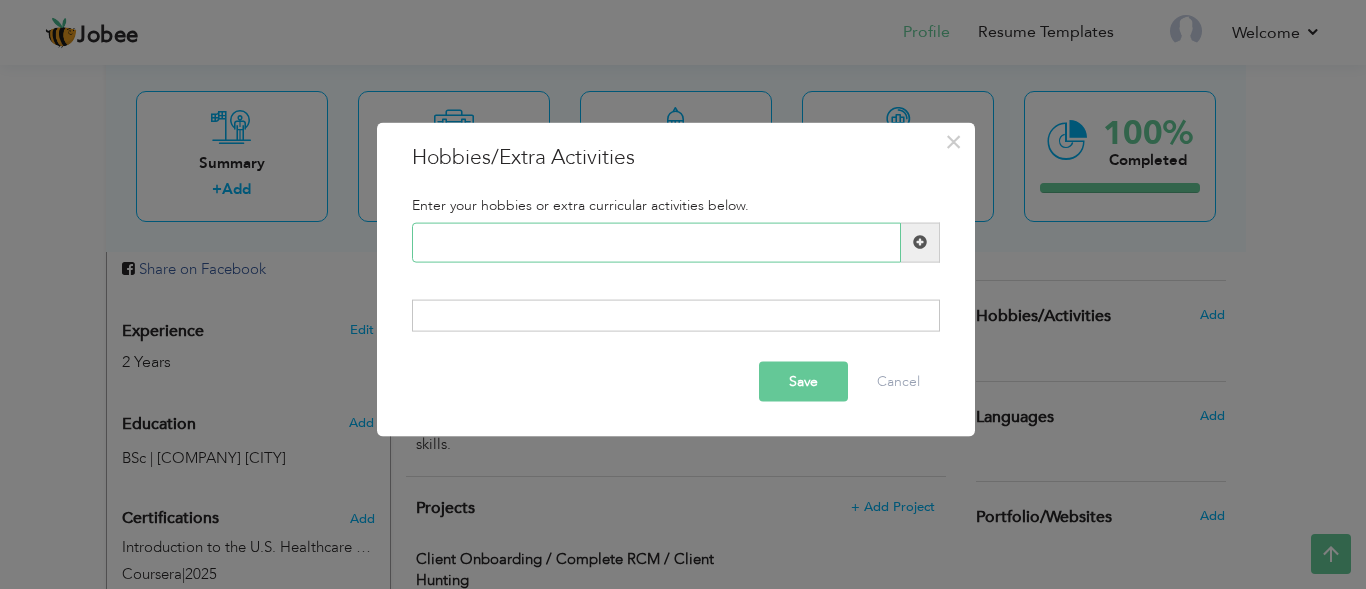 click at bounding box center [656, 242] 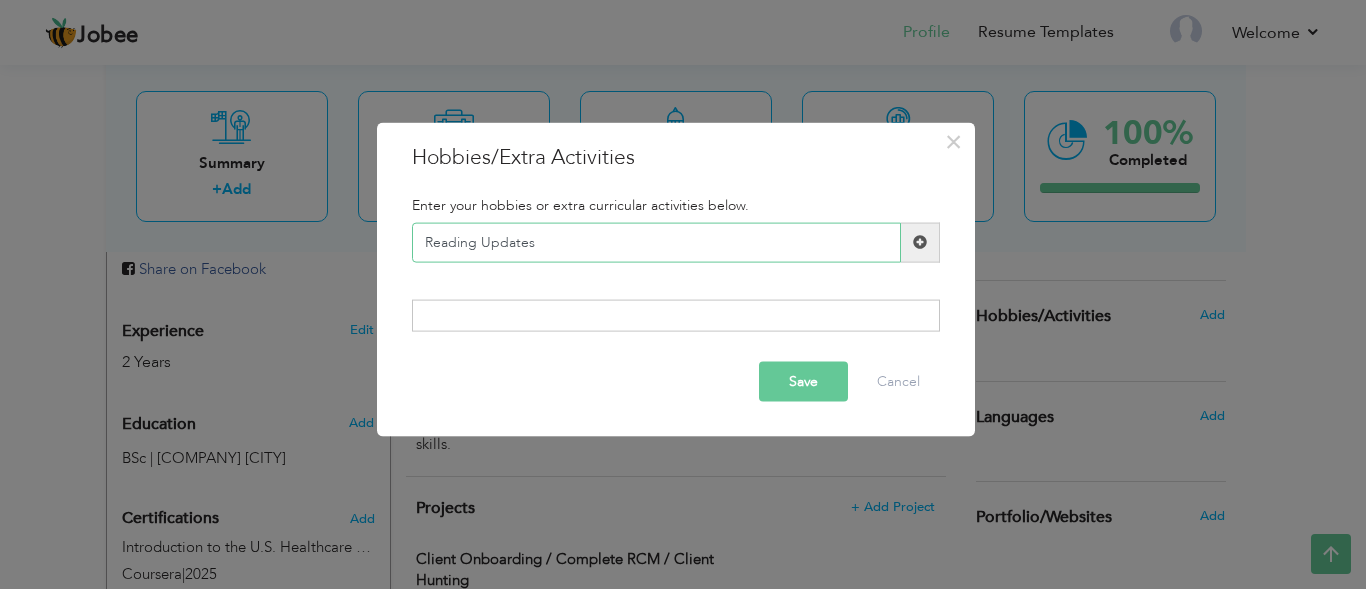 type on "Reading Updates" 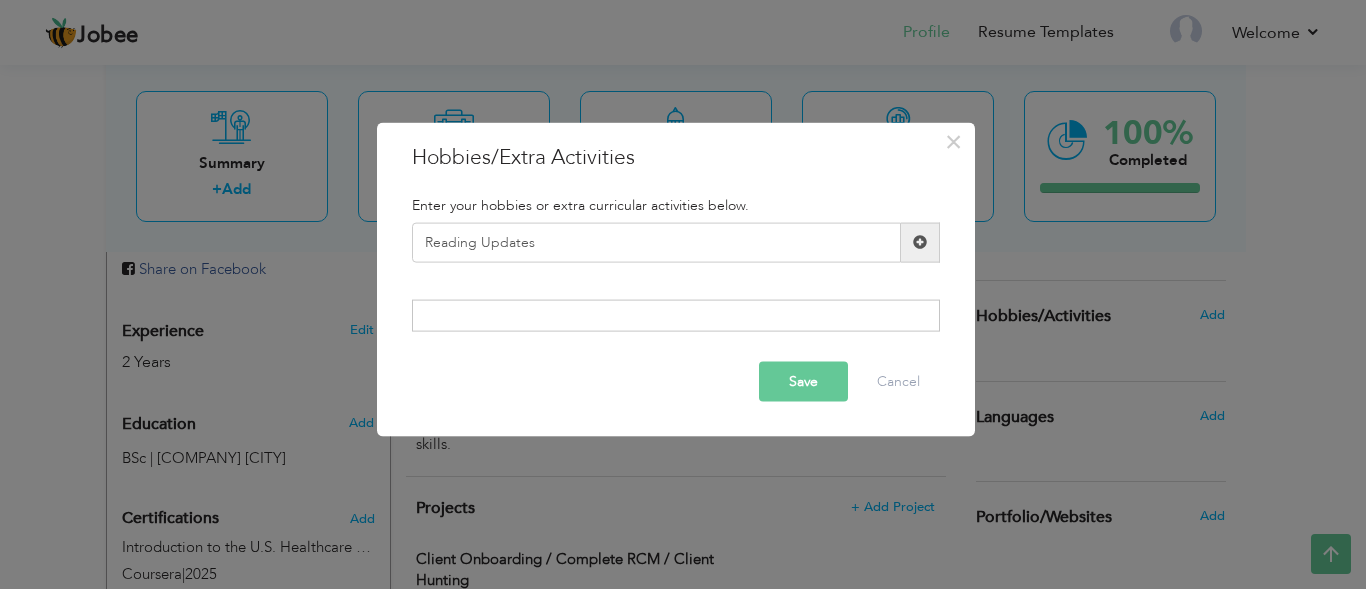 click on "Save" at bounding box center [803, 382] 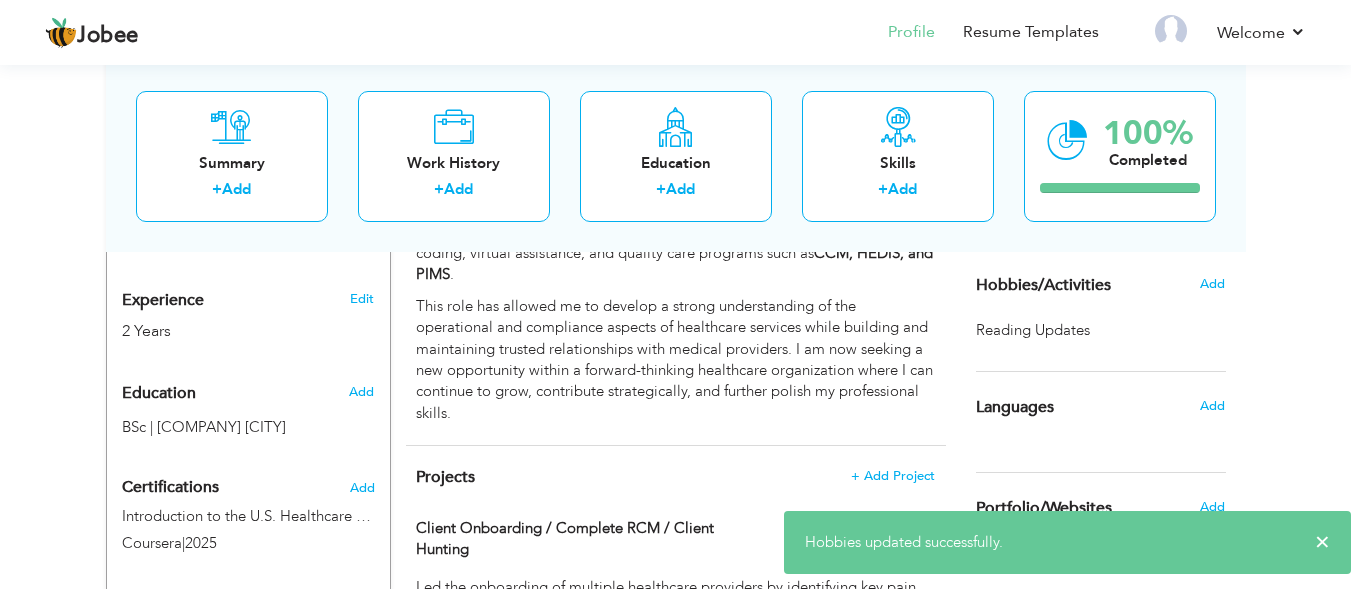 scroll, scrollTop: 676, scrollLeft: 0, axis: vertical 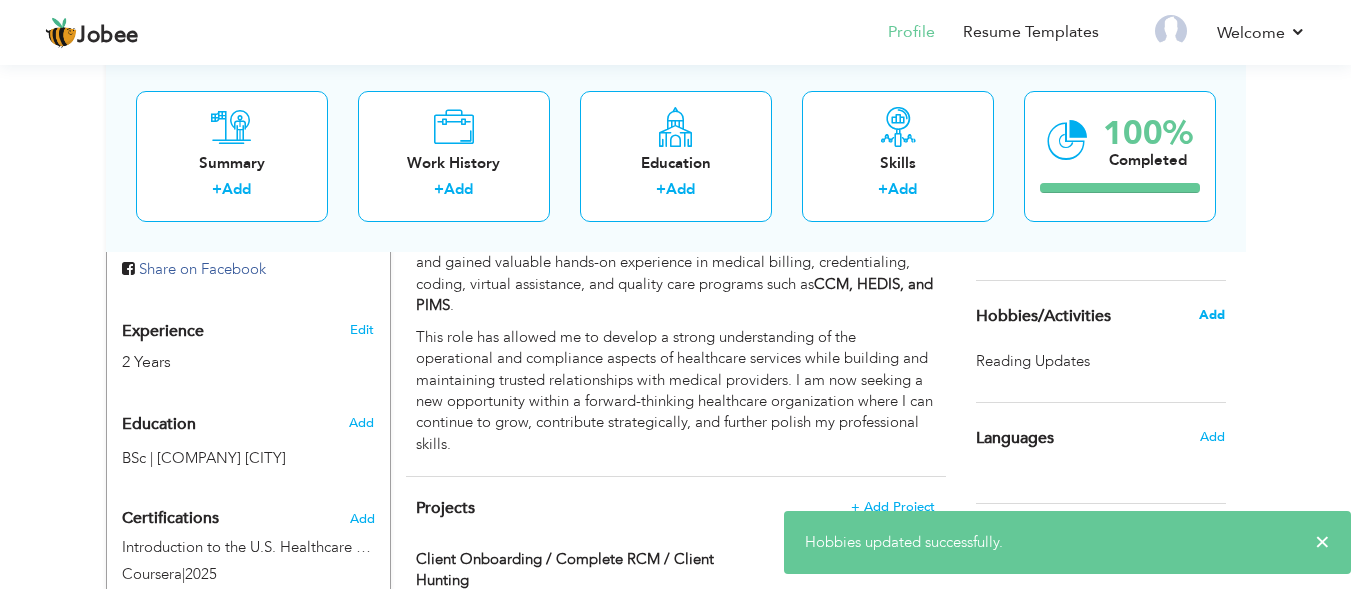 click on "Add" at bounding box center [1212, 315] 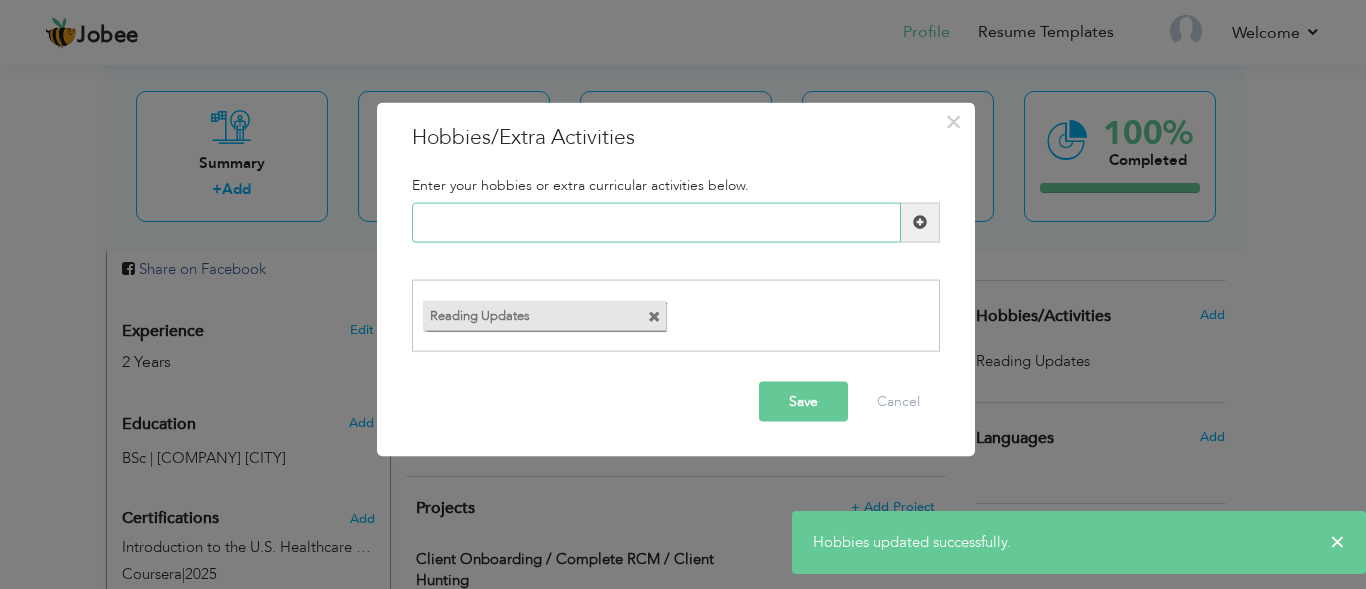 click at bounding box center (656, 222) 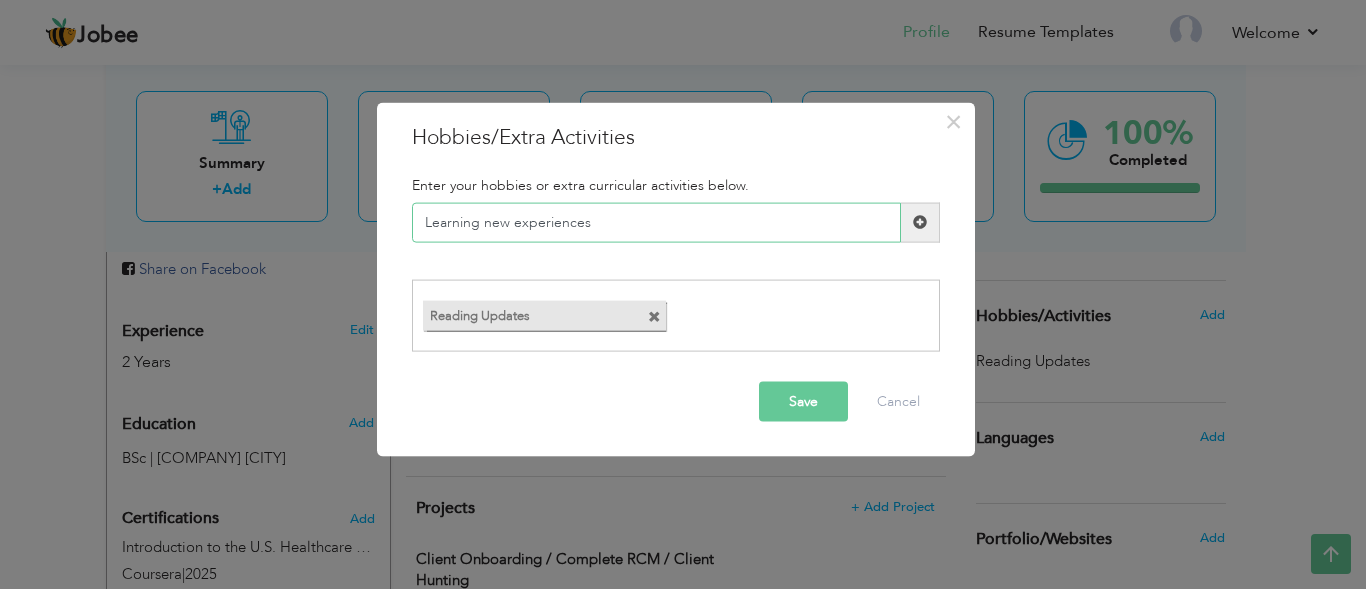 drag, startPoint x: 628, startPoint y: 222, endPoint x: 350, endPoint y: 217, distance: 278.04495 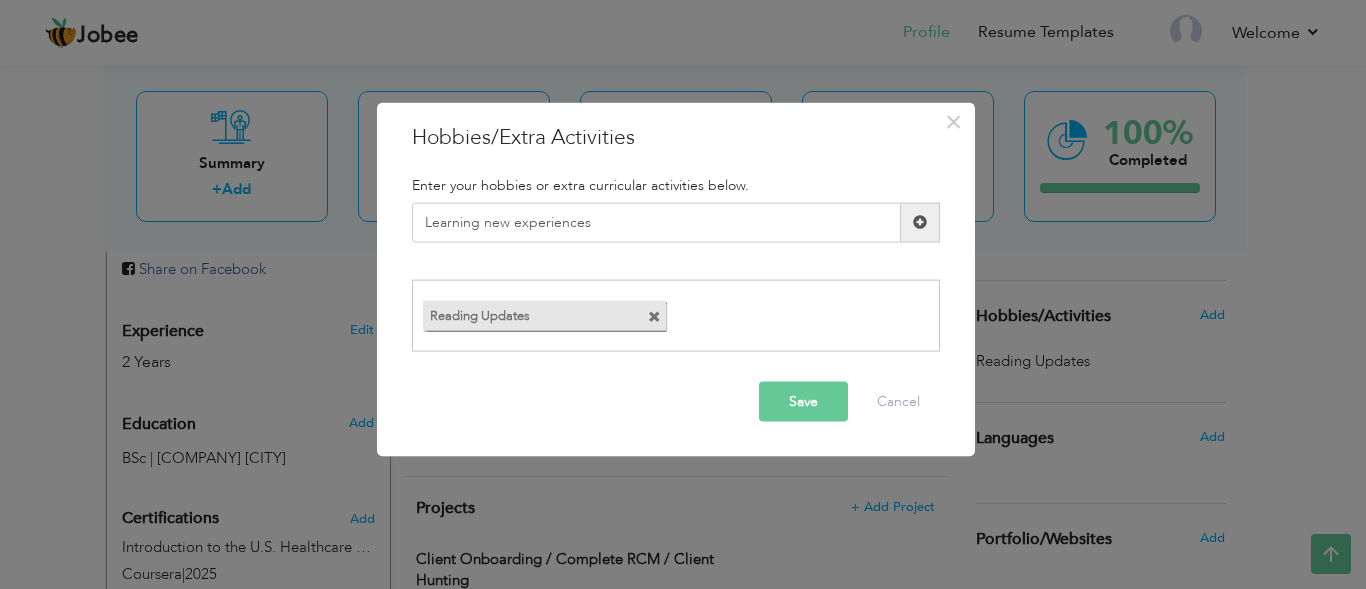 click on "Save" at bounding box center (803, 402) 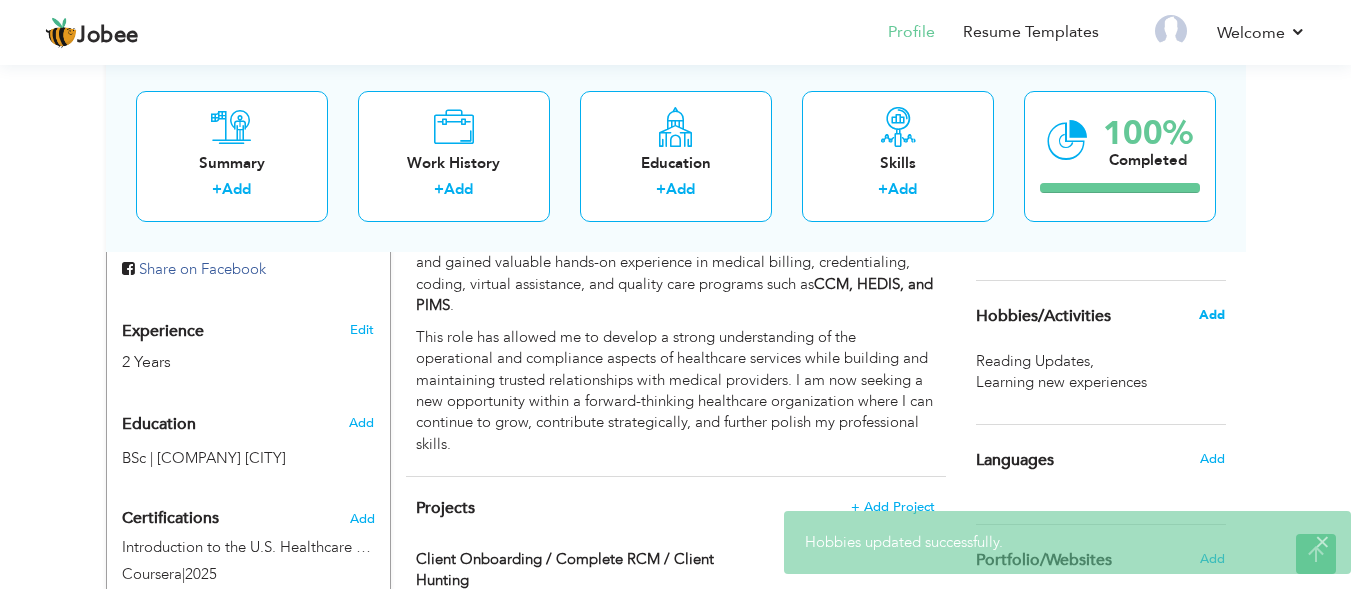 click on "Add" at bounding box center [1212, 315] 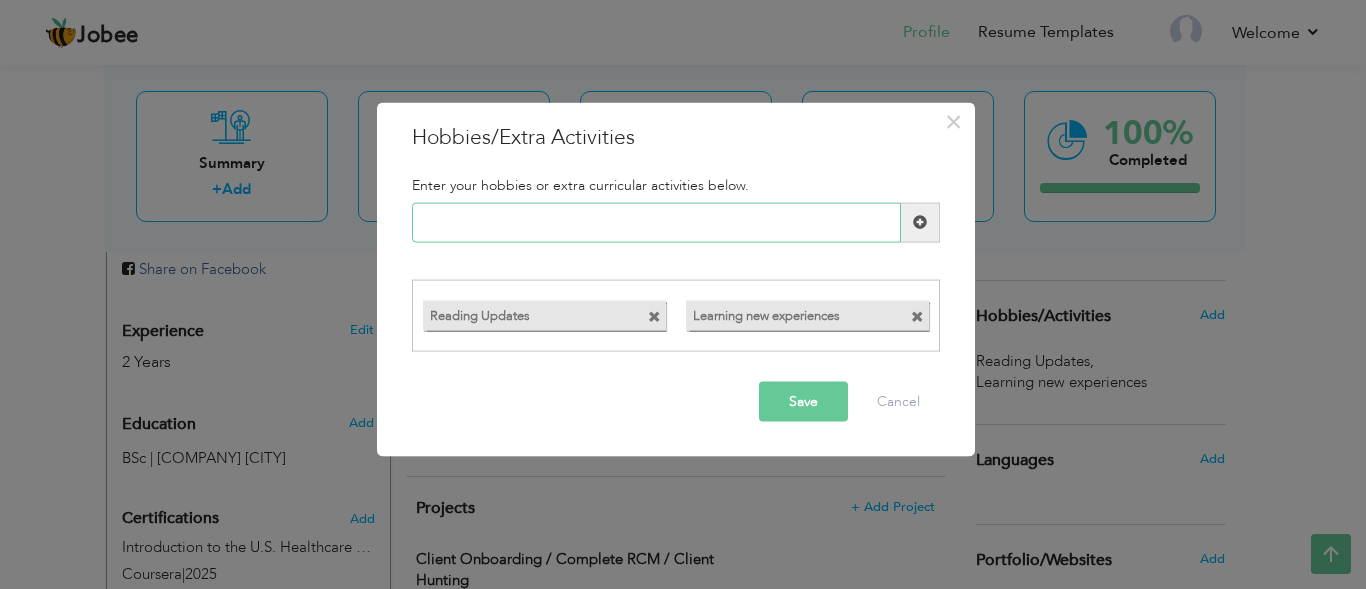 type on "M" 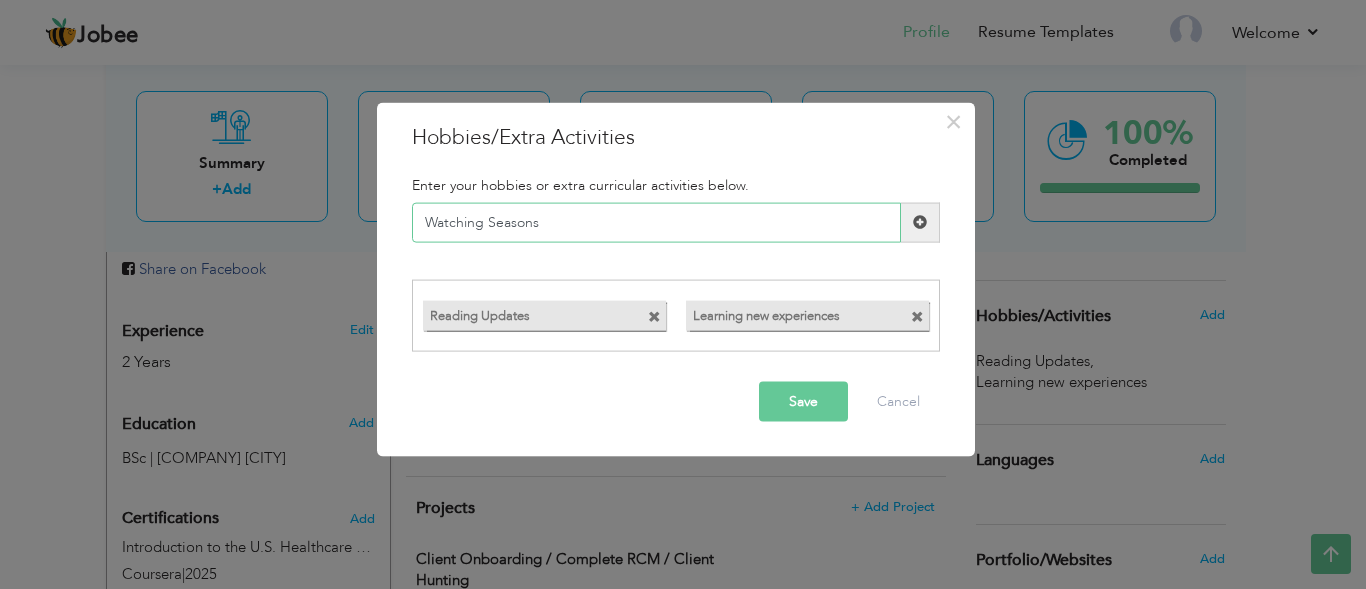 type on "Watching Seasons" 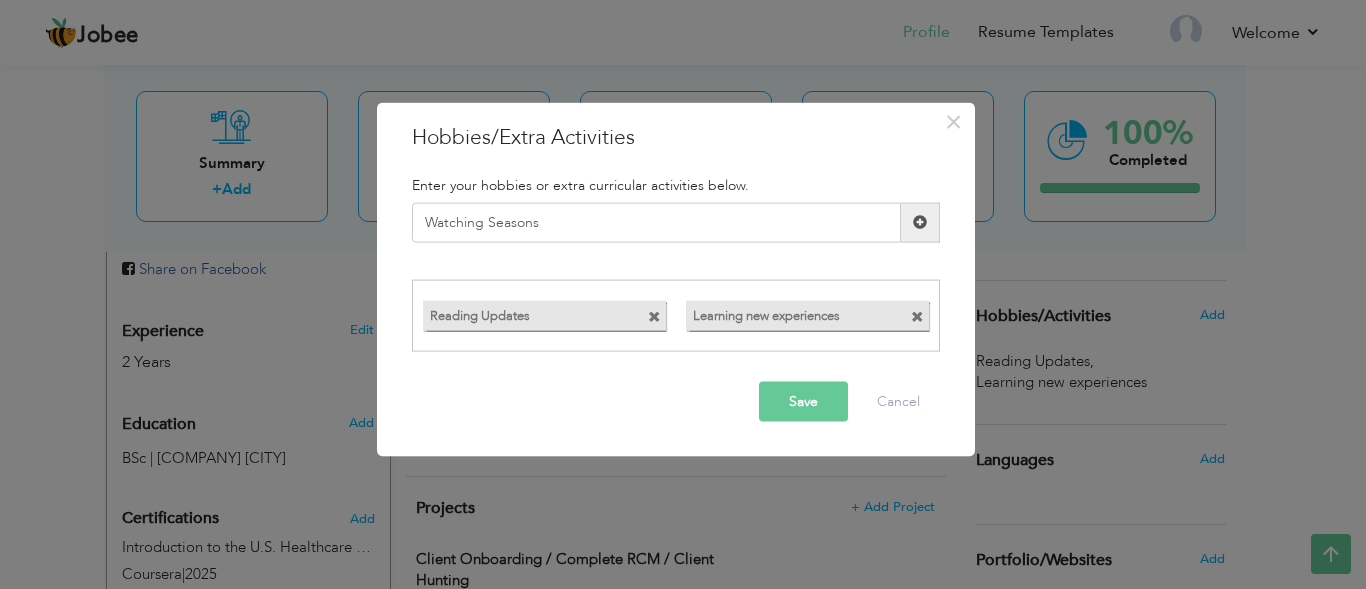 click on "Save" at bounding box center [803, 402] 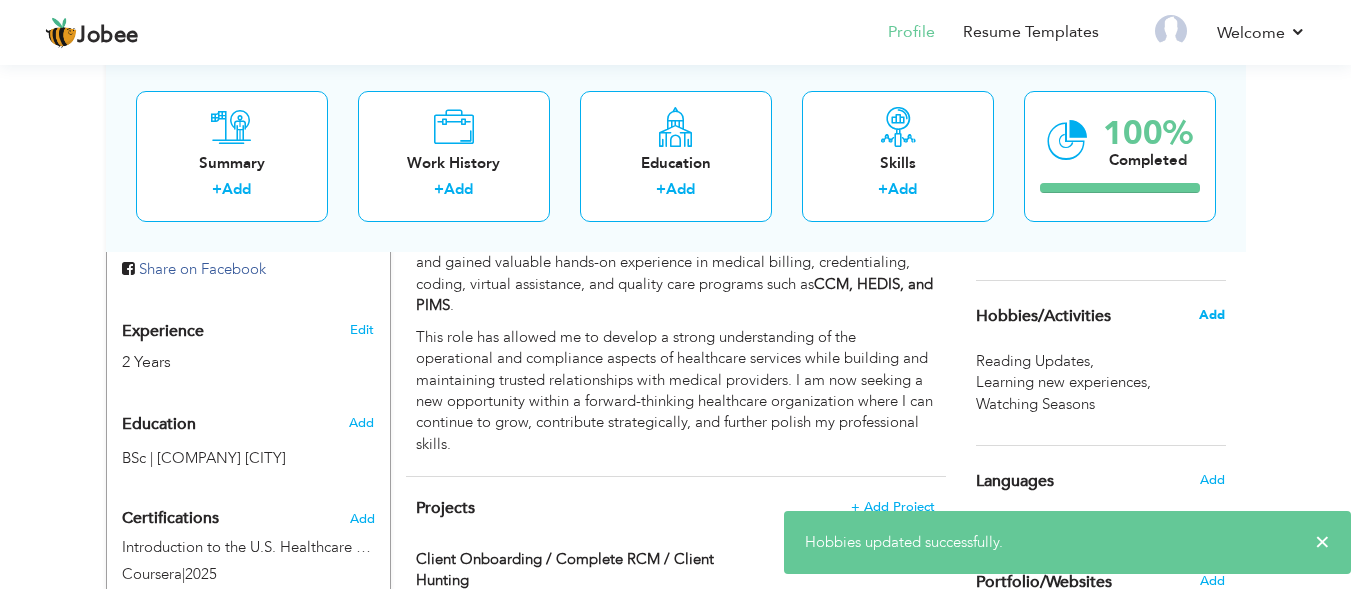 click on "Add" at bounding box center [1212, 315] 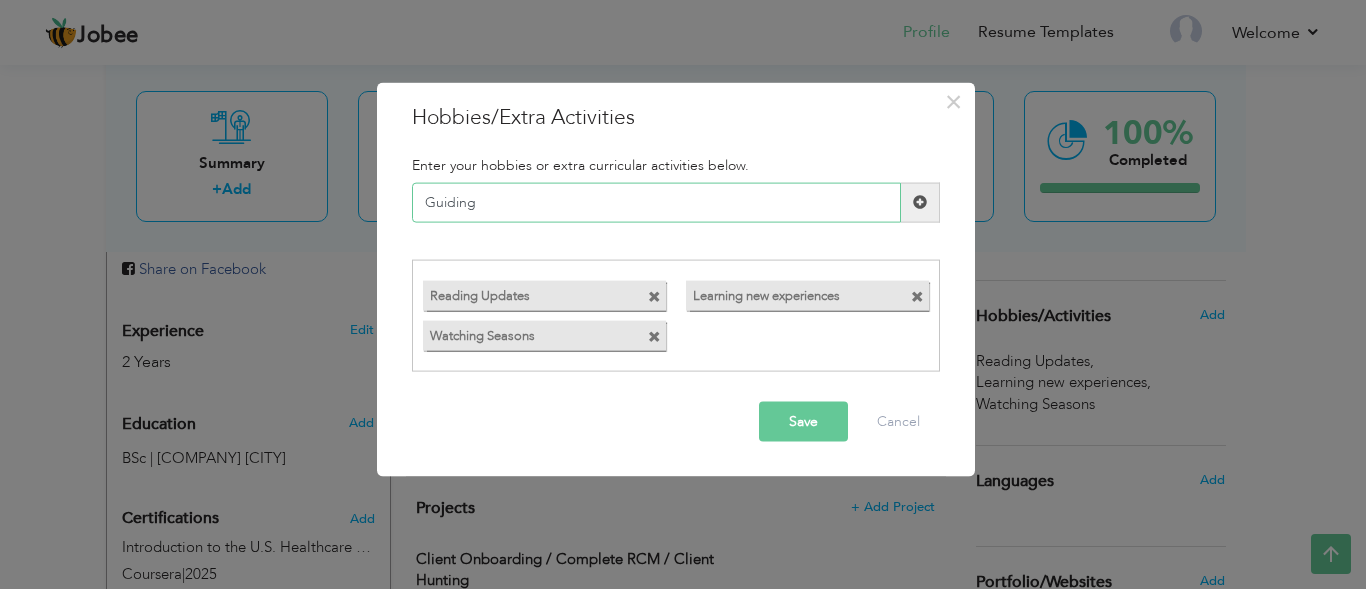 click on "Guiding" at bounding box center [656, 202] 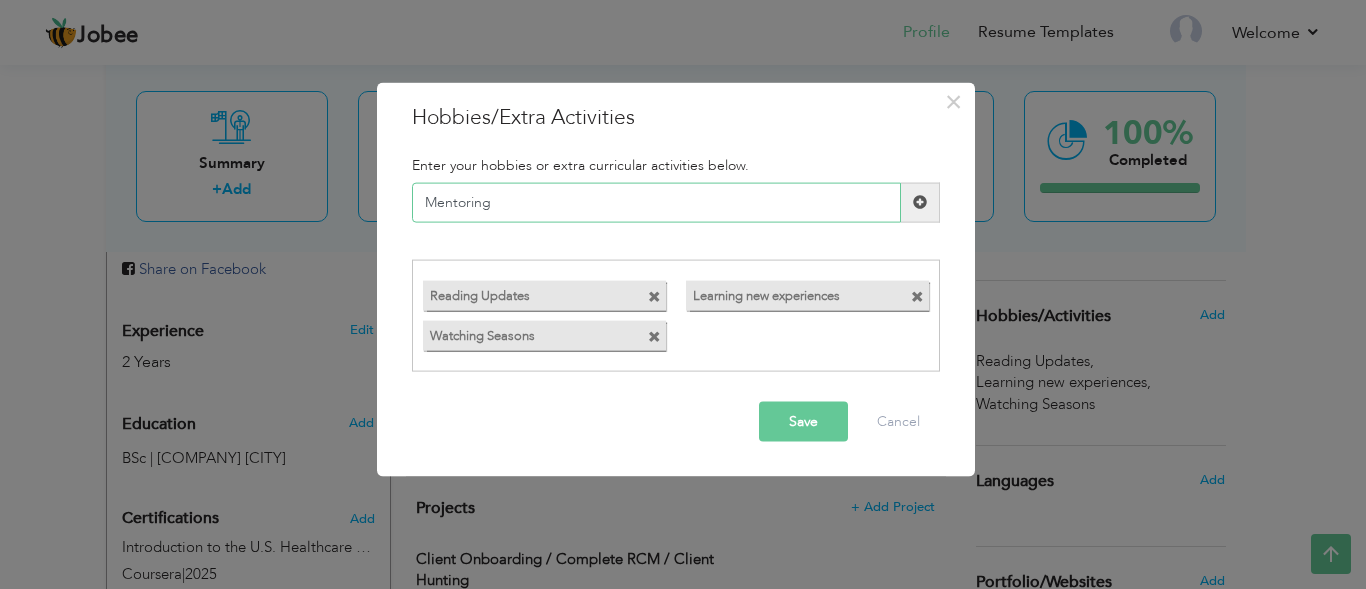type on "Mentoring" 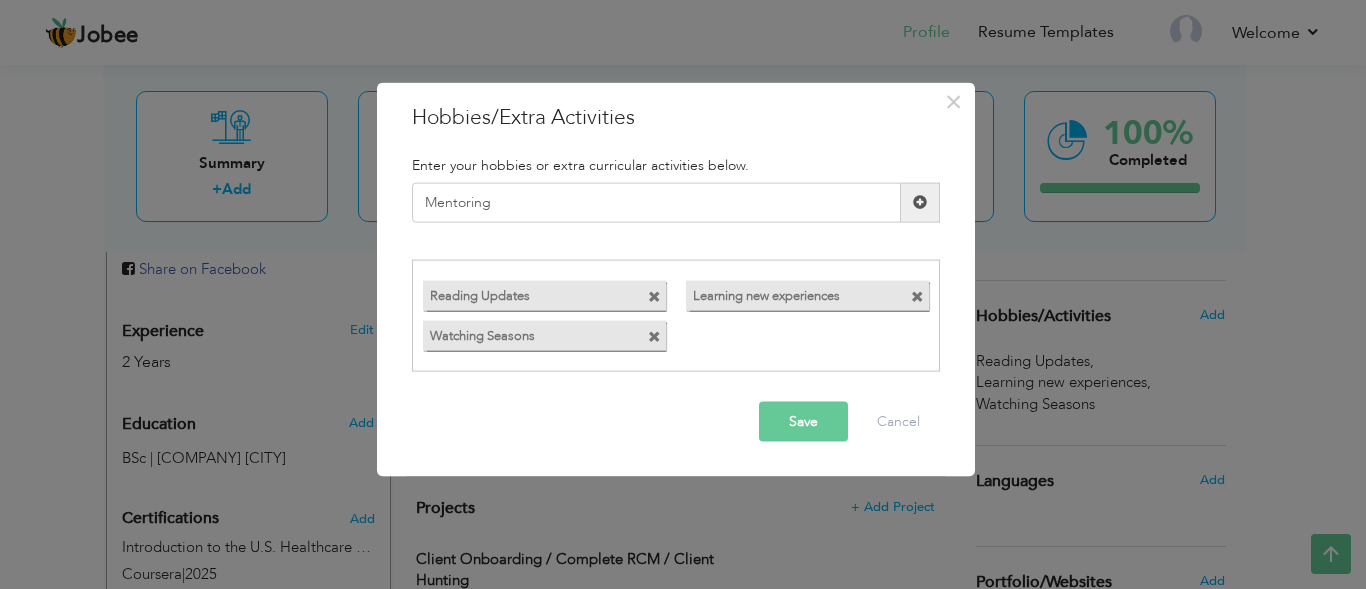 click on "Save" at bounding box center [803, 422] 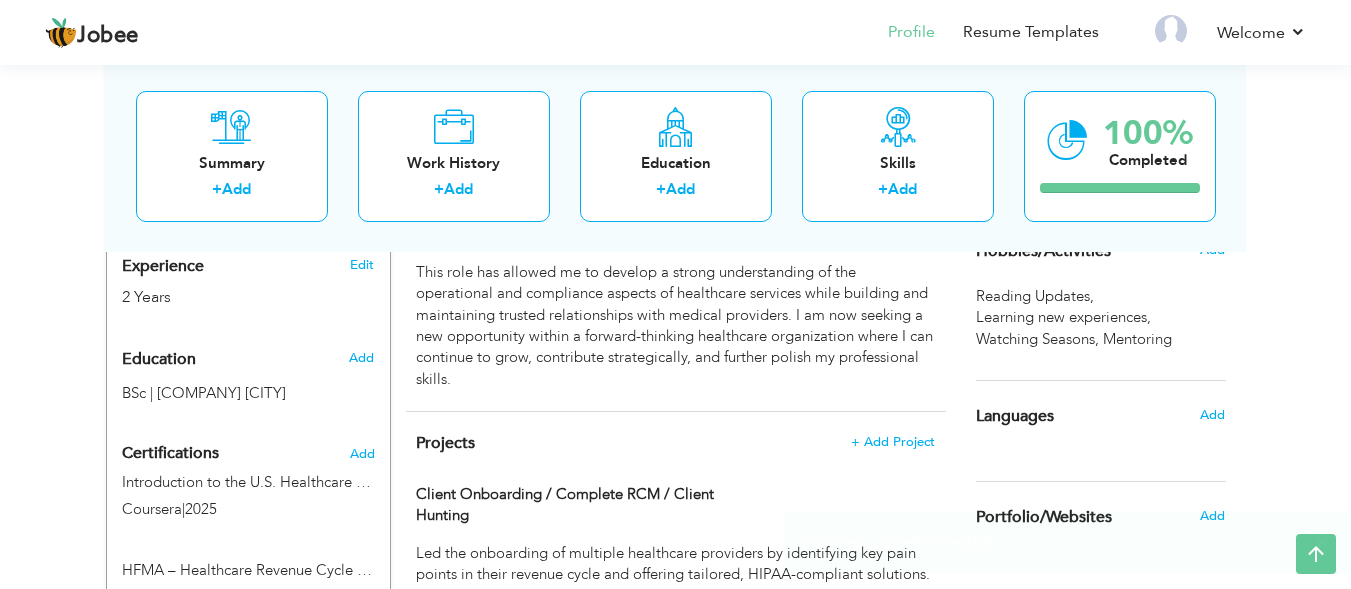 scroll, scrollTop: 776, scrollLeft: 0, axis: vertical 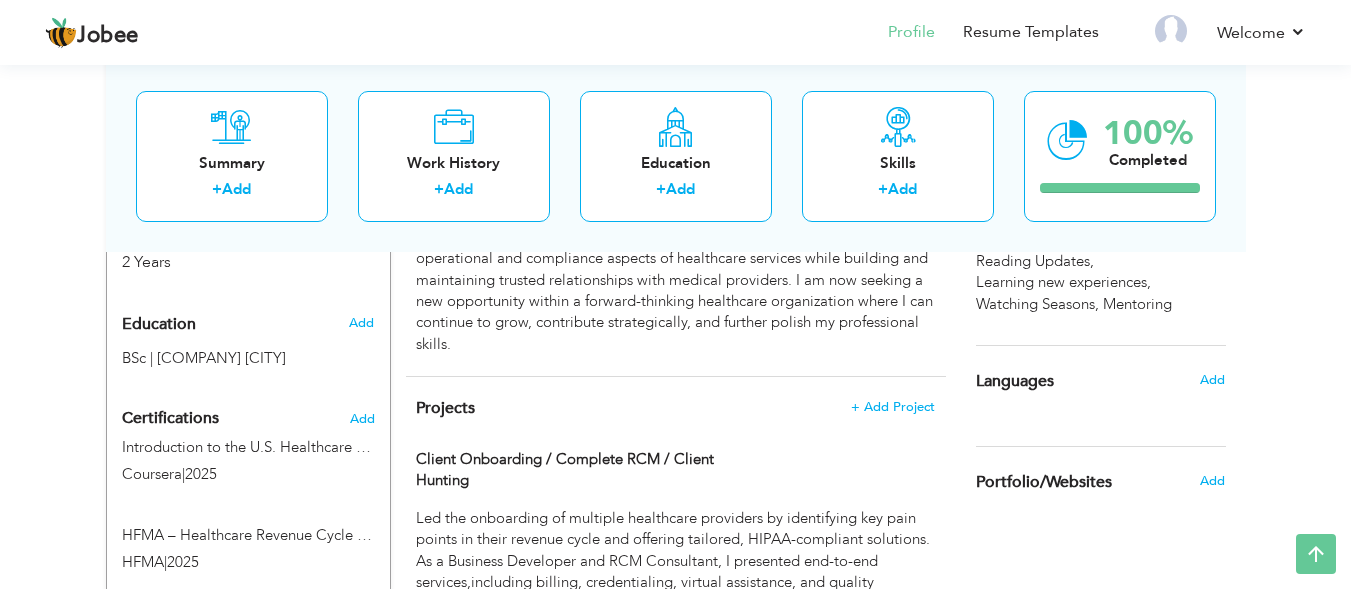 click on "Add" at bounding box center [1217, 380] 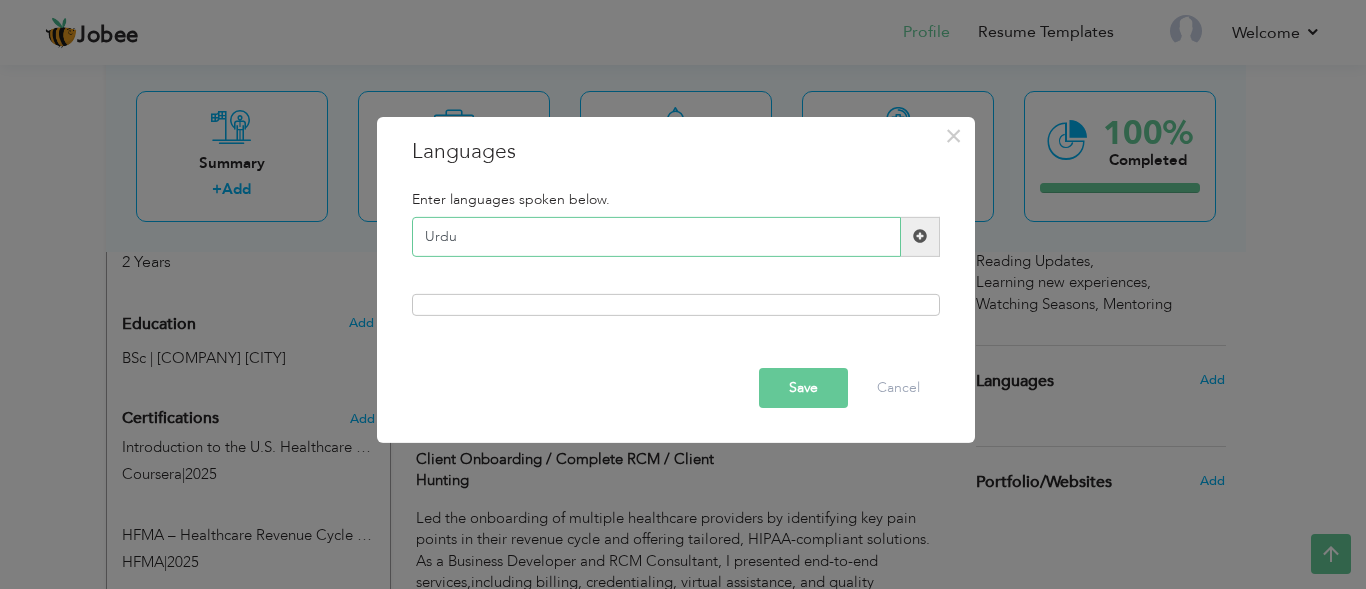 type on "Urdu" 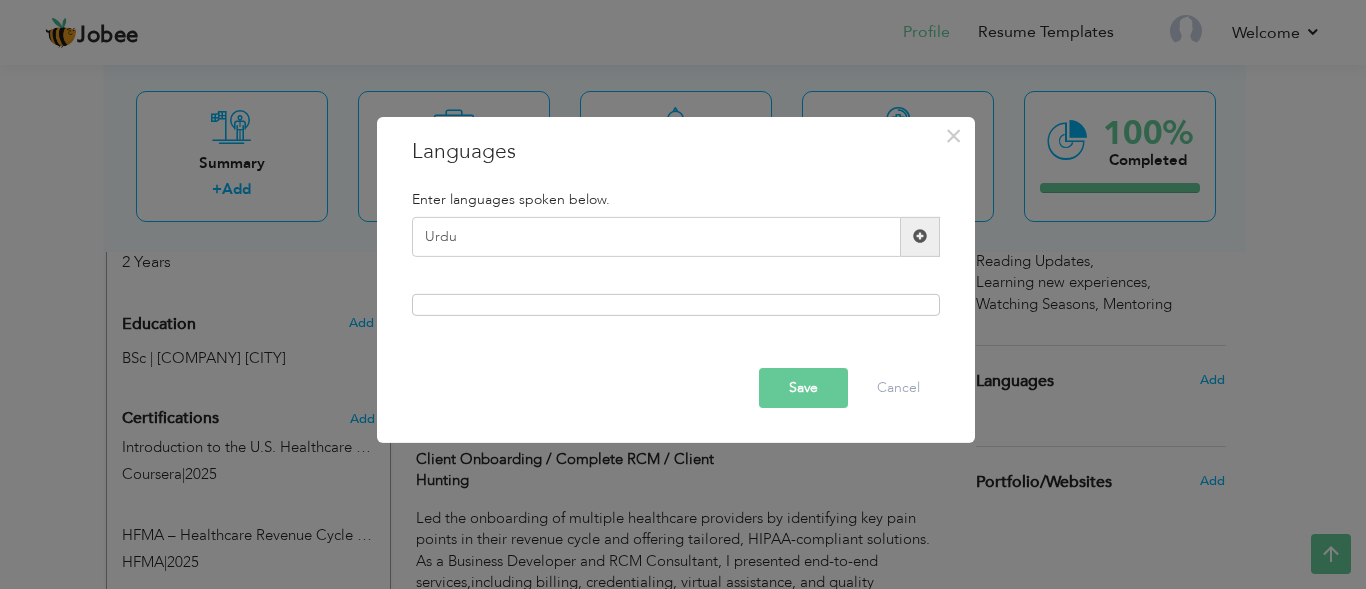 click on "Save" at bounding box center (803, 388) 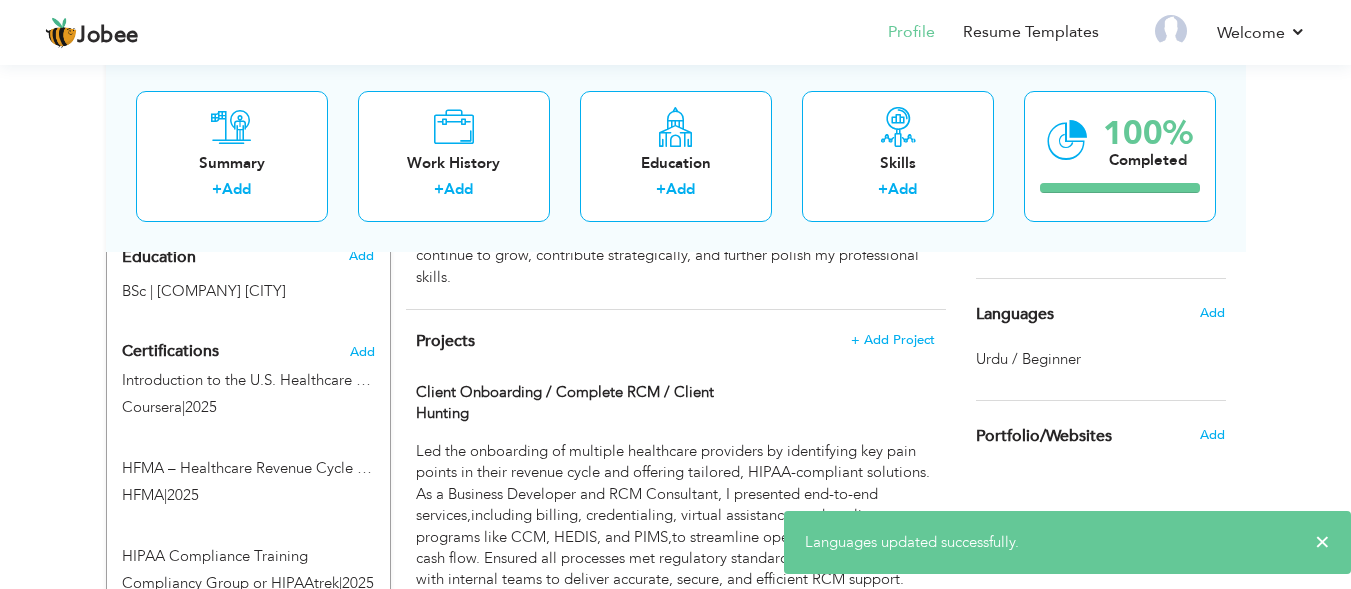 scroll, scrollTop: 876, scrollLeft: 0, axis: vertical 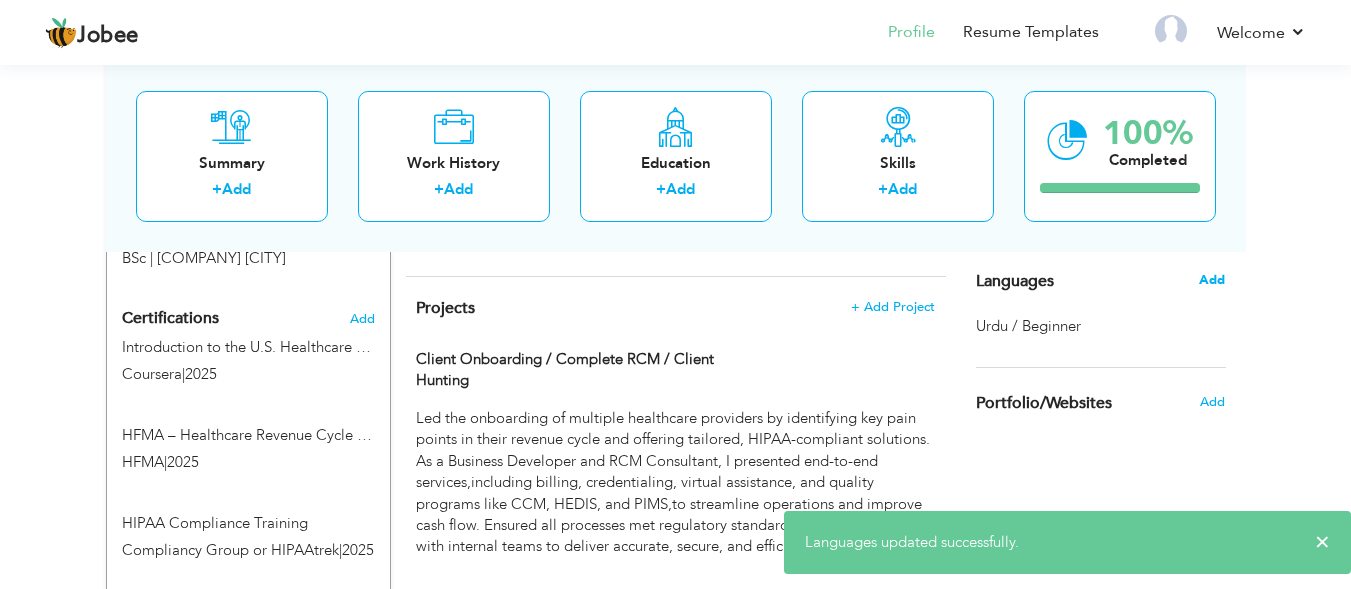 click on "Add" at bounding box center (1212, 280) 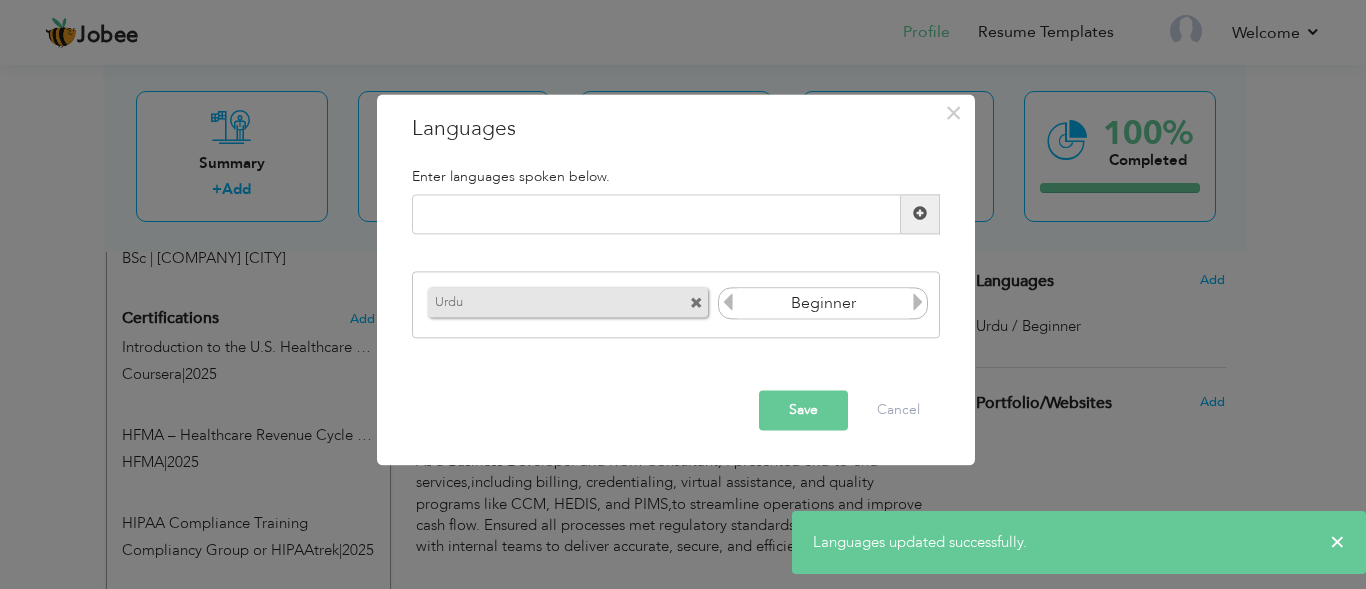 click at bounding box center [918, 303] 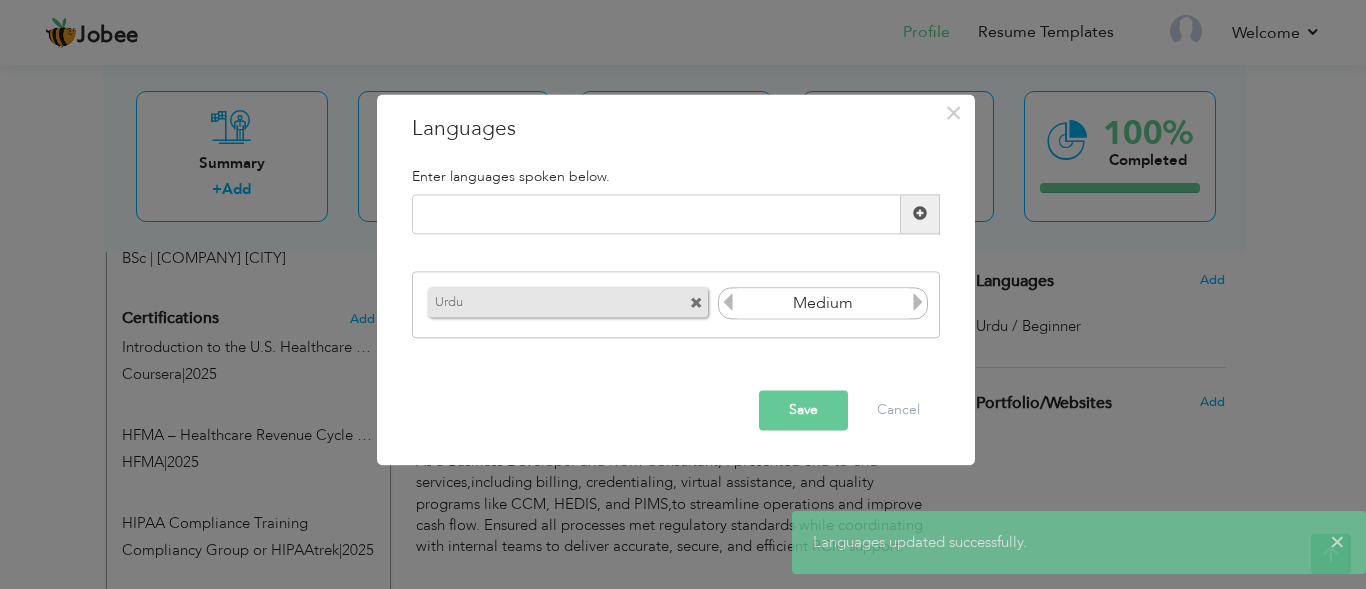 click at bounding box center [918, 303] 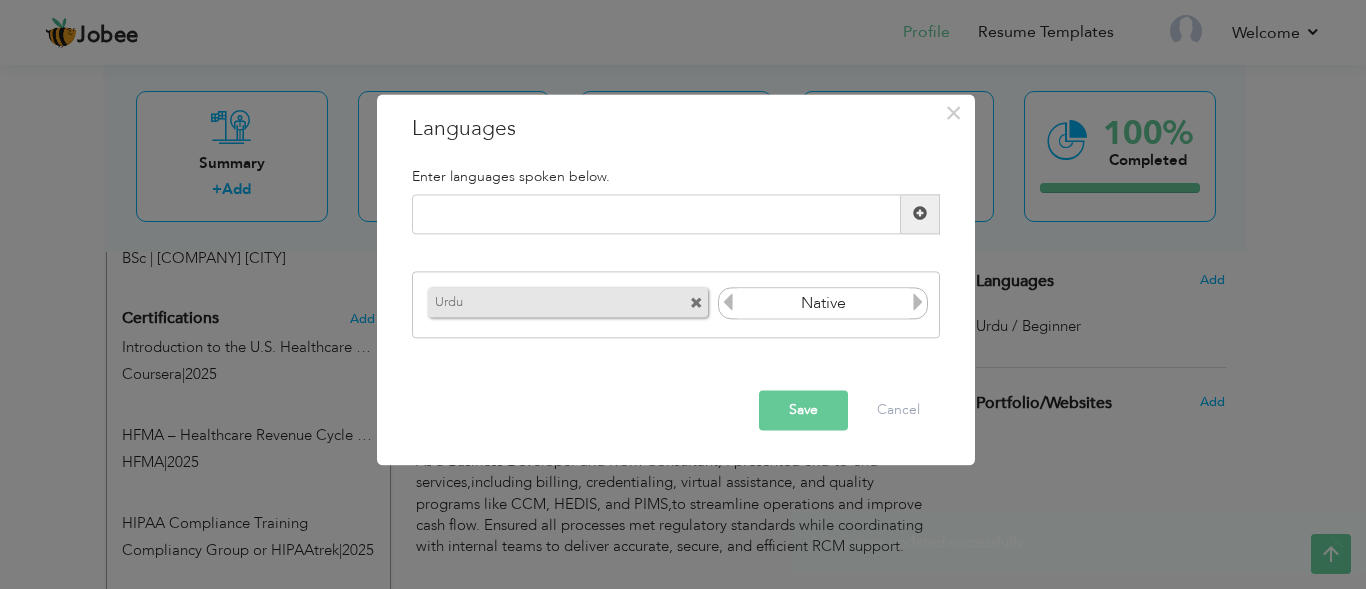 click at bounding box center [918, 303] 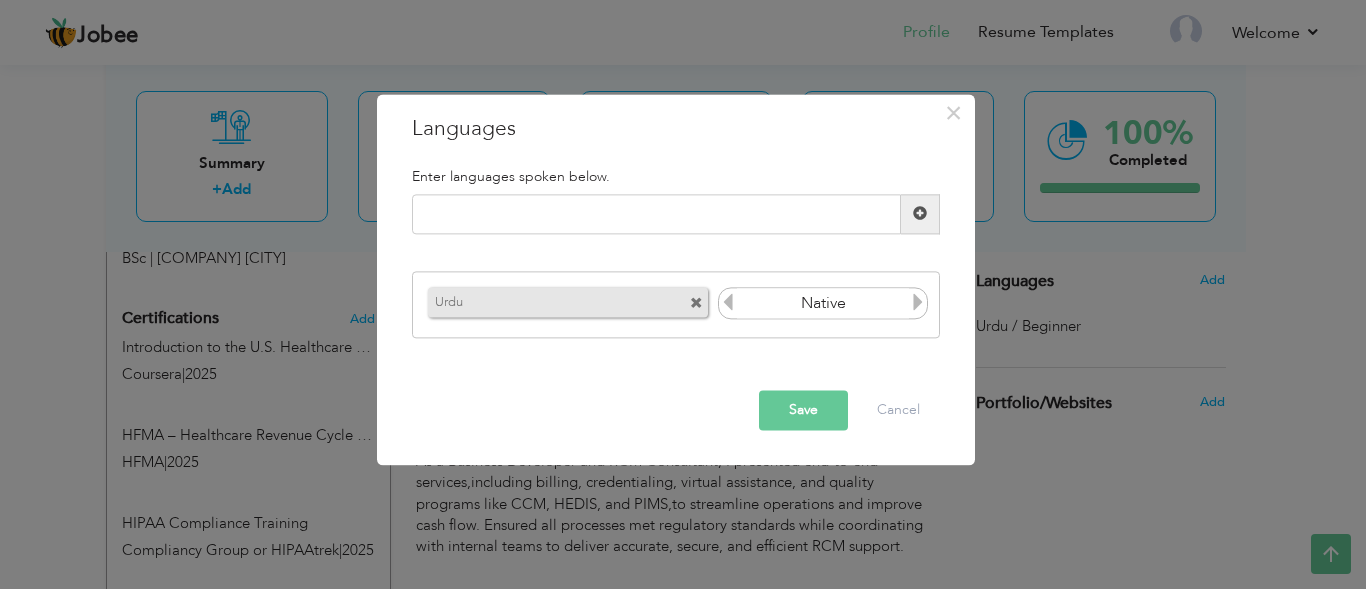 click at bounding box center (918, 303) 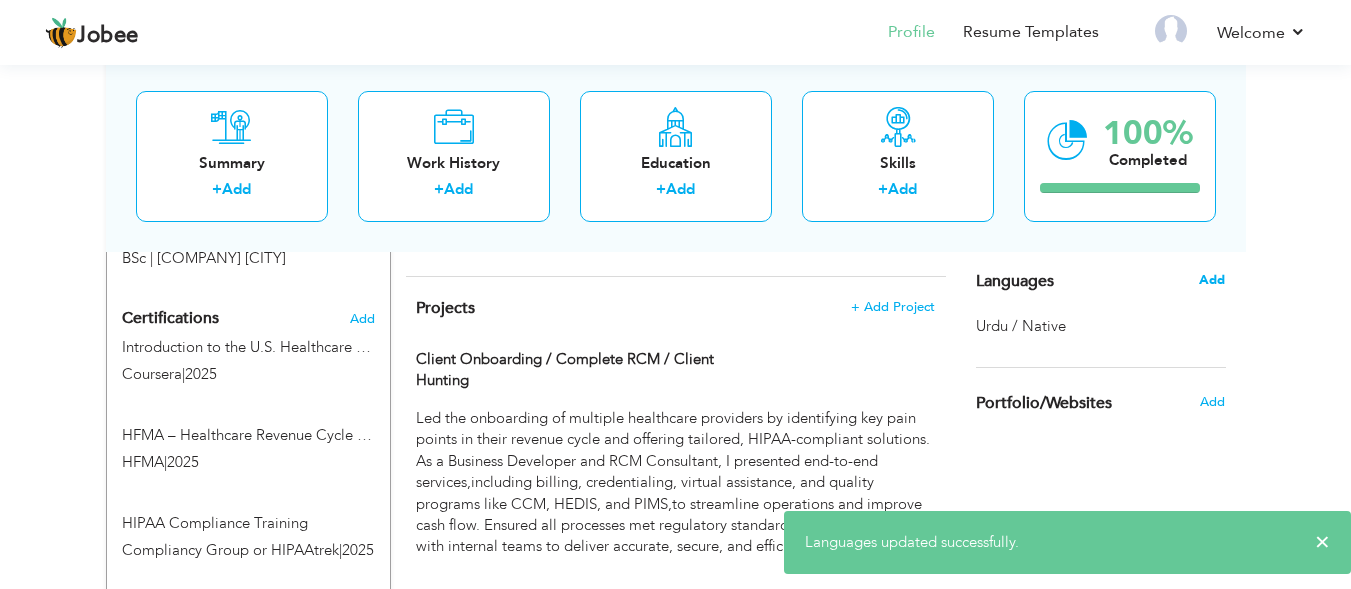 click on "Add" at bounding box center [1212, 280] 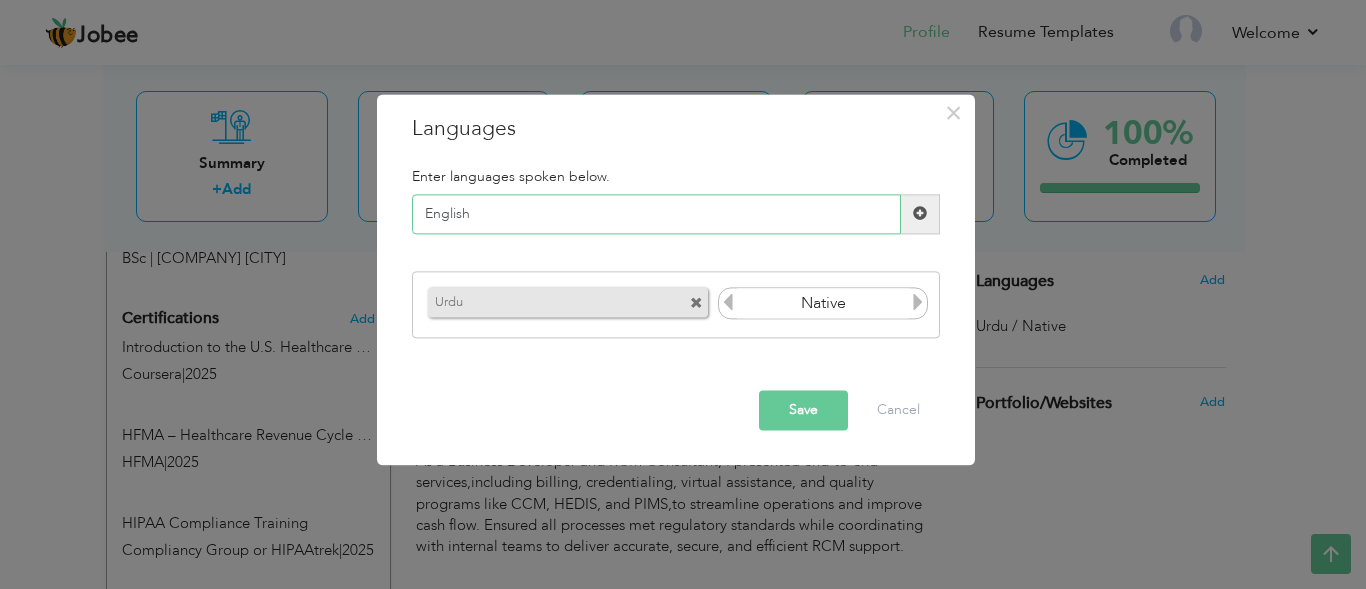 type on "English" 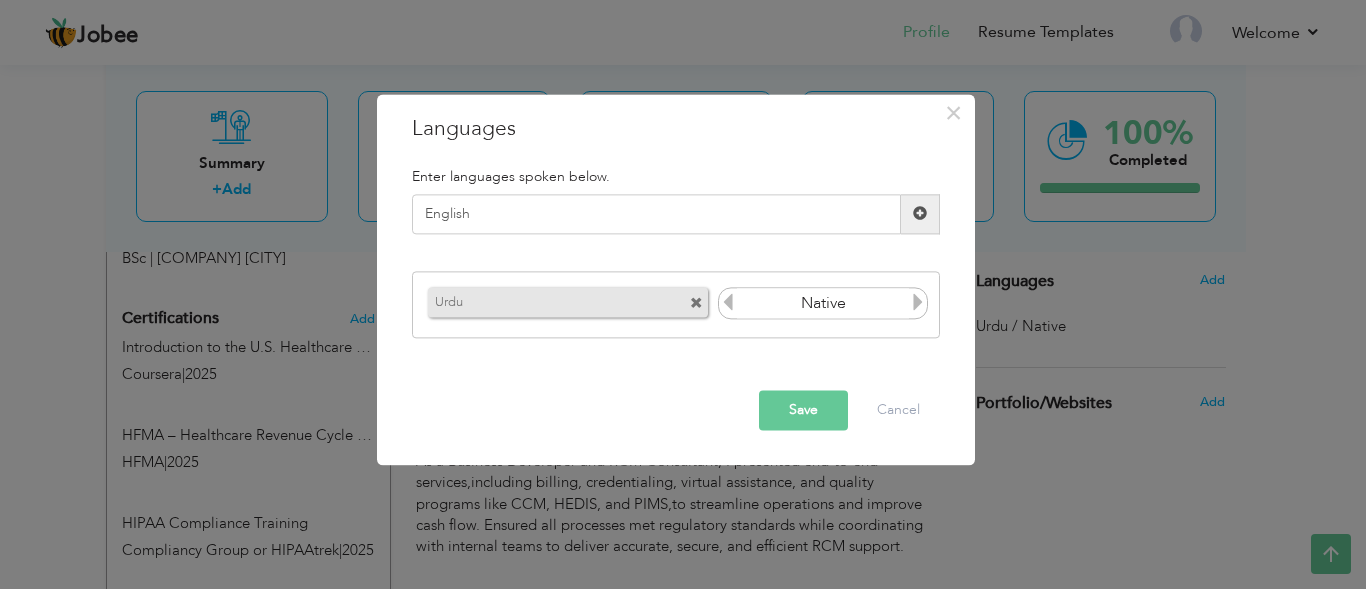 click on "Save" at bounding box center (803, 410) 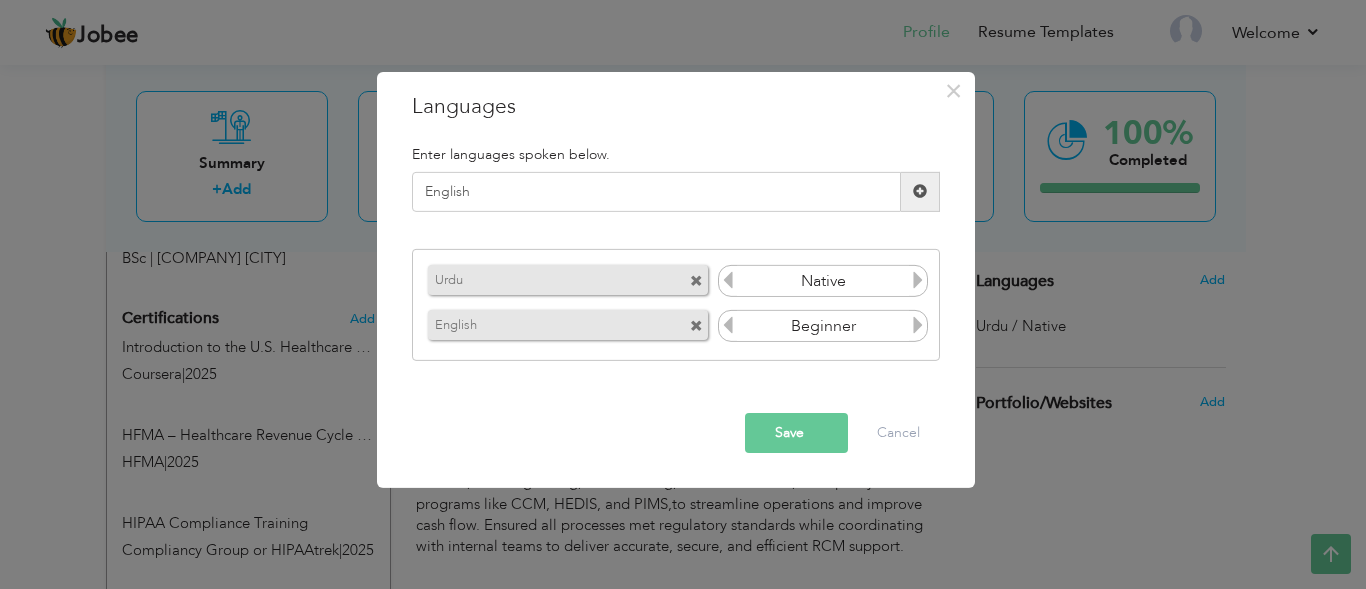 type 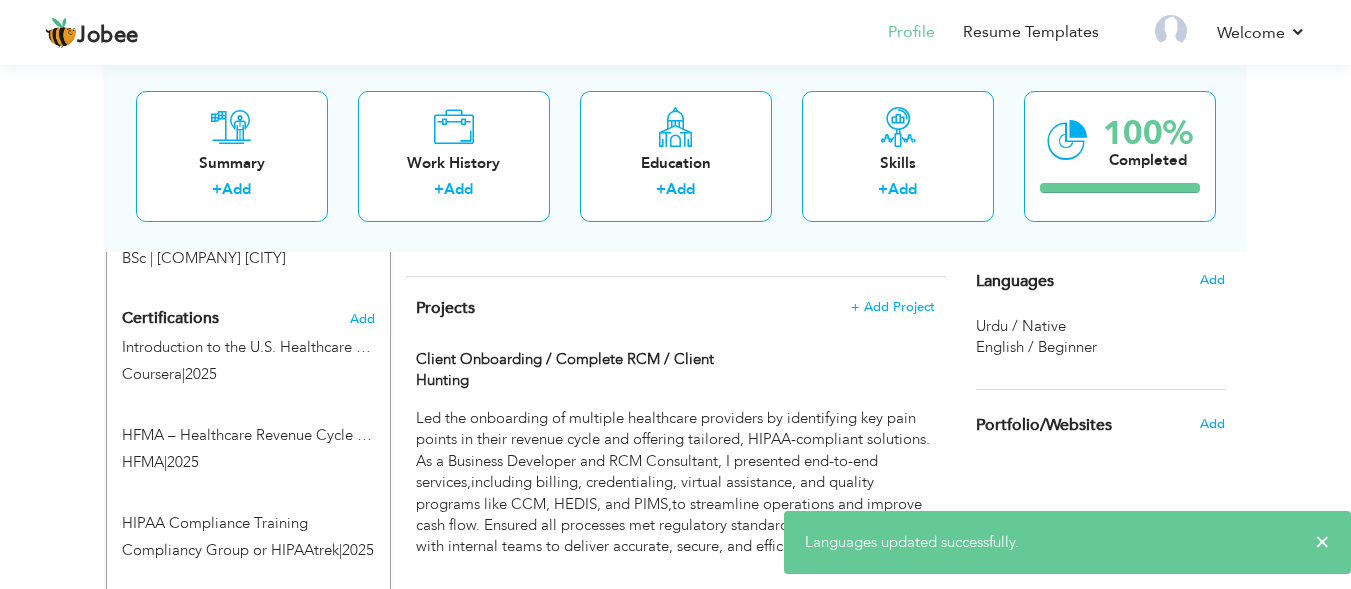 click on "Add" at bounding box center (1217, 280) 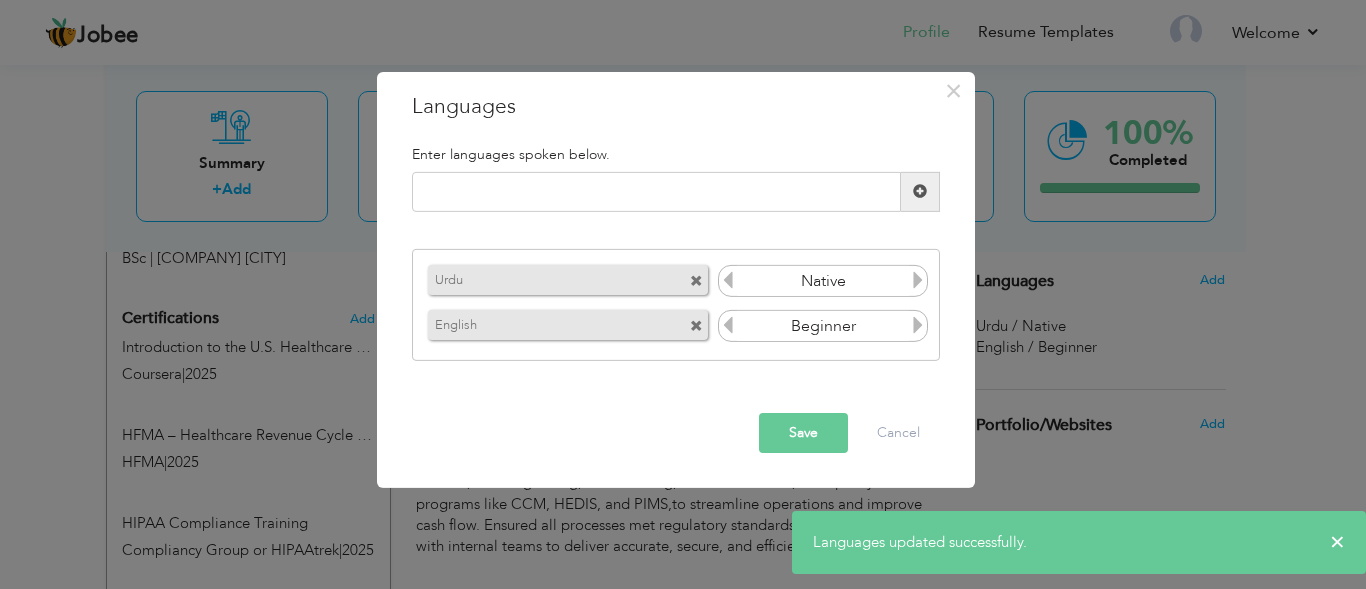 click at bounding box center [918, 325] 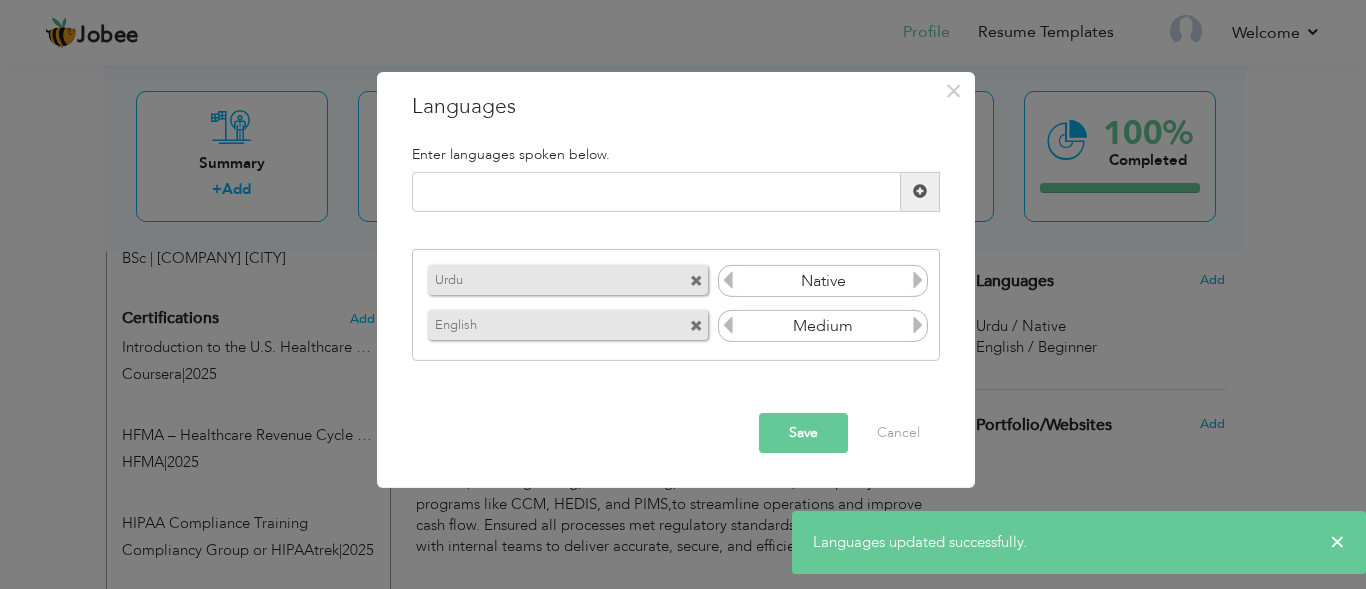 click at bounding box center [918, 325] 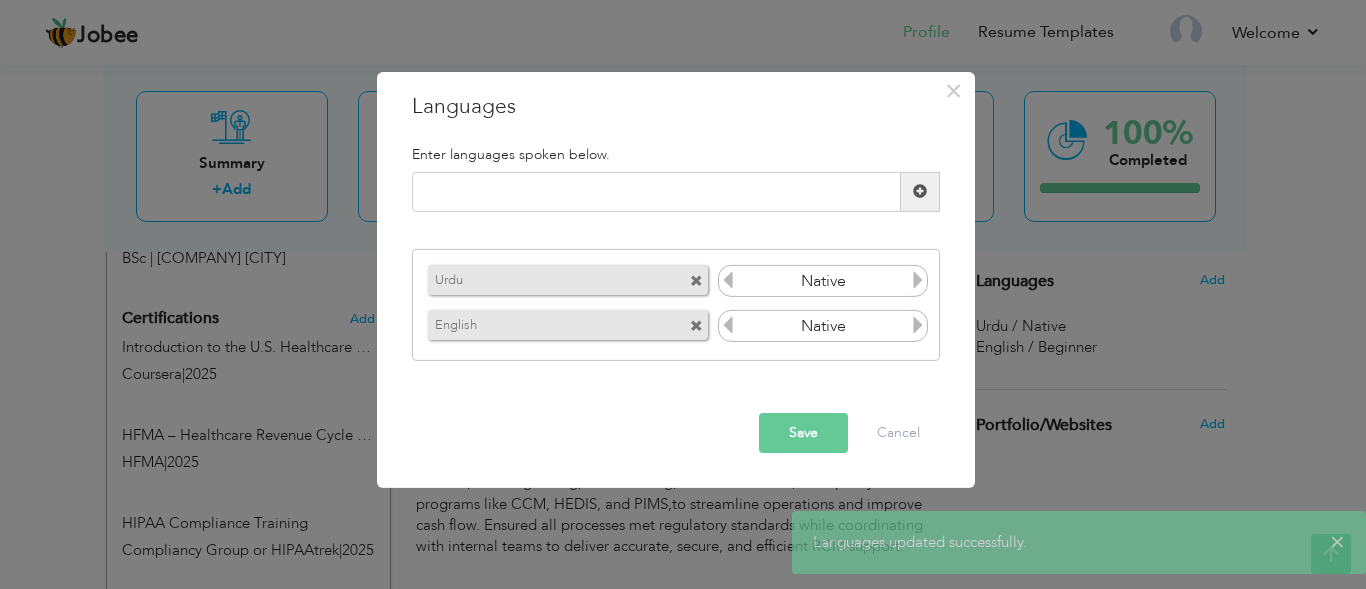 click on "Save" at bounding box center [803, 433] 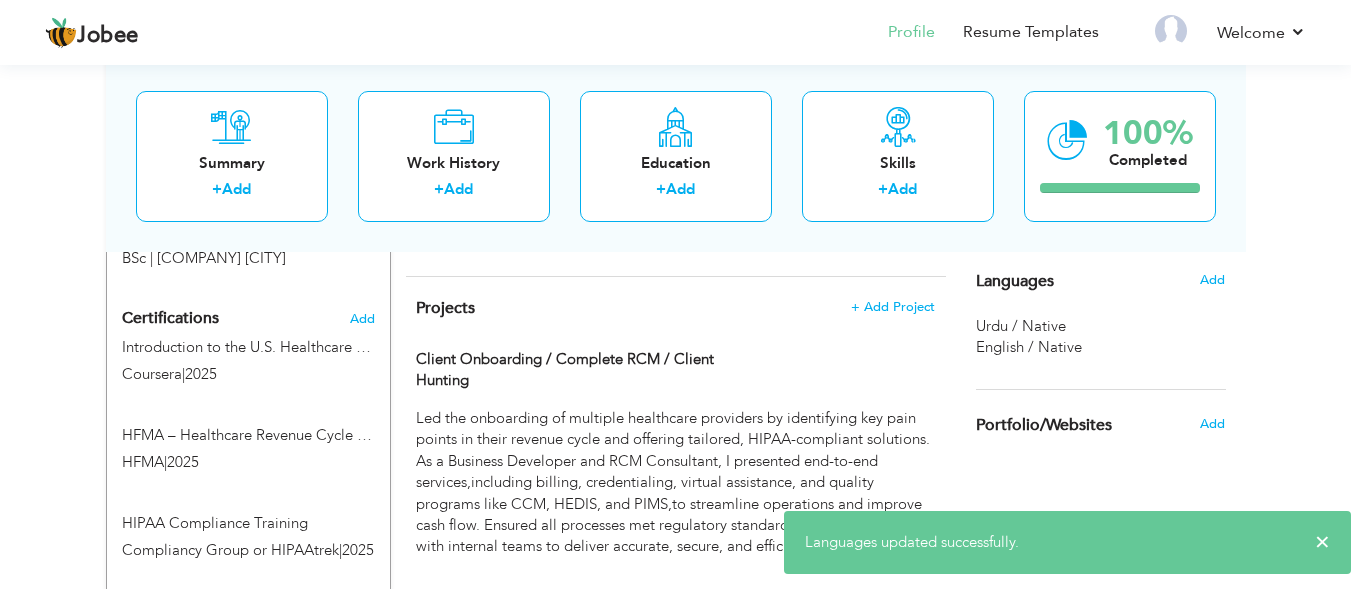 click on "Add" at bounding box center (1217, 280) 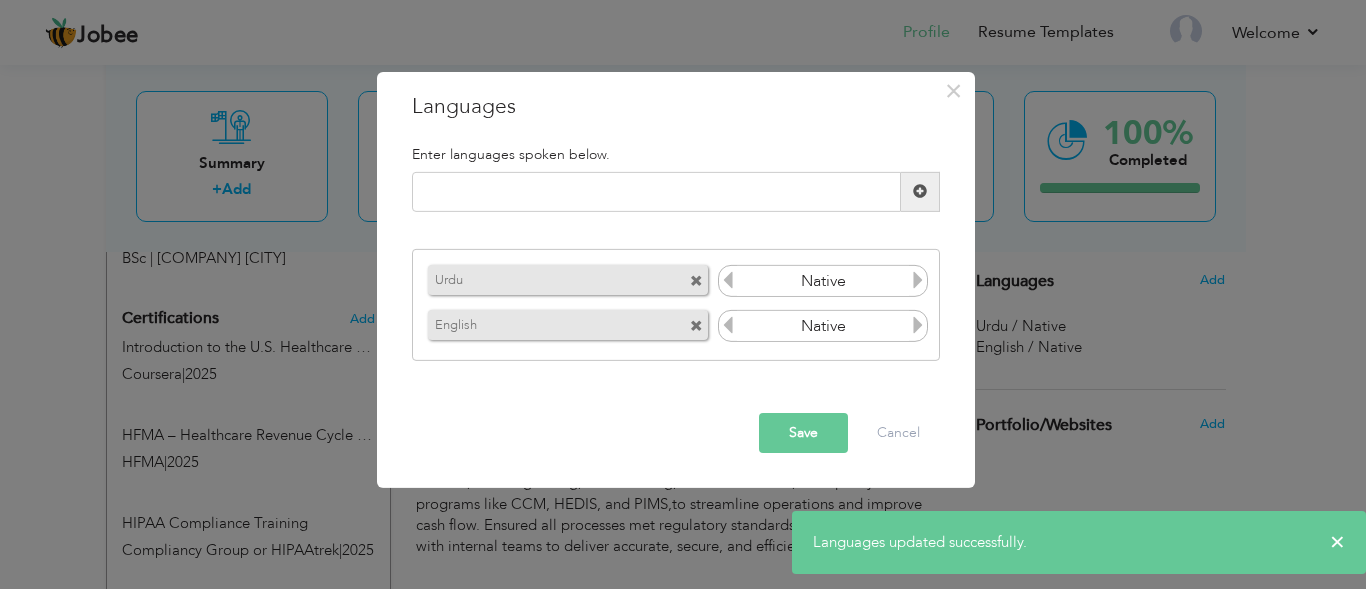 click at bounding box center (728, 325) 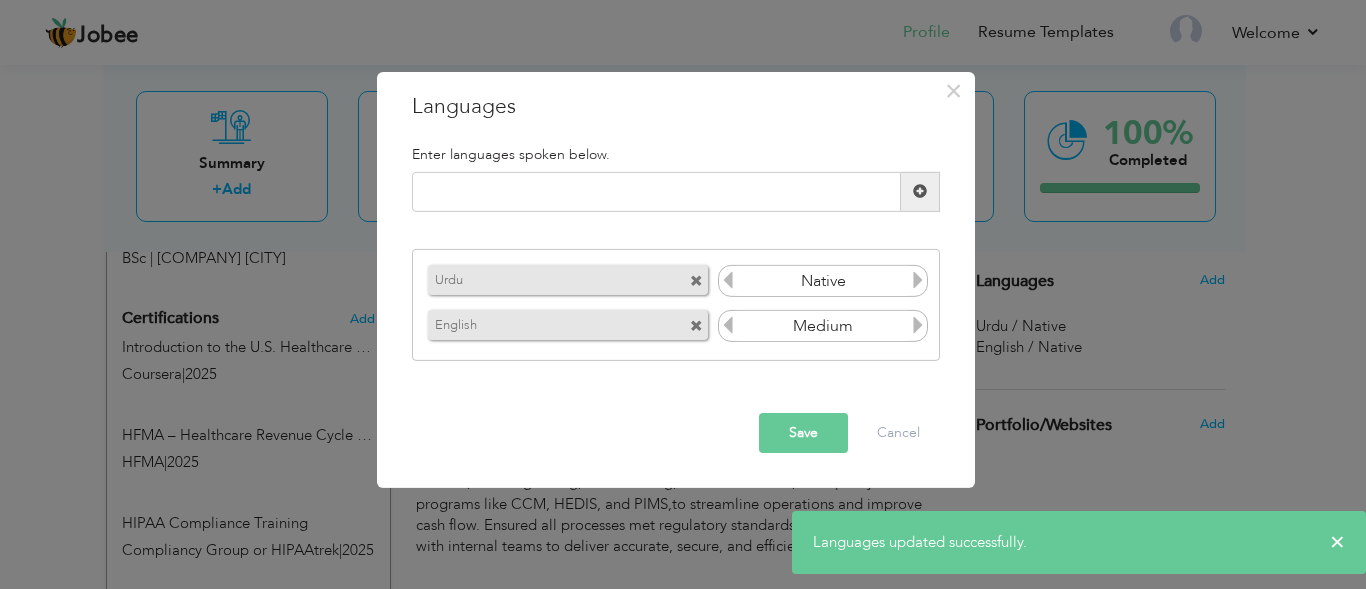 click on "Save" at bounding box center (803, 433) 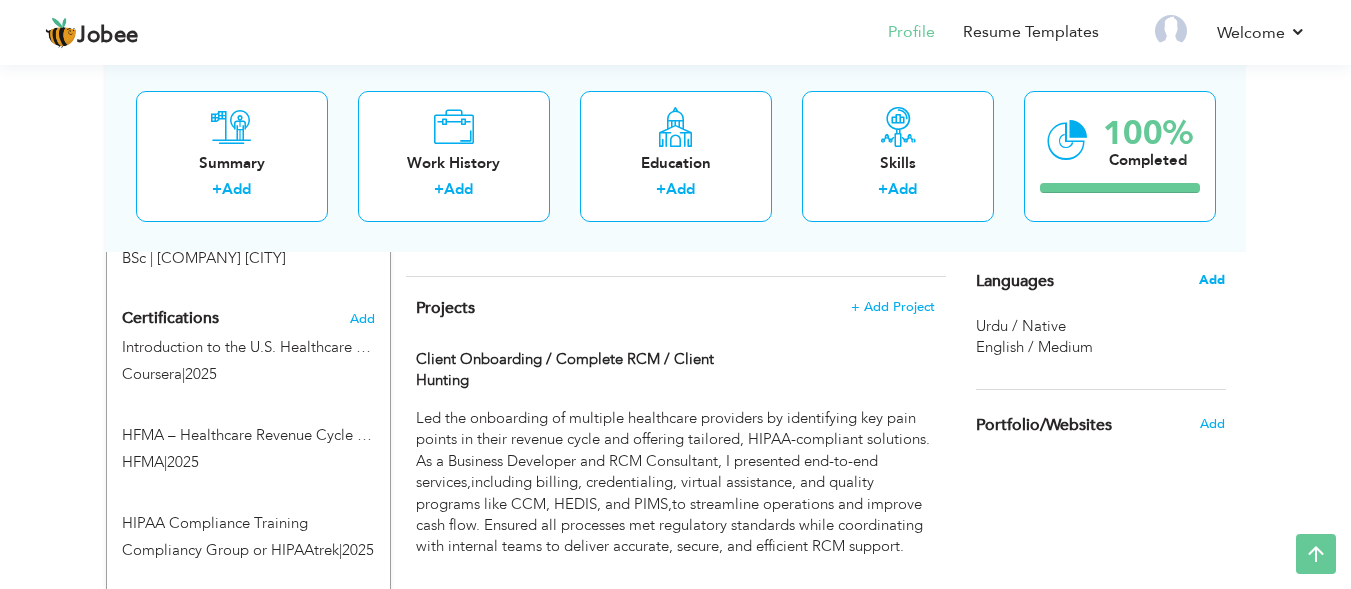 click on "Add" at bounding box center (1212, 280) 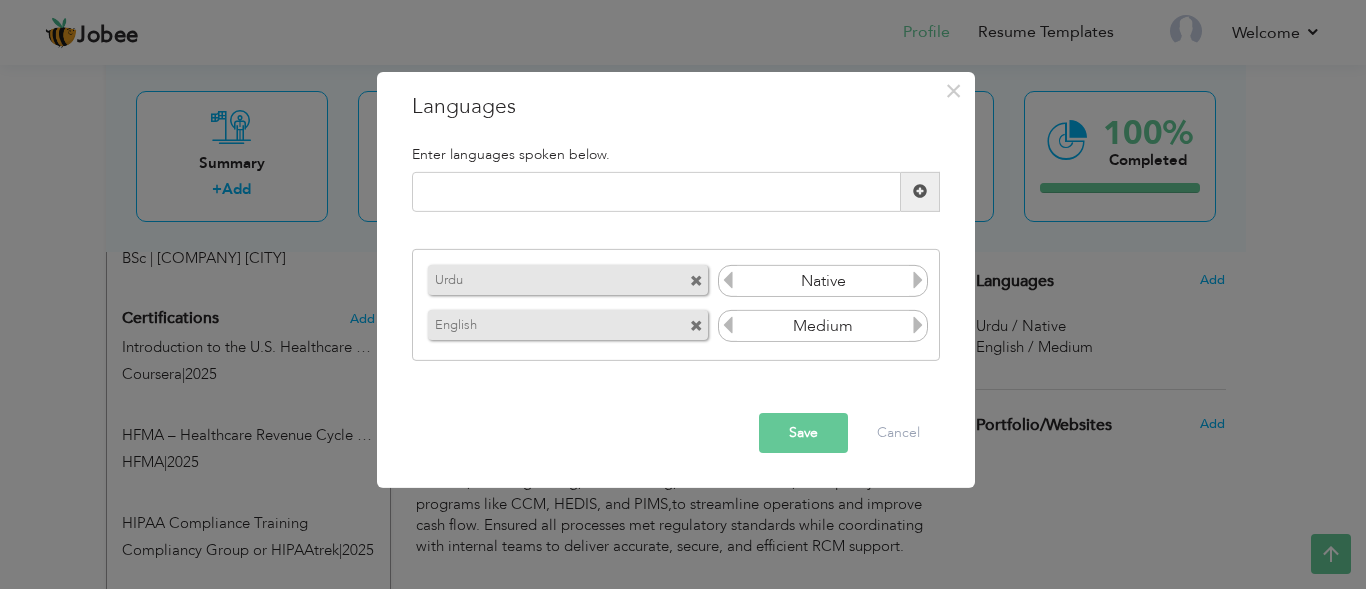 click on "Medium" at bounding box center (823, 326) 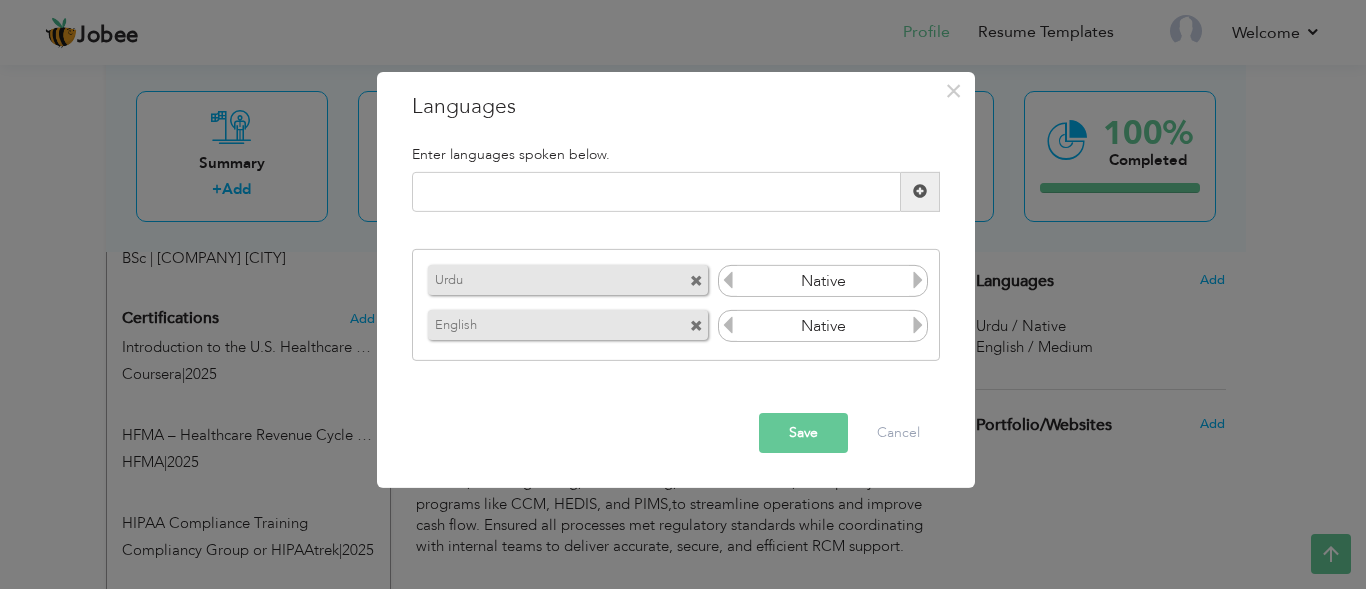 click at bounding box center (918, 325) 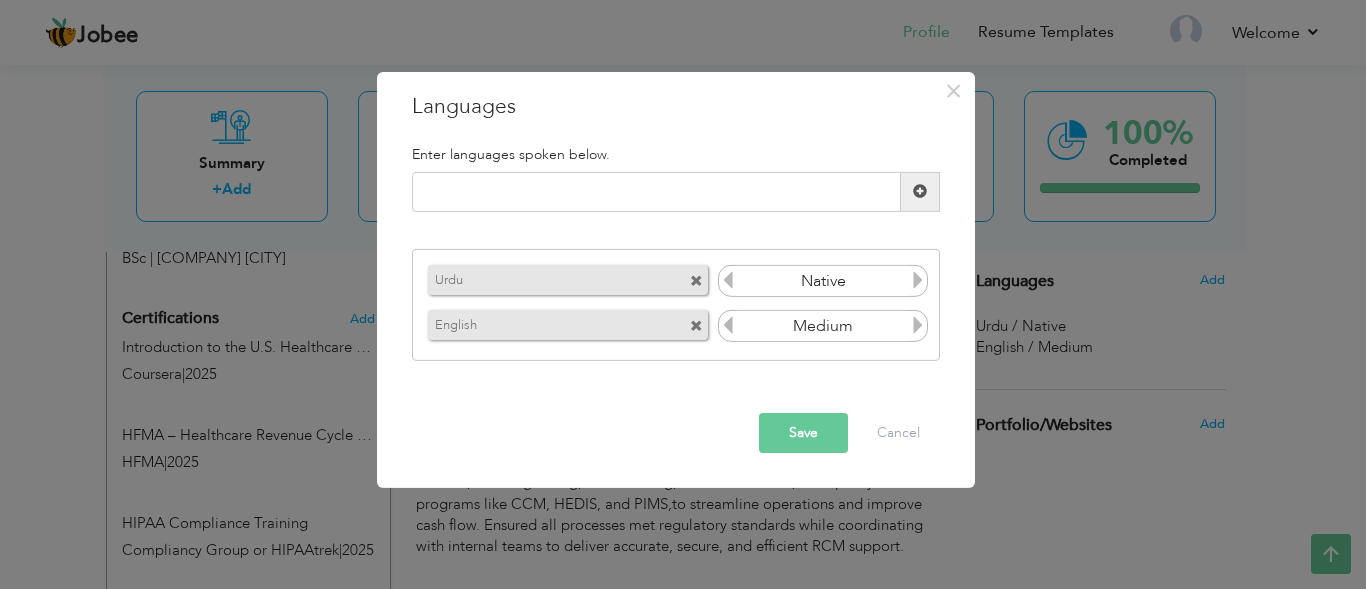 click on "Save" at bounding box center (803, 433) 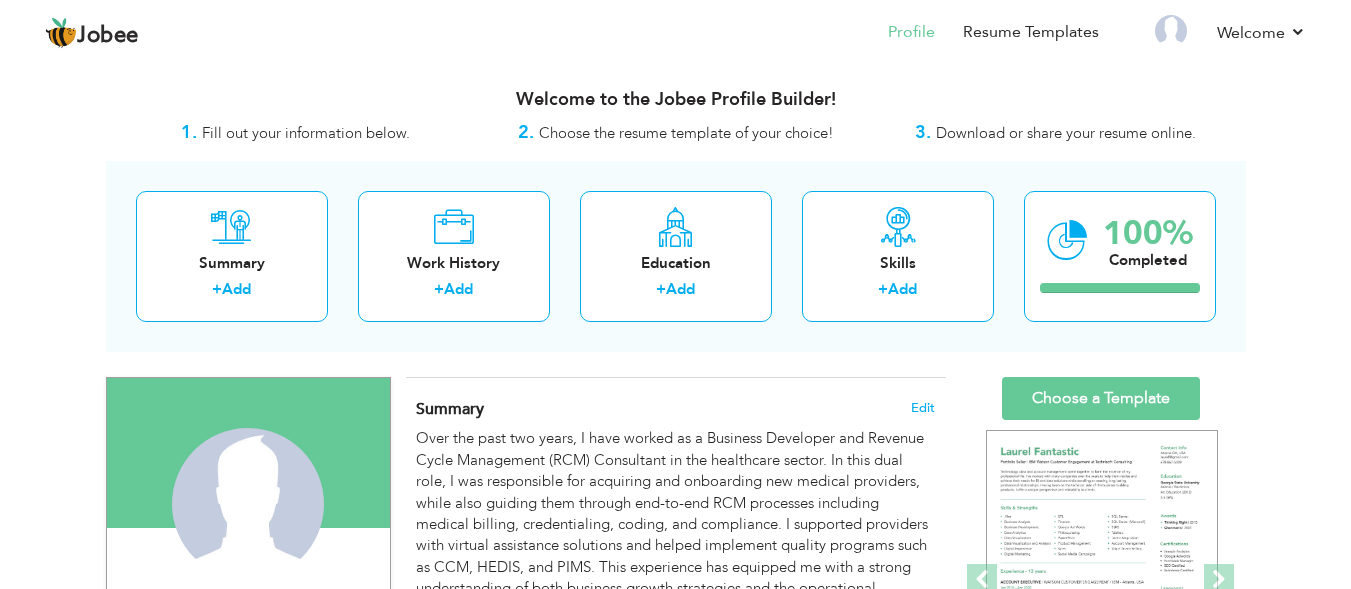 scroll, scrollTop: 200, scrollLeft: 0, axis: vertical 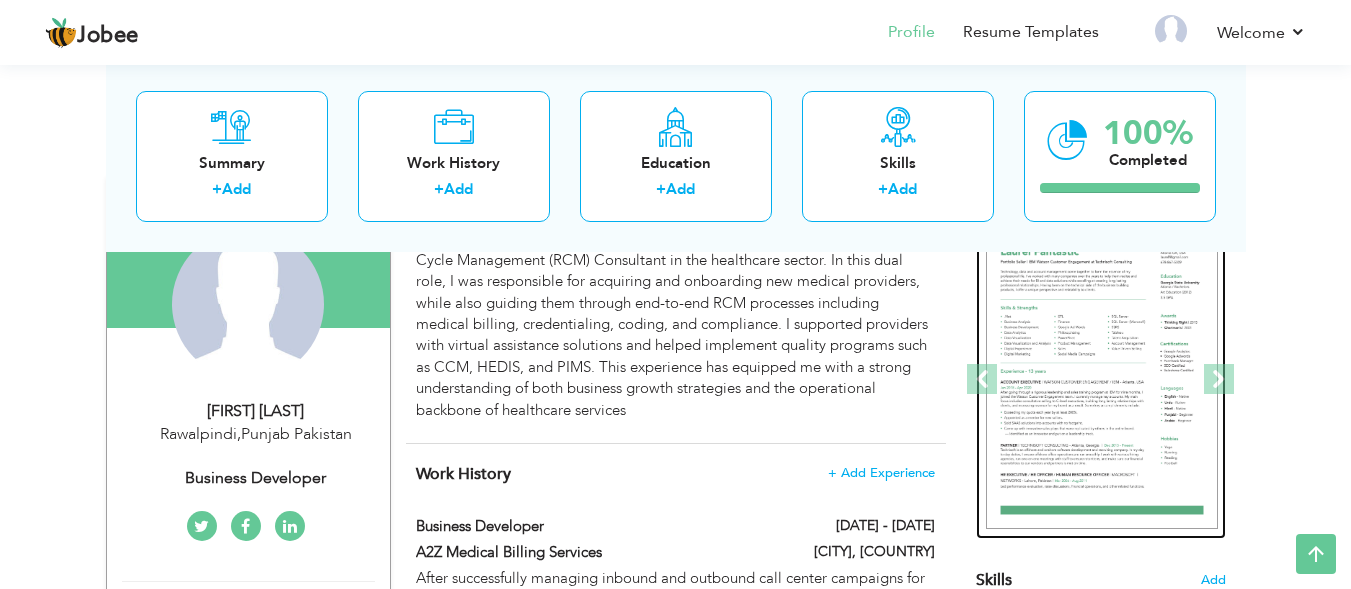 click at bounding box center [1102, 380] 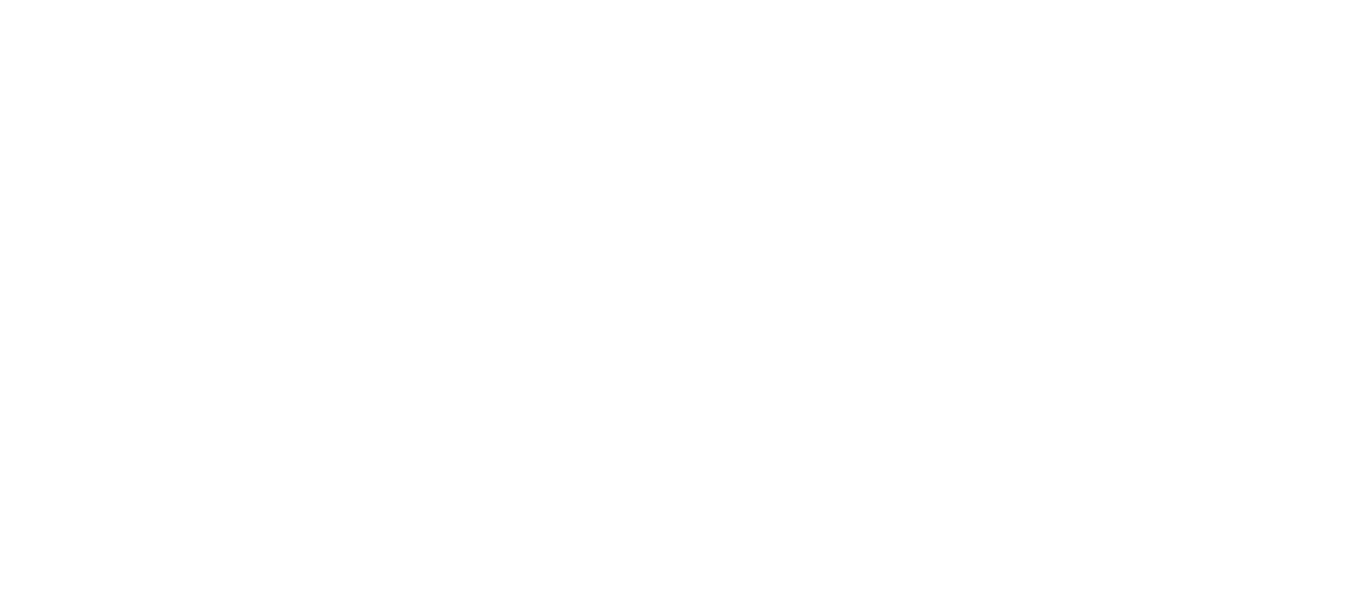 scroll, scrollTop: 0, scrollLeft: 0, axis: both 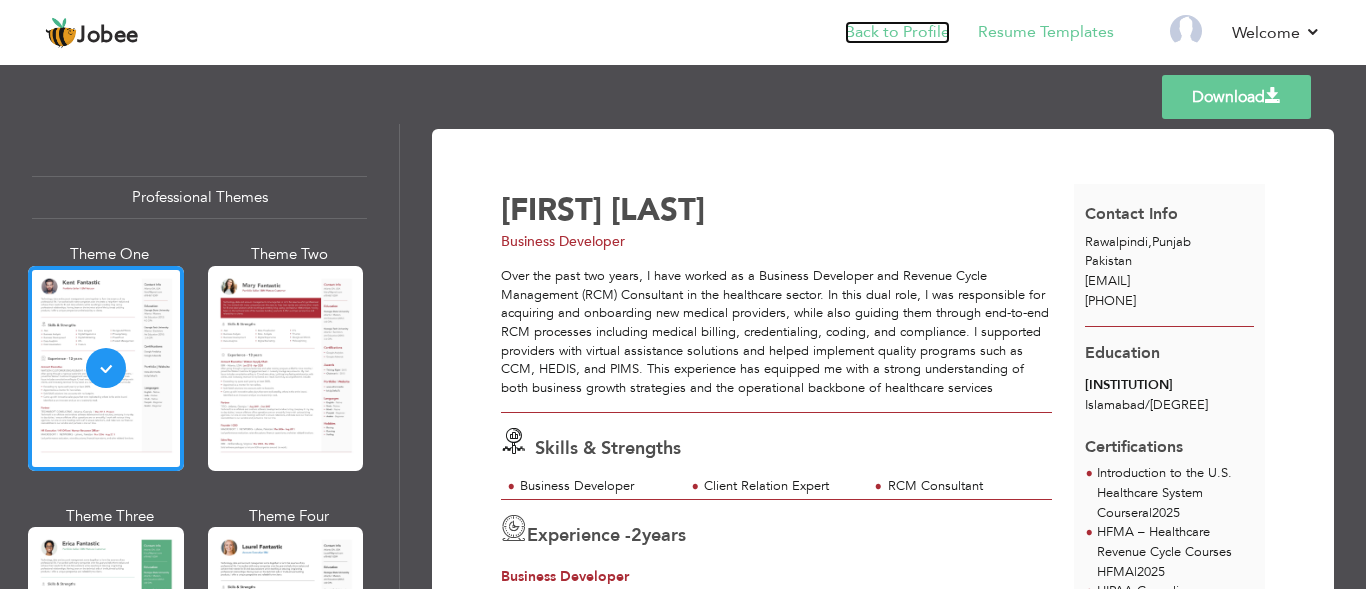 click on "Back to Profile" at bounding box center (897, 32) 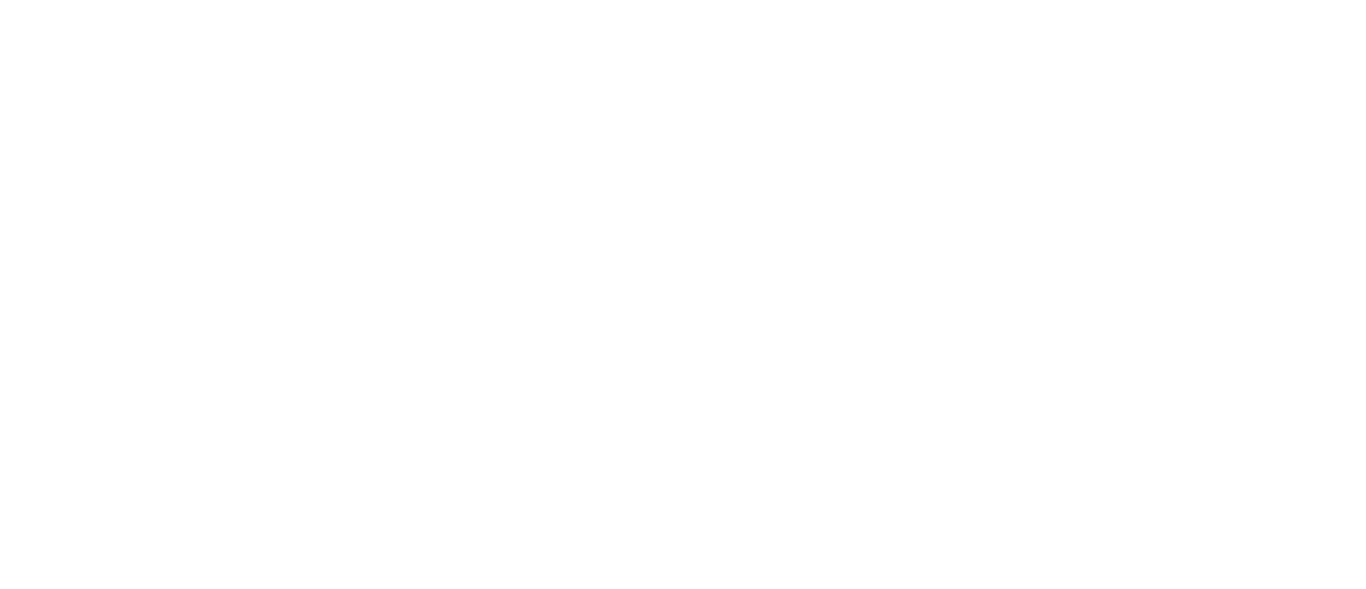 scroll, scrollTop: 0, scrollLeft: 0, axis: both 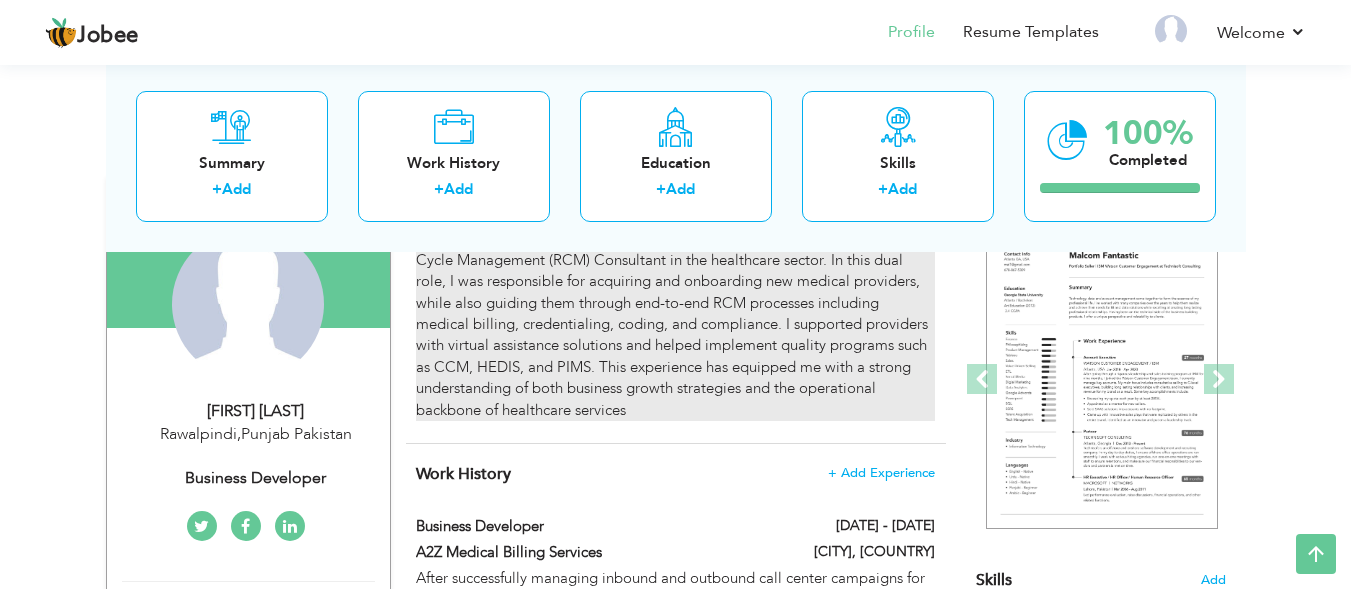 click on "Over the past two years, I have worked as a Business Developer and Revenue Cycle Management (RCM) Consultant in the healthcare sector. In this dual role, I was responsible for acquiring and onboarding new medical providers, while also guiding them through end-to-end RCM processes including medical billing, credentialing, coding, and compliance. I supported providers with virtual assistance solutions and helped implement quality programs such as CCM, HEDIS, and PIMS. This experience has equipped me with a strong understanding of both business growth strategies and the operational backbone of healthcare services" at bounding box center (675, 324) 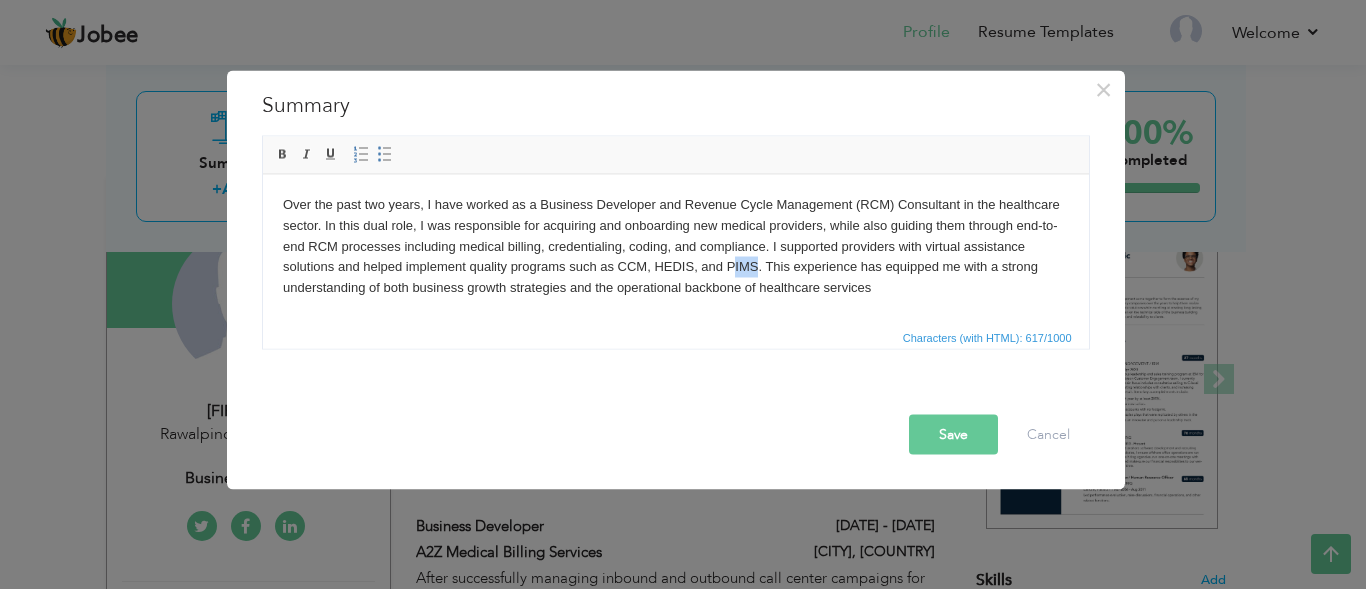 drag, startPoint x: 755, startPoint y: 266, endPoint x: 735, endPoint y: 269, distance: 20.22375 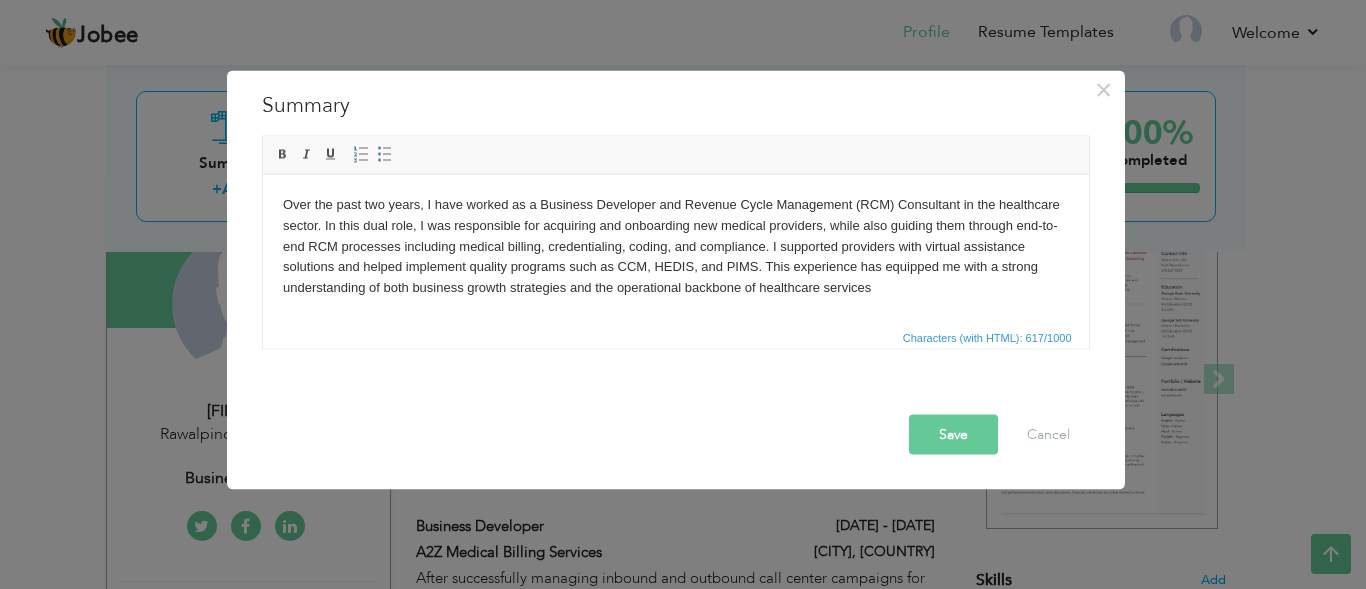 click on "Over the past two years, I have worked as a Business Developer and Revenue Cycle Management (RCM) Consultant in the healthcare sector. In this dual role, I was responsible for acquiring and onboarding new medical providers, while also guiding them through end-to-end RCM processes including medical billing, credentialing, coding, and compliance. I supported providers with virtual assistance solutions and helped implement quality programs such as CCM, HEDIS, and PIMS. This experience has equipped me with a strong understanding of both business growth strategies and the operational backbone of healthcare services" at bounding box center [675, 246] 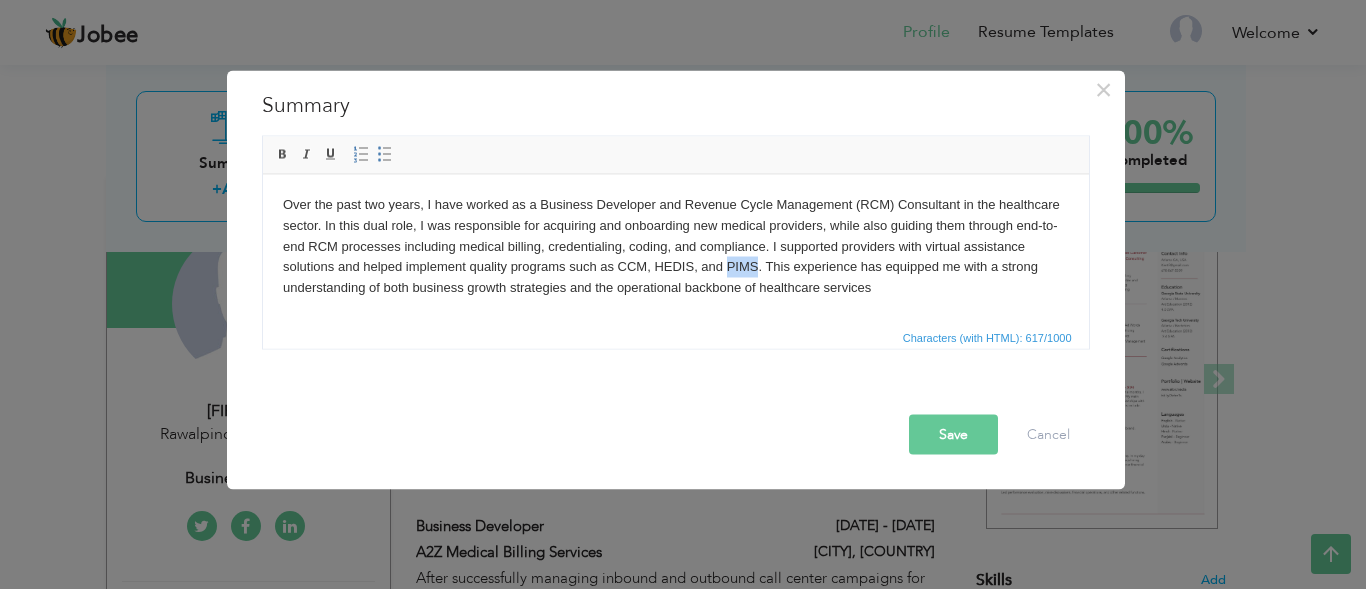 click on "Over the past two years, I have worked as a Business Developer and Revenue Cycle Management (RCM) Consultant in the healthcare sector. In this dual role, I was responsible for acquiring and onboarding new medical providers, while also guiding them through end-to-end RCM processes including medical billing, credentialing, coding, and compliance. I supported providers with virtual assistance solutions and helped implement quality programs such as CCM, HEDIS, and PIMS. This experience has equipped me with a strong understanding of both business growth strategies and the operational backbone of healthcare services" at bounding box center [675, 246] 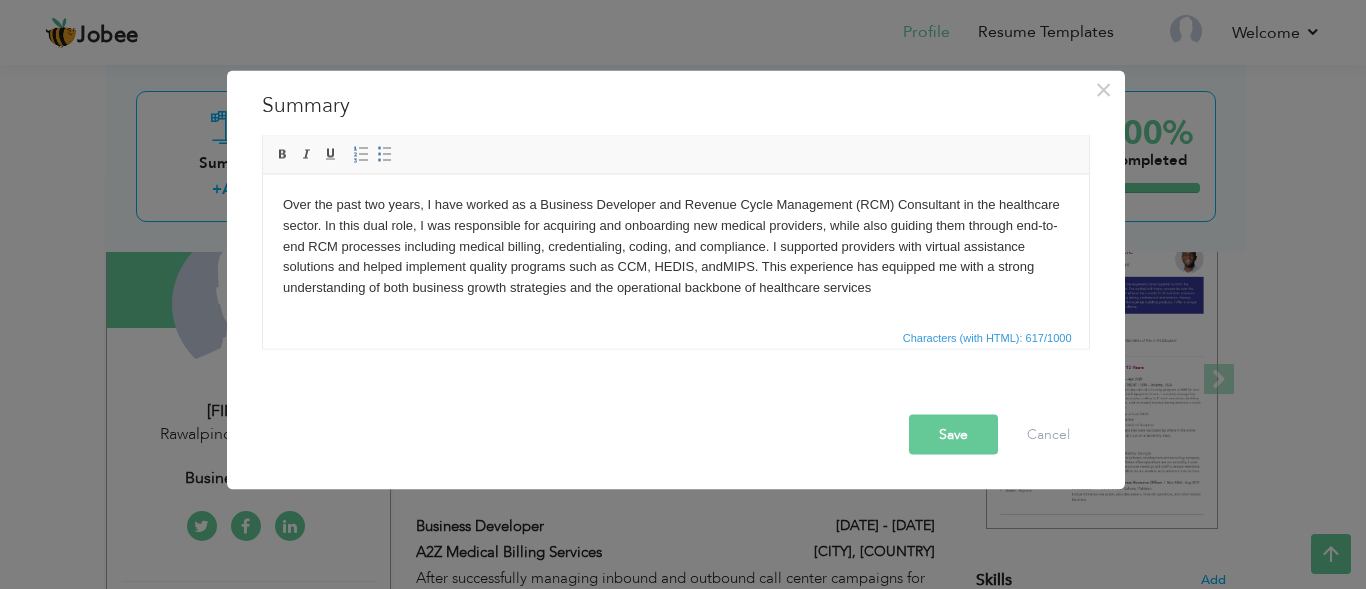 click on "Save" at bounding box center (953, 434) 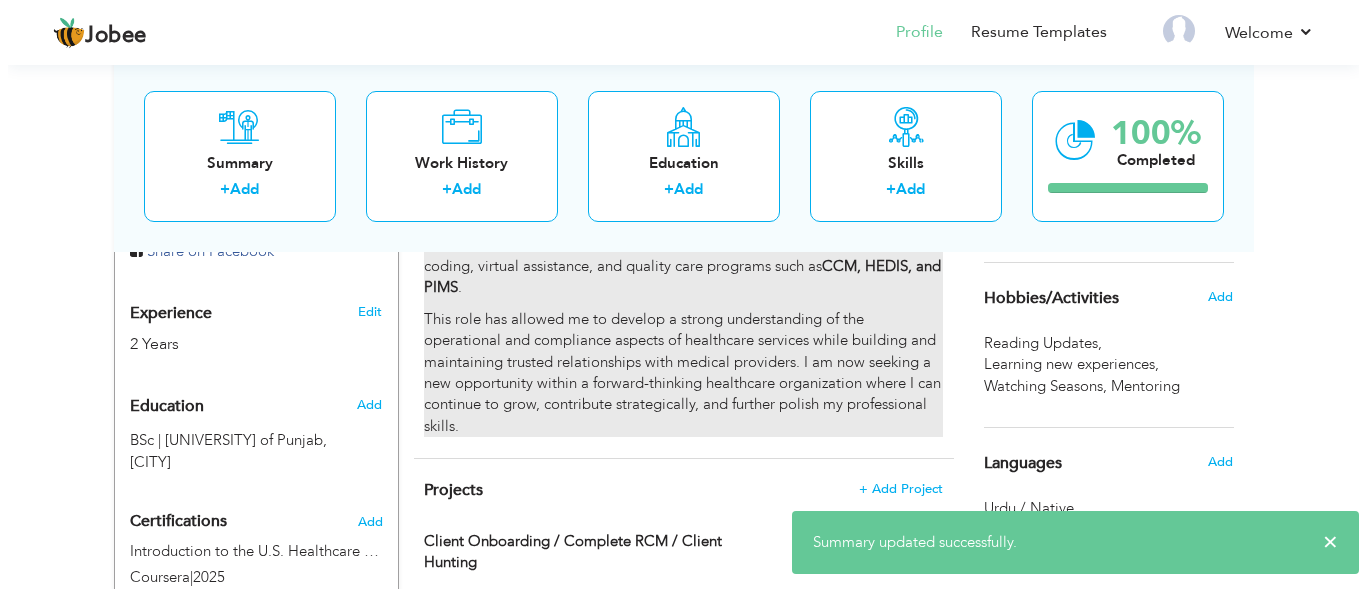 scroll, scrollTop: 600, scrollLeft: 0, axis: vertical 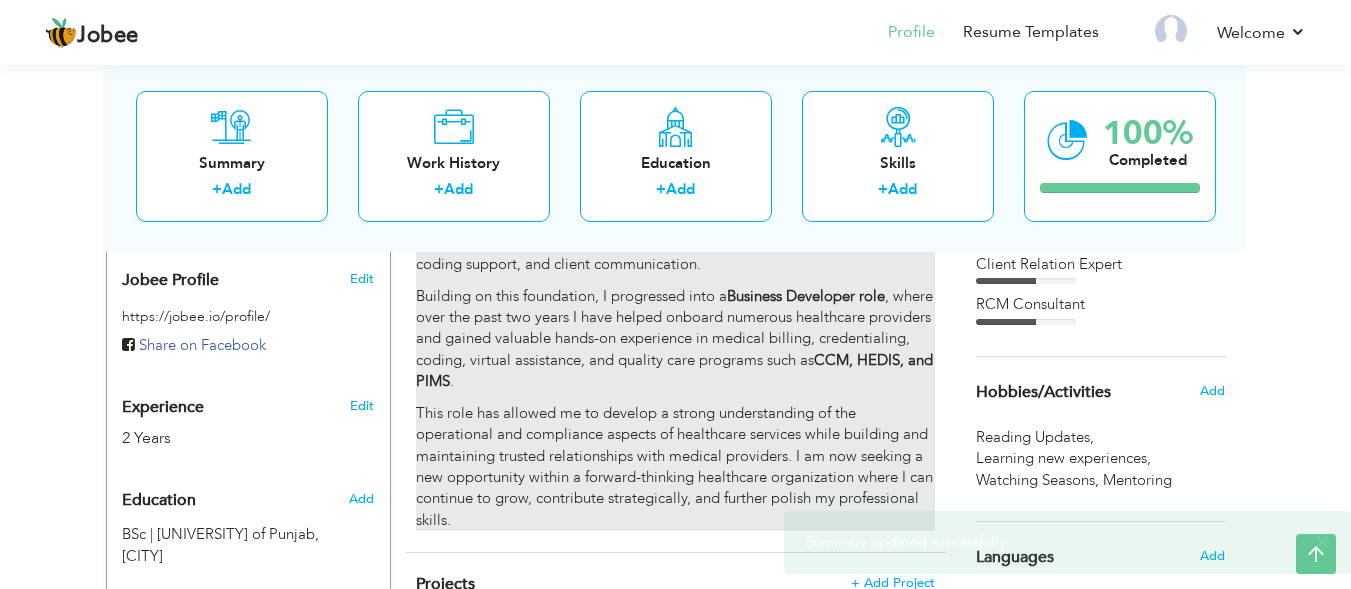 click on "After successfully managing inbound and outbound call center campaigns for over three years, I transitioned into the healthcare industry in 2023 by joining A2Z Medical Billing Services. There, I began my journey in medical billing and quickly expanded my responsibilities to include credentialing, coding support, and client communication.
Building on this foundation, I progressed into a Business Developer role, where over the past two years I have helped onboard numerous healthcare providers and gained valuable hands-on experience in medical billing, credentialing, coding, virtual assistance, and quality care programs such as CCM, HEDIS, and PIMS ." at bounding box center (675, 349) 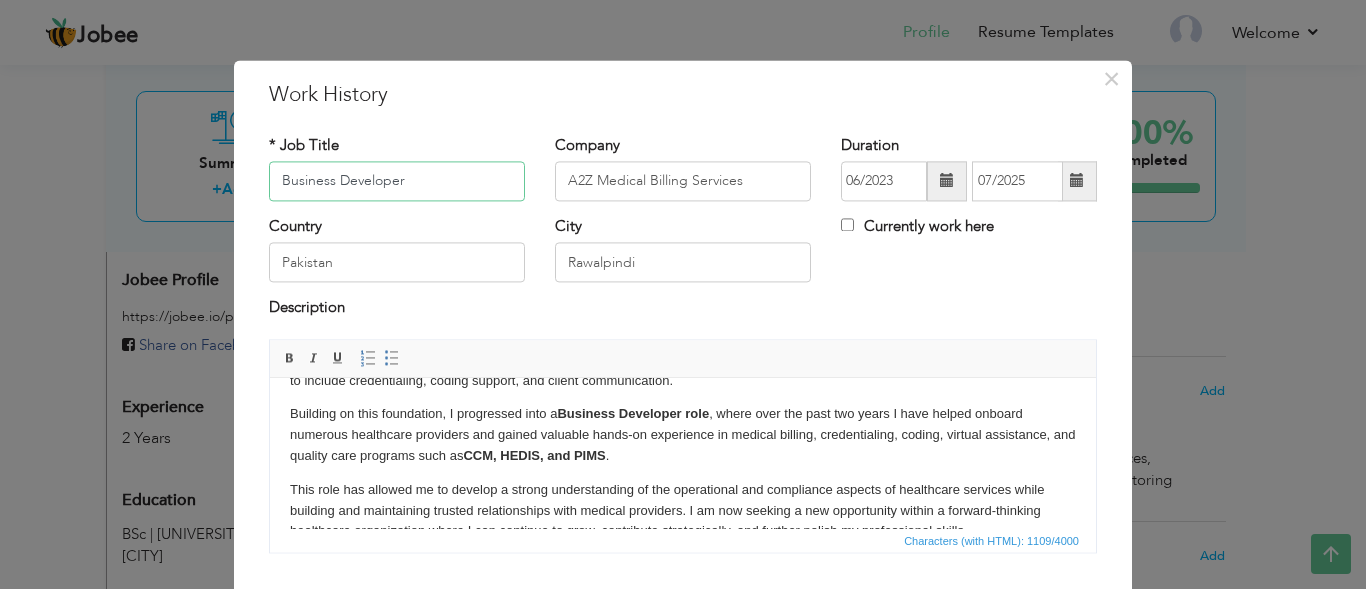 scroll, scrollTop: 103, scrollLeft: 0, axis: vertical 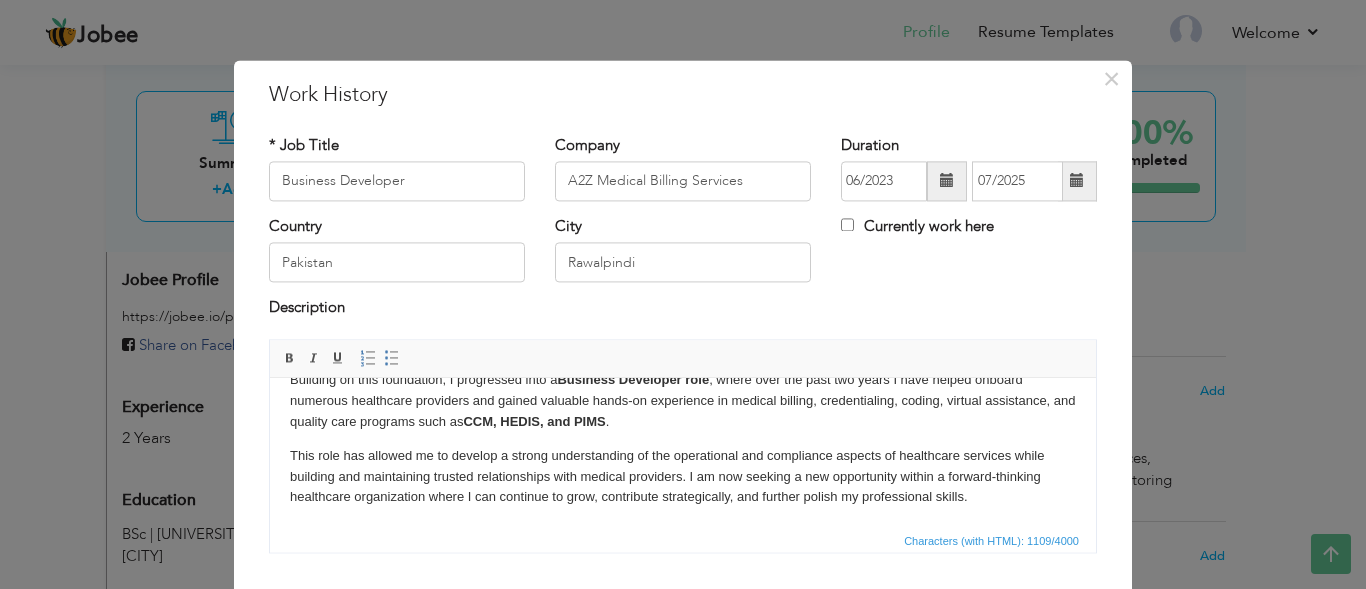 click on "CCM, HEDIS, and PIMS" at bounding box center [534, 421] 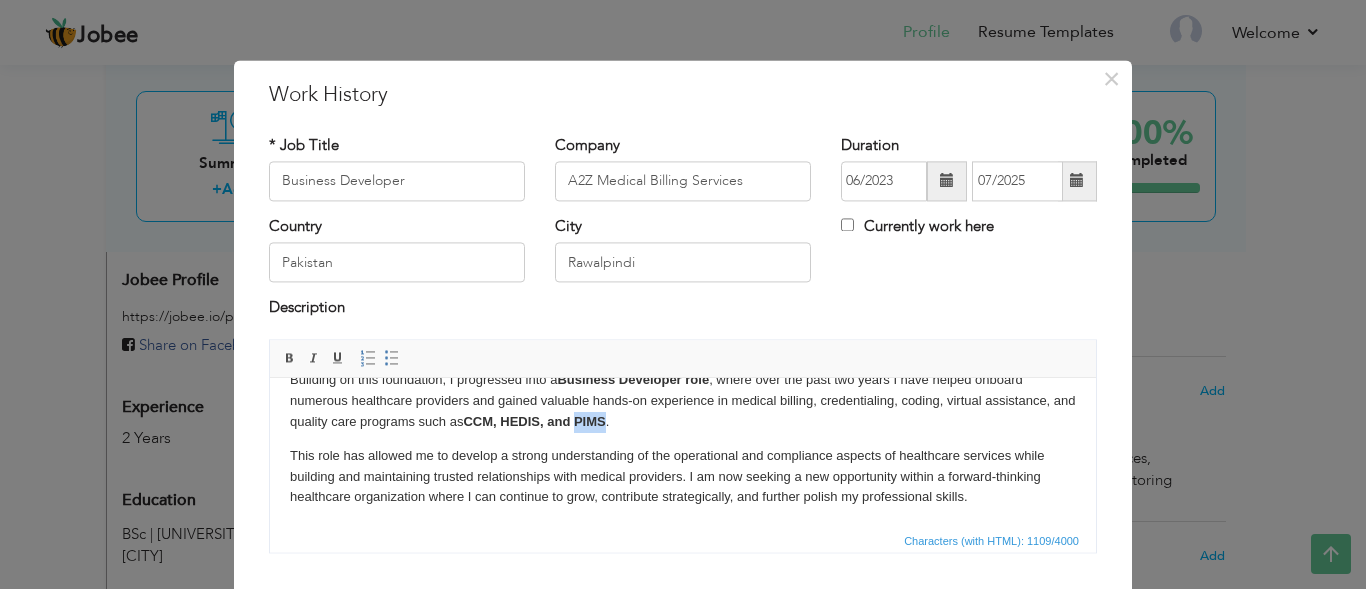 click on "CCM, HEDIS, and PIMS" at bounding box center (534, 421) 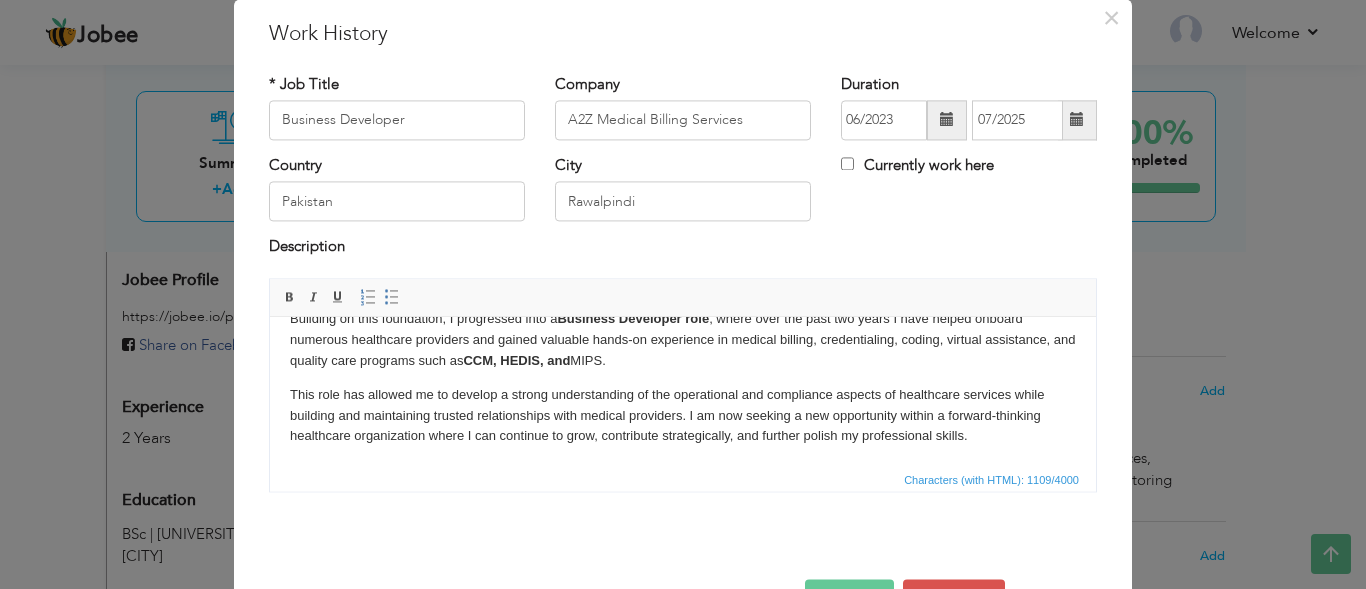 scroll, scrollTop: 126, scrollLeft: 0, axis: vertical 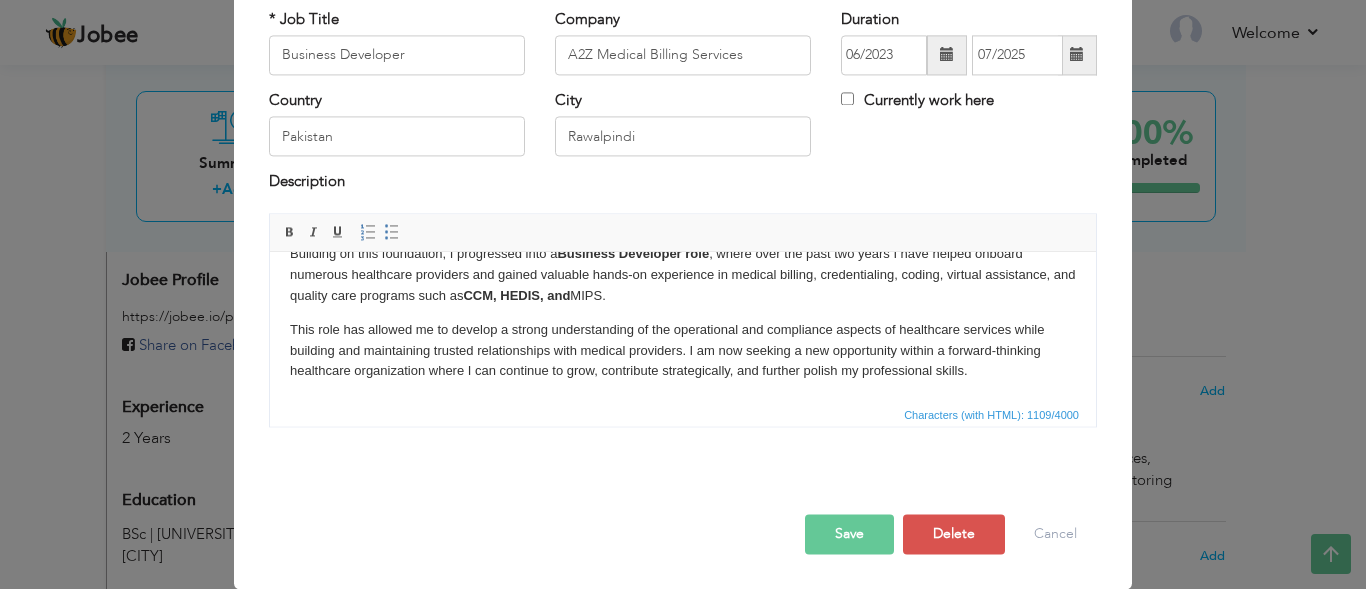 click on "Save" at bounding box center (849, 534) 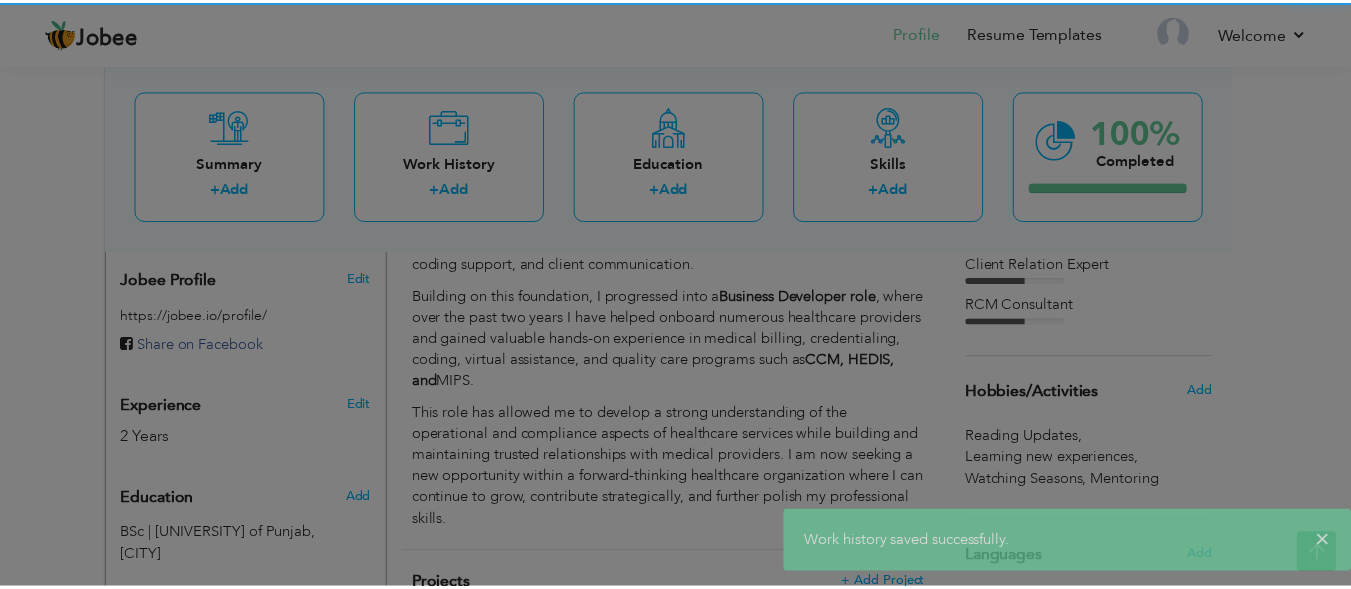 scroll, scrollTop: 0, scrollLeft: 0, axis: both 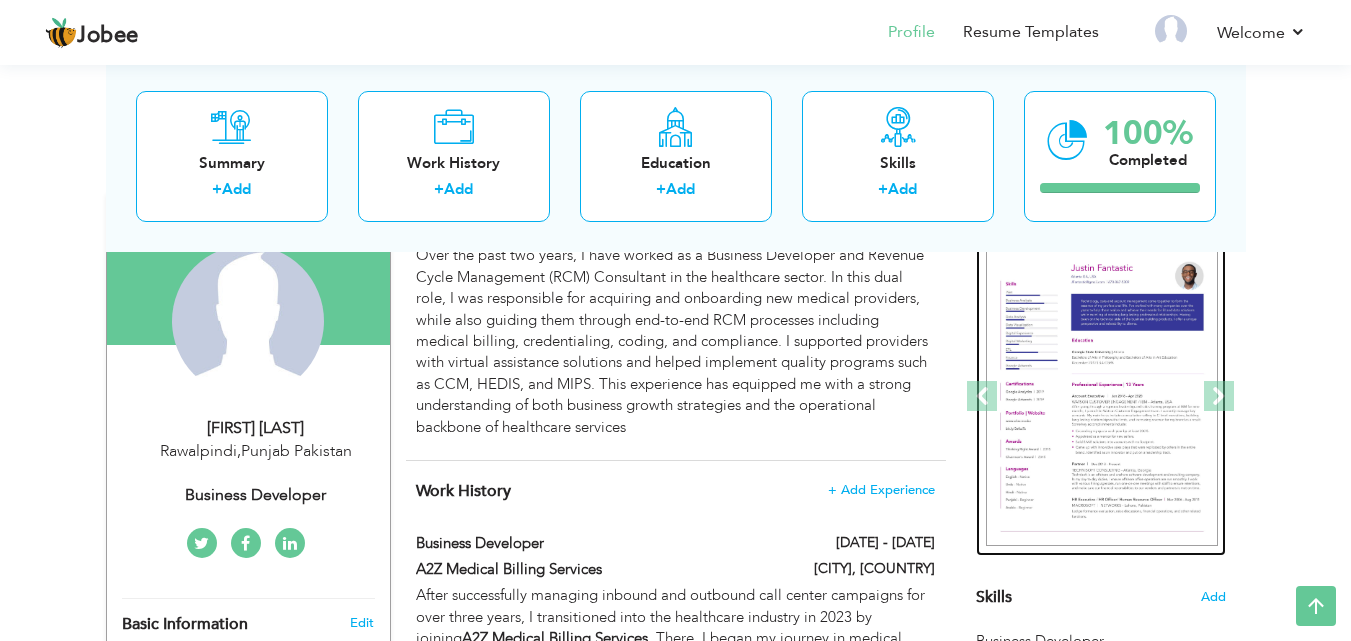 click at bounding box center [1102, 397] 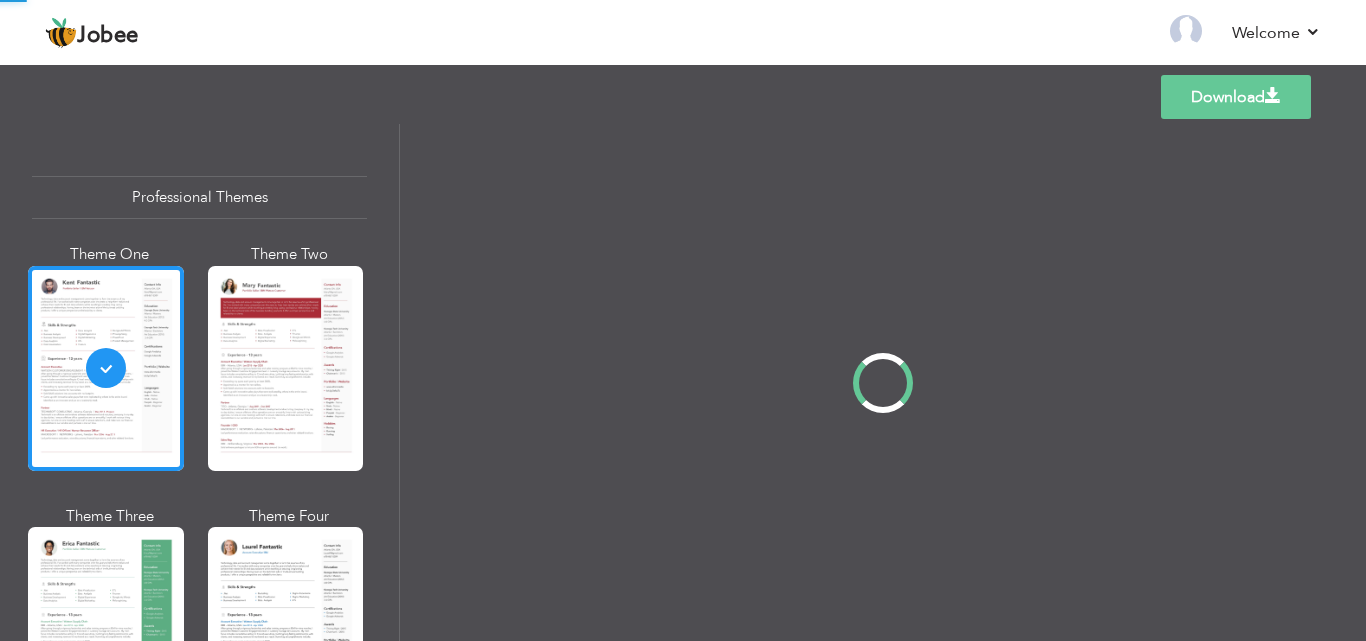 scroll, scrollTop: 0, scrollLeft: 0, axis: both 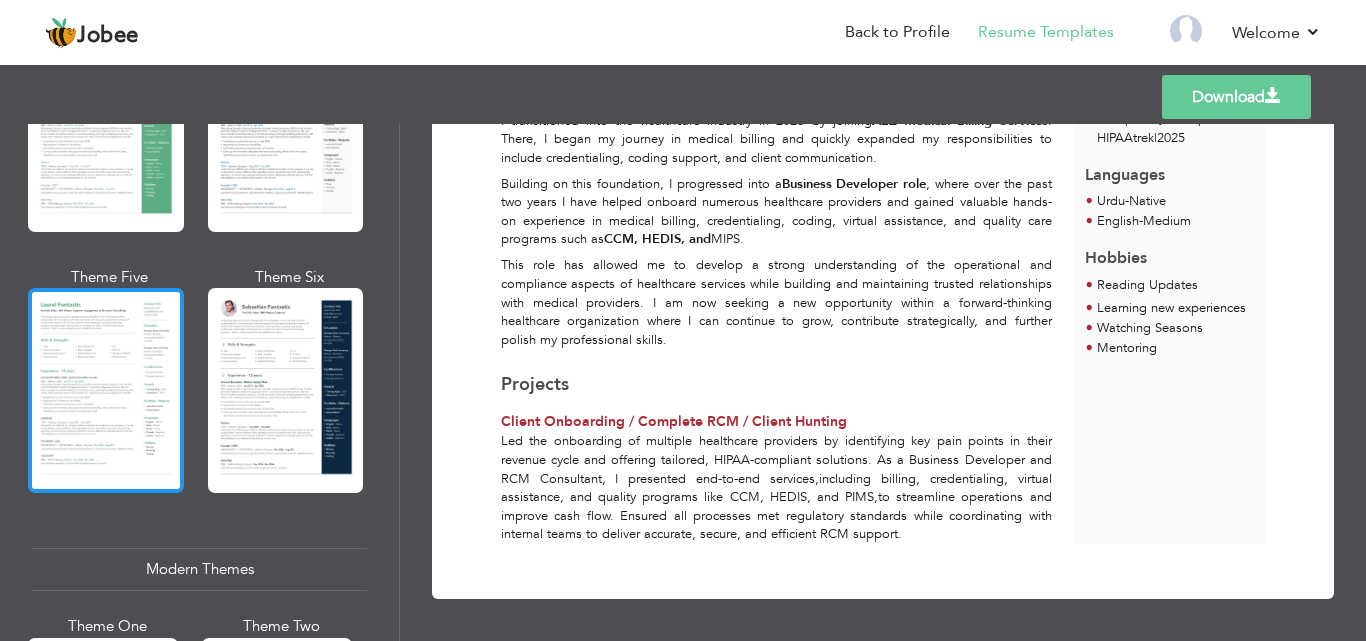 click at bounding box center [106, 390] 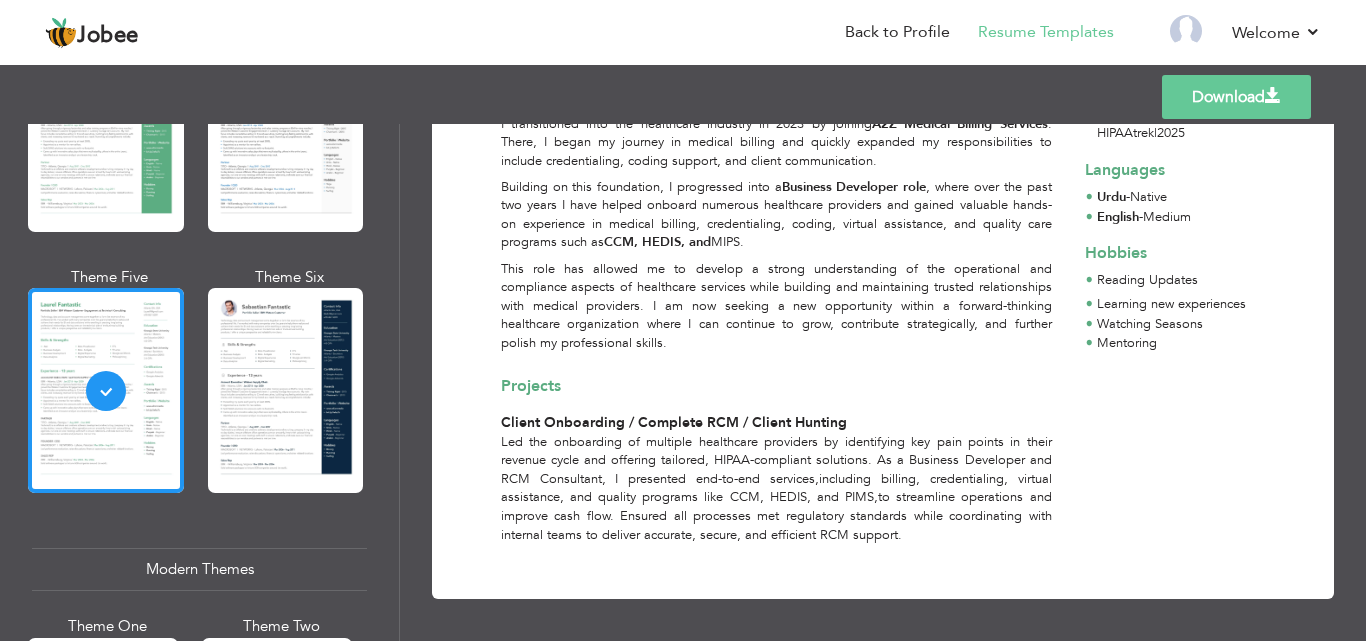 scroll, scrollTop: 400, scrollLeft: 0, axis: vertical 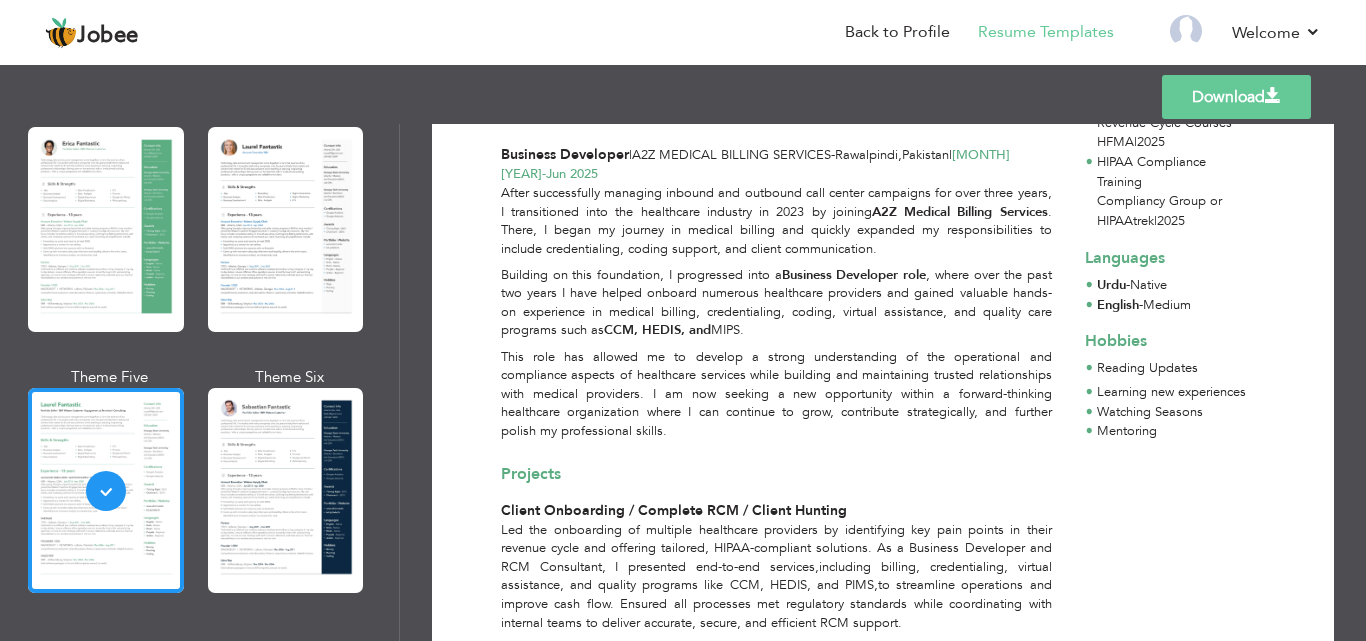 click on "Download" at bounding box center [1236, 97] 